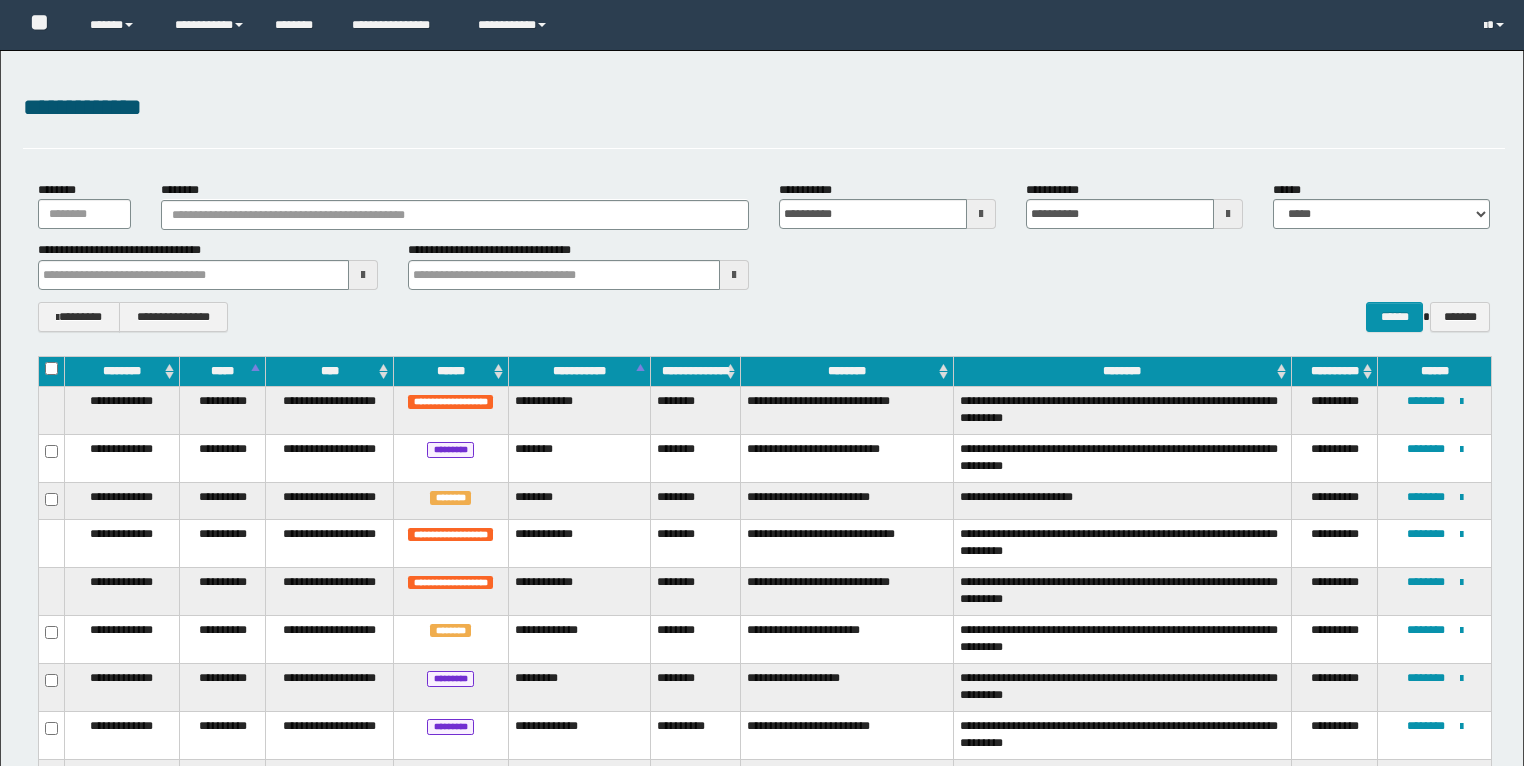scroll, scrollTop: 0, scrollLeft: 0, axis: both 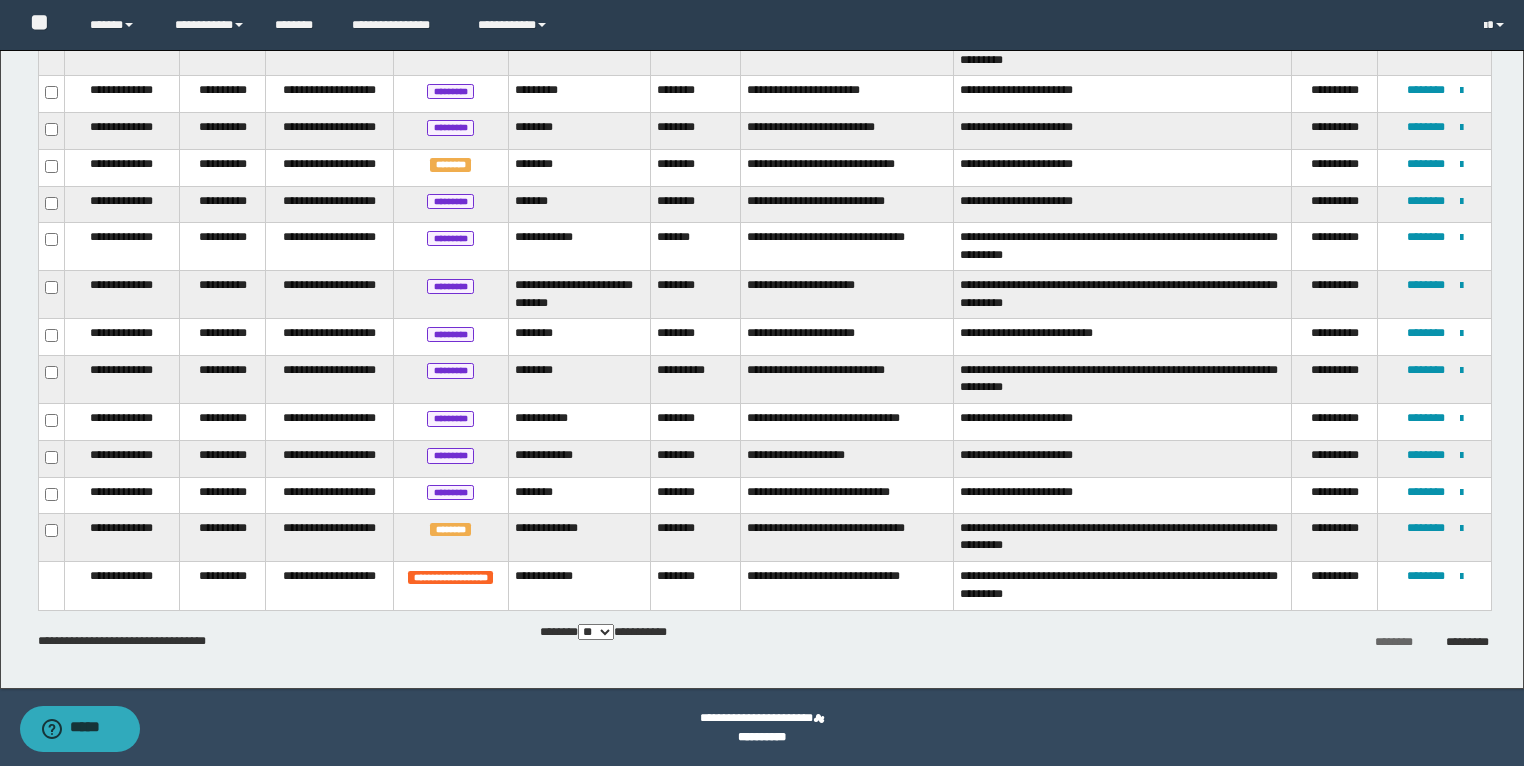 click on "** *** *** ***" at bounding box center [596, 632] 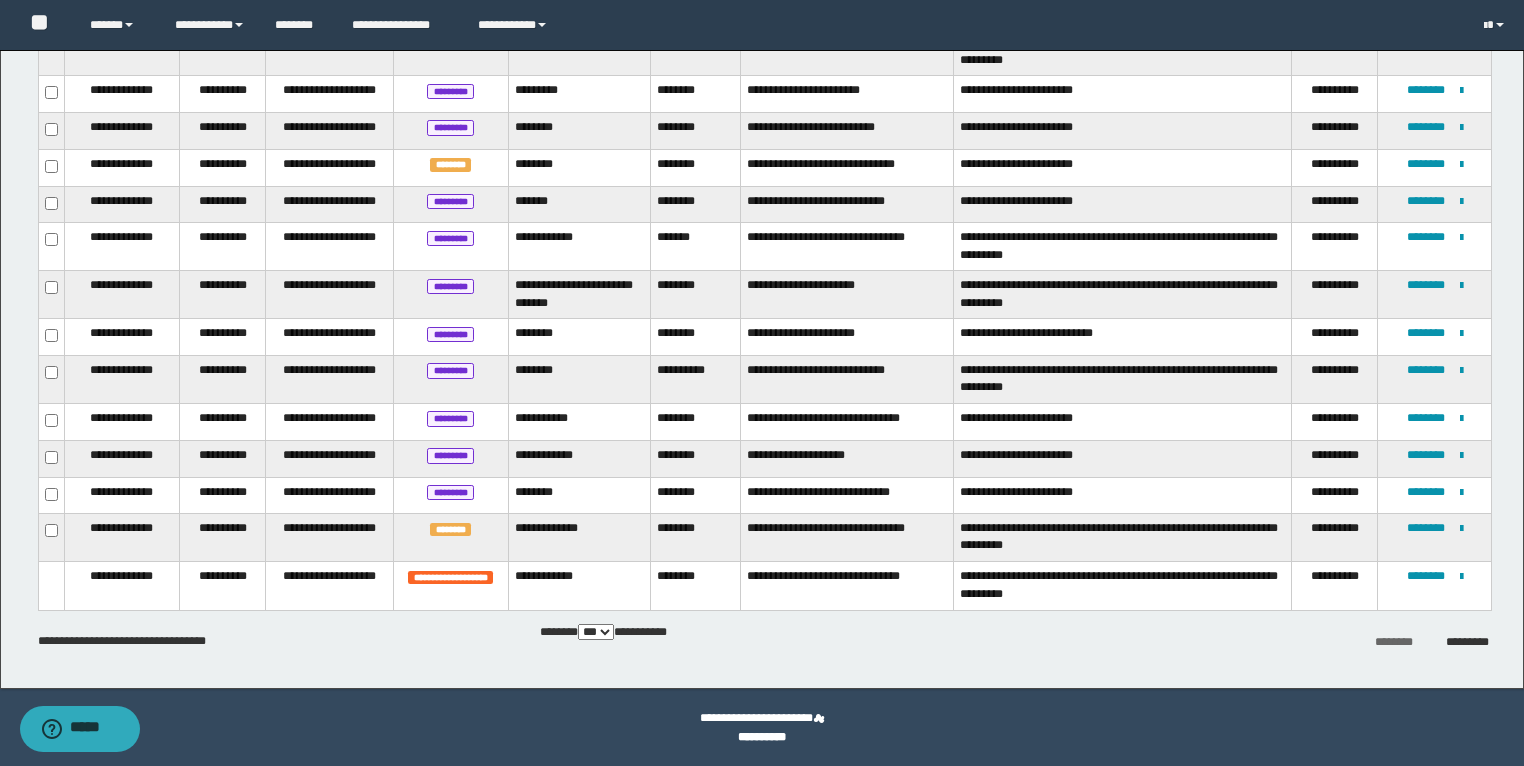 click on "** *** *** ***" at bounding box center (596, 632) 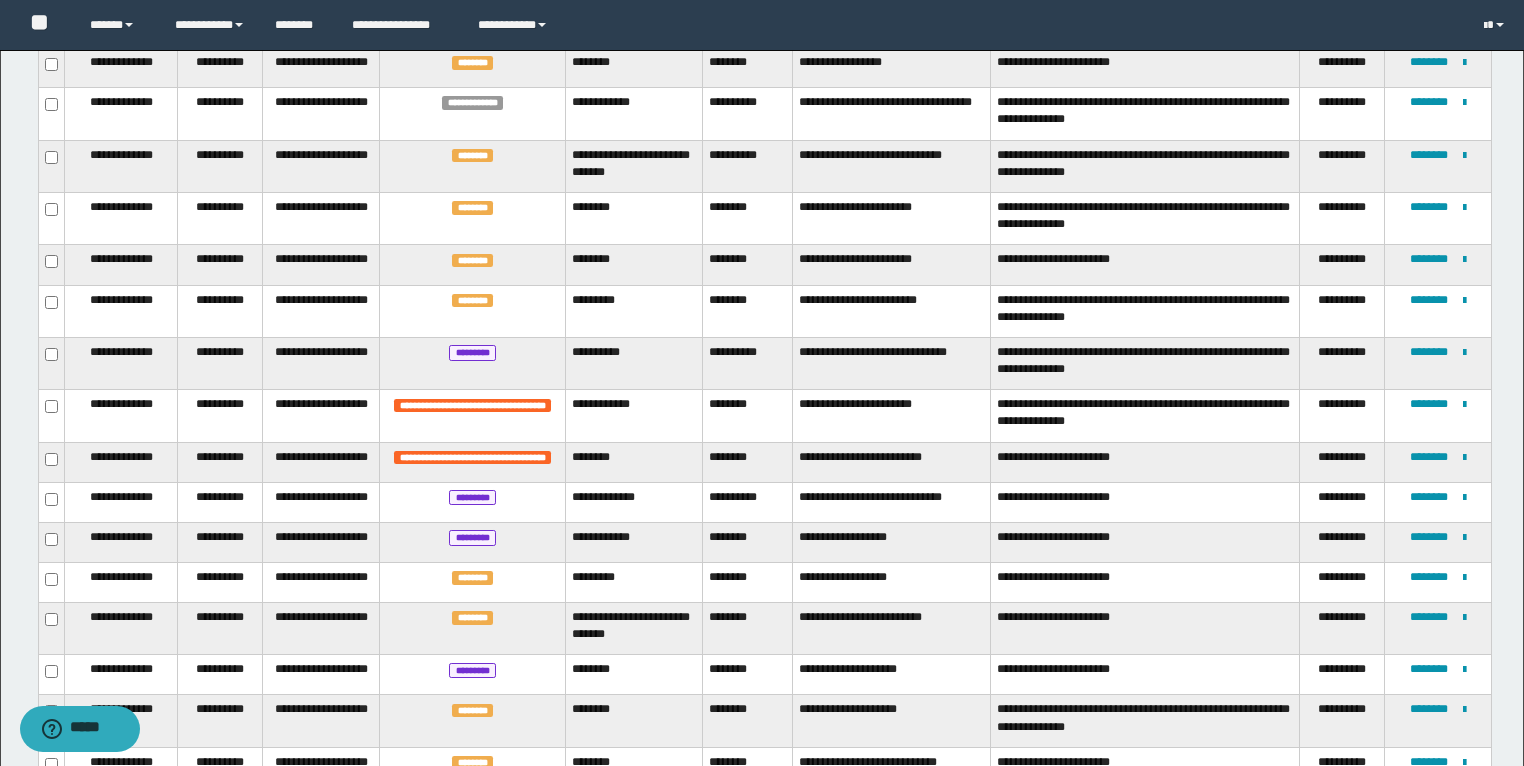 scroll, scrollTop: 3431, scrollLeft: 0, axis: vertical 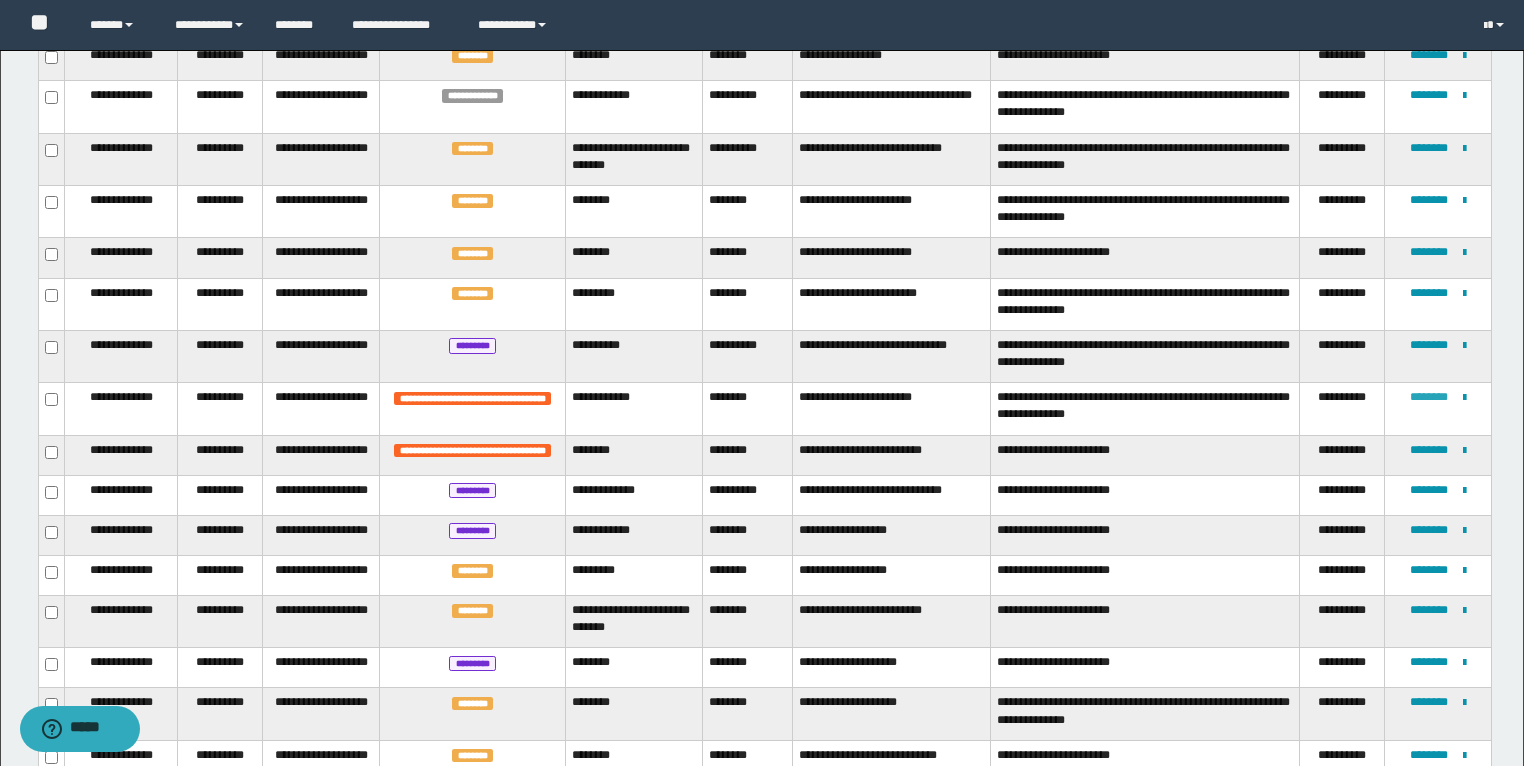 click on "********" at bounding box center [1429, 397] 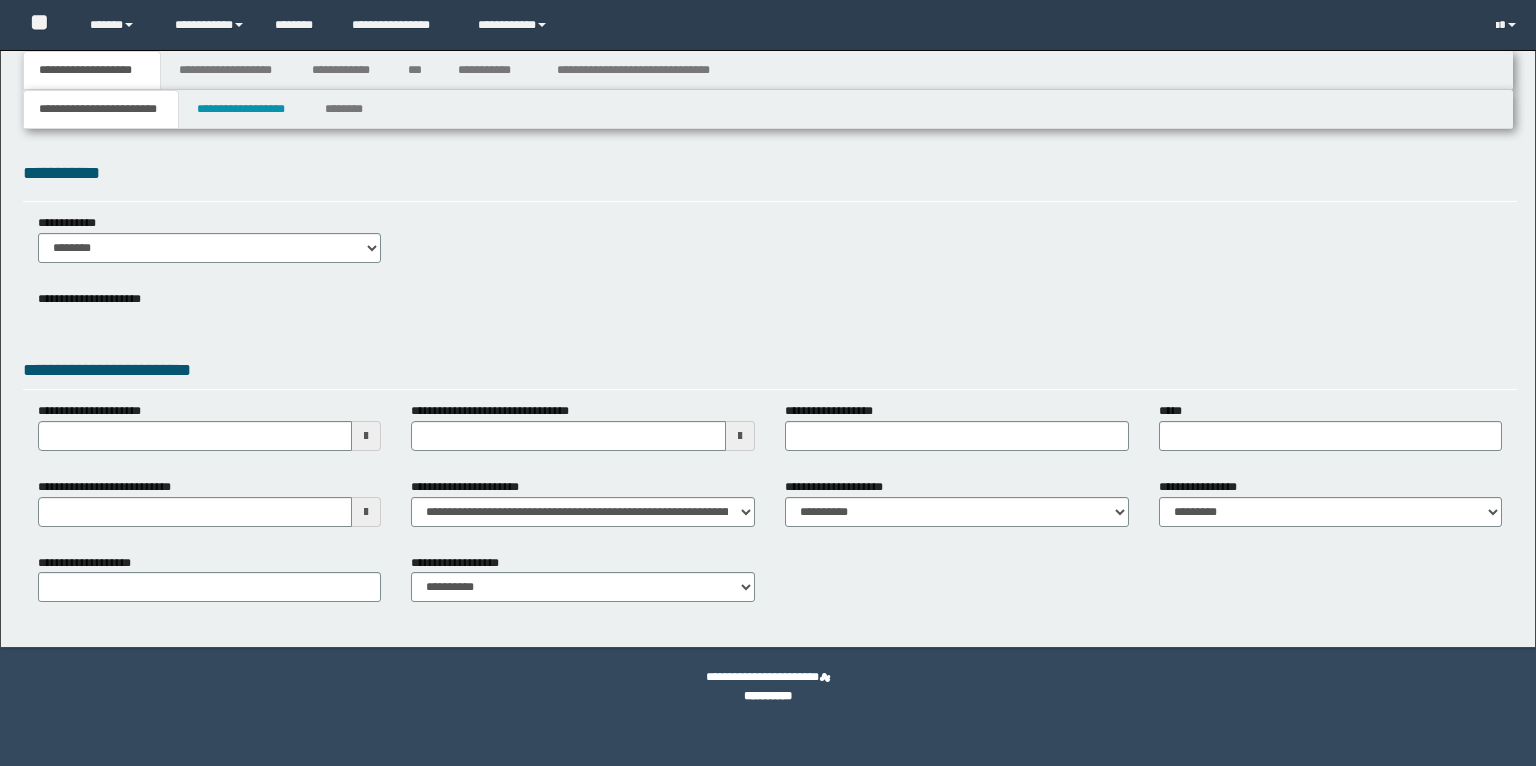 scroll, scrollTop: 0, scrollLeft: 0, axis: both 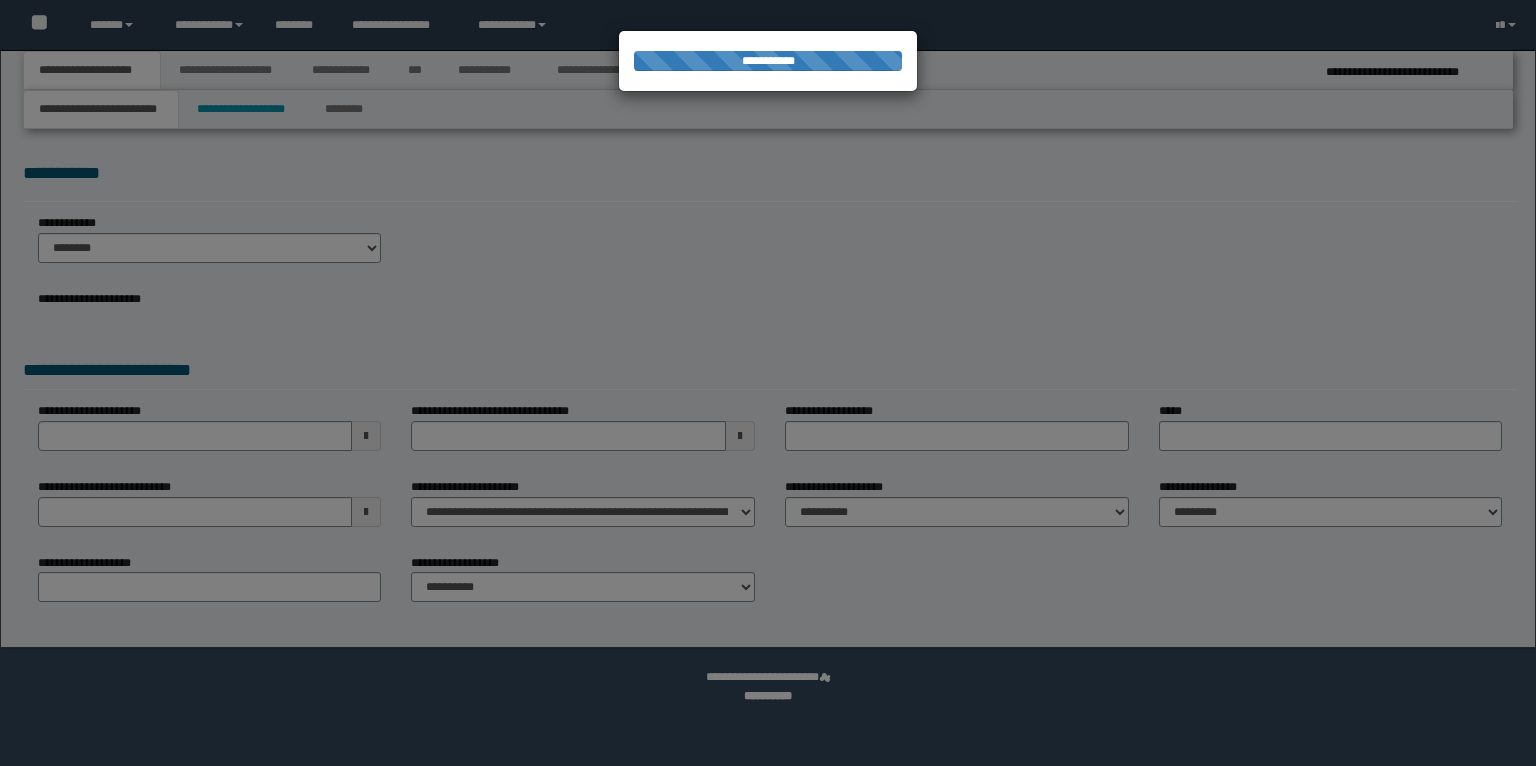 select on "*" 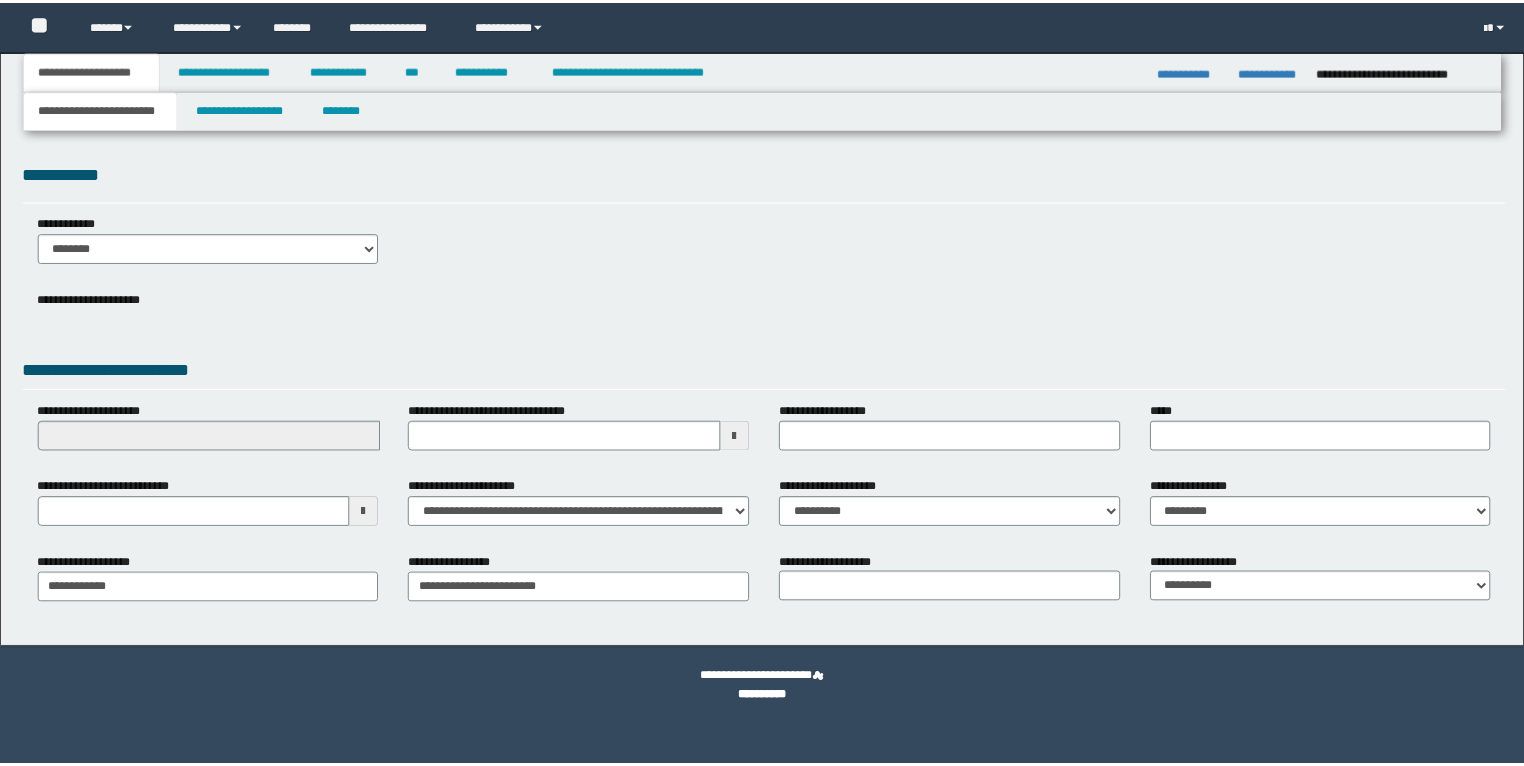 scroll, scrollTop: 0, scrollLeft: 0, axis: both 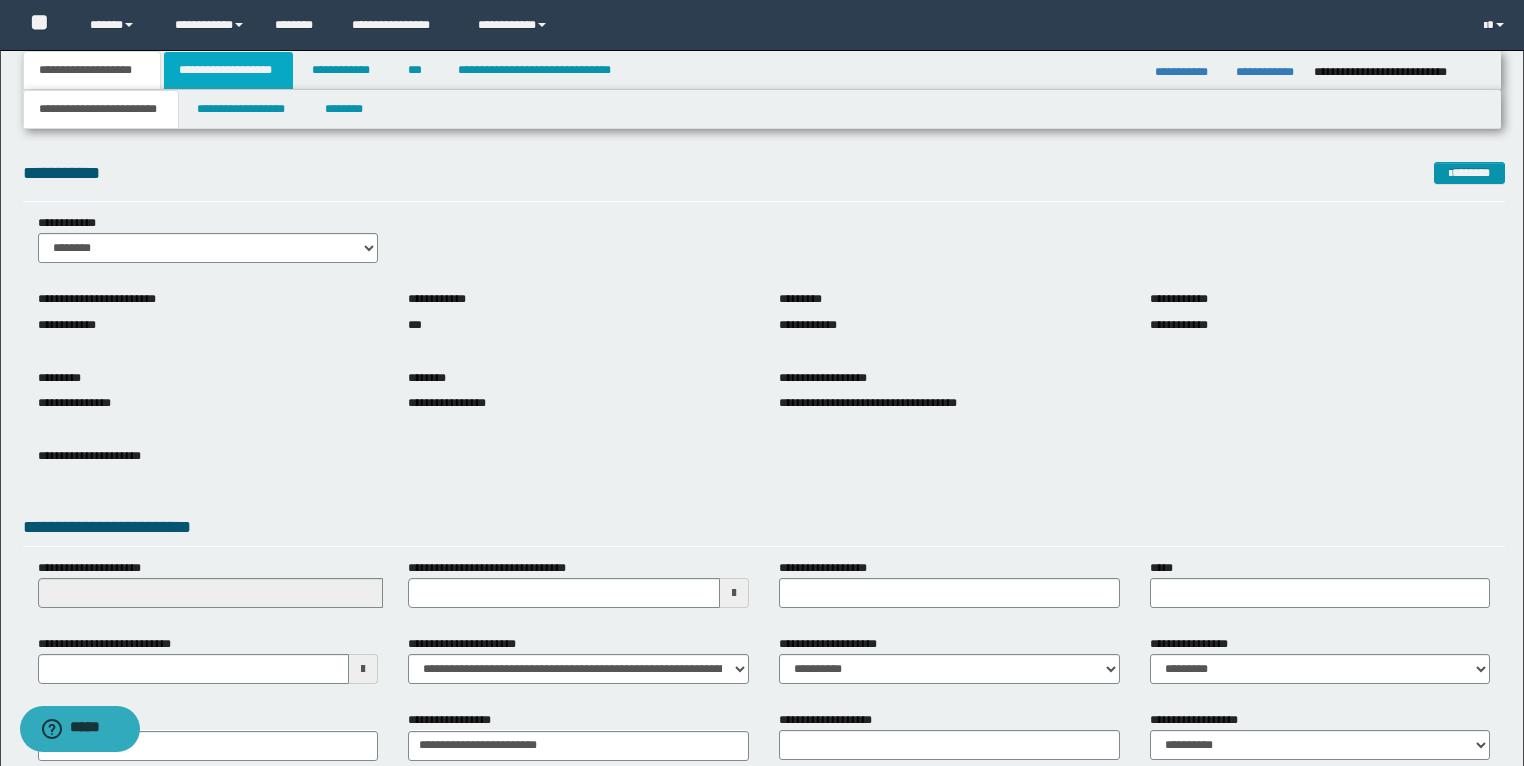click on "**********" at bounding box center (228, 70) 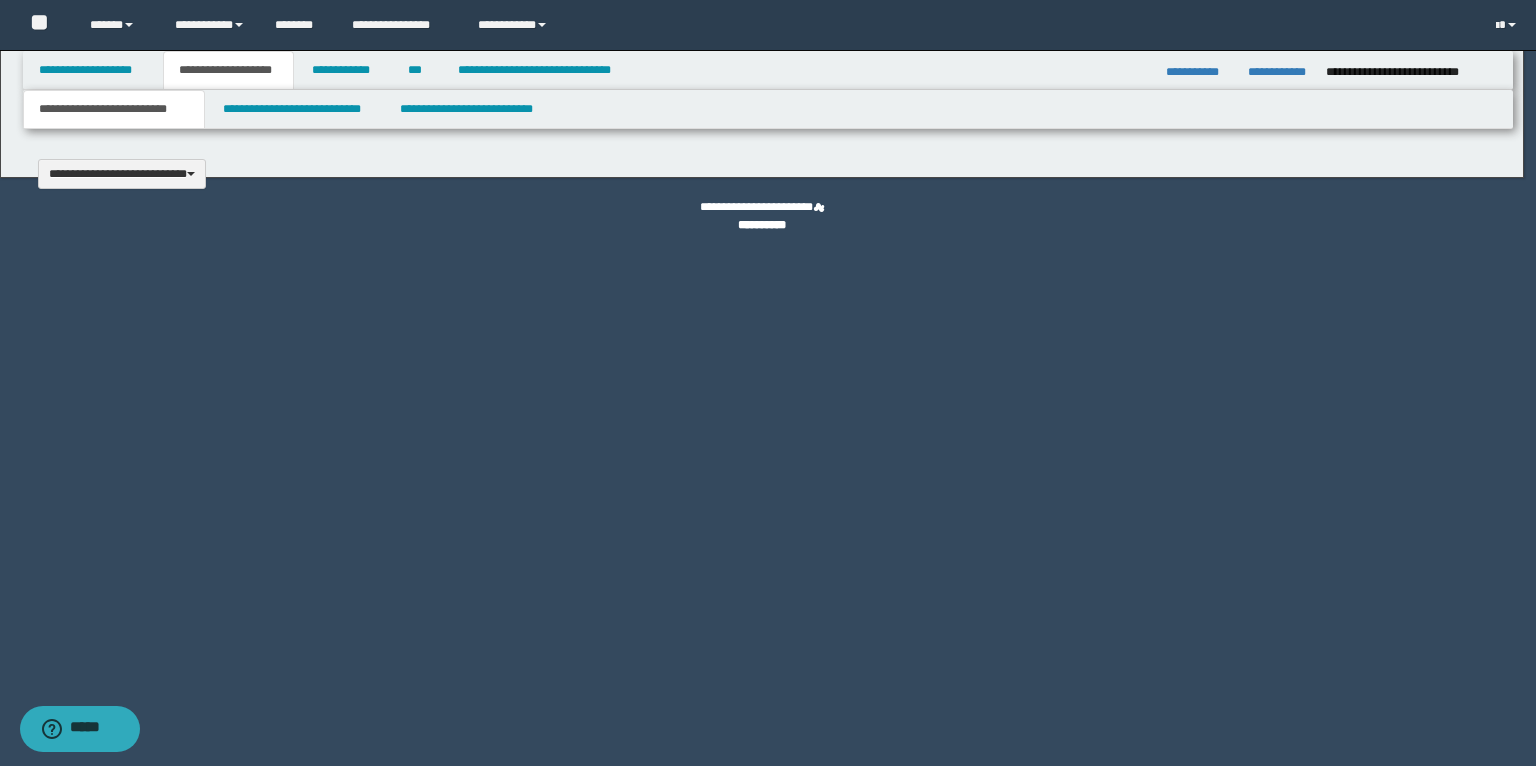 type 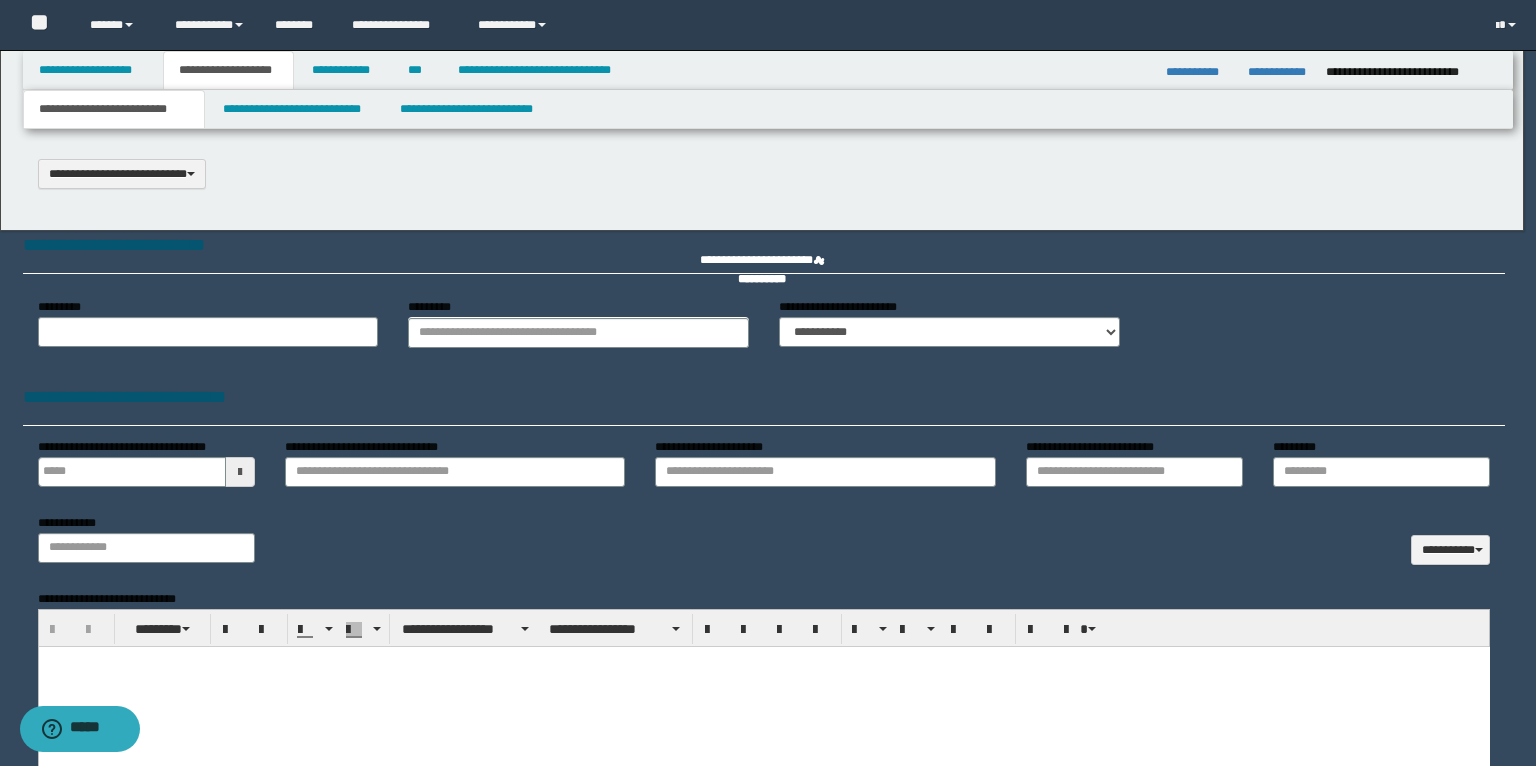 scroll, scrollTop: 0, scrollLeft: 0, axis: both 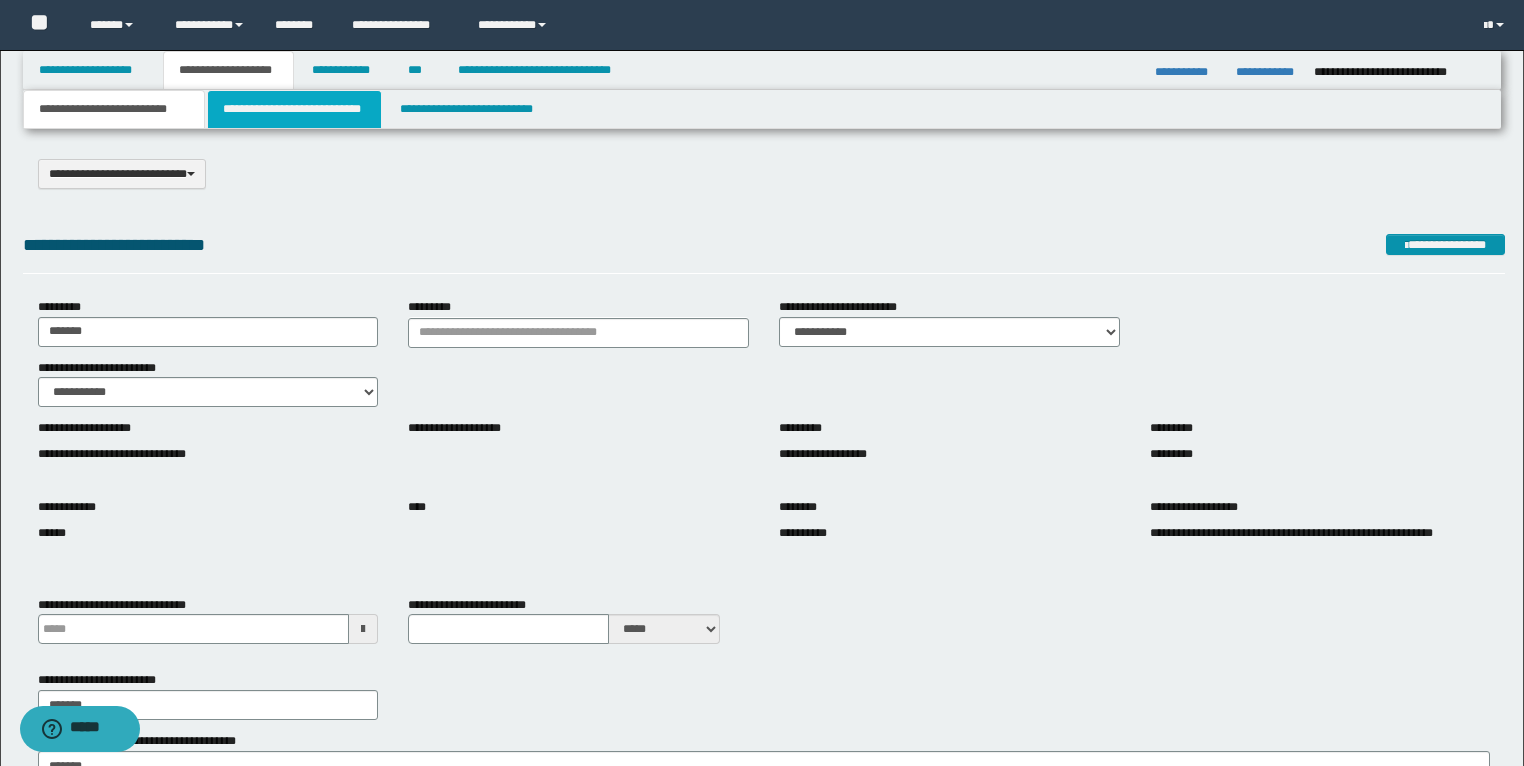 click on "**********" at bounding box center (294, 109) 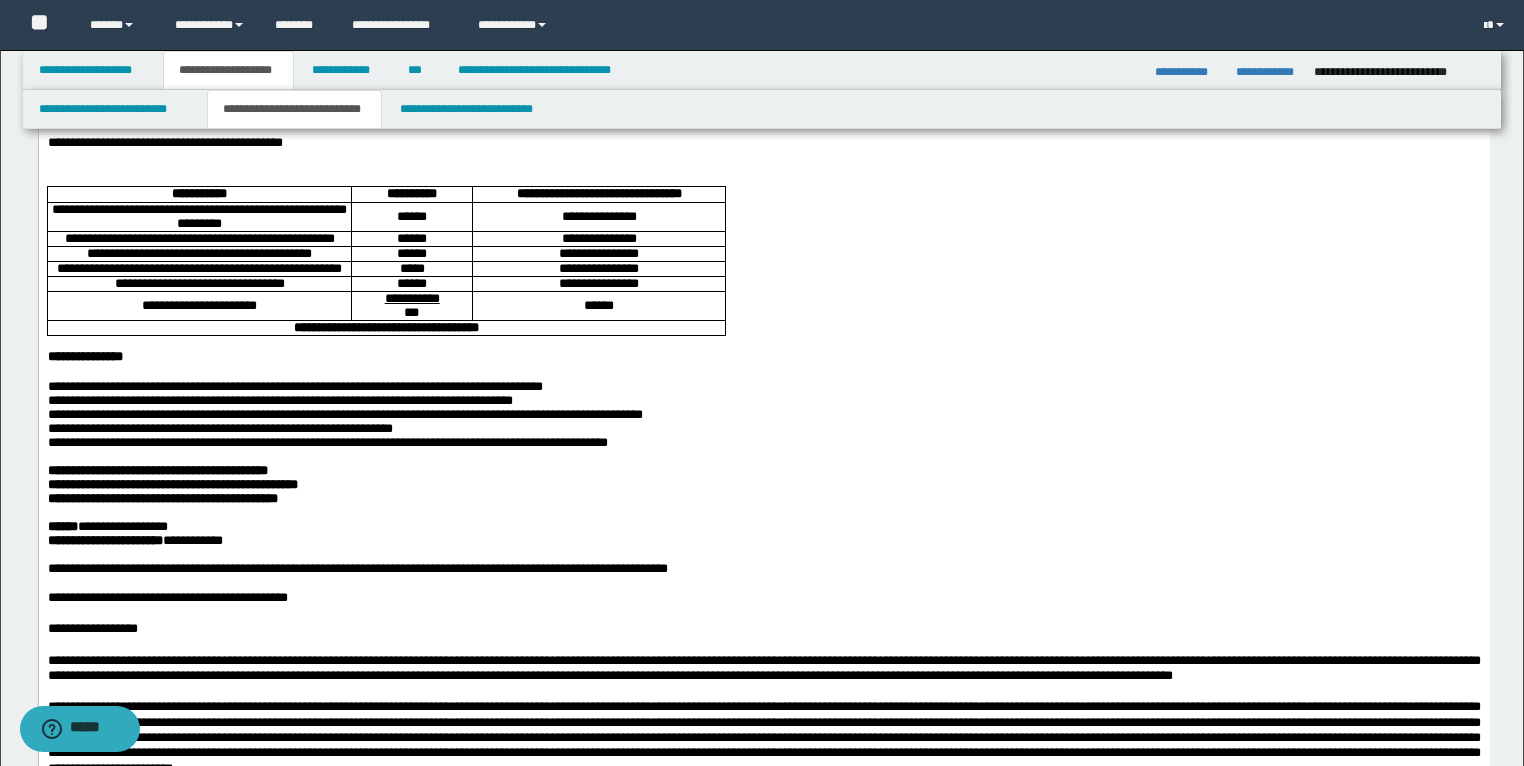 scroll, scrollTop: 240, scrollLeft: 0, axis: vertical 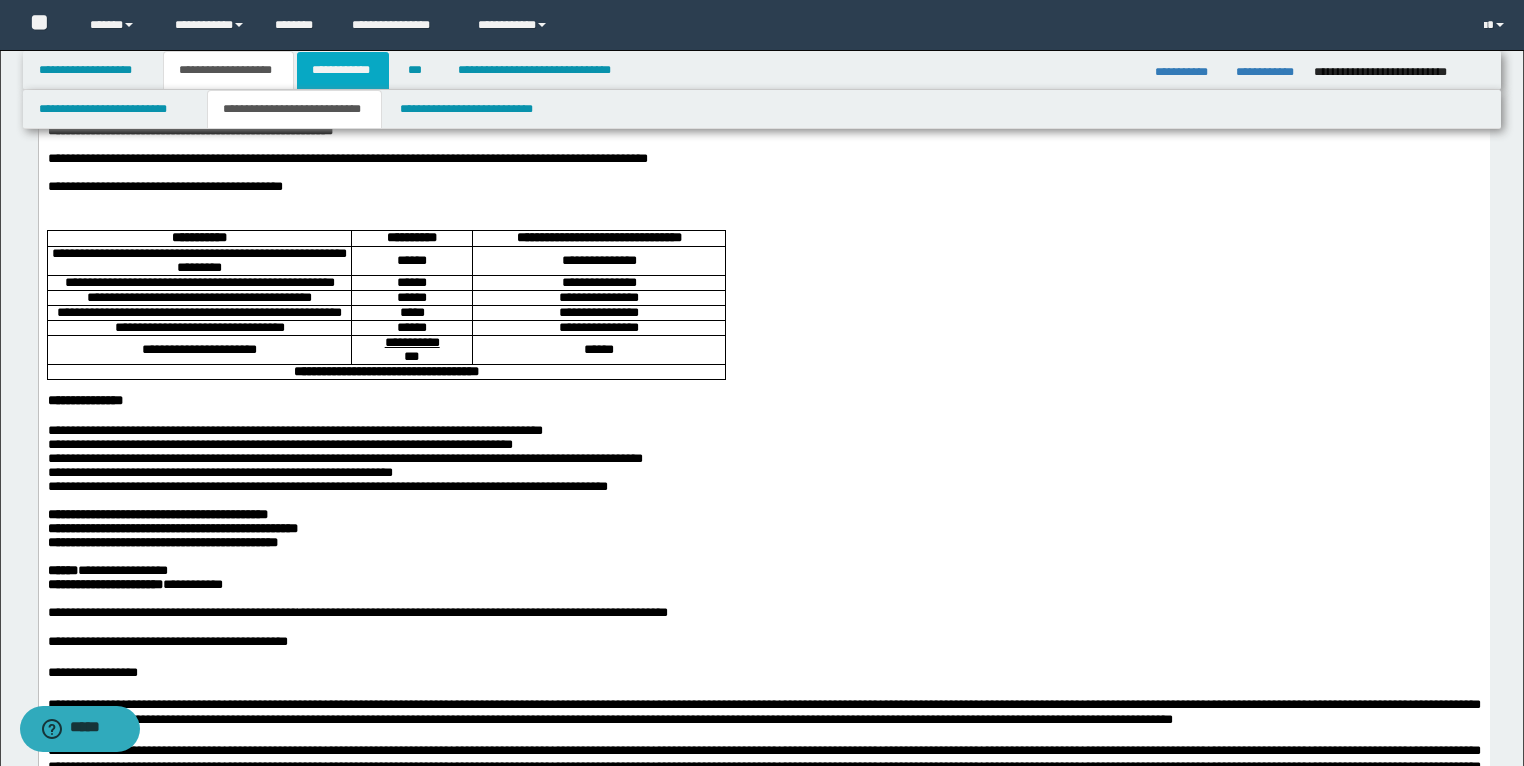 click on "**********" at bounding box center [343, 70] 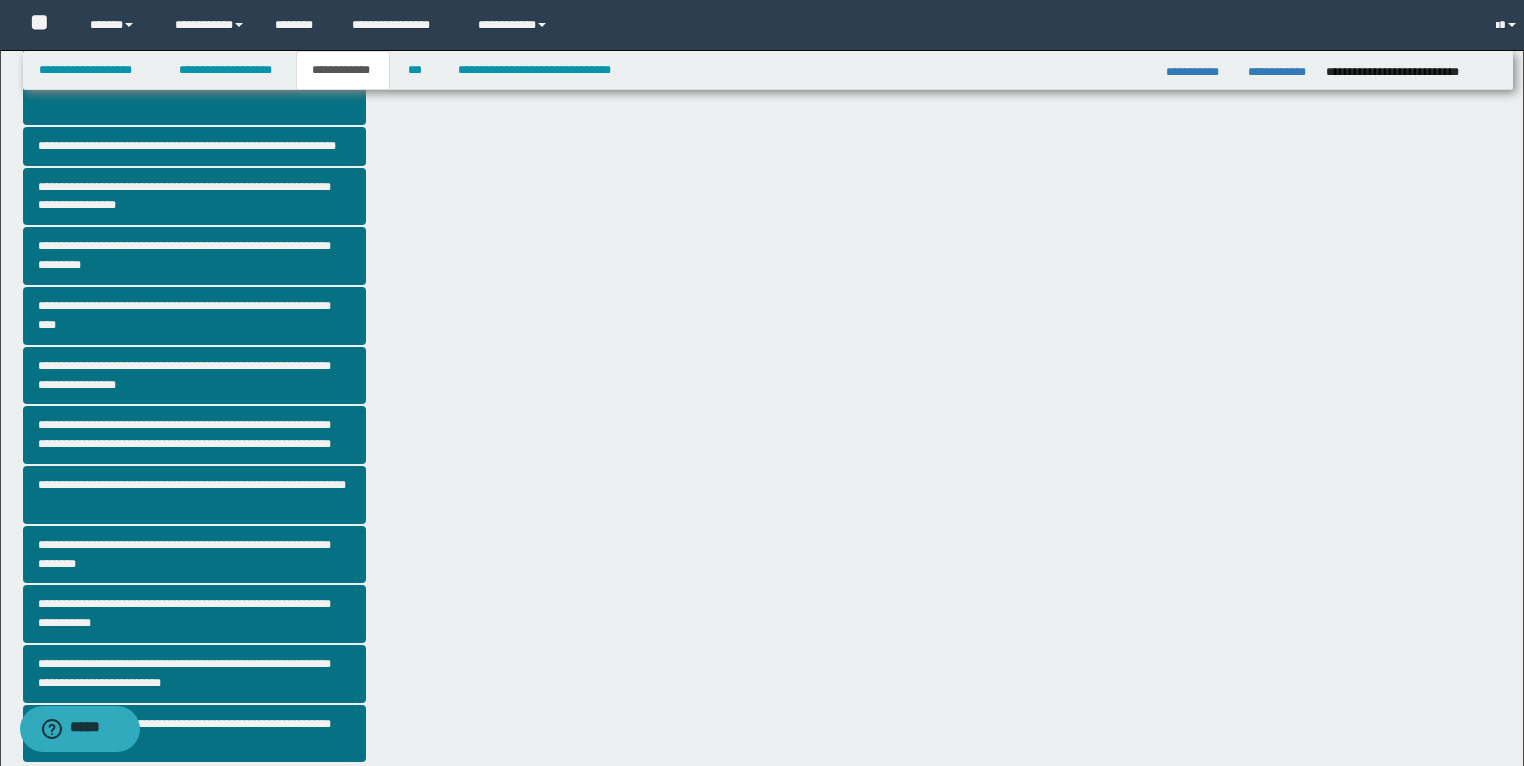 scroll, scrollTop: 208, scrollLeft: 0, axis: vertical 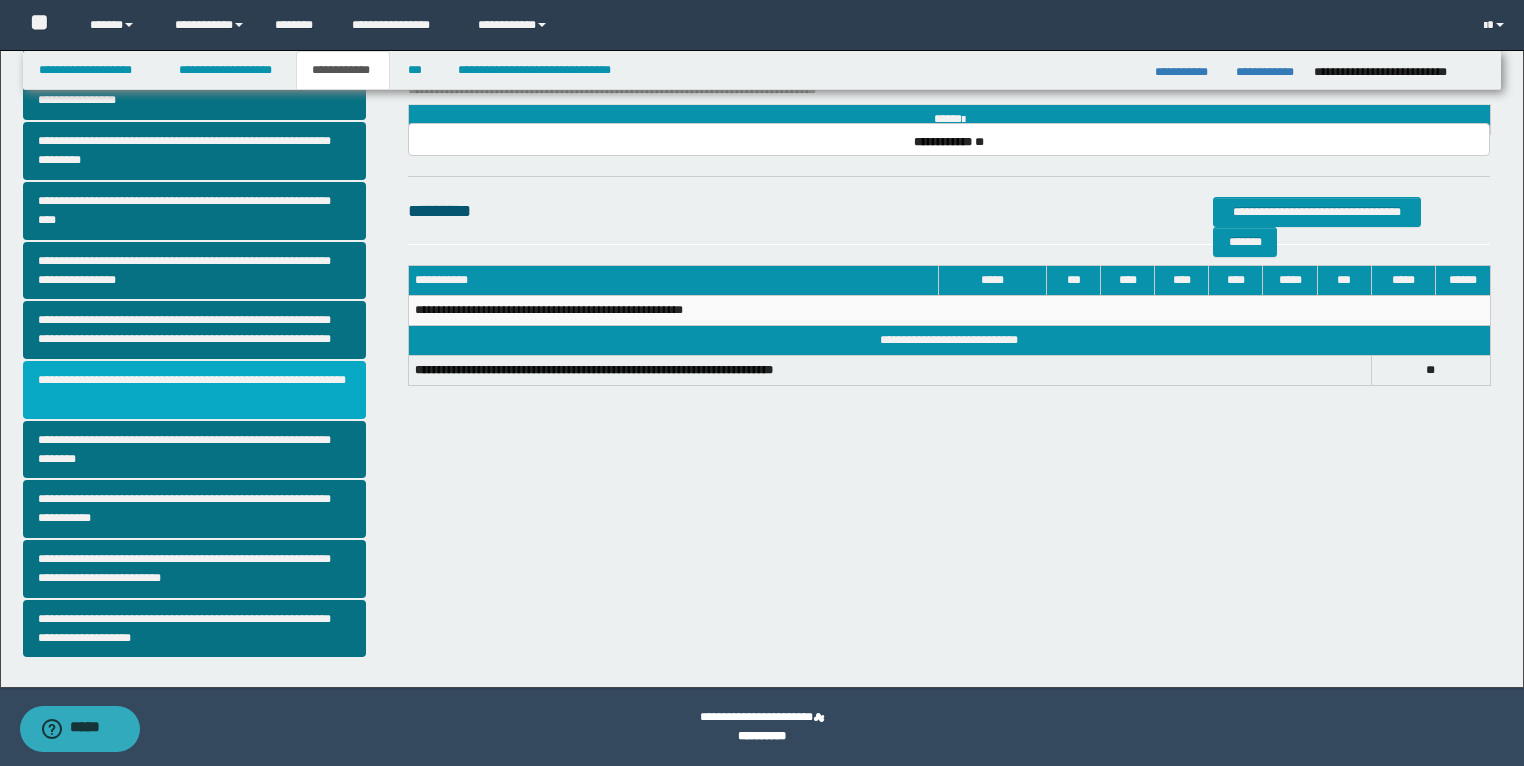 click on "**********" at bounding box center [195, 390] 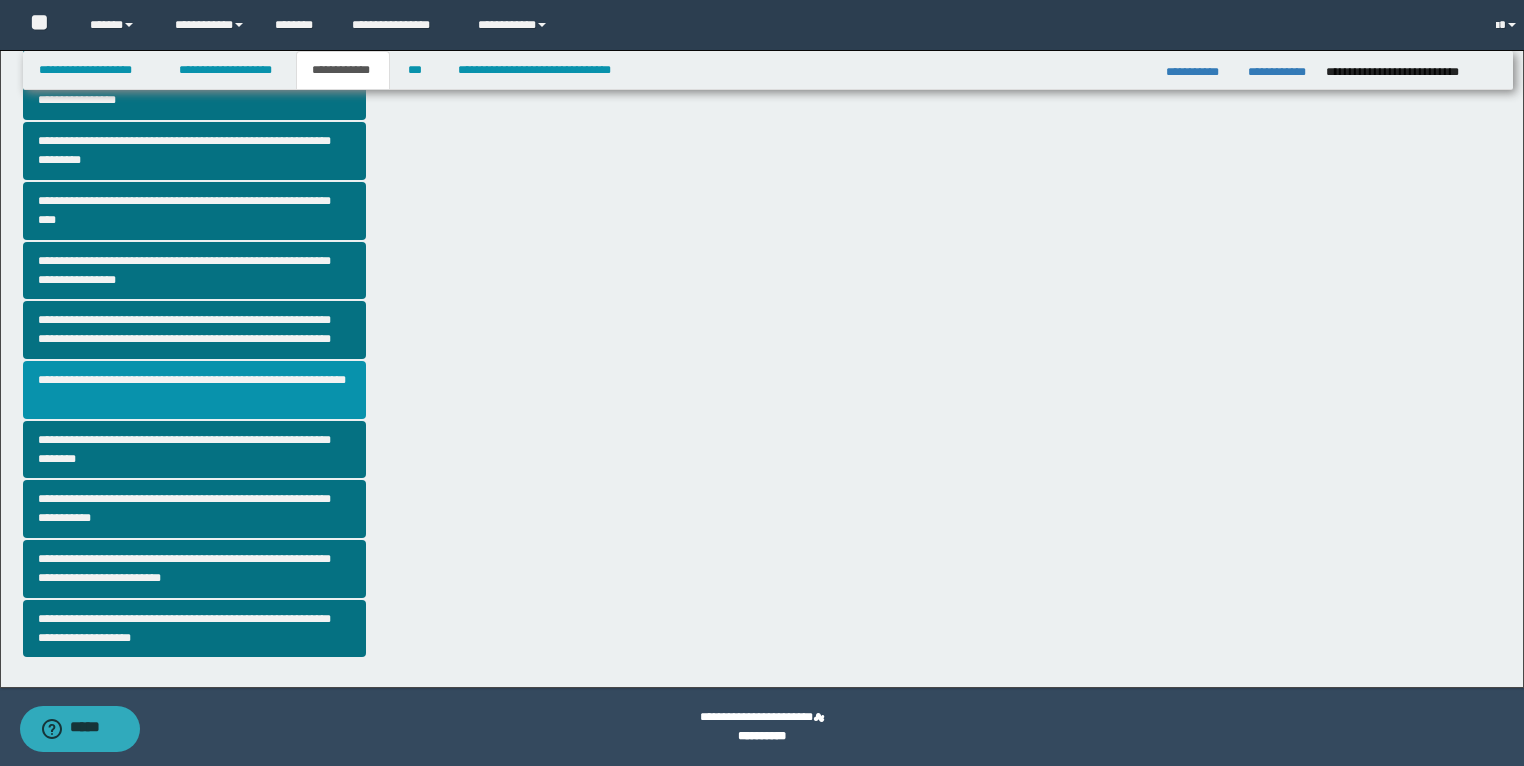 scroll, scrollTop: 0, scrollLeft: 0, axis: both 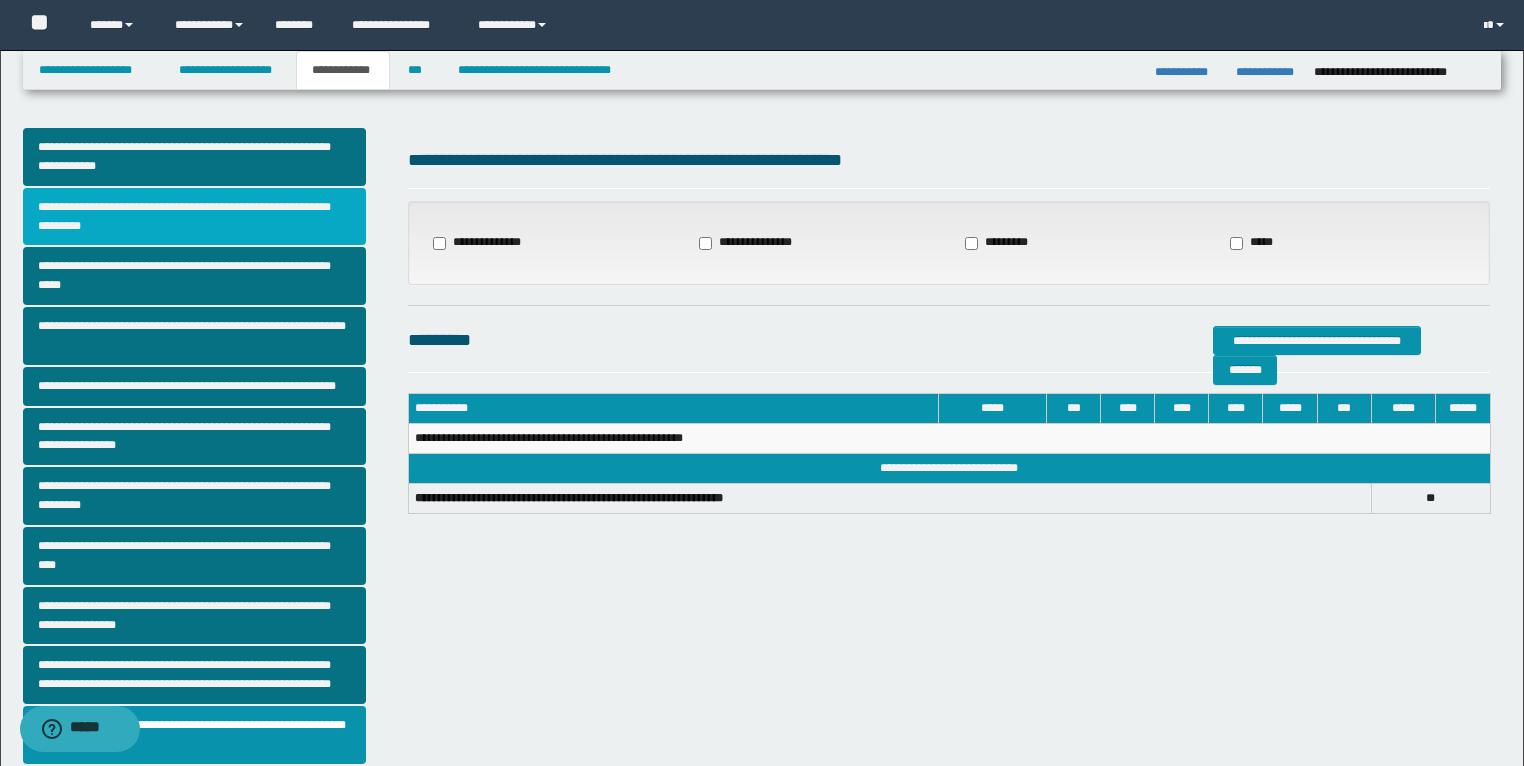 click on "**********" at bounding box center [195, 217] 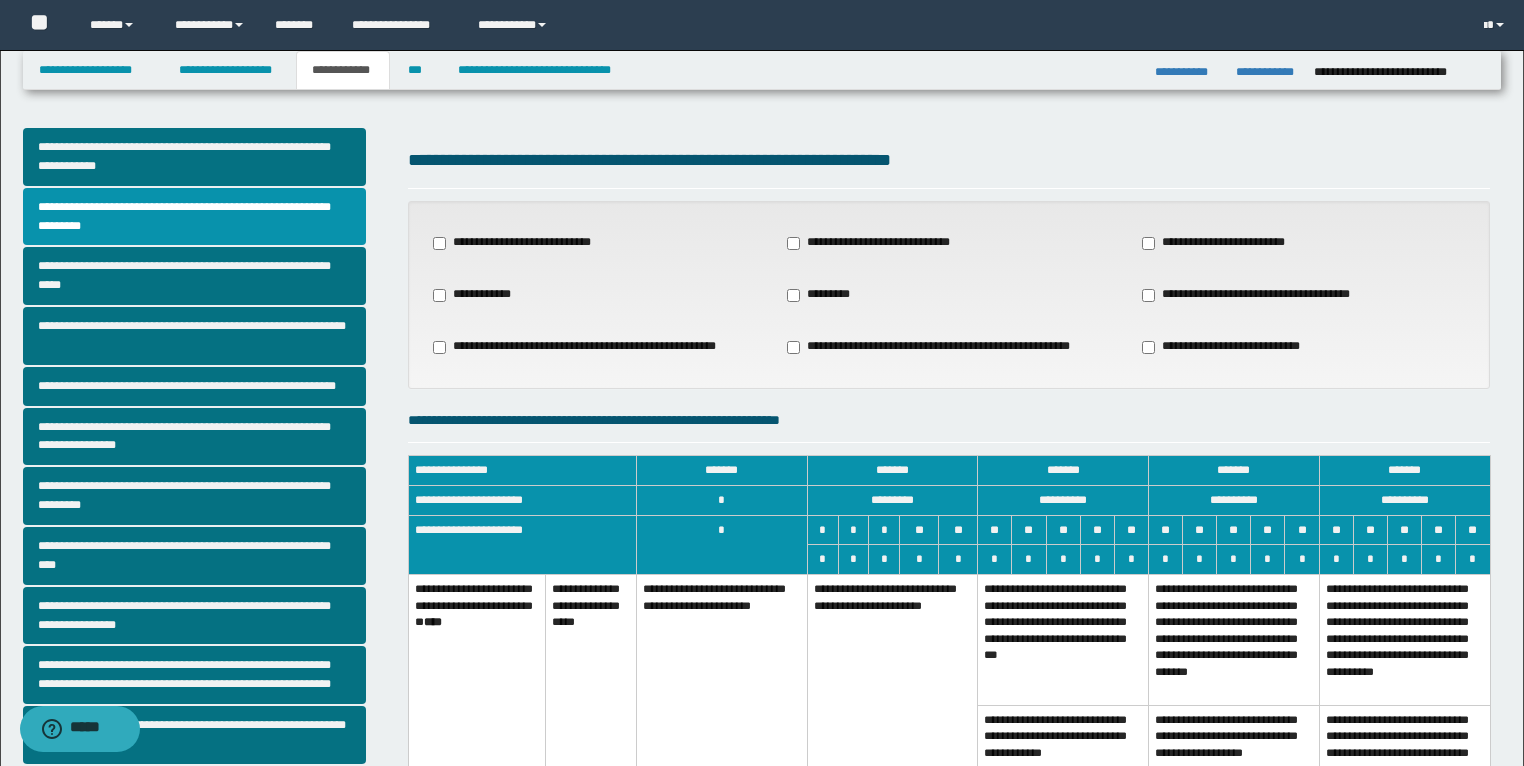 click on "**********" at bounding box center (892, 695) 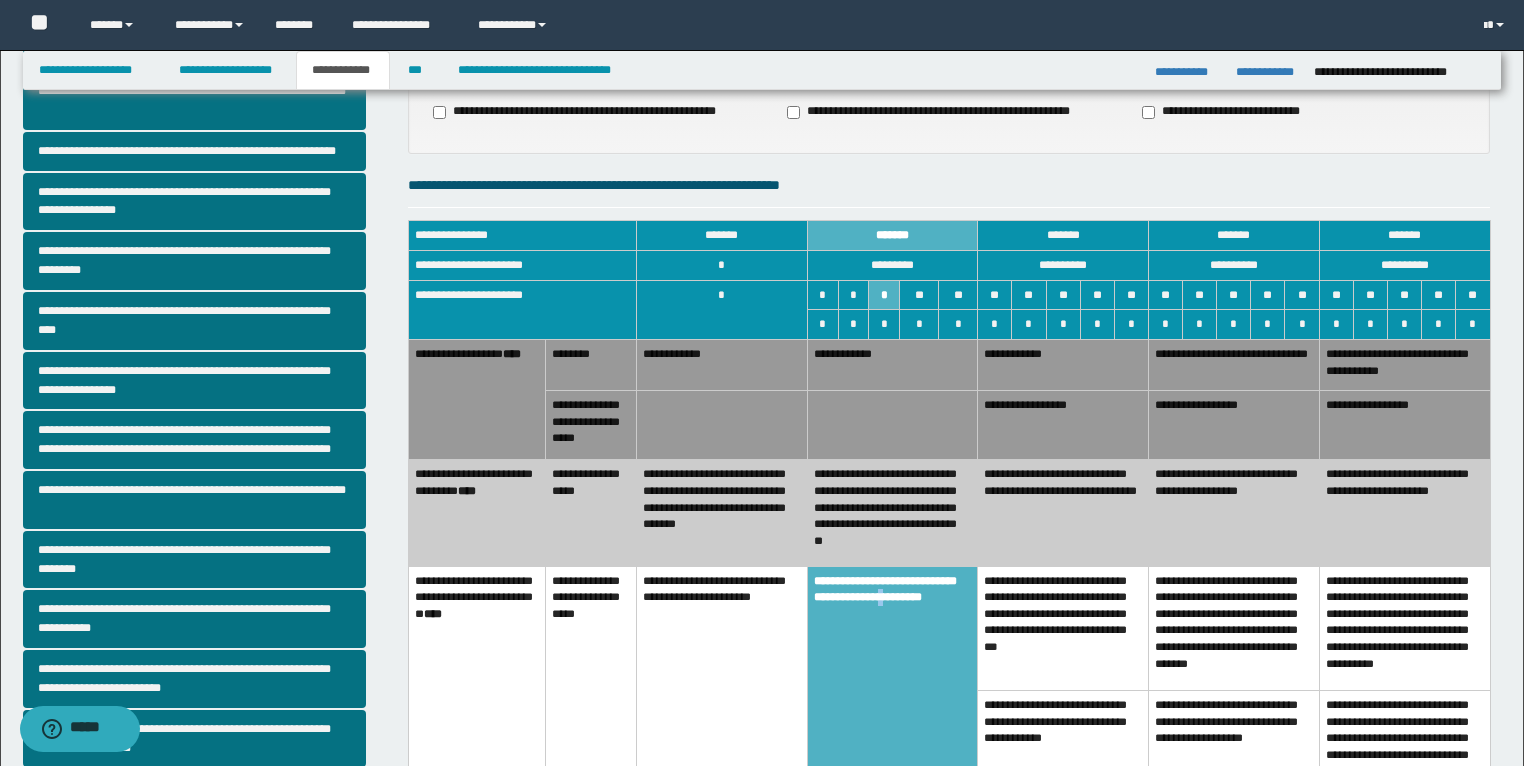 scroll, scrollTop: 320, scrollLeft: 0, axis: vertical 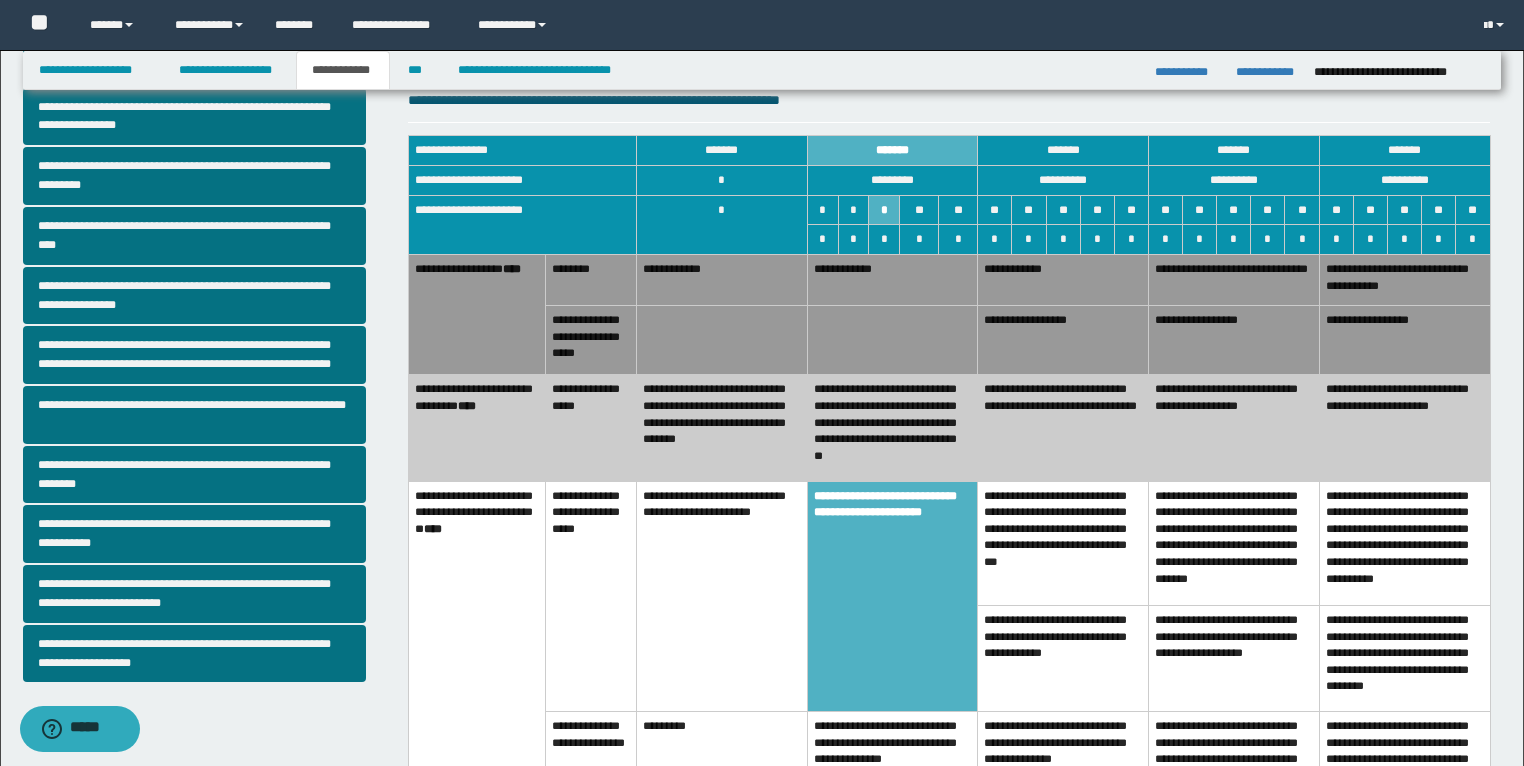 click on "**********" at bounding box center (1063, 428) 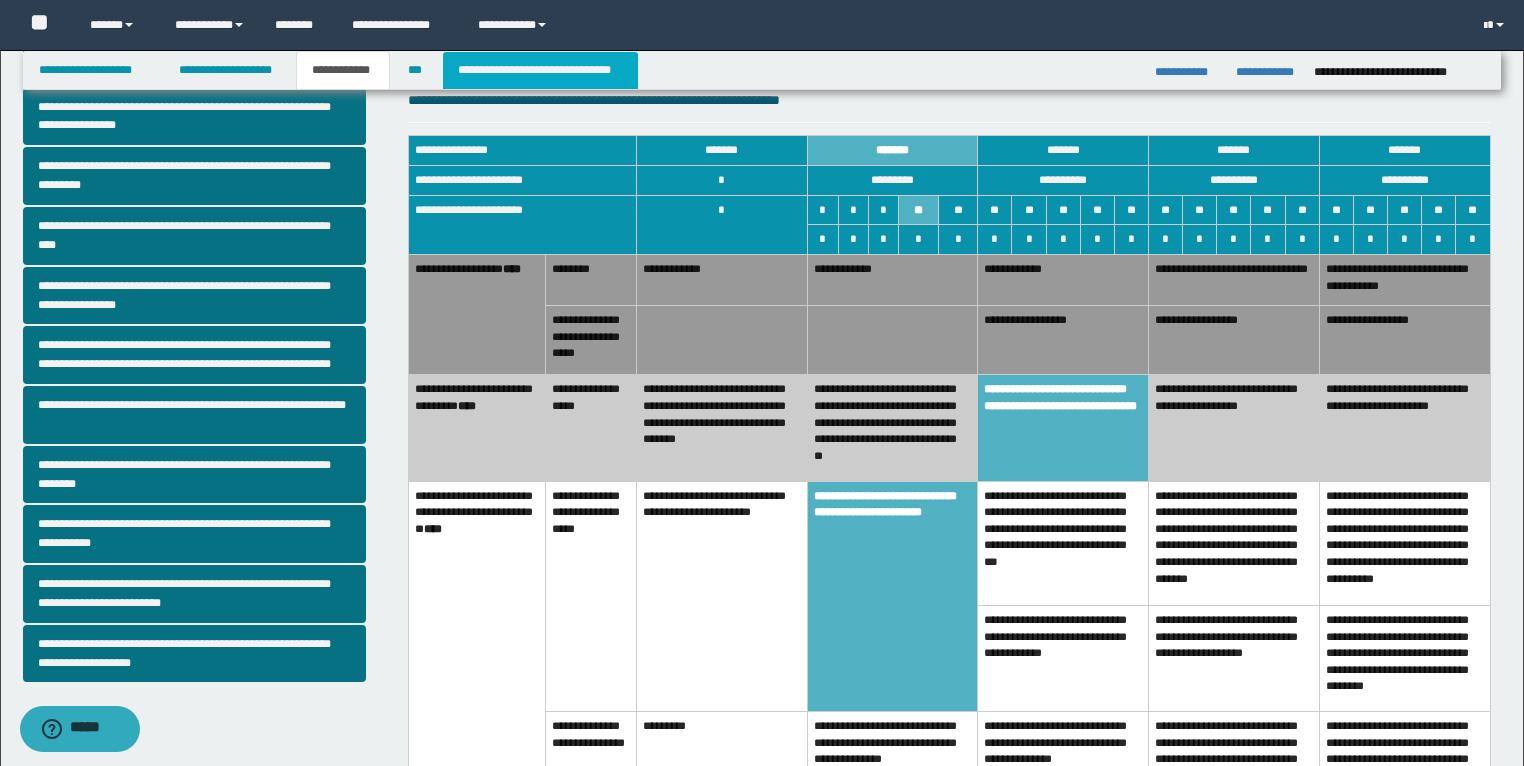 click on "**********" at bounding box center (540, 70) 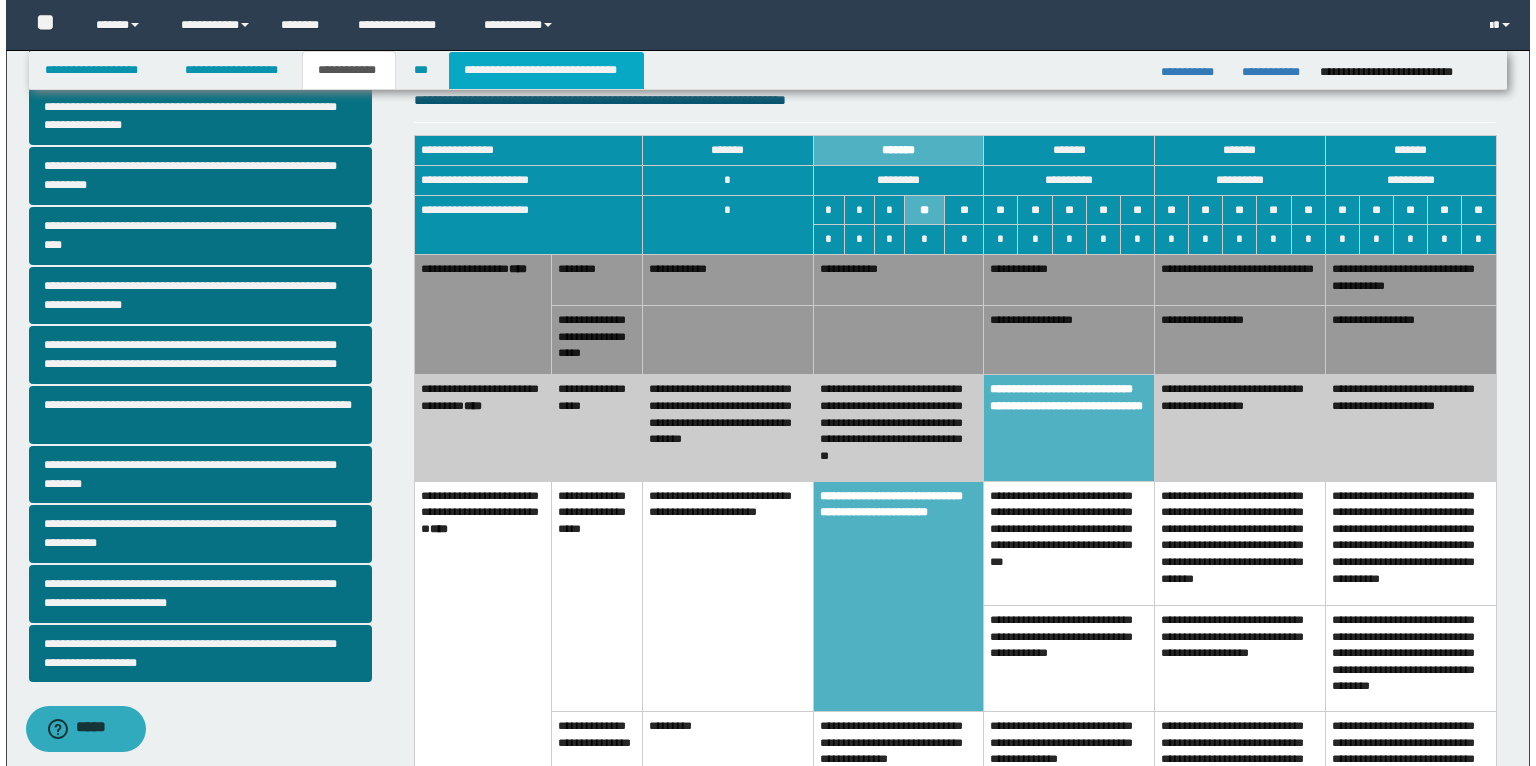 scroll, scrollTop: 0, scrollLeft: 0, axis: both 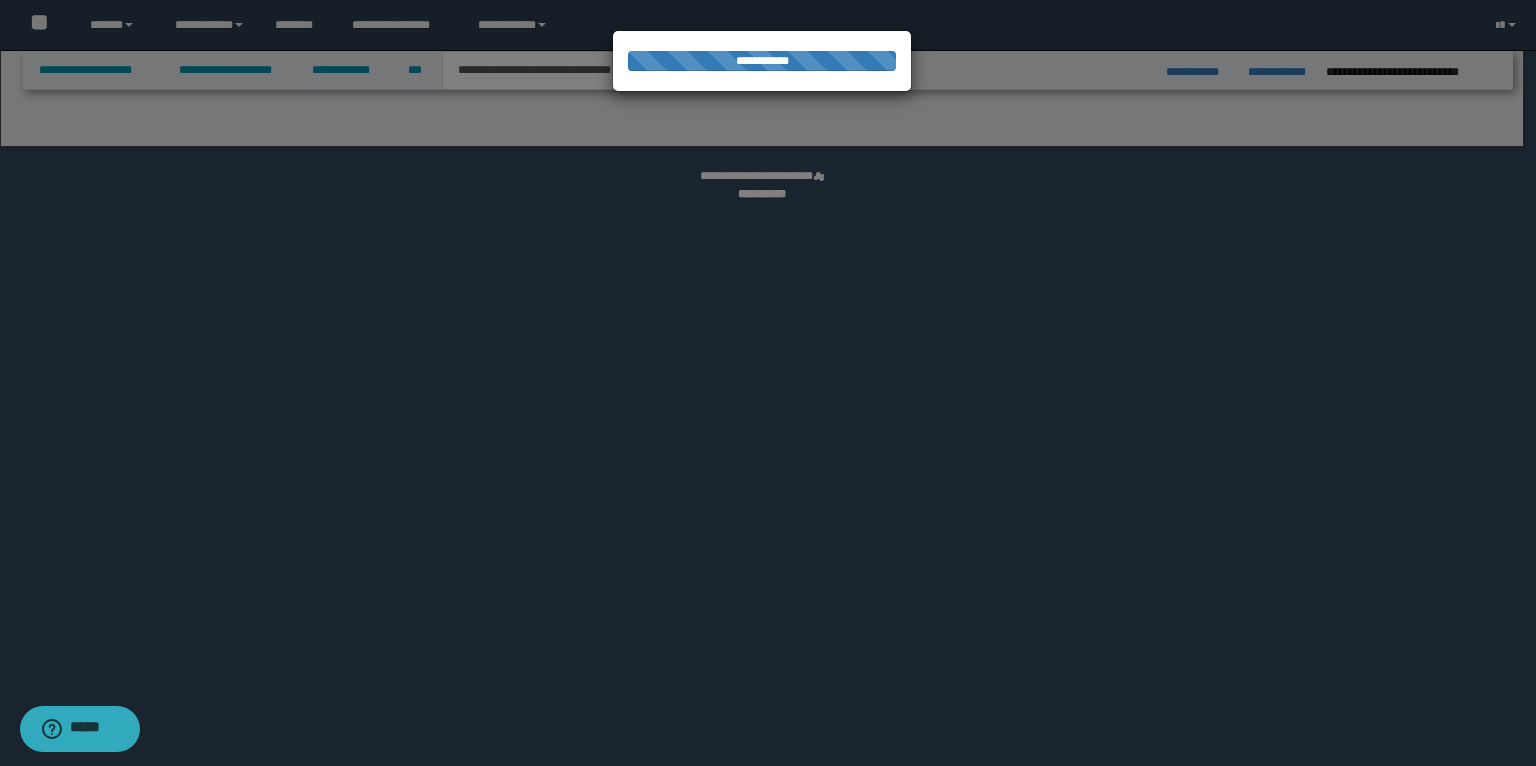 select on "*" 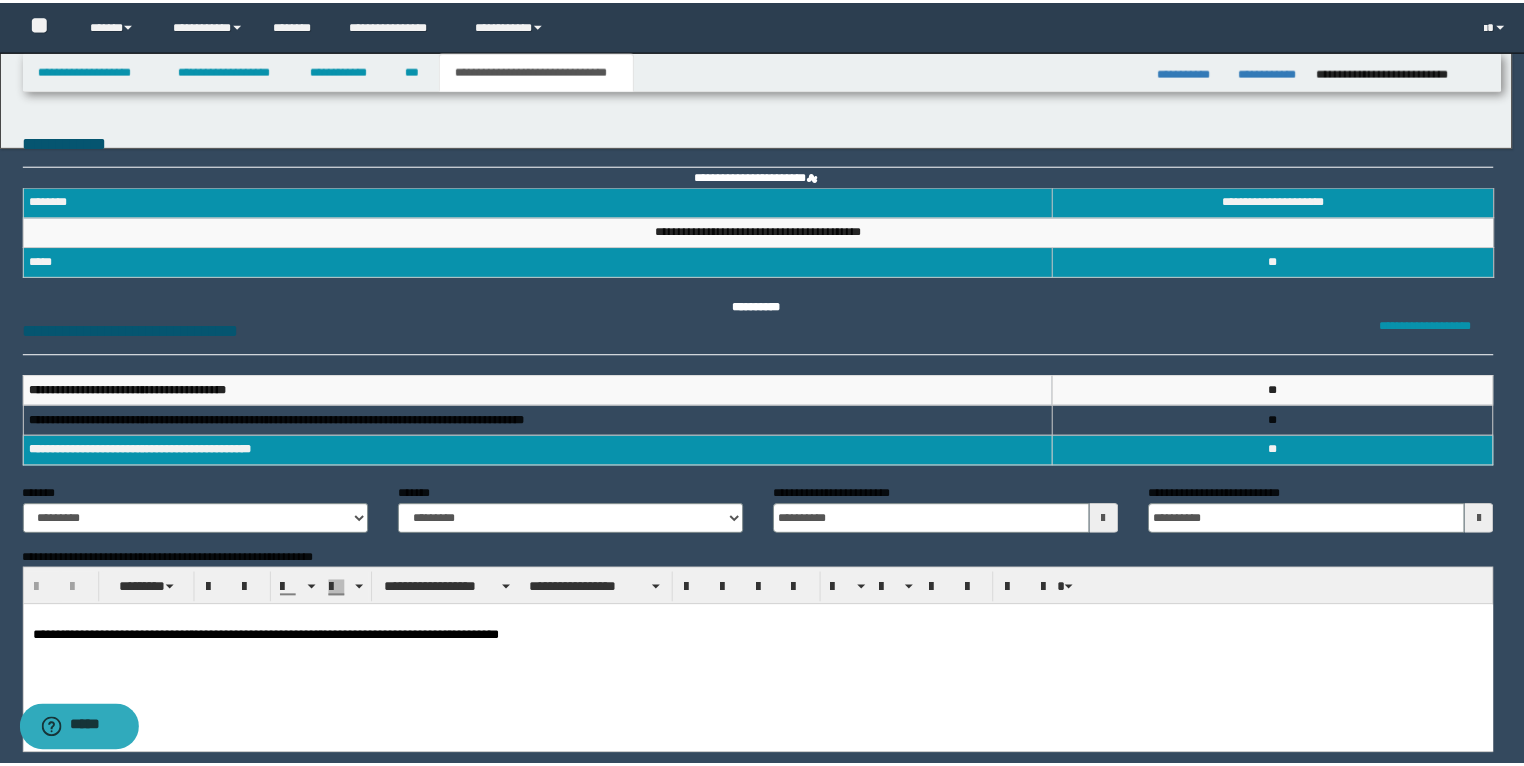 scroll, scrollTop: 0, scrollLeft: 0, axis: both 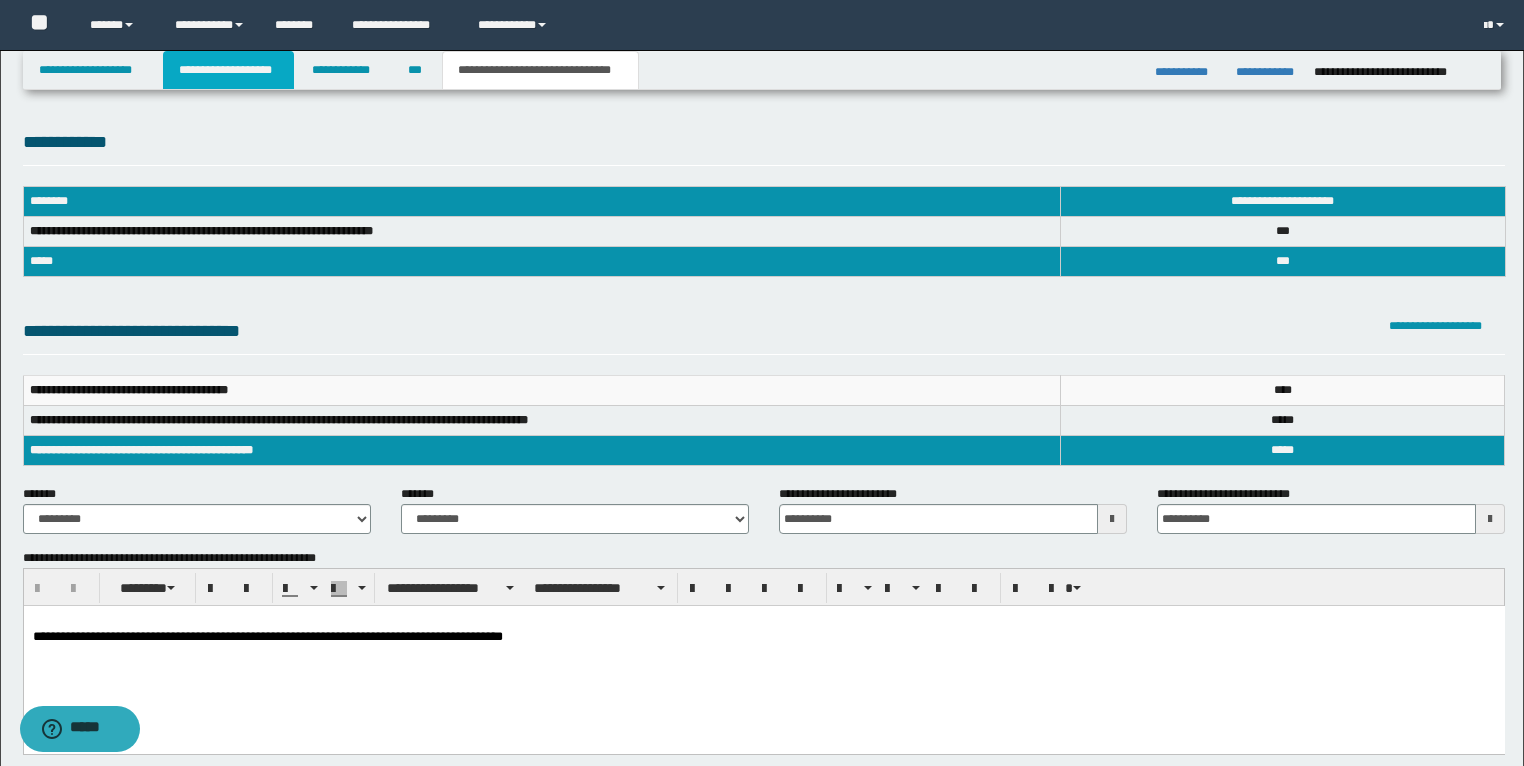 click on "**********" at bounding box center (228, 70) 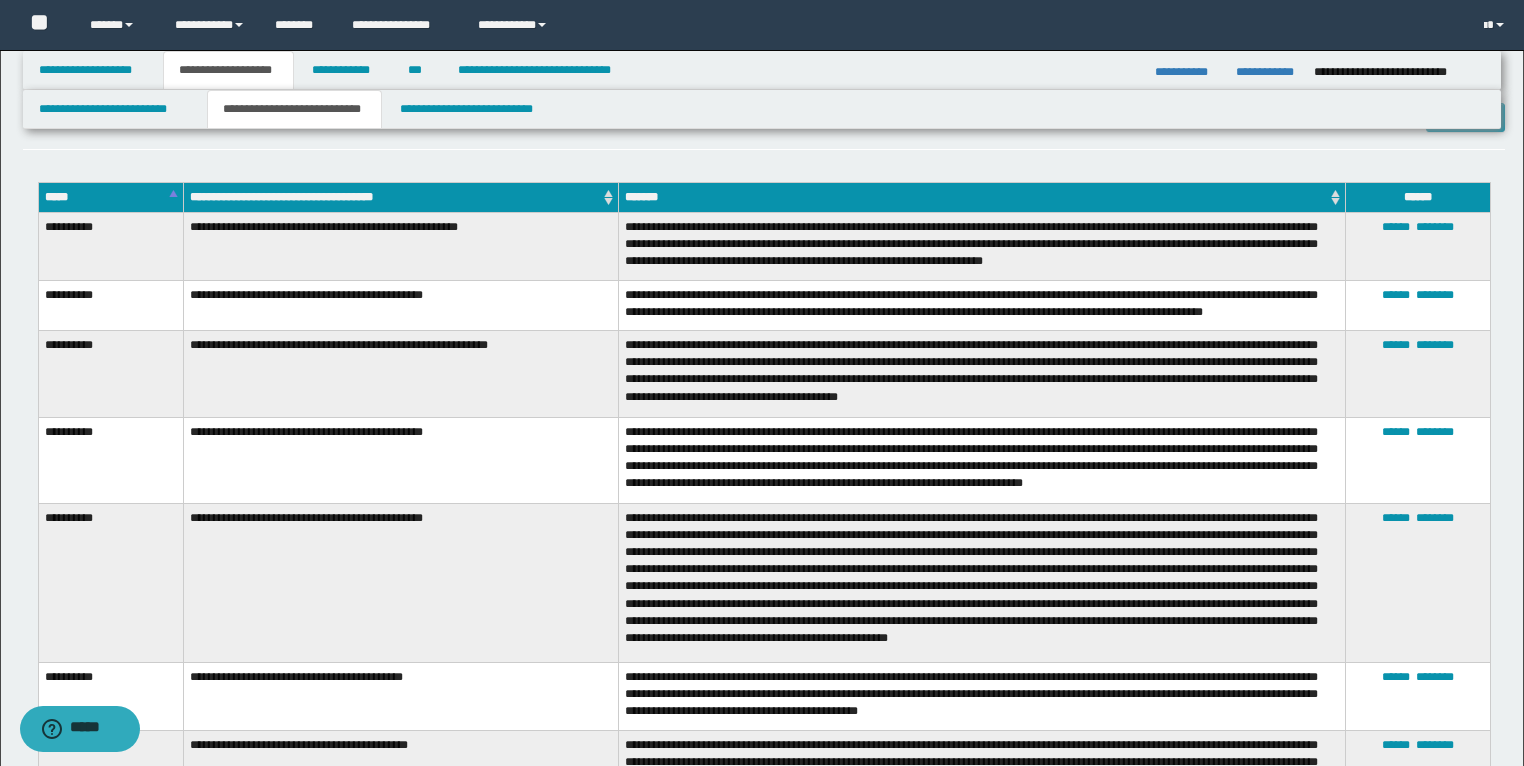 scroll, scrollTop: 5360, scrollLeft: 0, axis: vertical 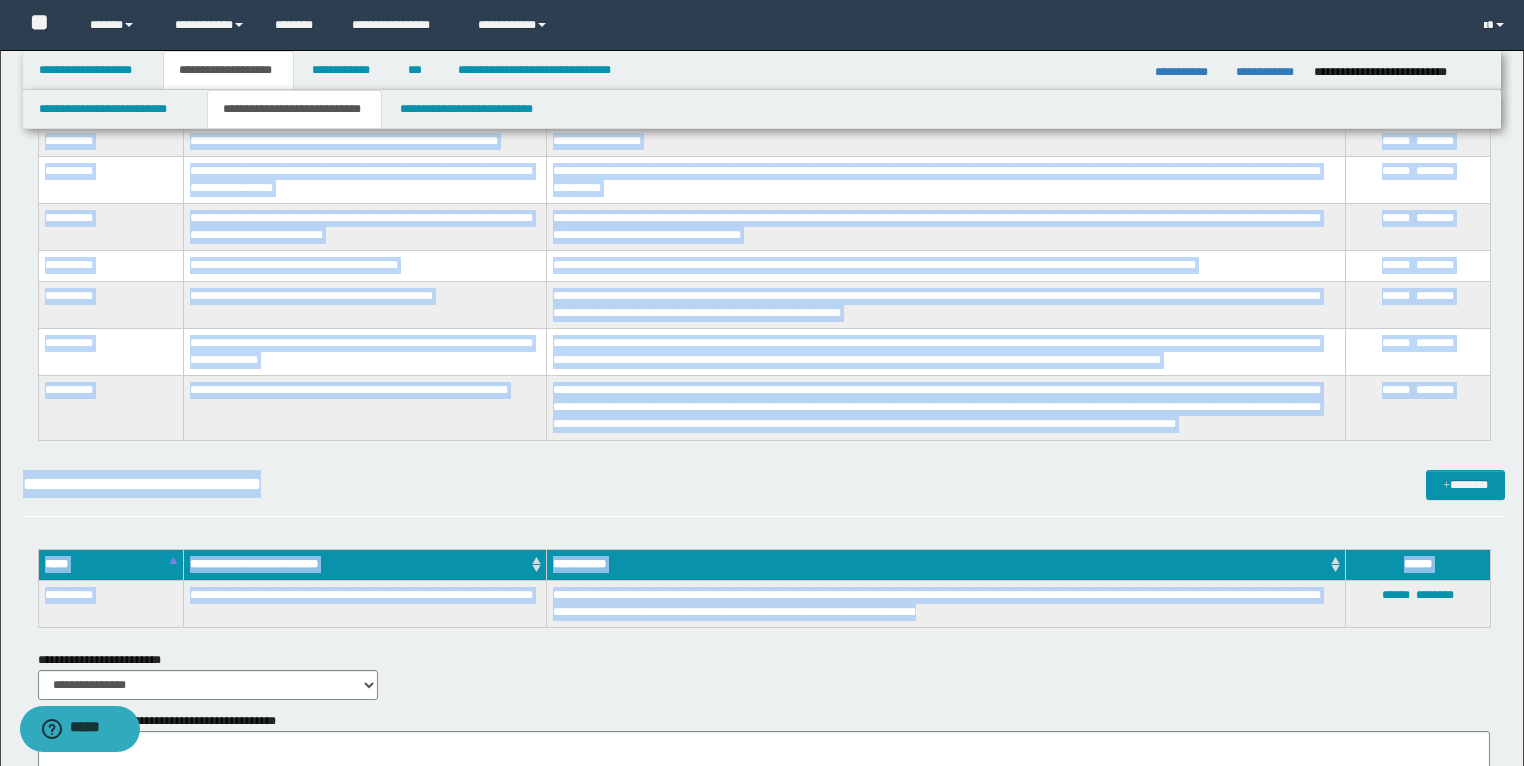 drag, startPoint x: 43, startPoint y: 201, endPoint x: 991, endPoint y: 579, distance: 1020.5822 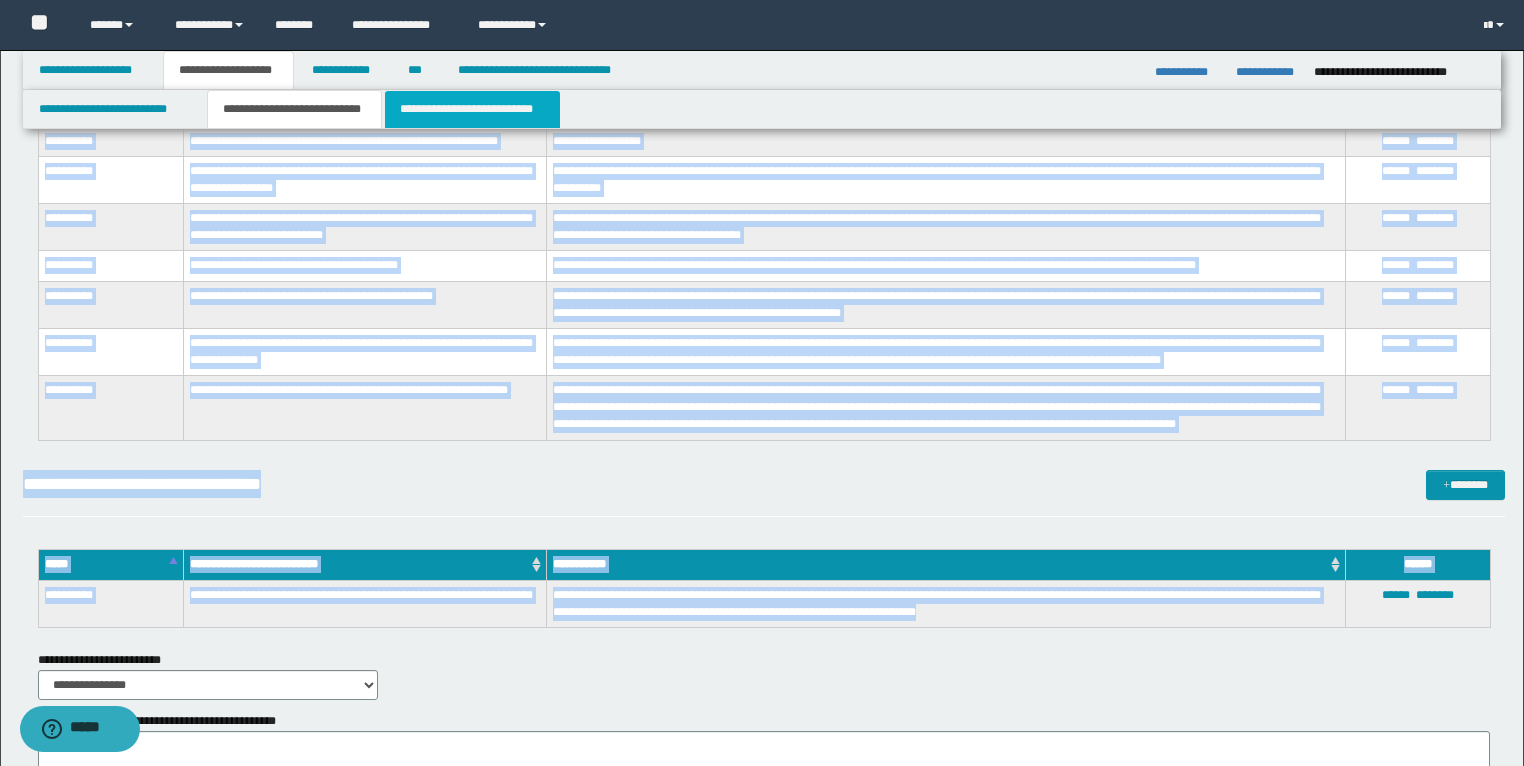 click on "**********" at bounding box center [472, 109] 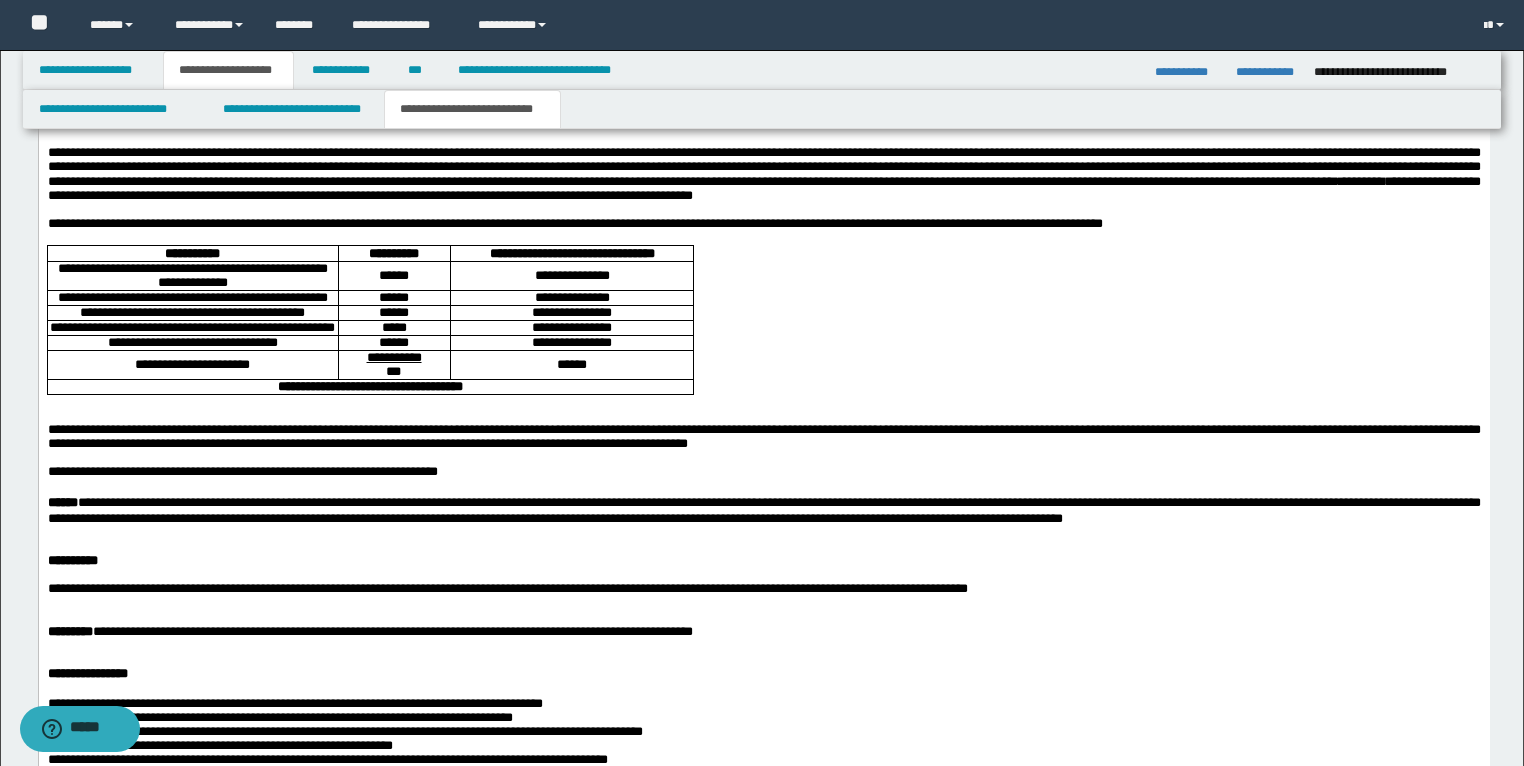 scroll, scrollTop: 1440, scrollLeft: 0, axis: vertical 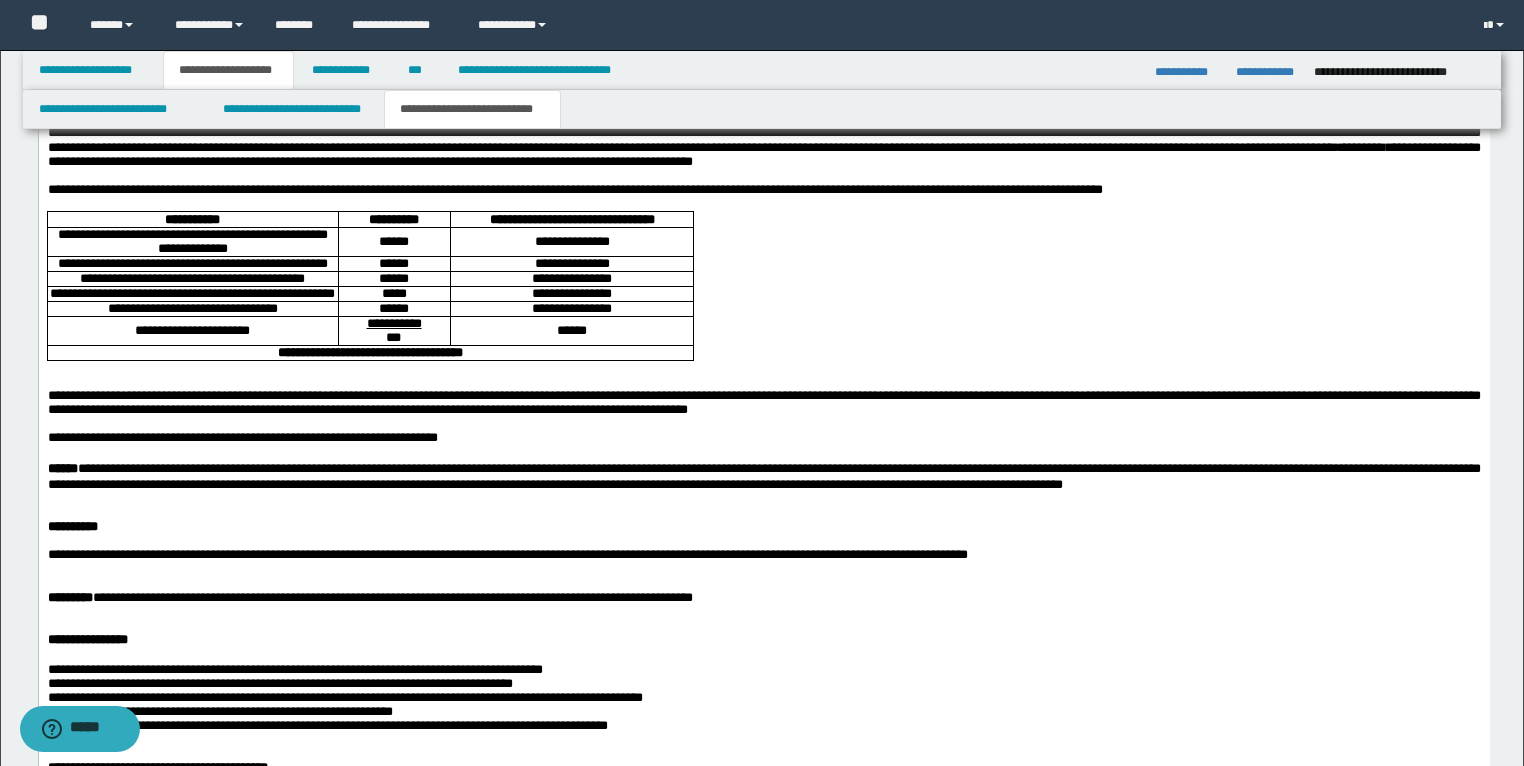 click on "**********" at bounding box center [763, 189] 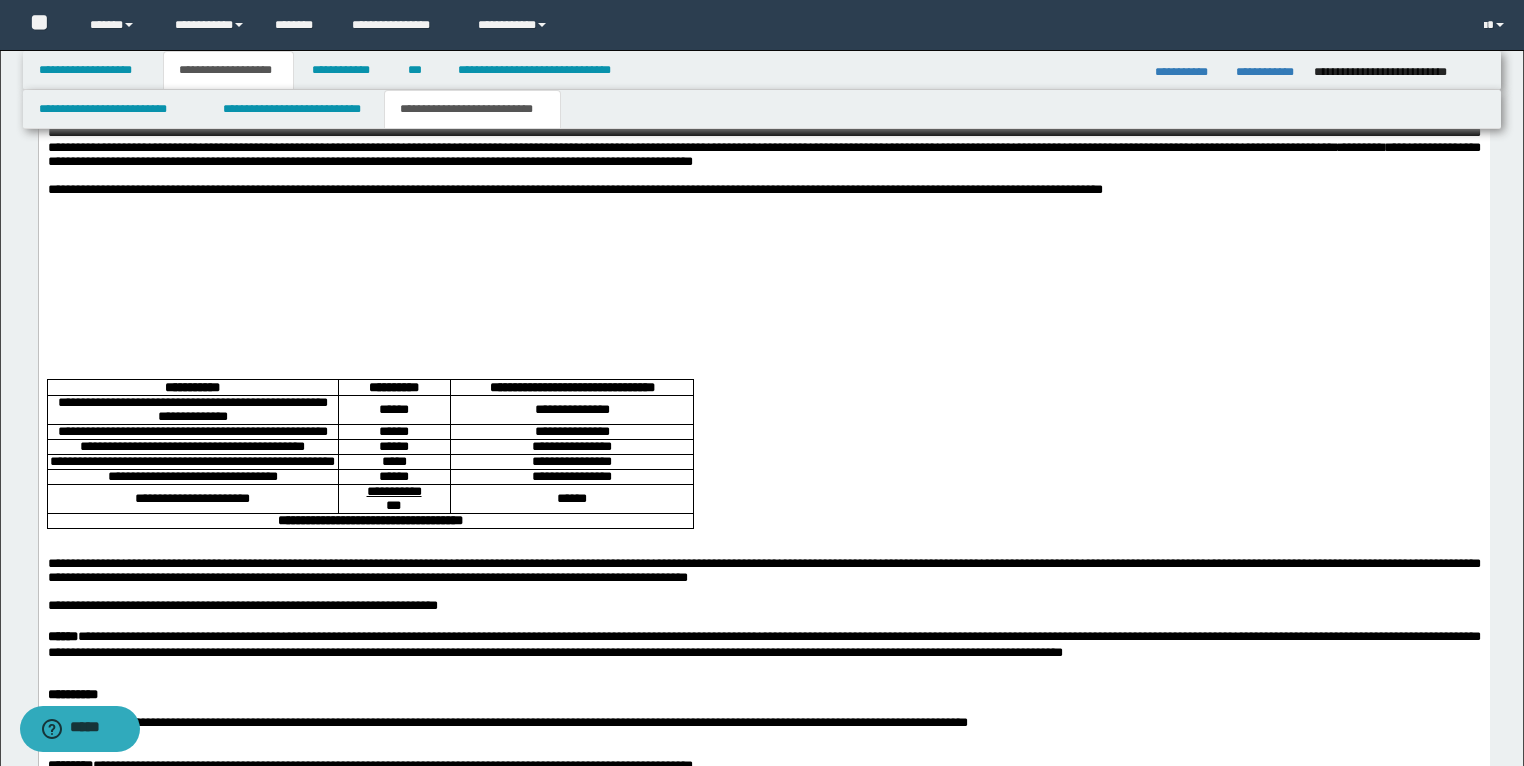 click at bounding box center [763, 231] 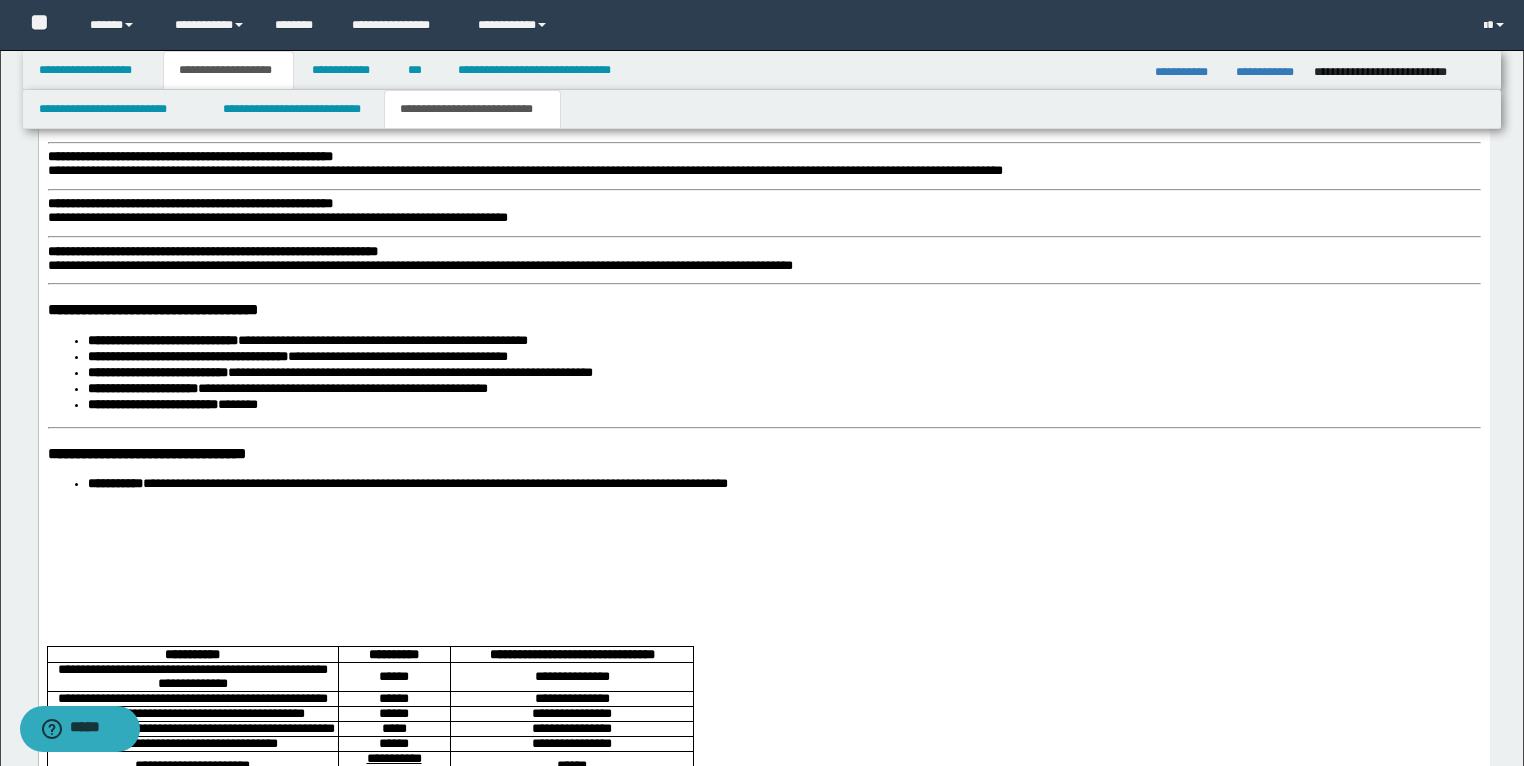 scroll, scrollTop: 2400, scrollLeft: 0, axis: vertical 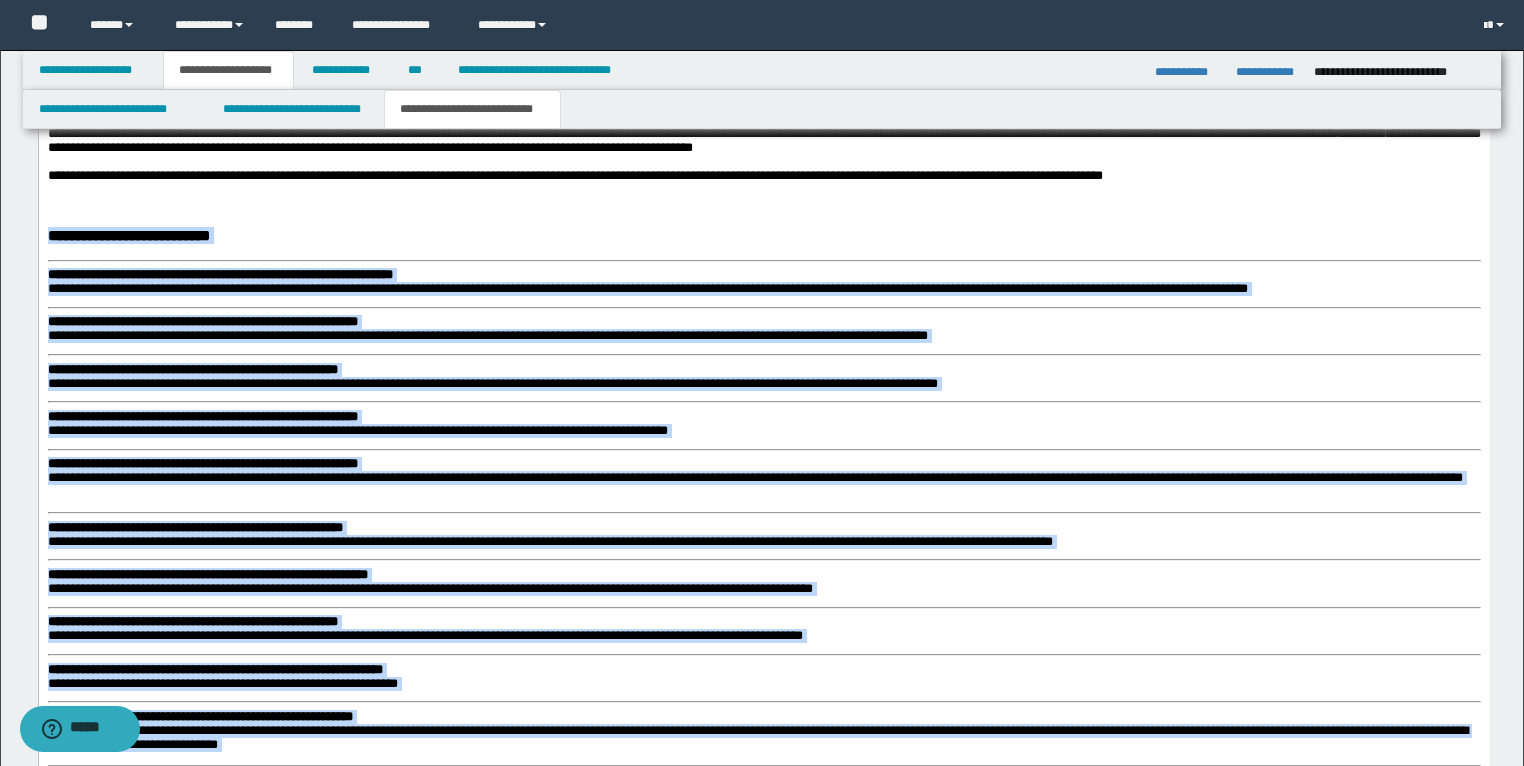 drag, startPoint x: 783, startPoint y: 1426, endPoint x: 66, endPoint y: 341, distance: 1300.5052 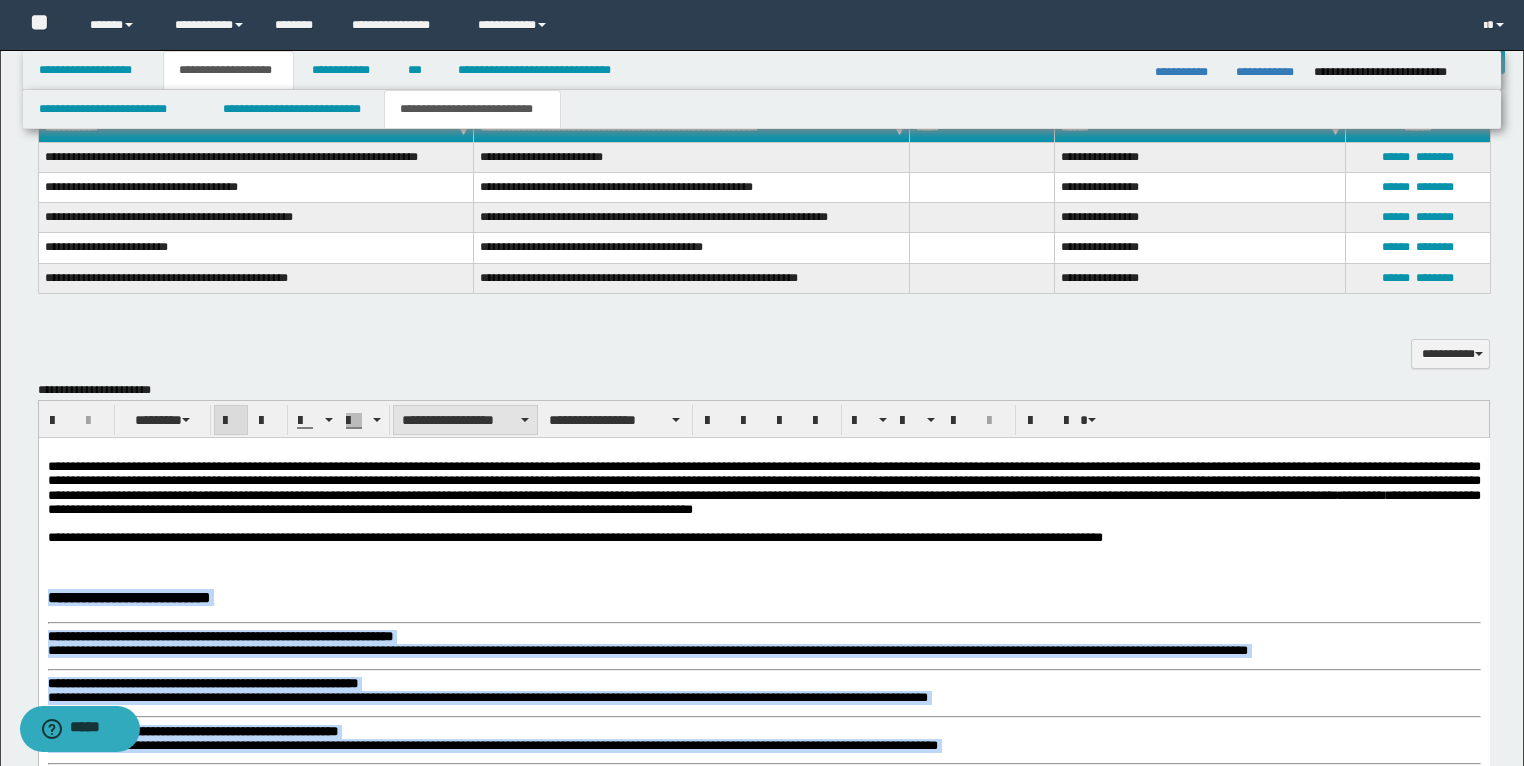 scroll, scrollTop: 1054, scrollLeft: 0, axis: vertical 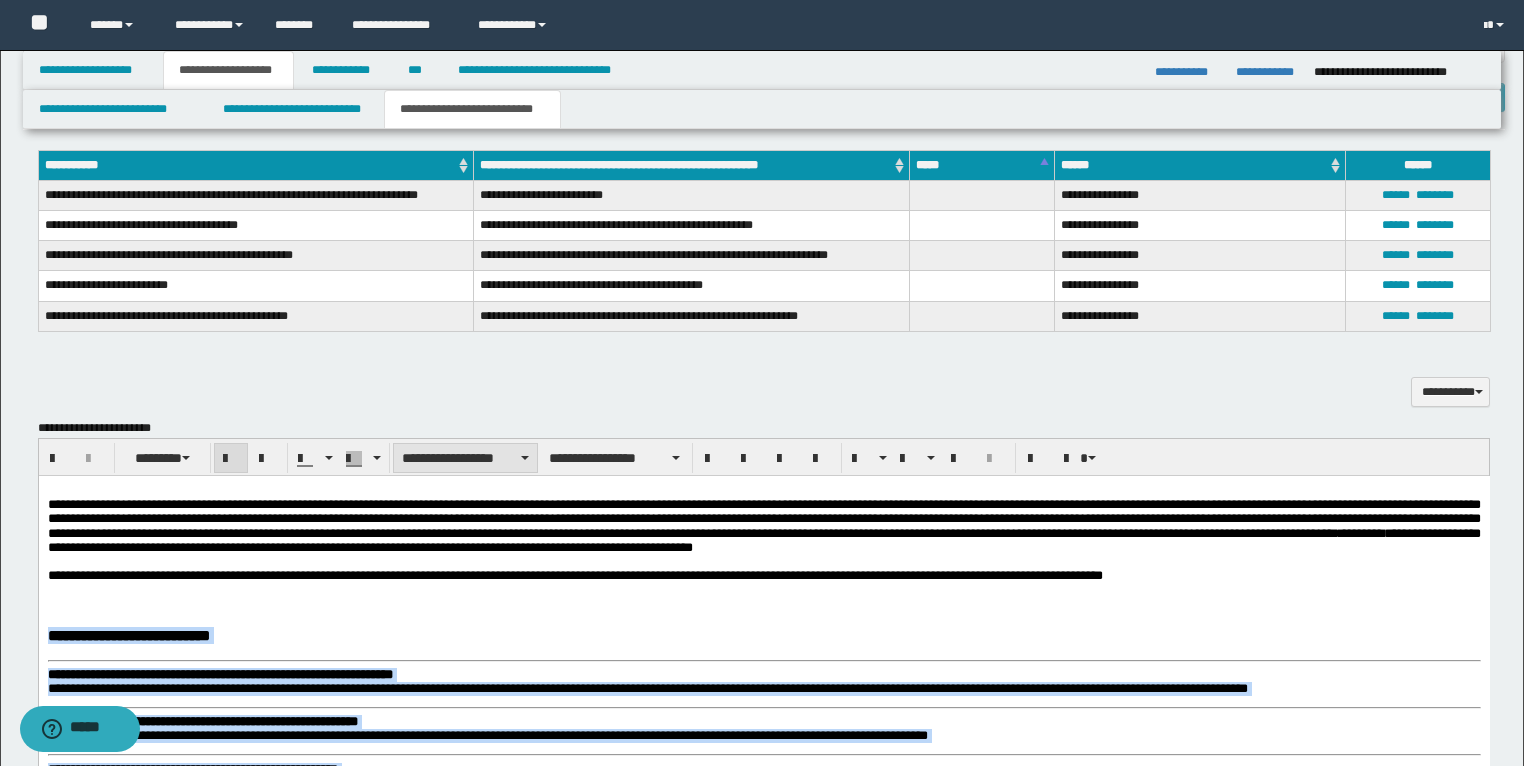 click on "**********" at bounding box center (465, 458) 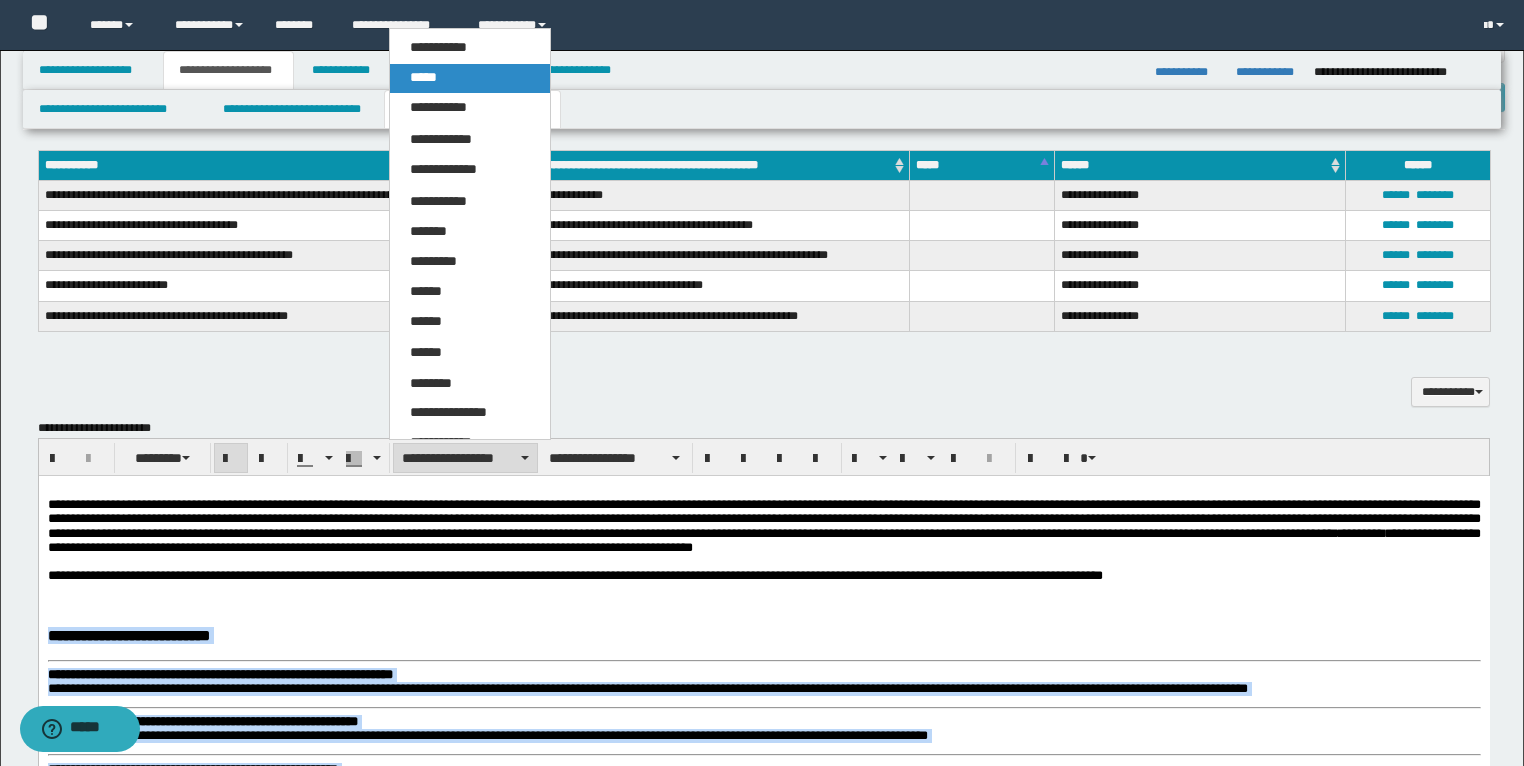 click on "*****" at bounding box center [423, 77] 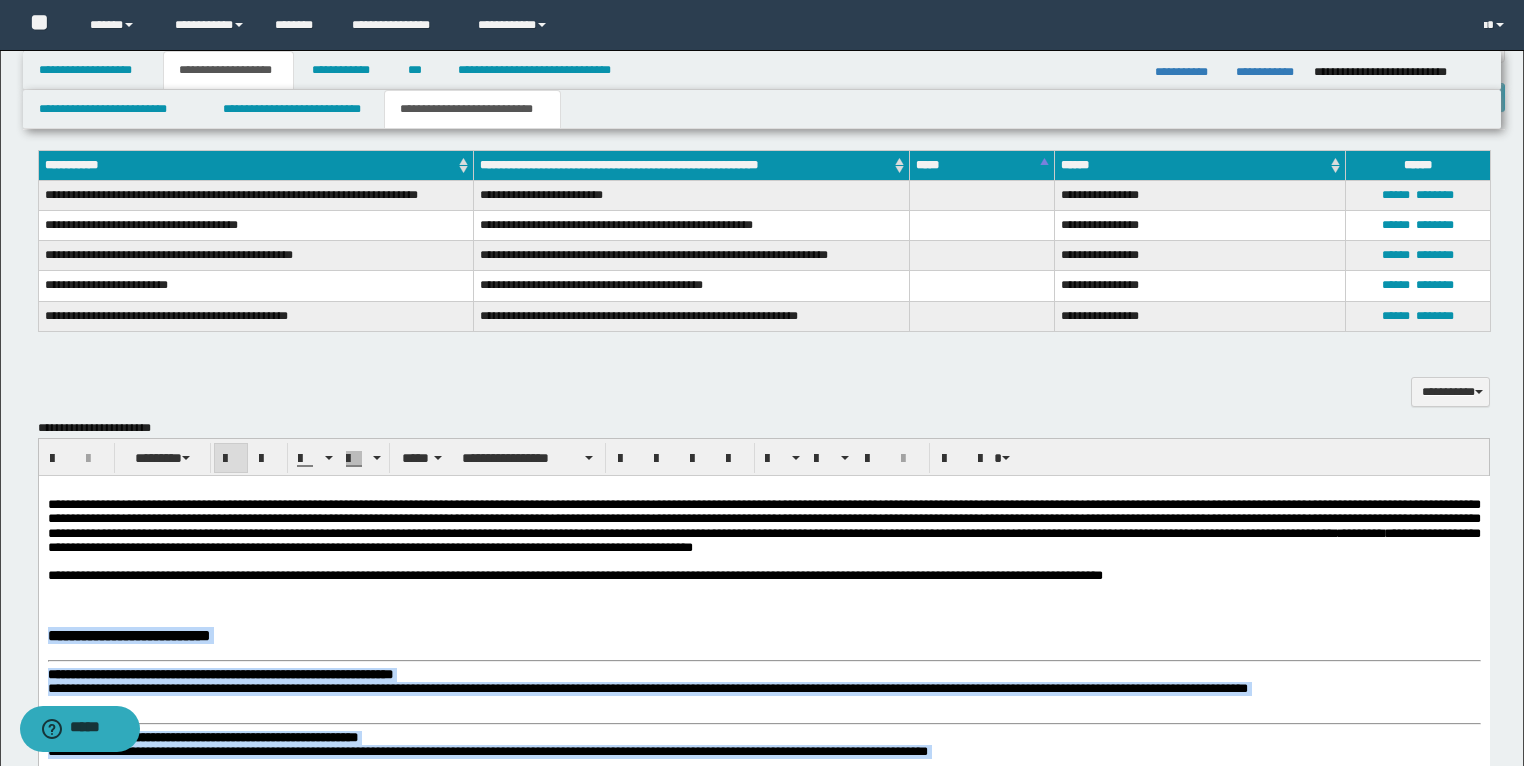 click at bounding box center [231, 459] 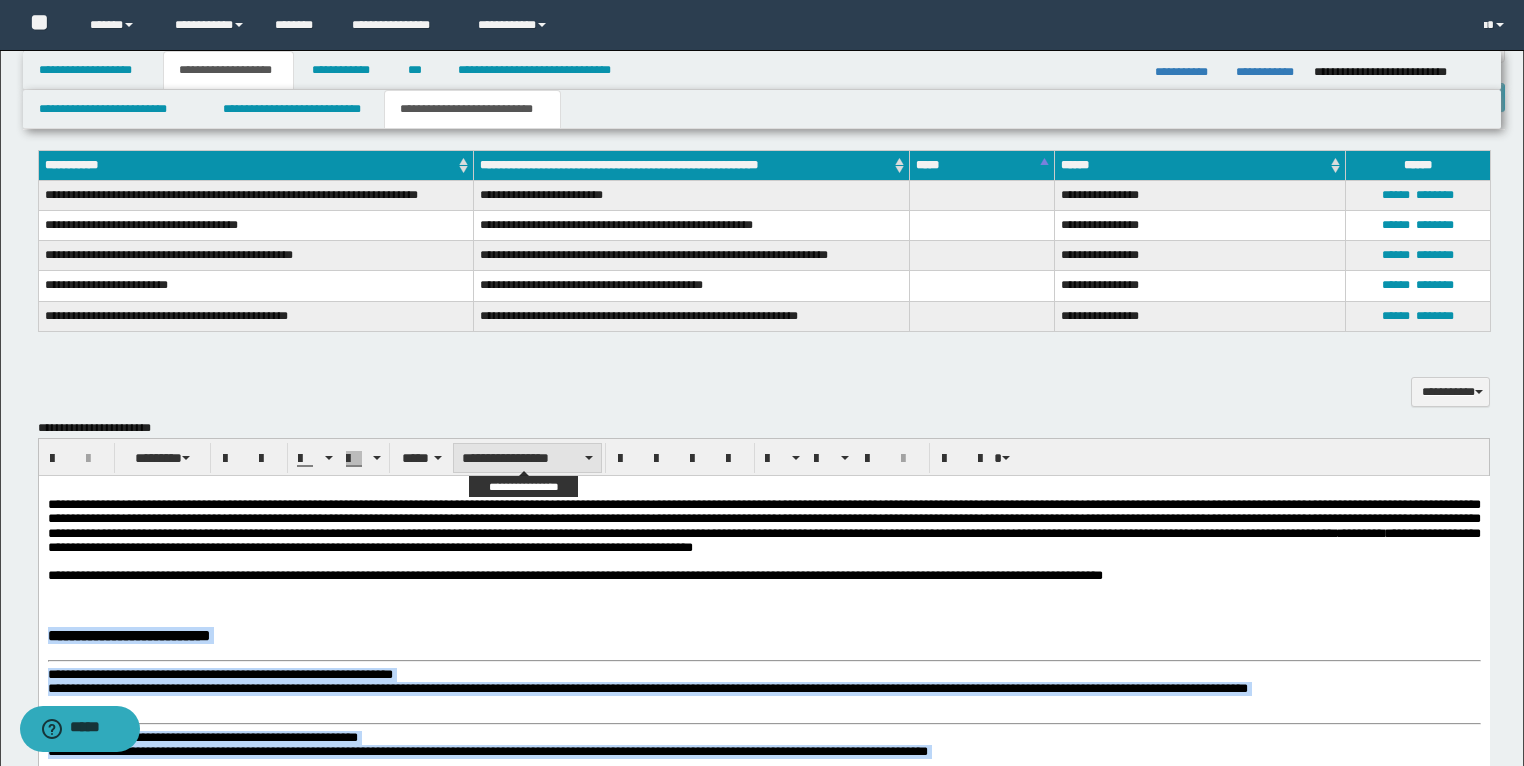 click on "**********" at bounding box center [527, 458] 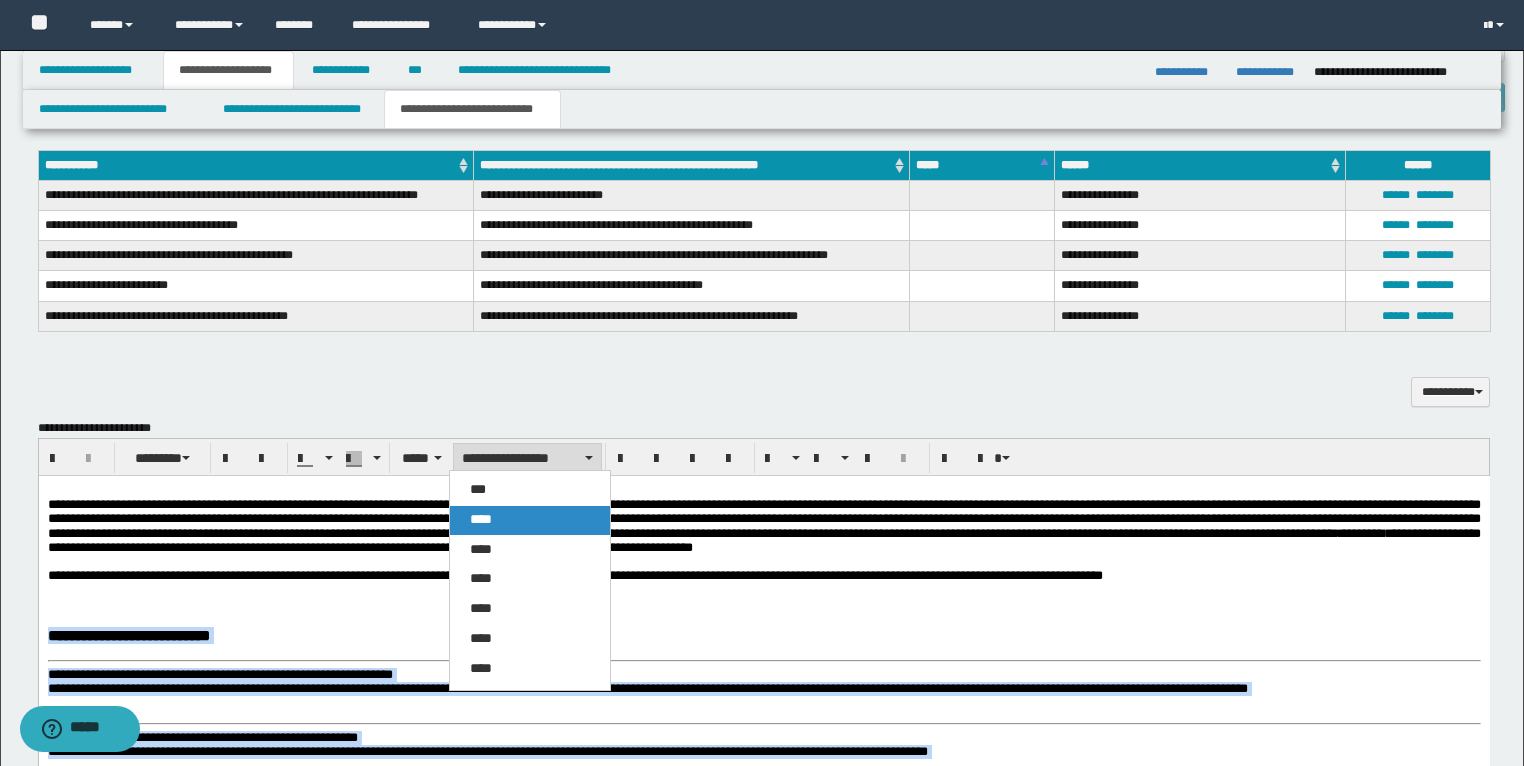 drag, startPoint x: 498, startPoint y: 516, endPoint x: 447, endPoint y: 51, distance: 467.78842 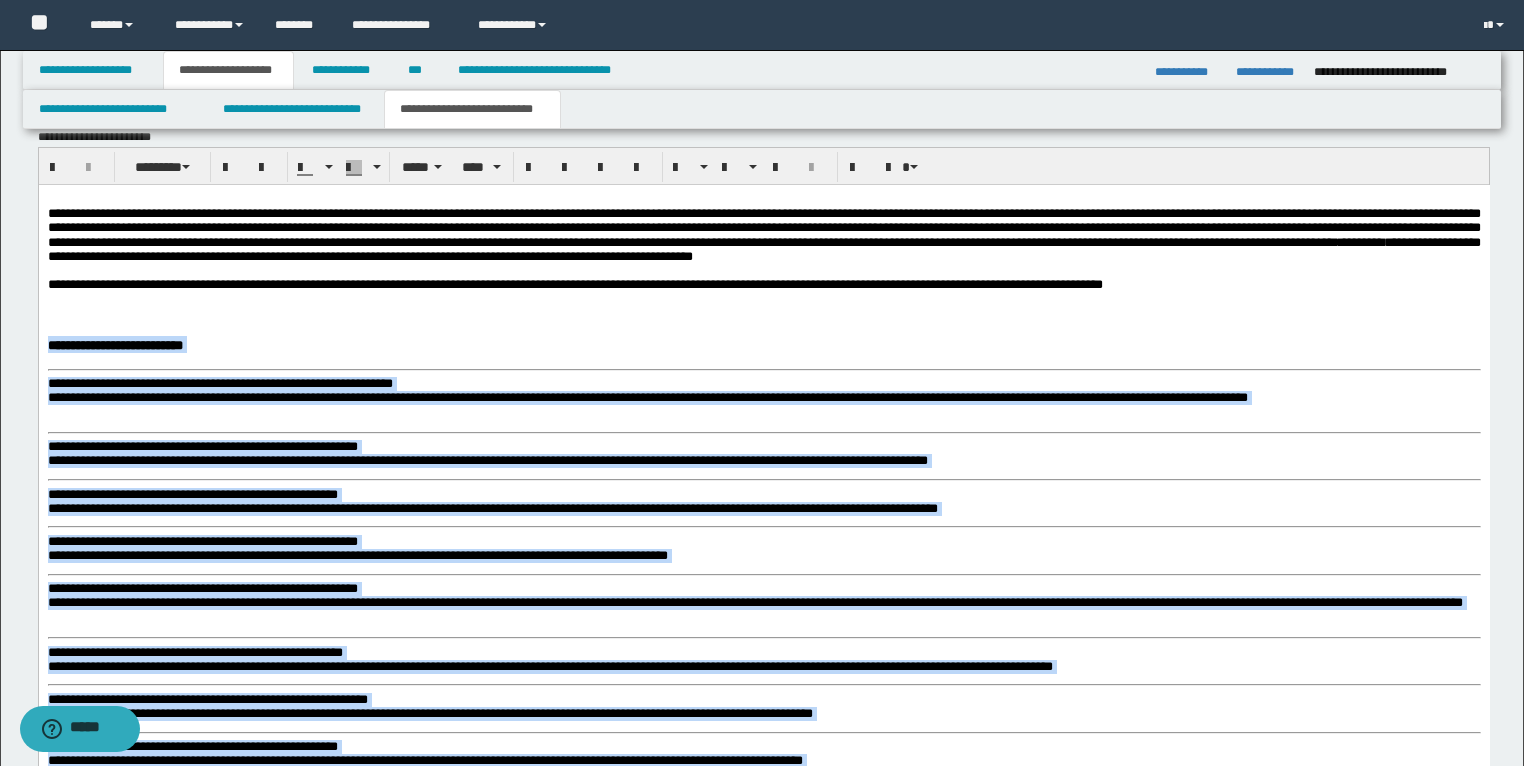 scroll, scrollTop: 1374, scrollLeft: 0, axis: vertical 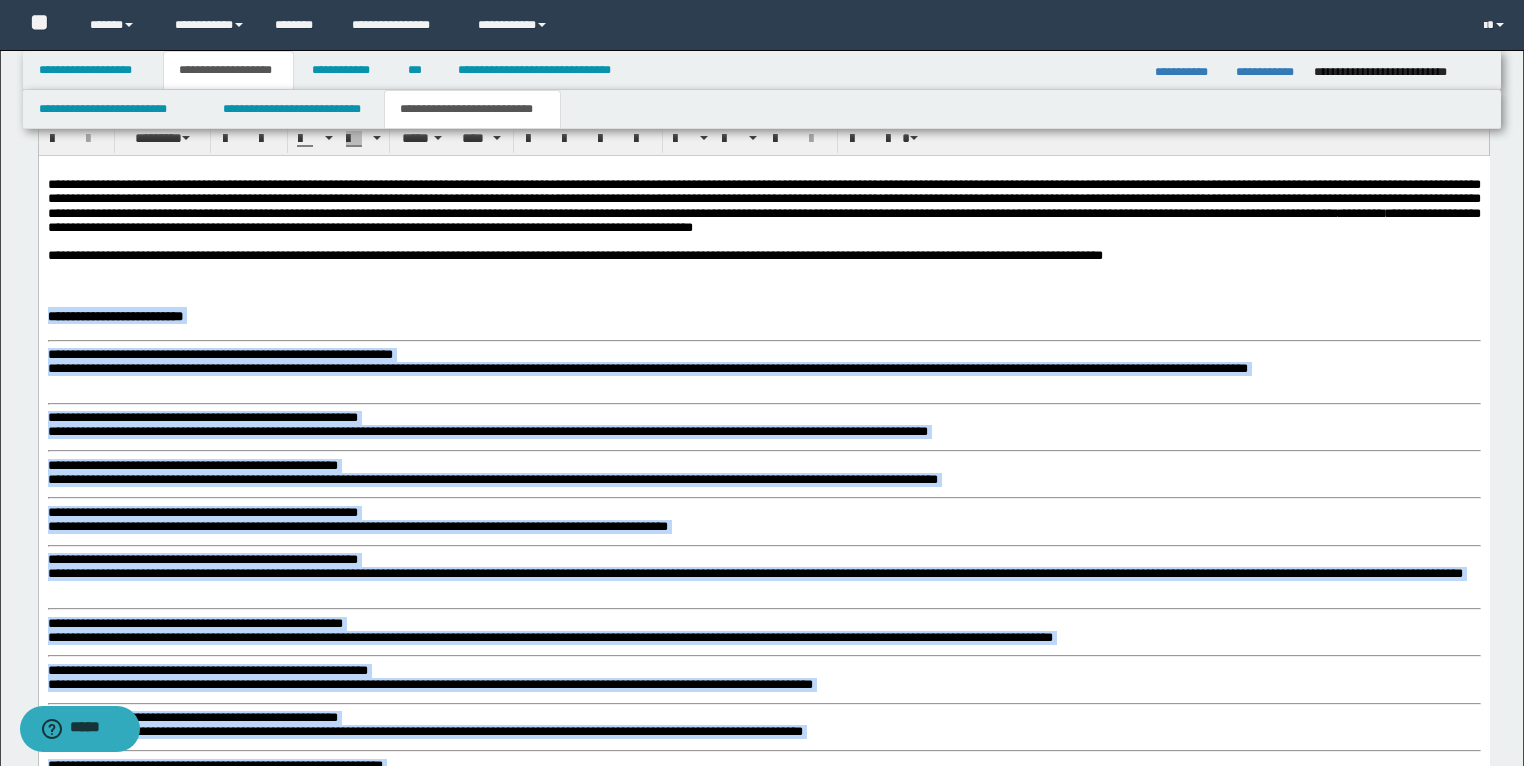 click on "**********" at bounding box center [202, 511] 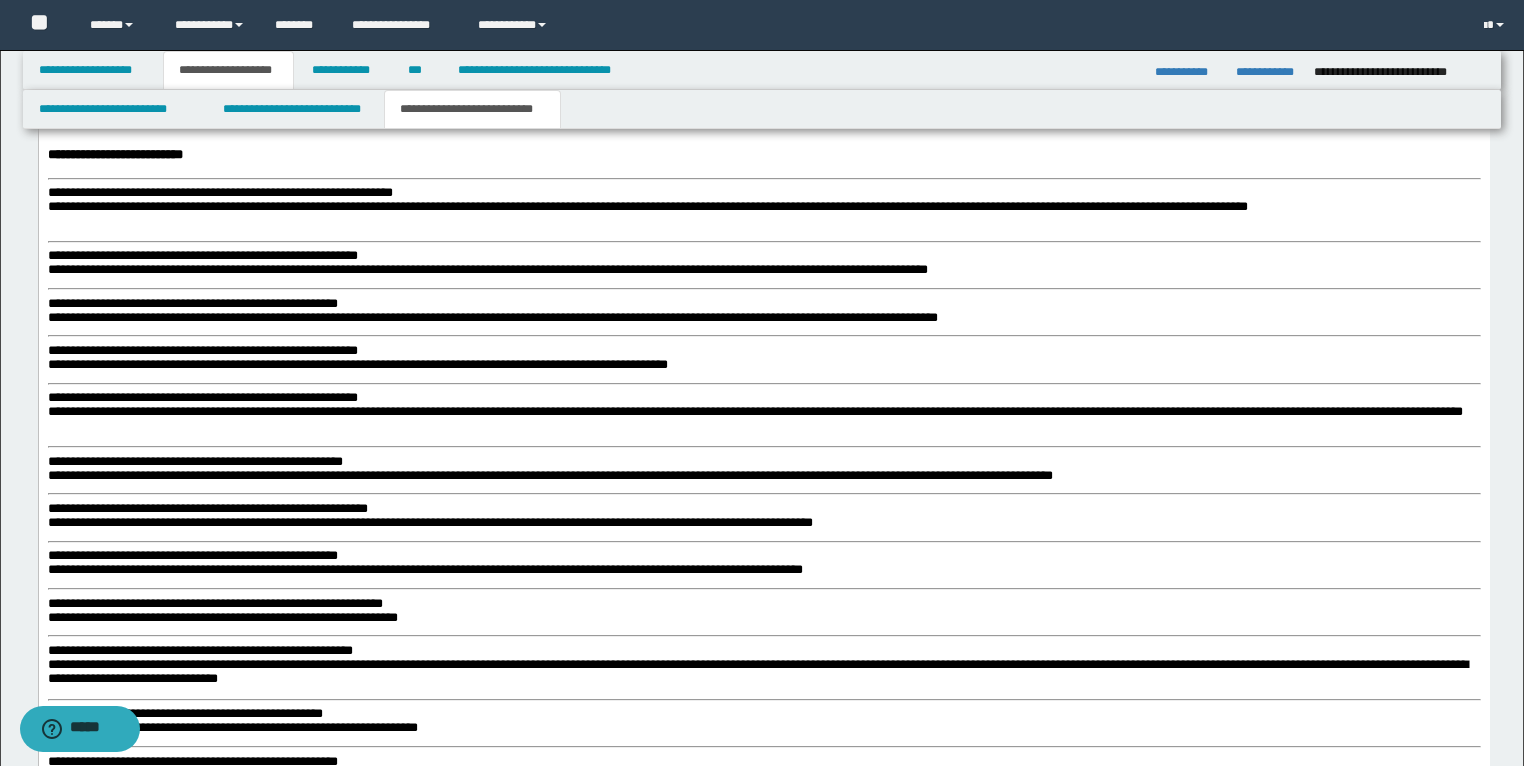 scroll, scrollTop: 1534, scrollLeft: 0, axis: vertical 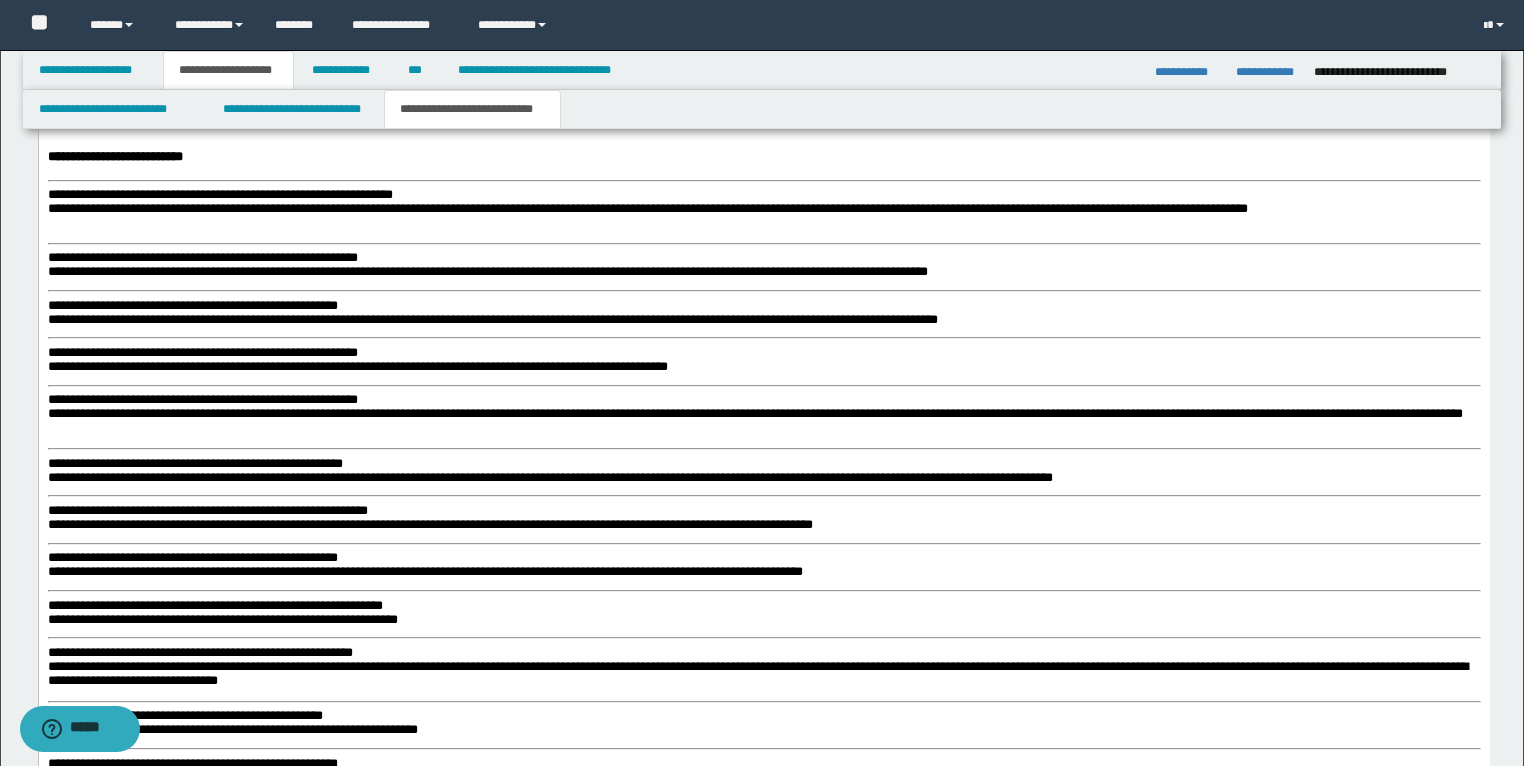 click on "**********" at bounding box center (219, 194) 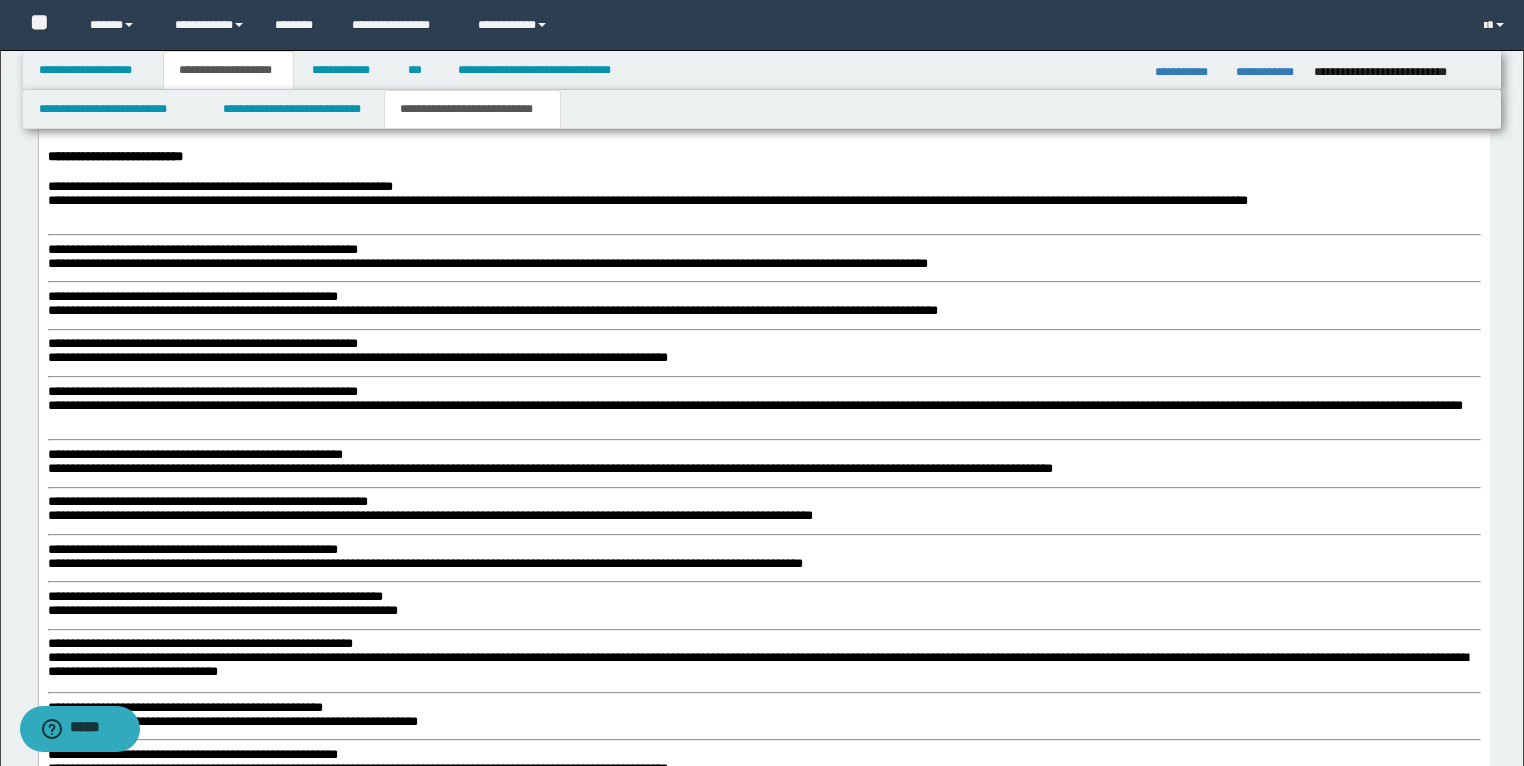 click on "**********" at bounding box center [202, 249] 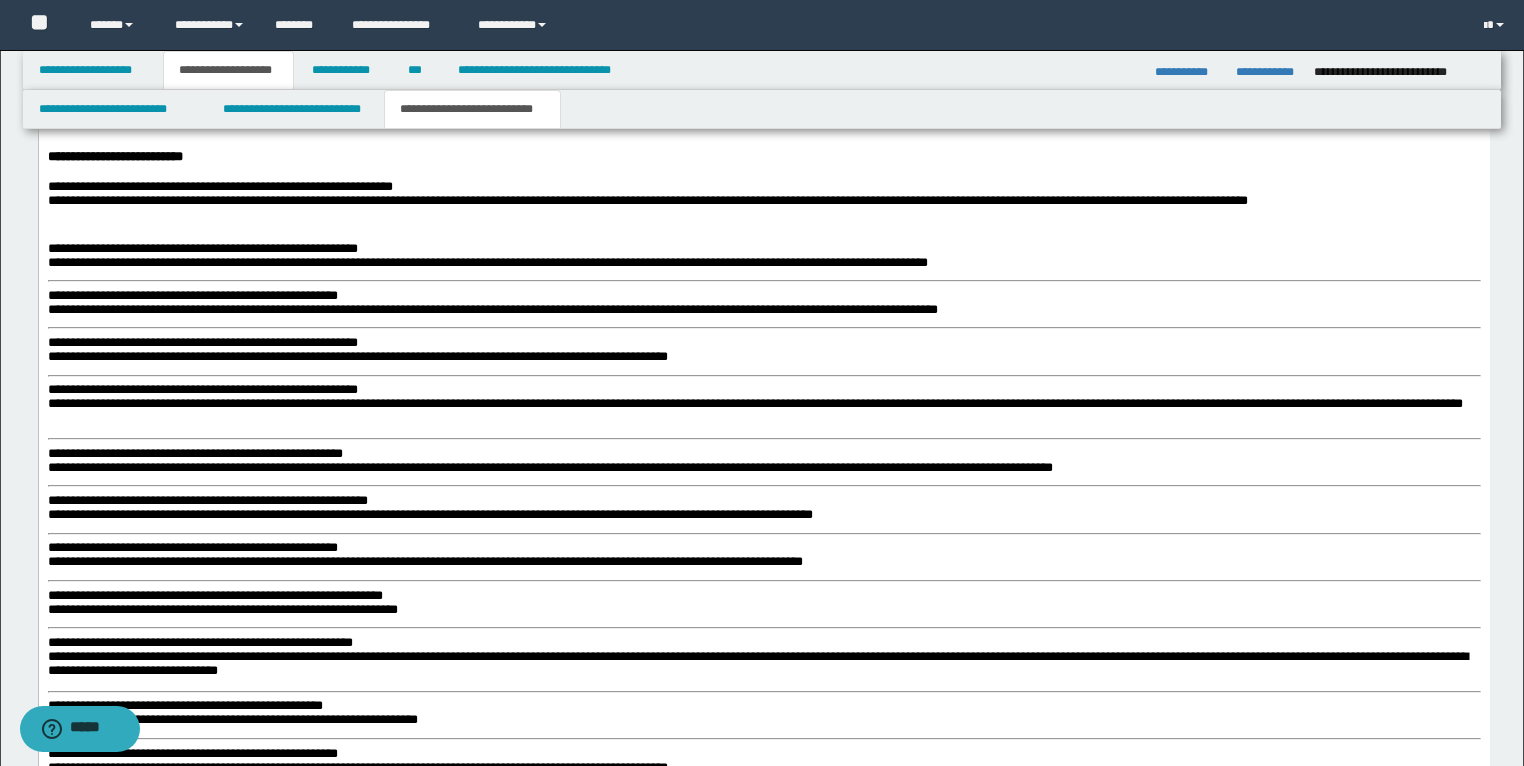 click on "**********" at bounding box center [763, 1112] 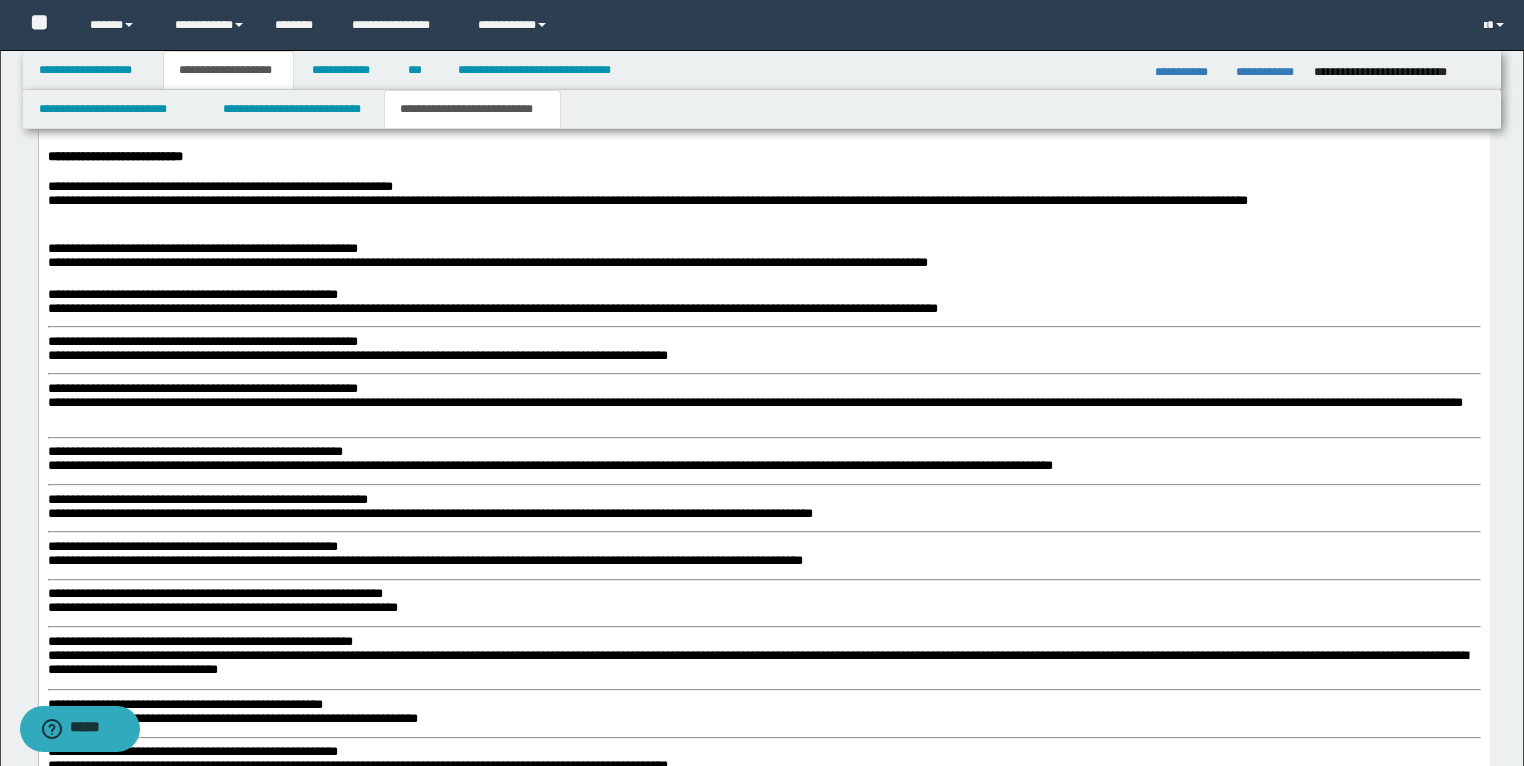 click on "**********" at bounding box center (202, 341) 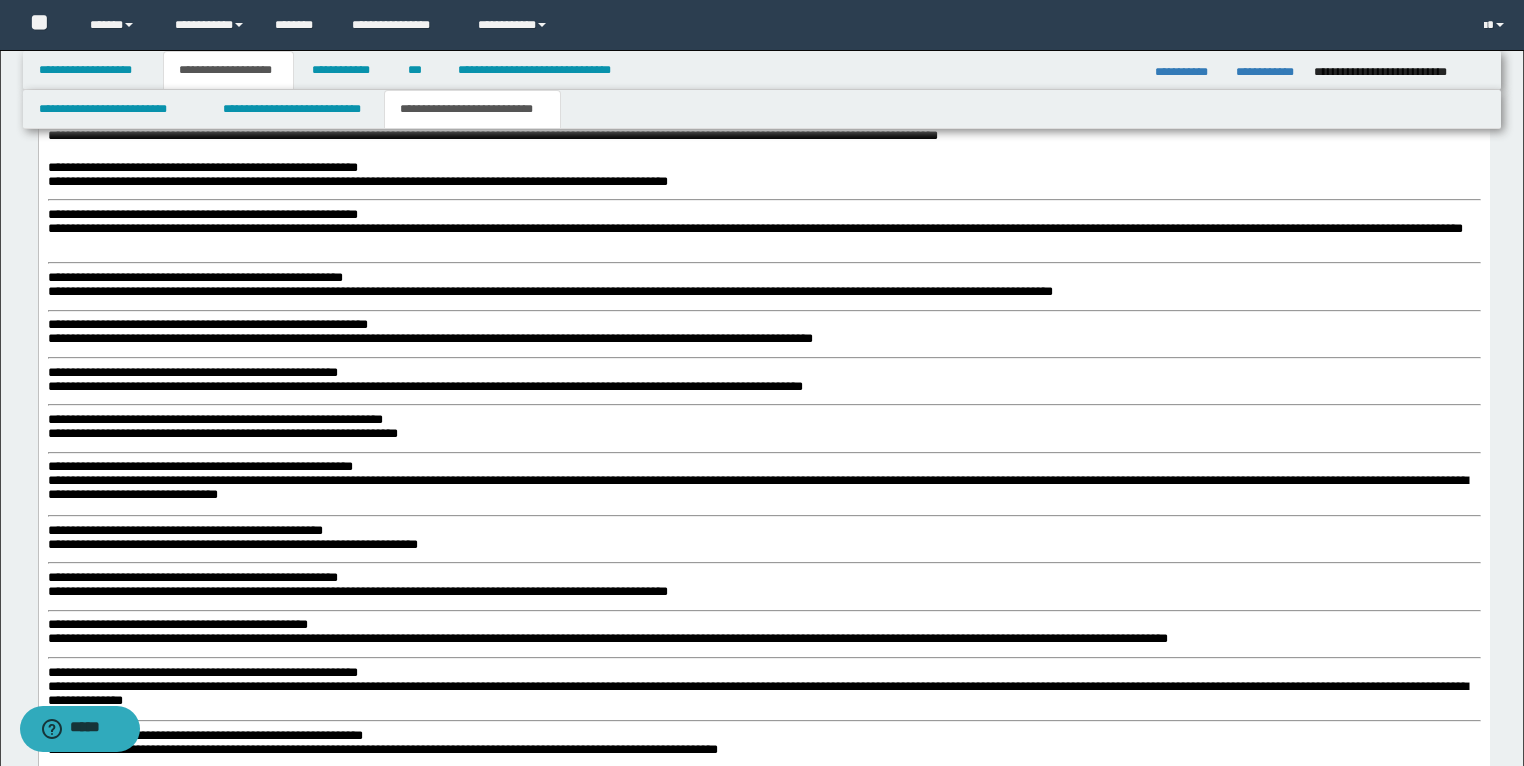 scroll, scrollTop: 1774, scrollLeft: 0, axis: vertical 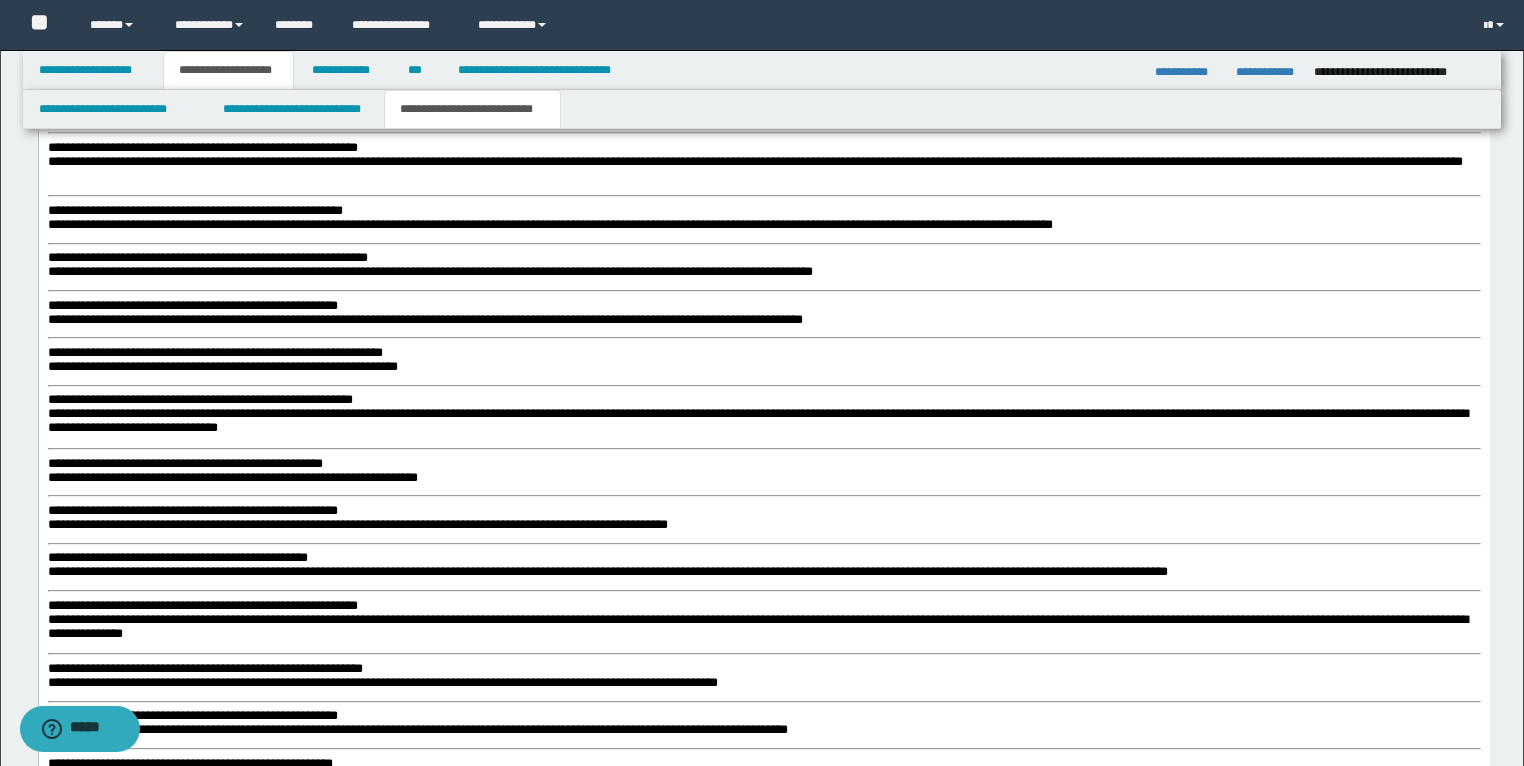 click on "**********" at bounding box center [202, 147] 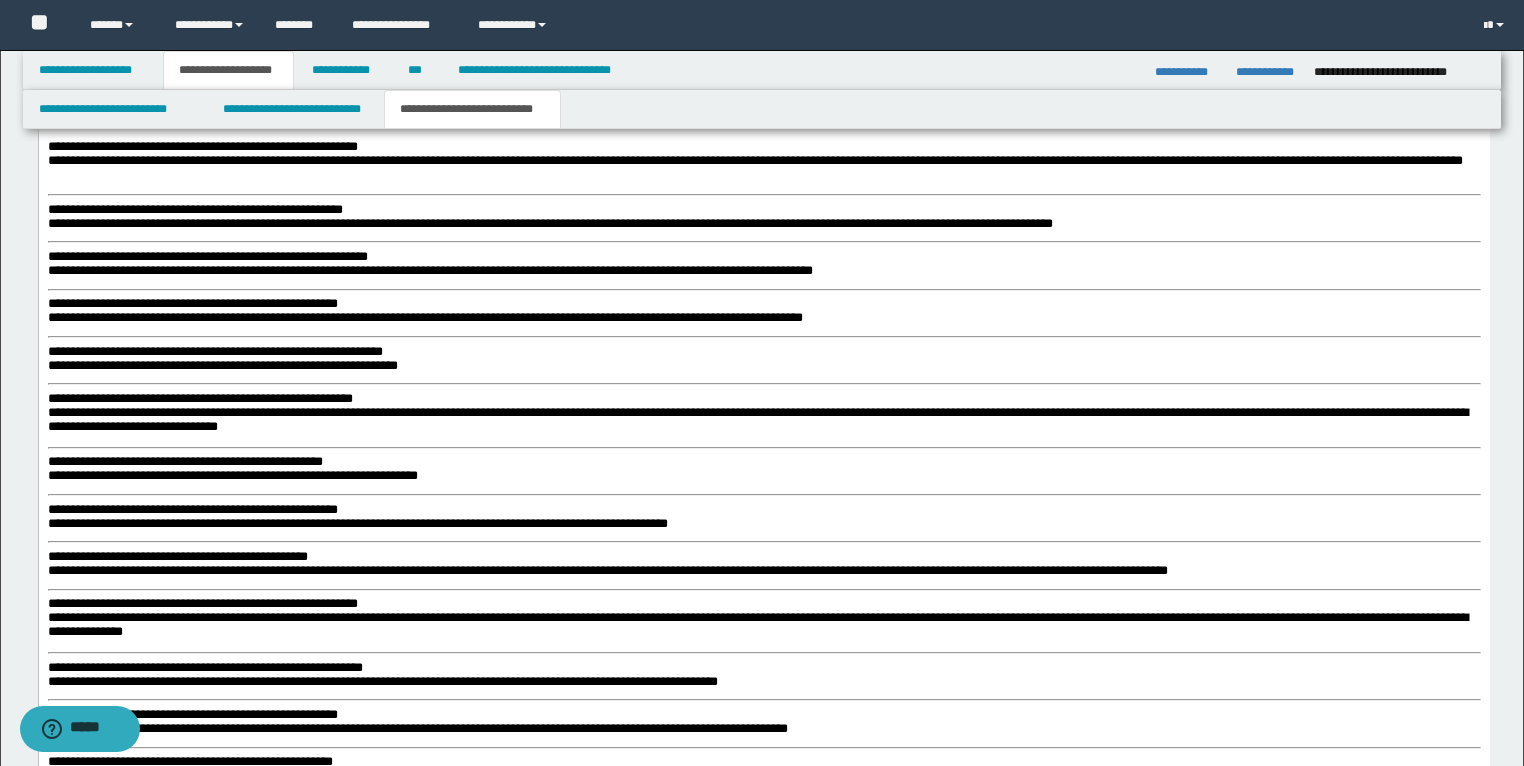 click on "**********" at bounding box center (763, 219) 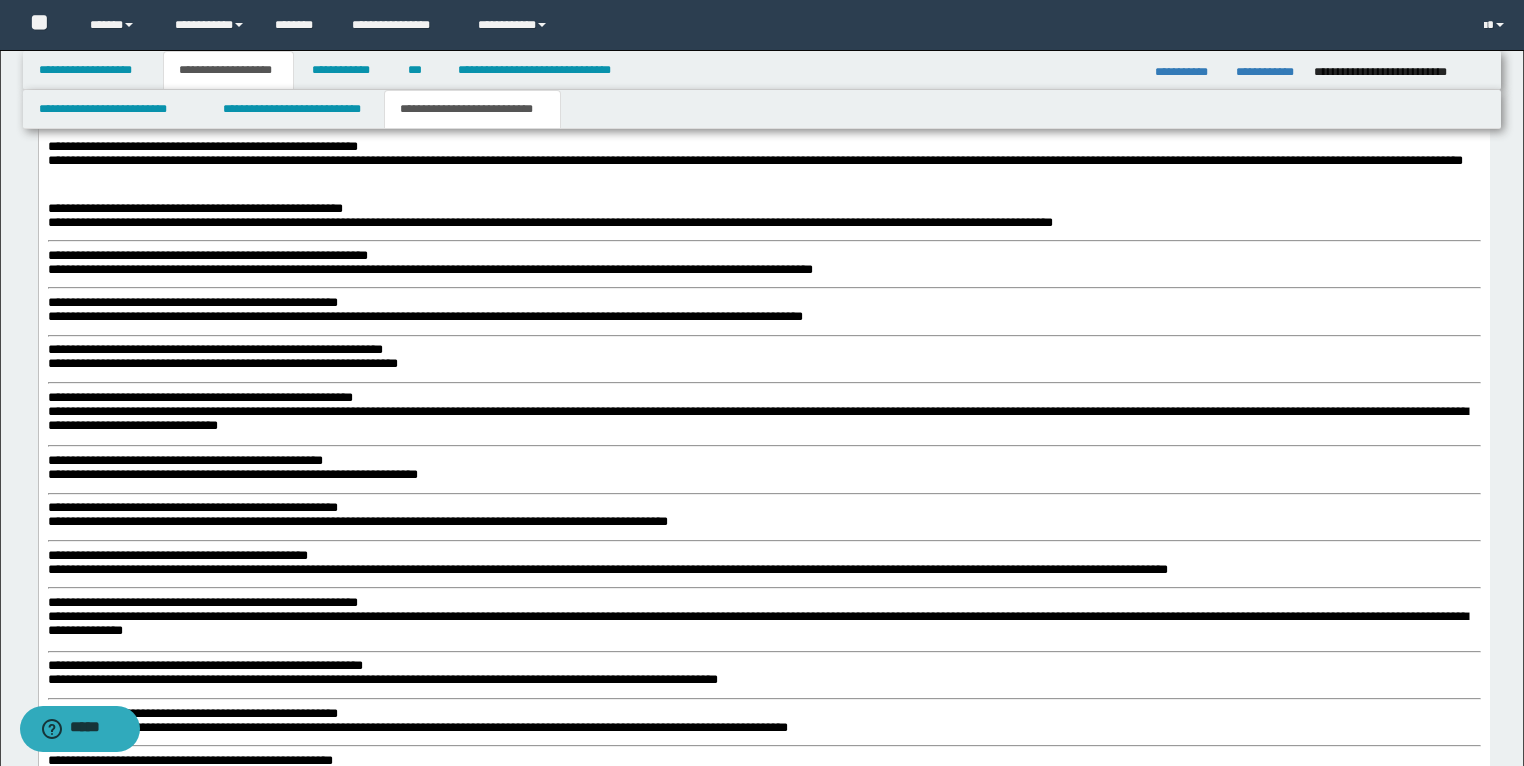 click on "**********" at bounding box center (207, 255) 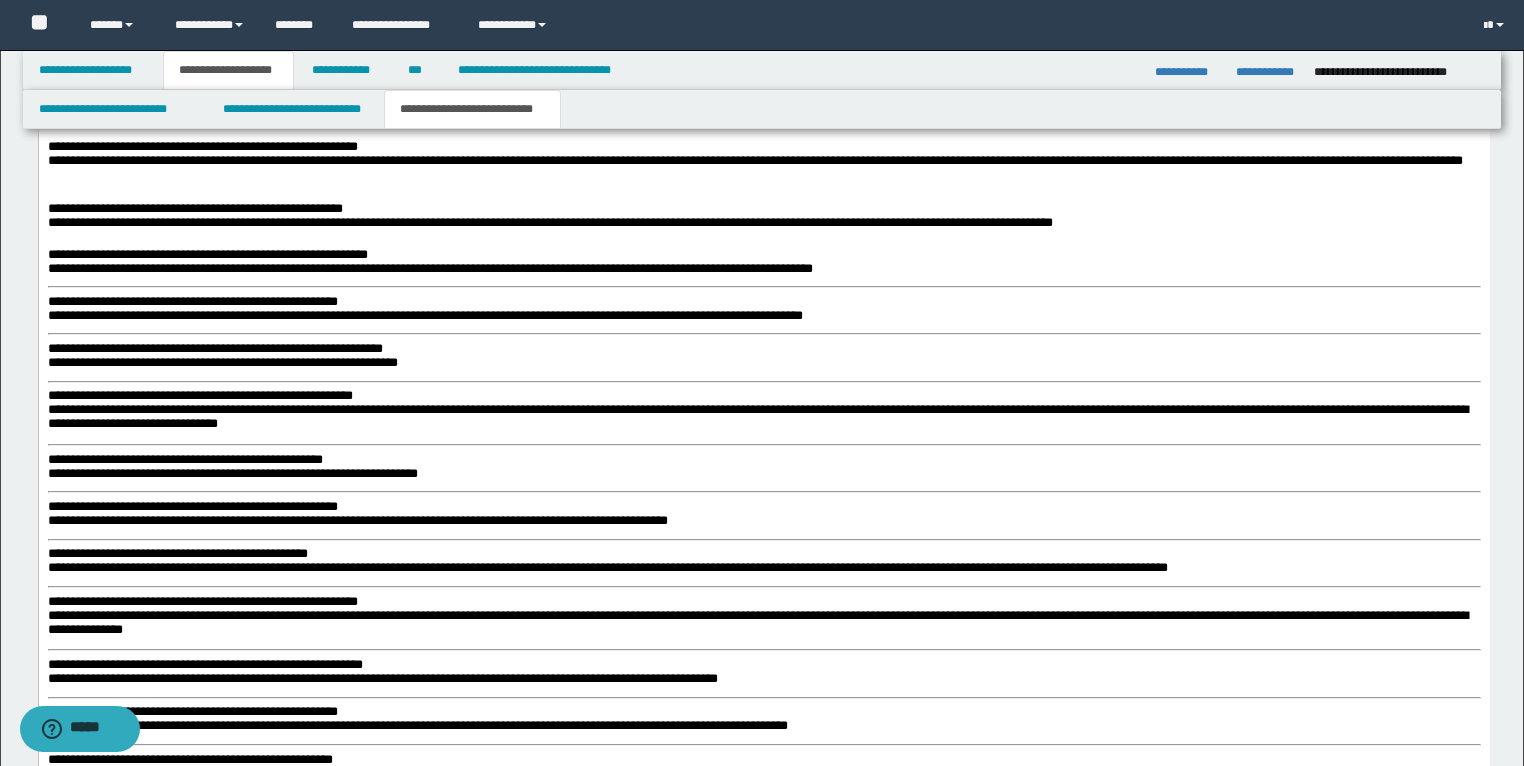 click on "**********" at bounding box center (763, 869) 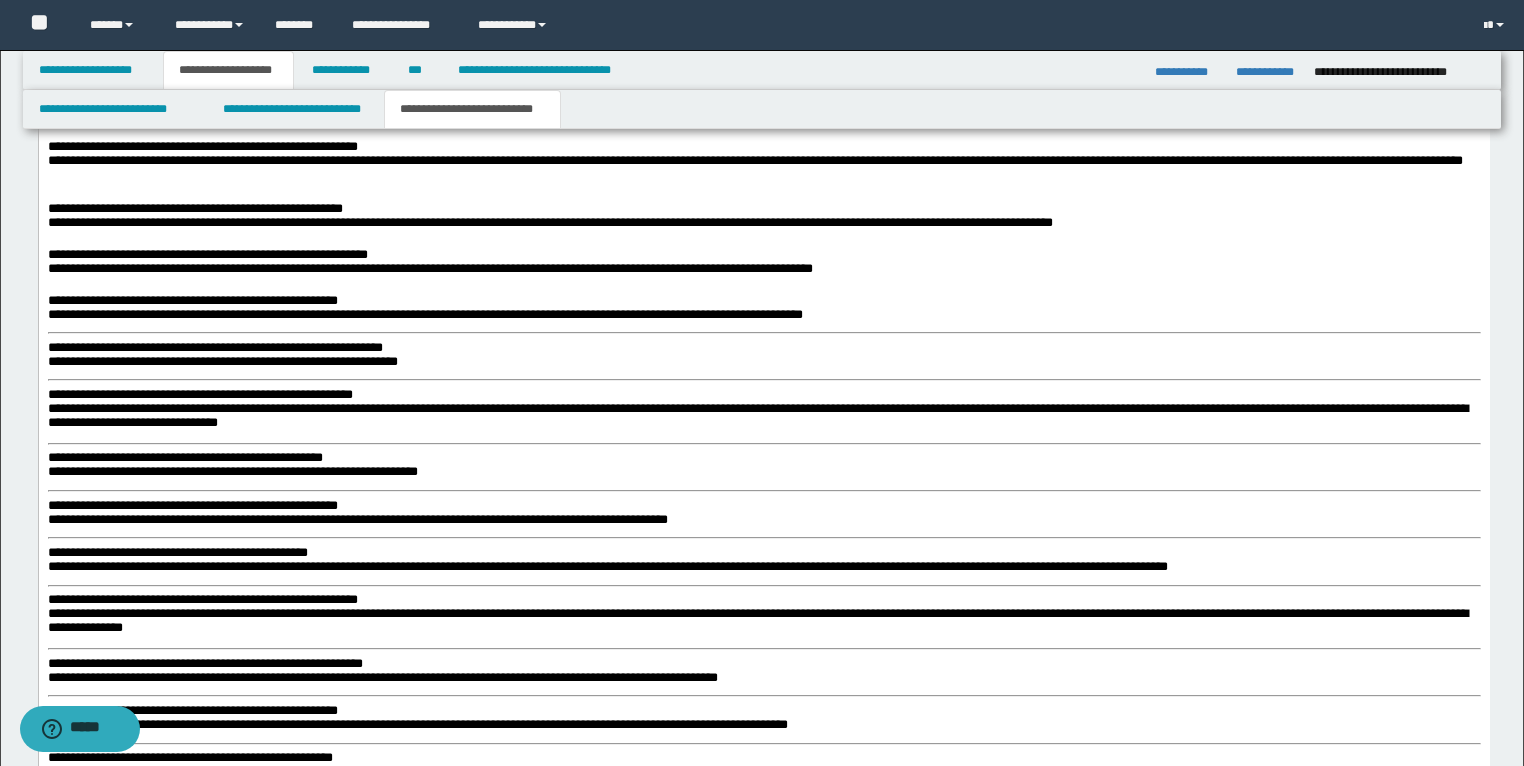 click on "**********" at bounding box center [214, 347] 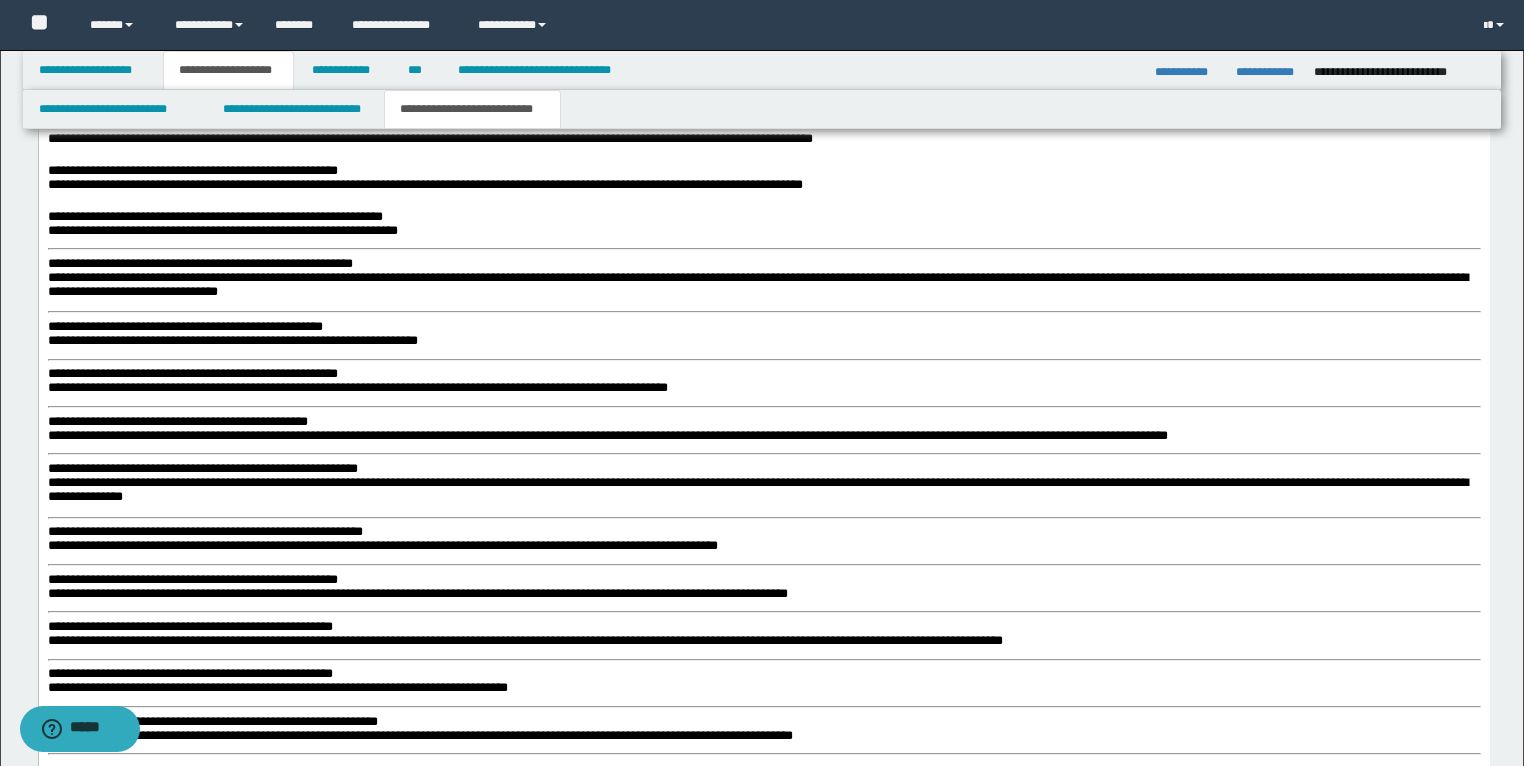 scroll, scrollTop: 1934, scrollLeft: 0, axis: vertical 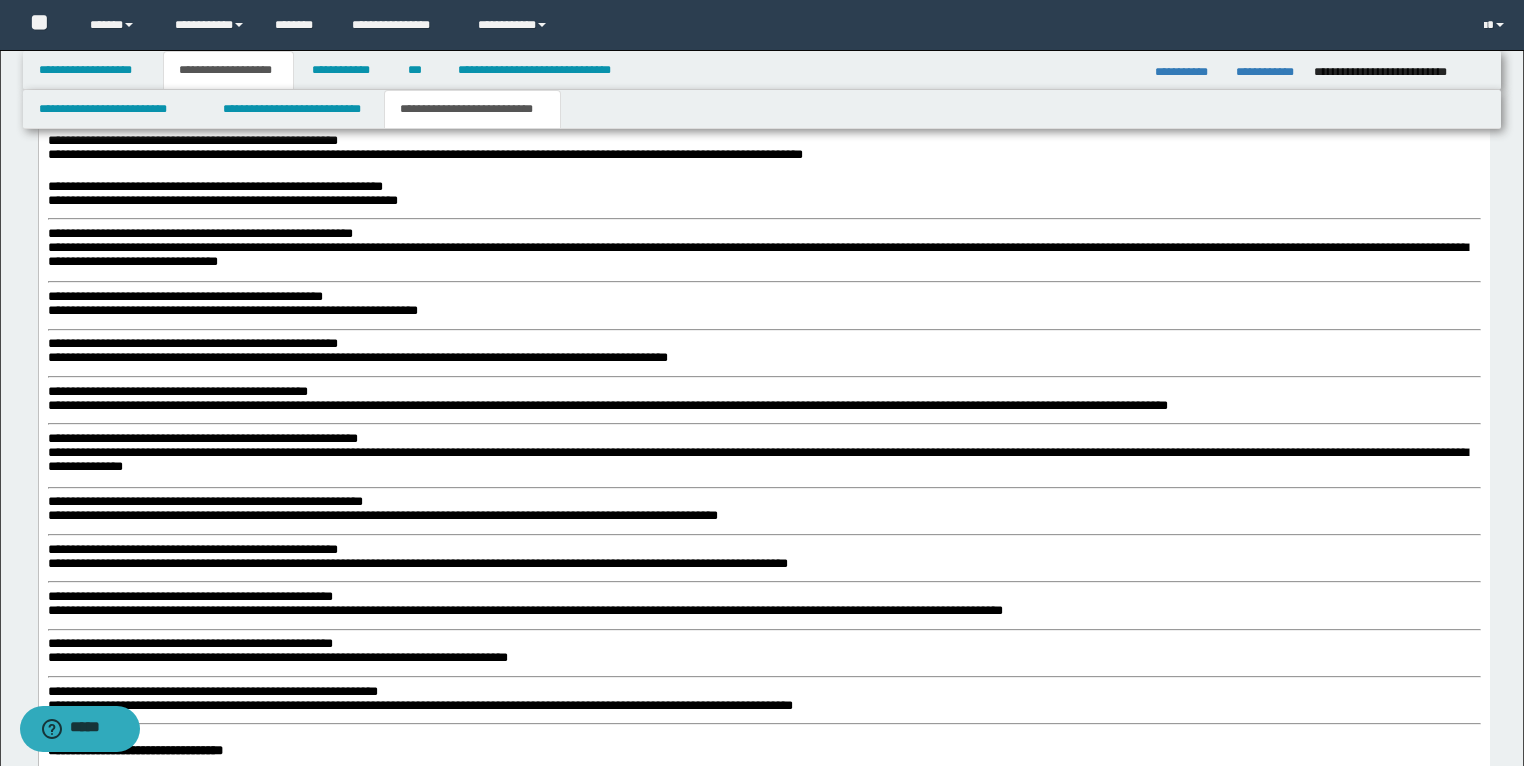 click on "**********" at bounding box center (199, 233) 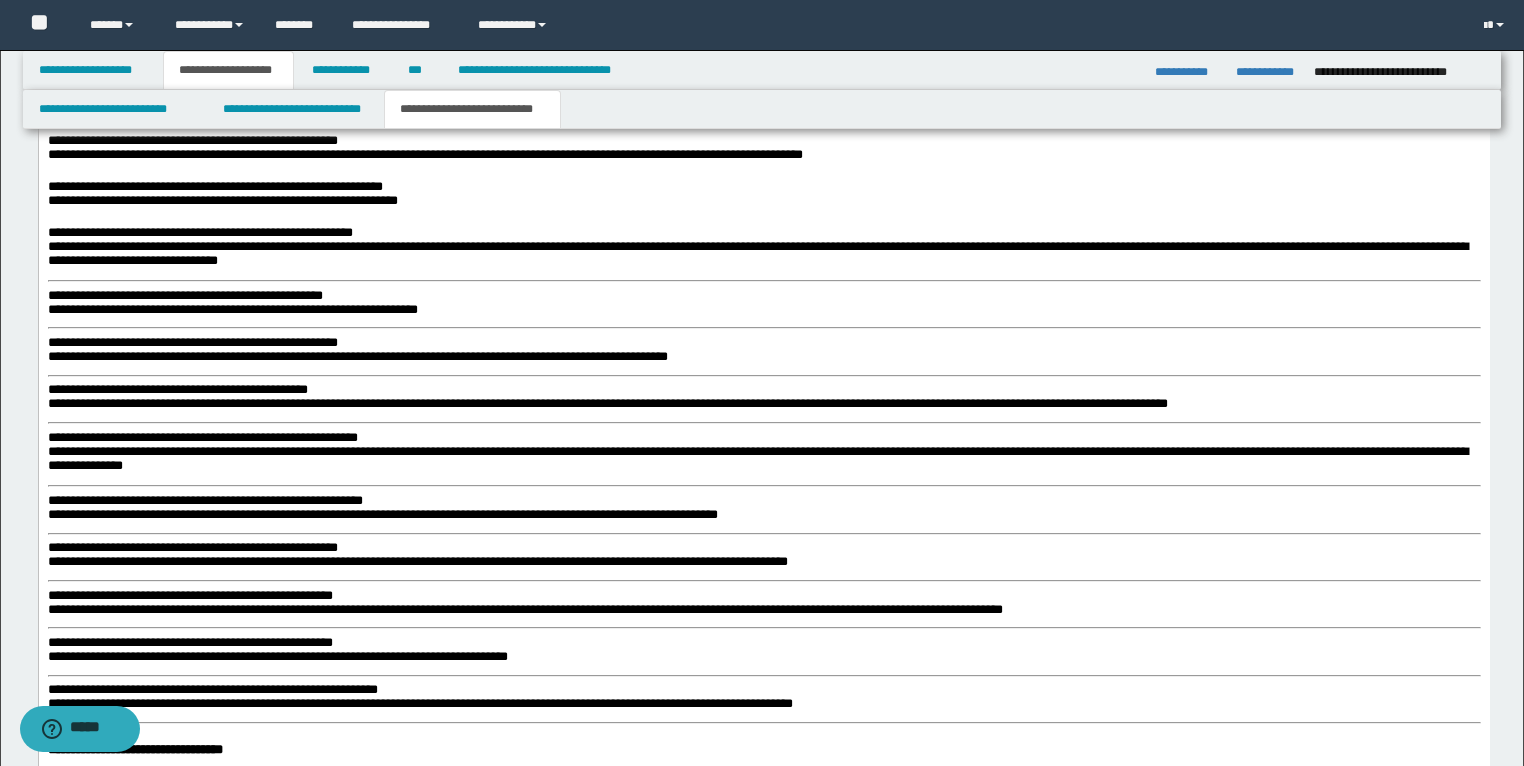 click on "**********" at bounding box center (184, 295) 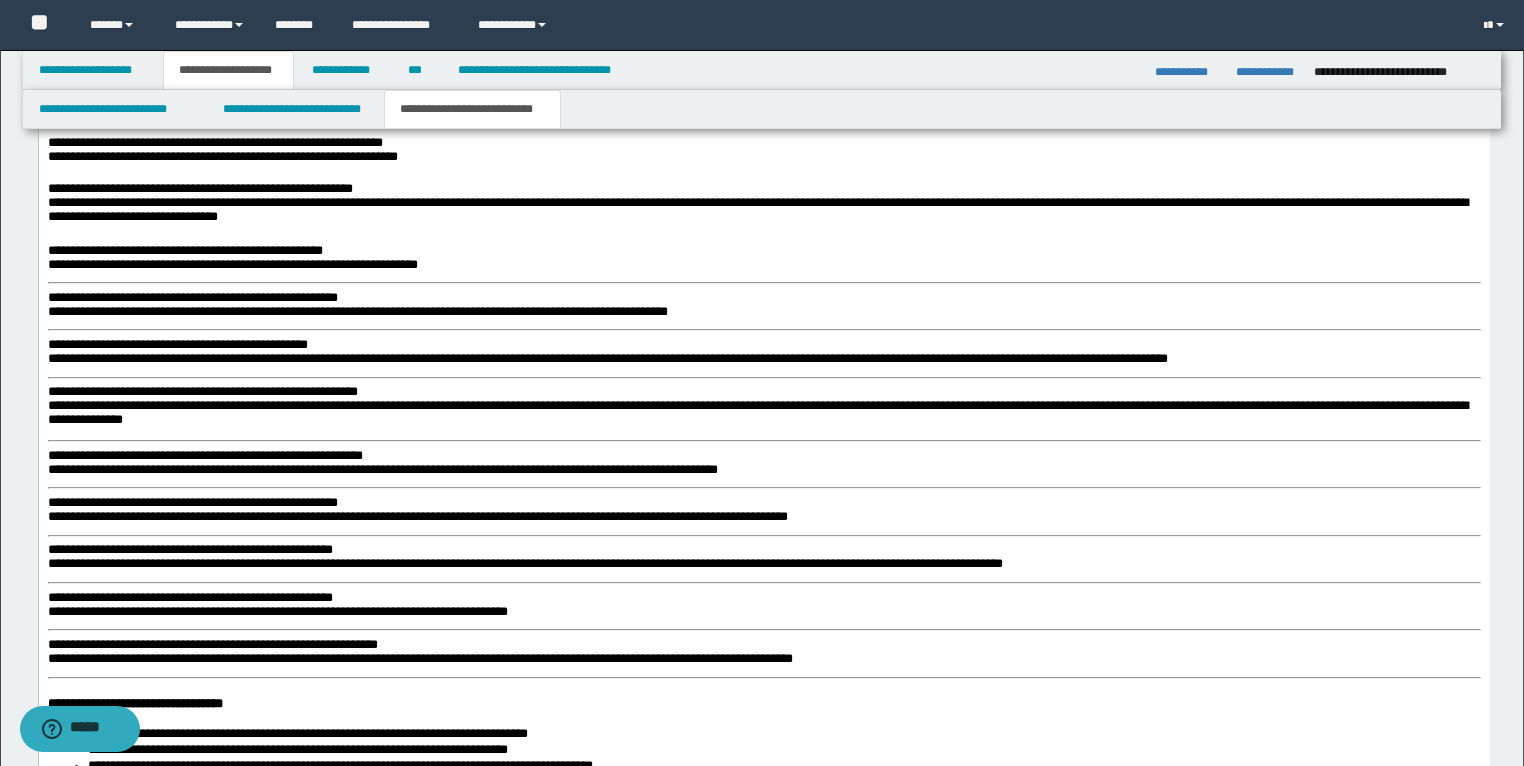 scroll, scrollTop: 2014, scrollLeft: 0, axis: vertical 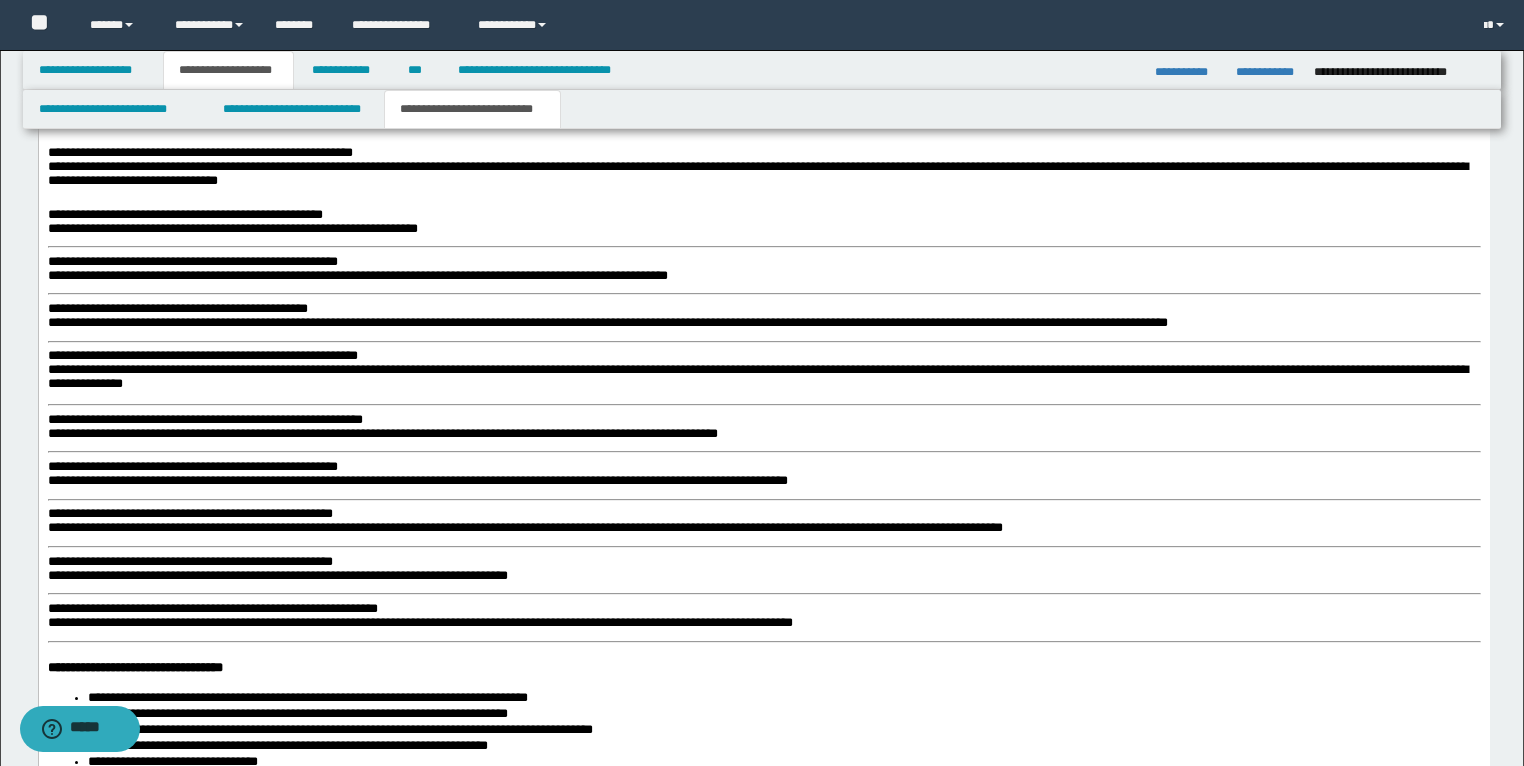 click on "**********" at bounding box center [192, 261] 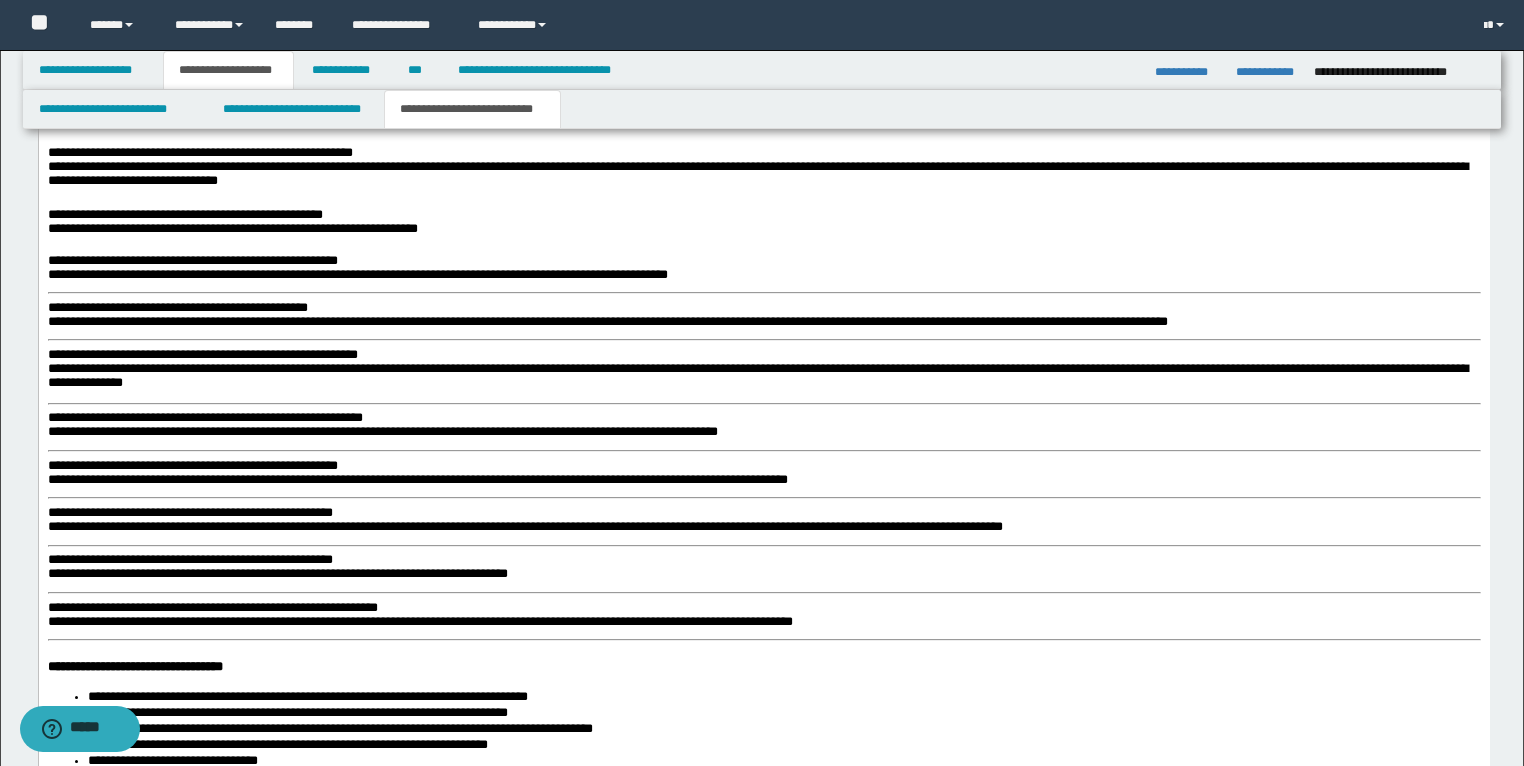 click on "**********" at bounding box center (763, 626) 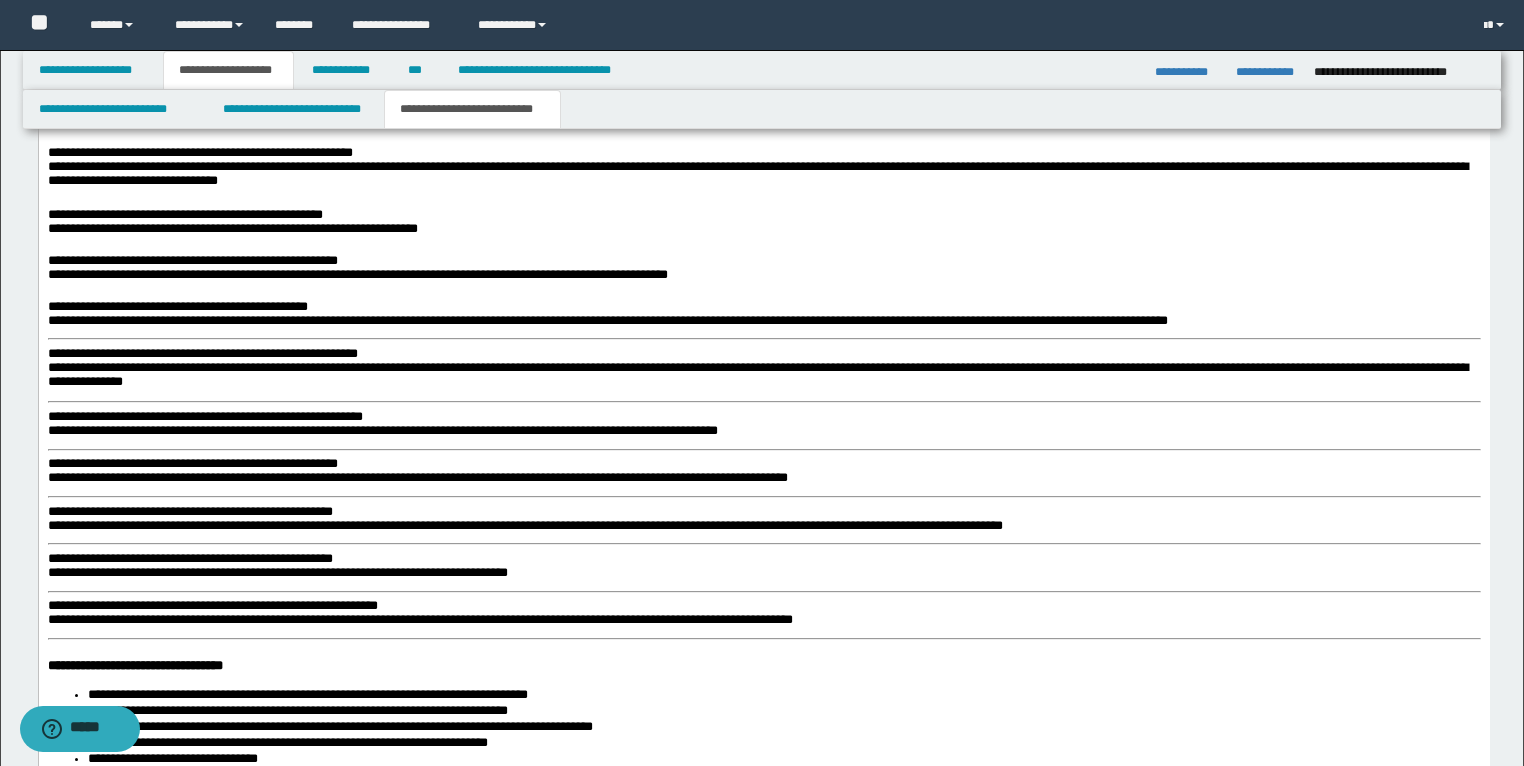 click on "**********" at bounding box center (202, 353) 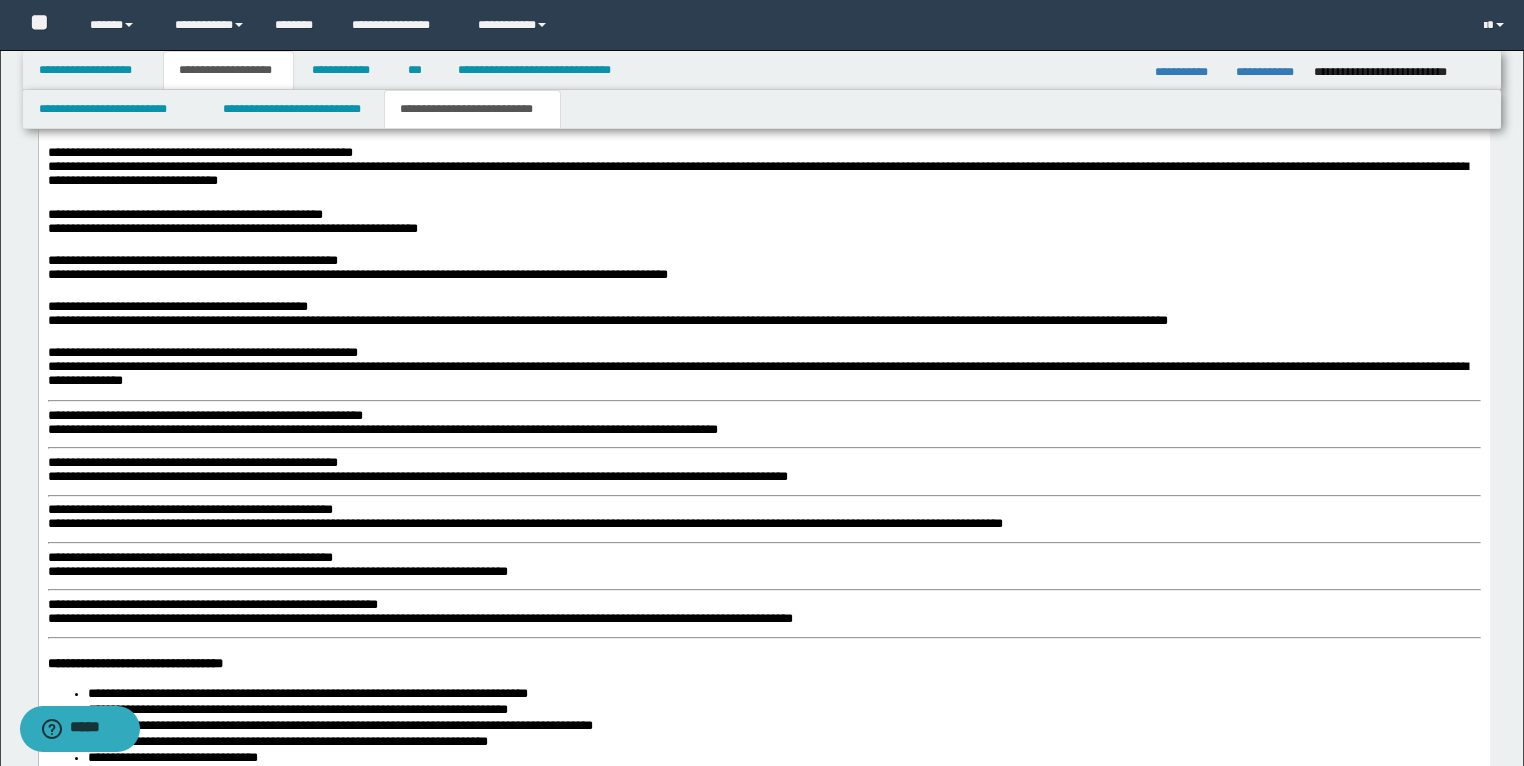 click on "**********" at bounding box center (204, 415) 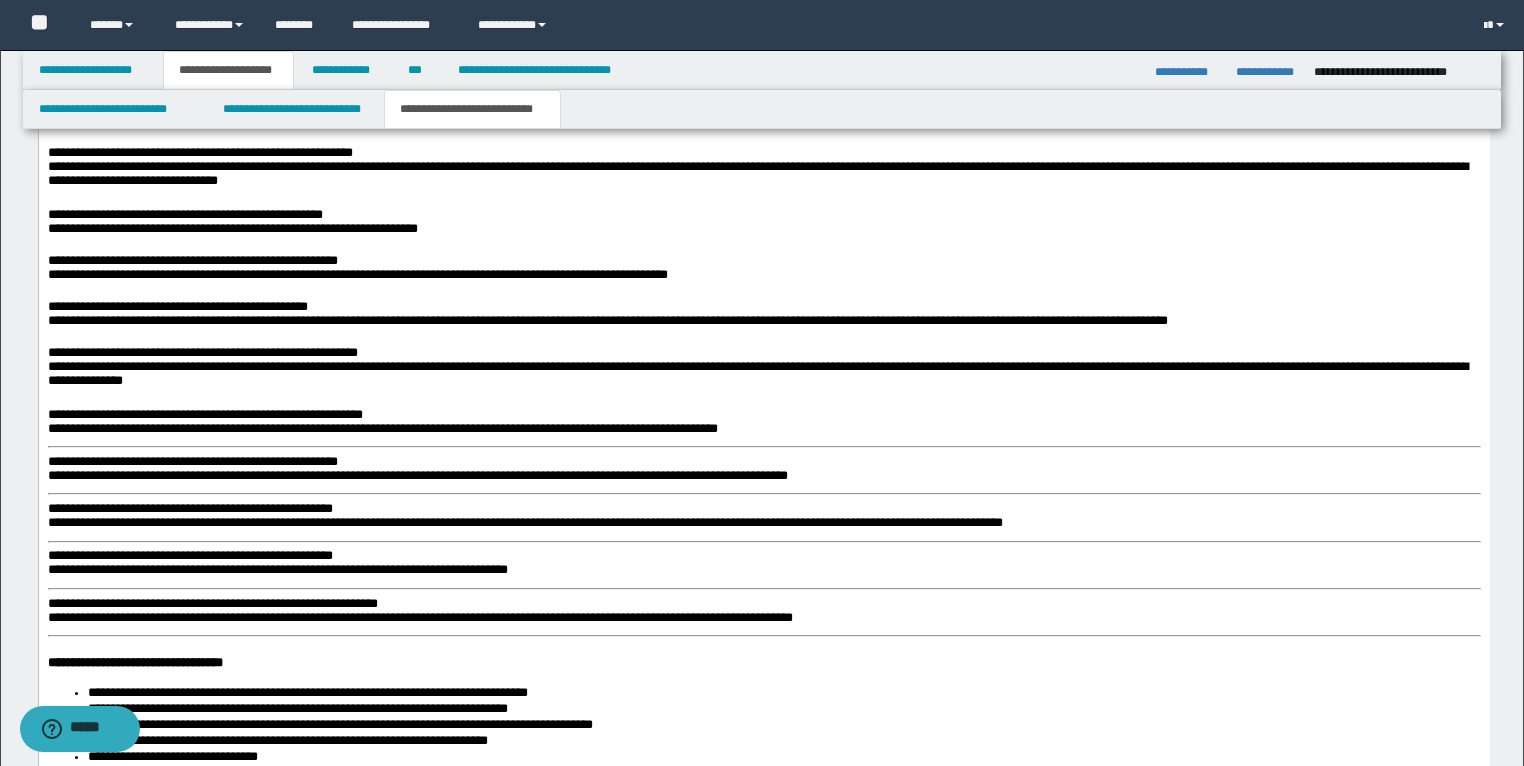 click on "**********" at bounding box center [763, 624] 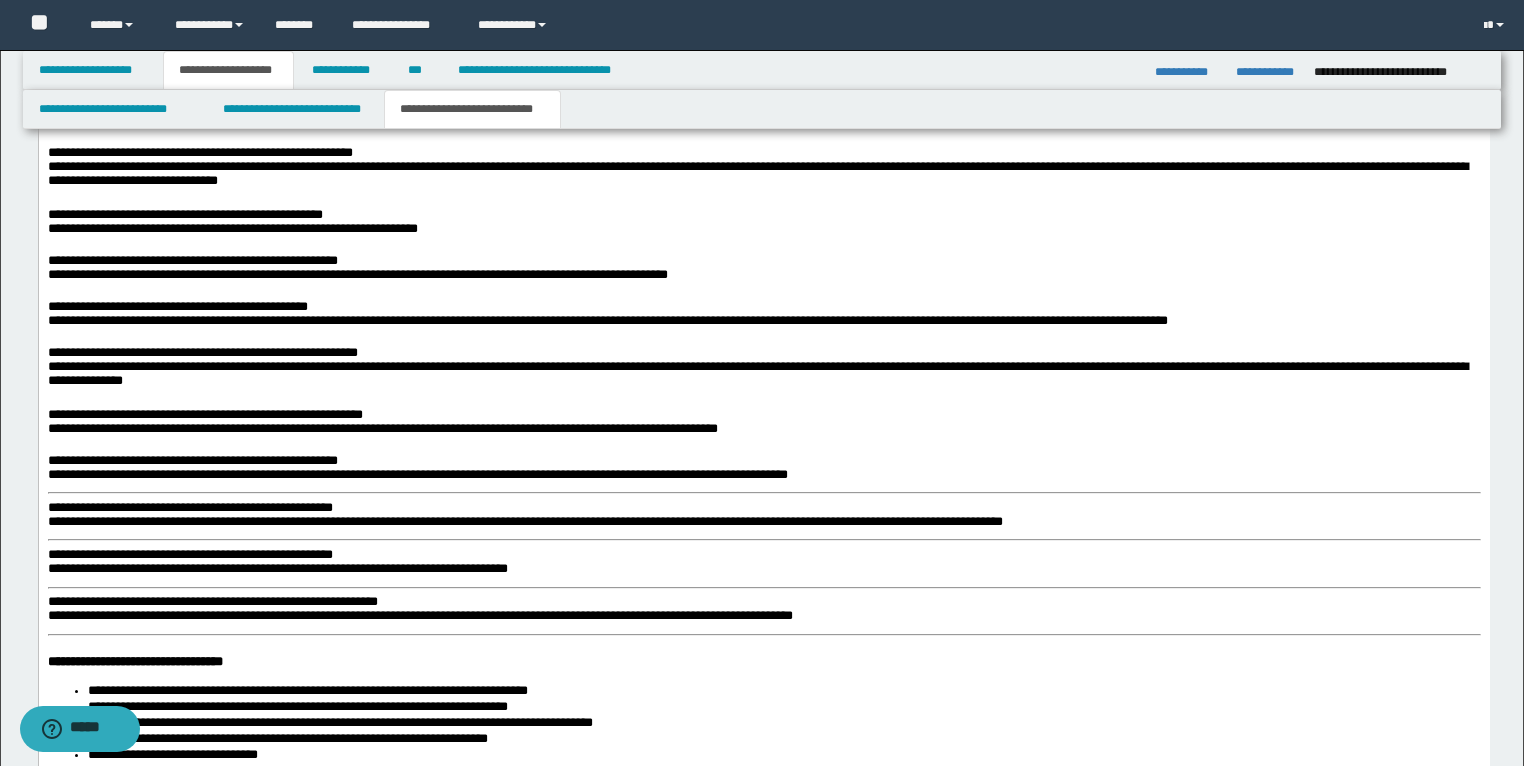 click on "**********" at bounding box center (189, 507) 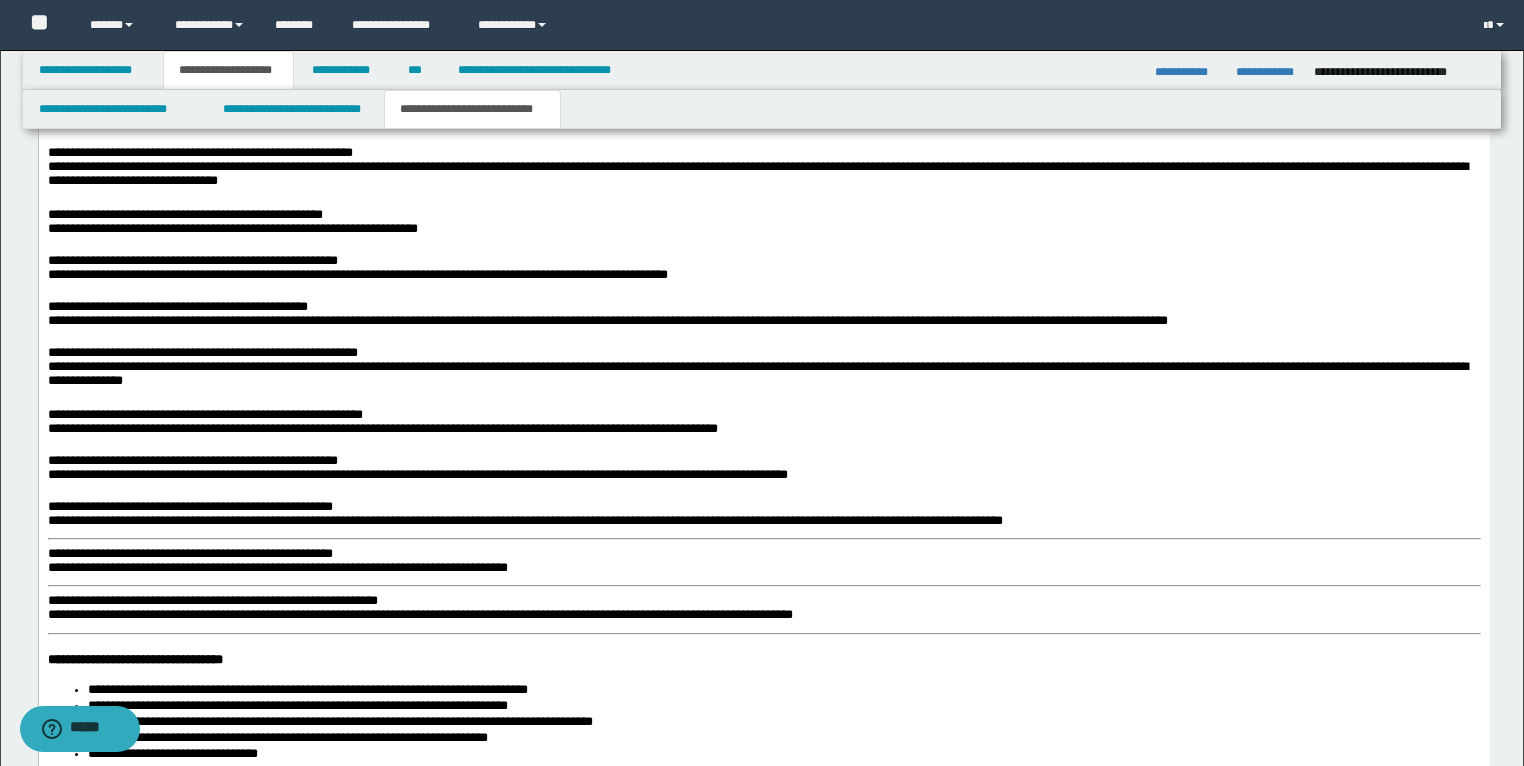scroll, scrollTop: 2174, scrollLeft: 0, axis: vertical 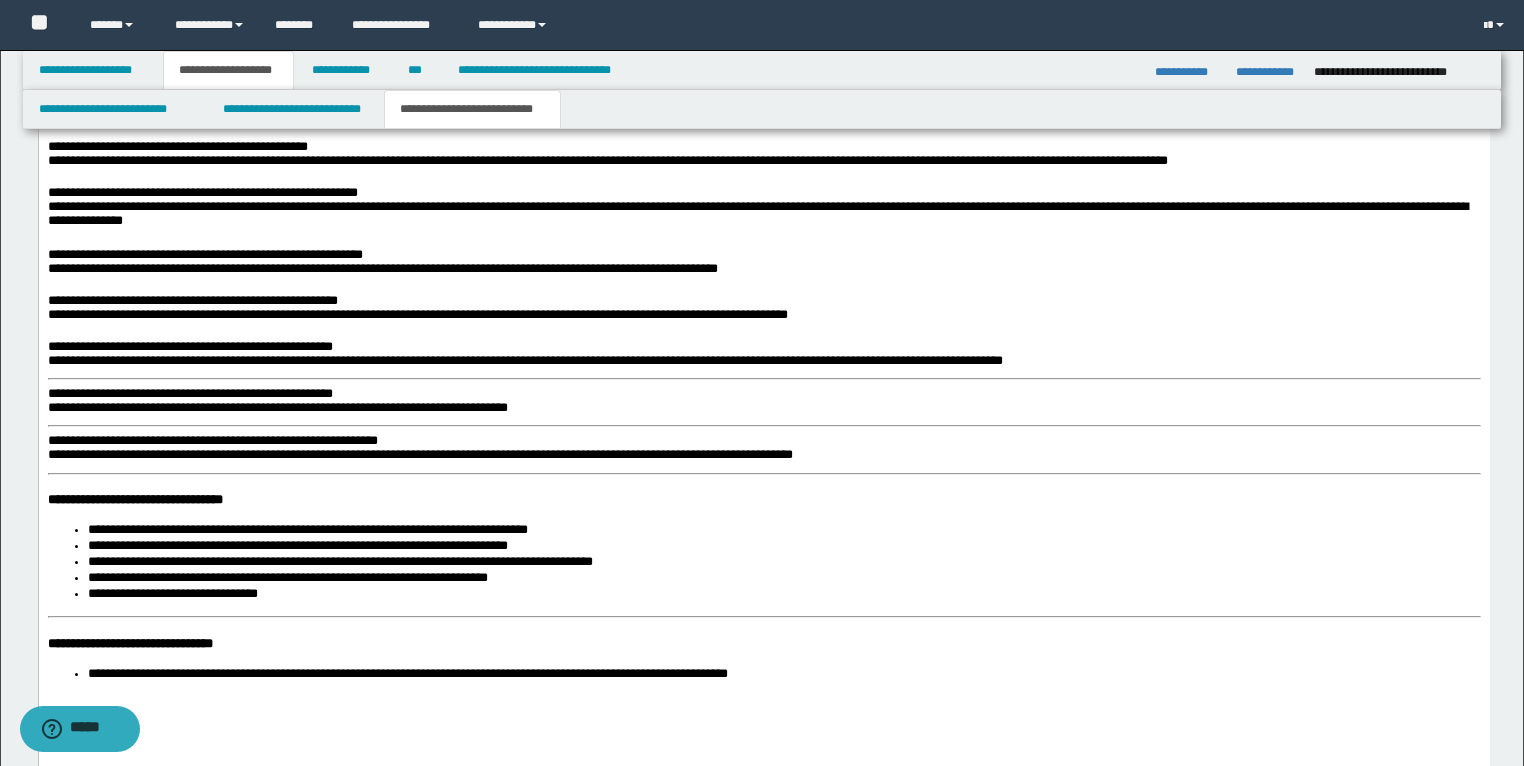 click on "**********" at bounding box center (763, 463) 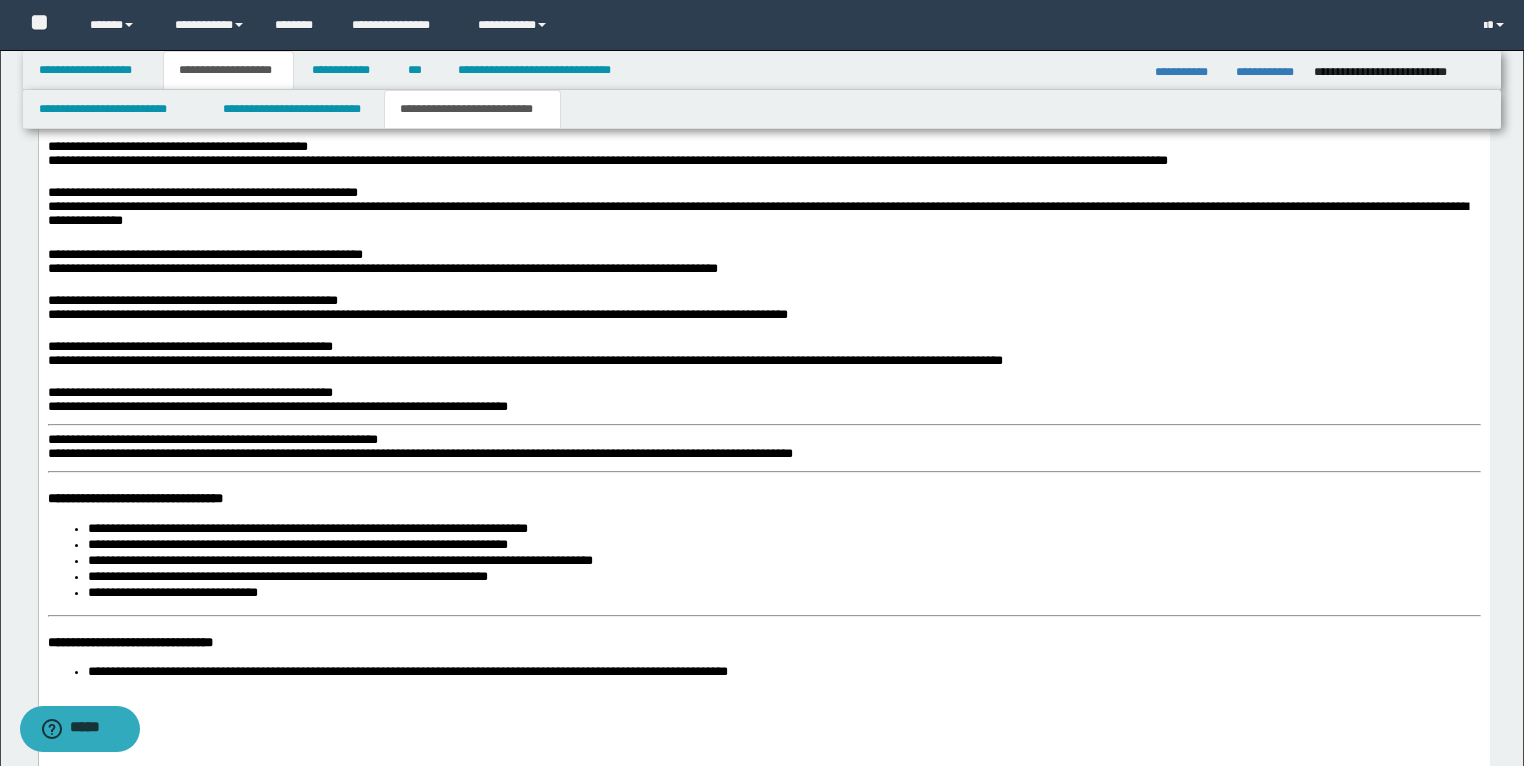 click on "**********" at bounding box center (763, 462) 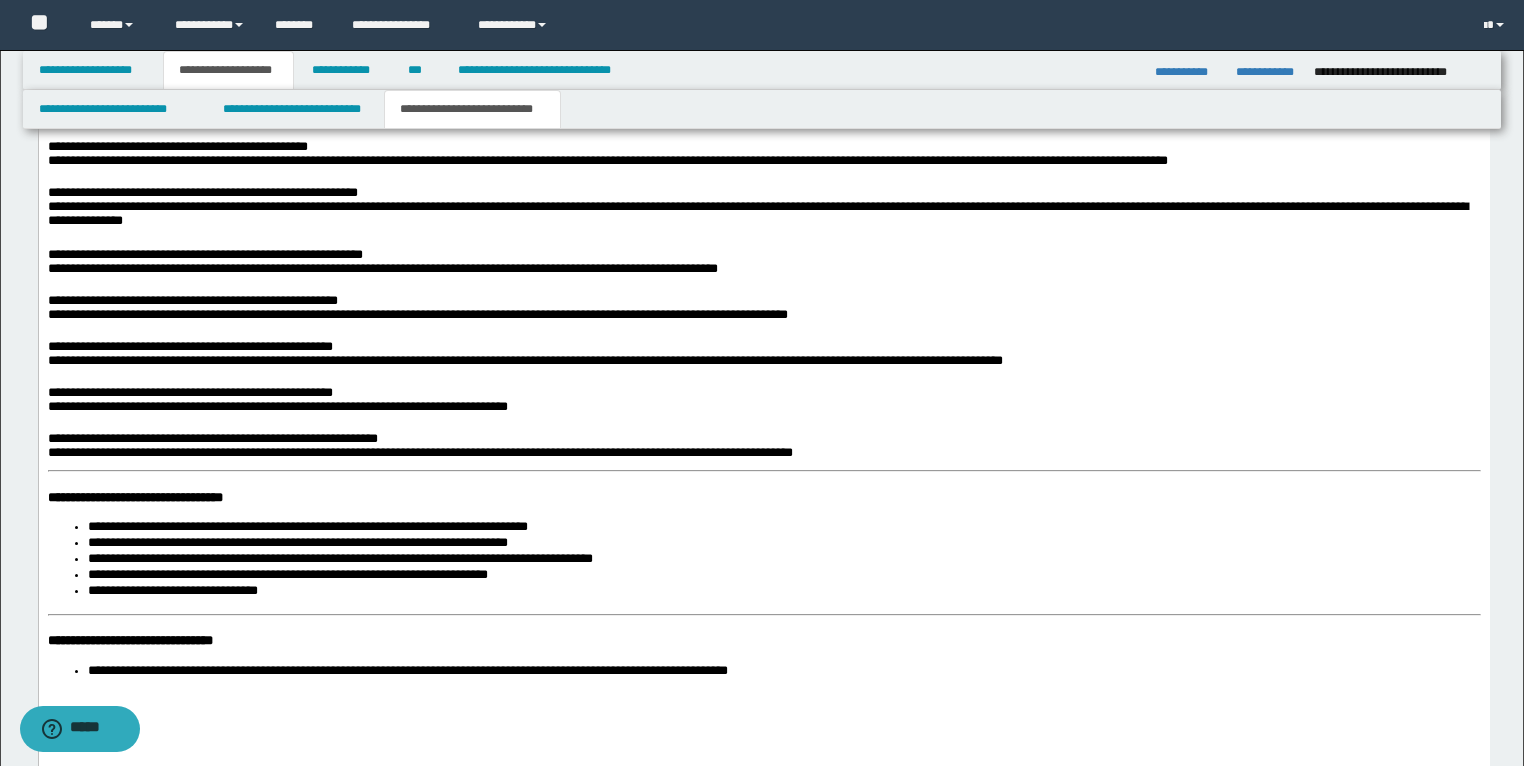 click on "**********" at bounding box center [763, 461] 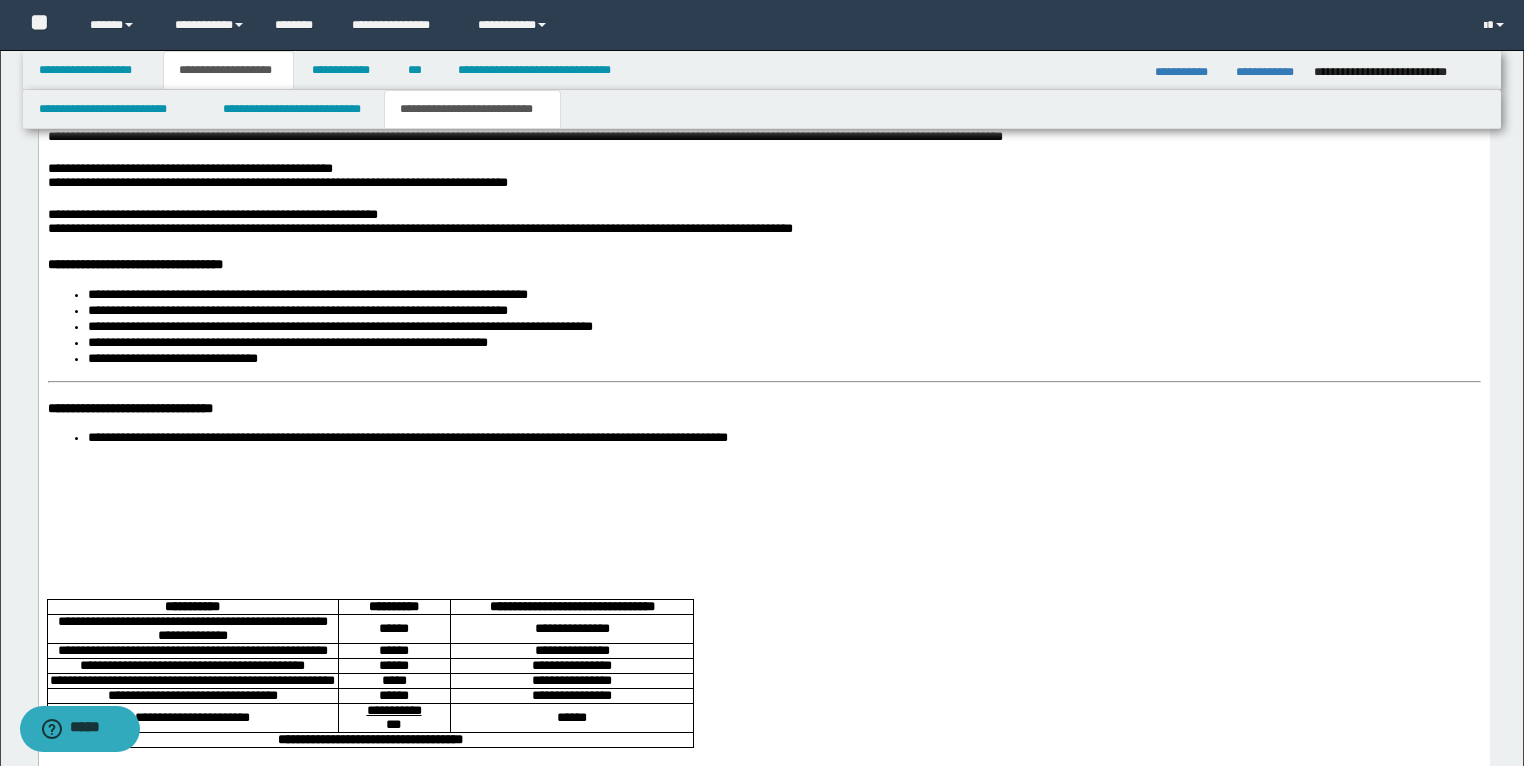 scroll, scrollTop: 2414, scrollLeft: 0, axis: vertical 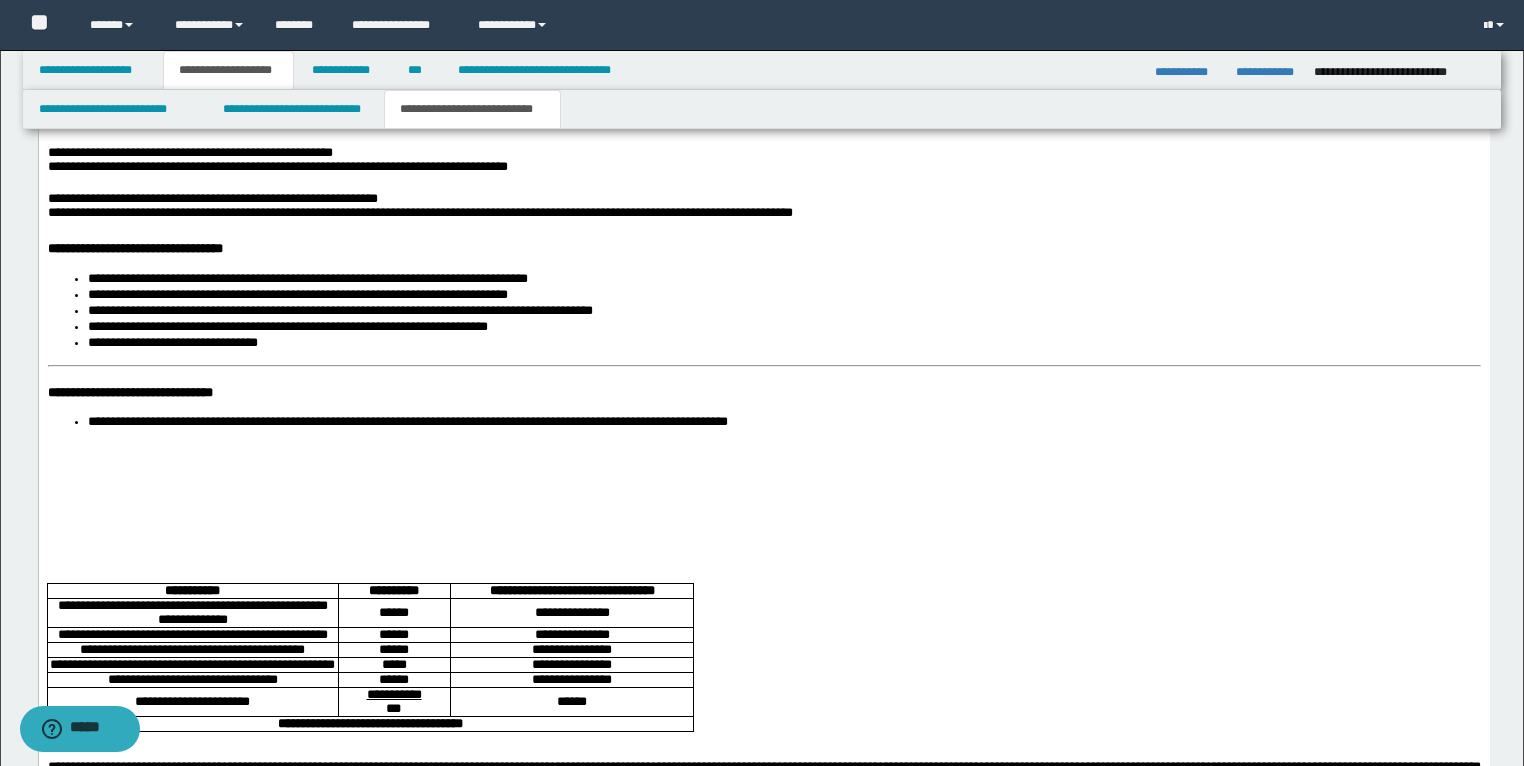 click on "**********" at bounding box center (763, 217) 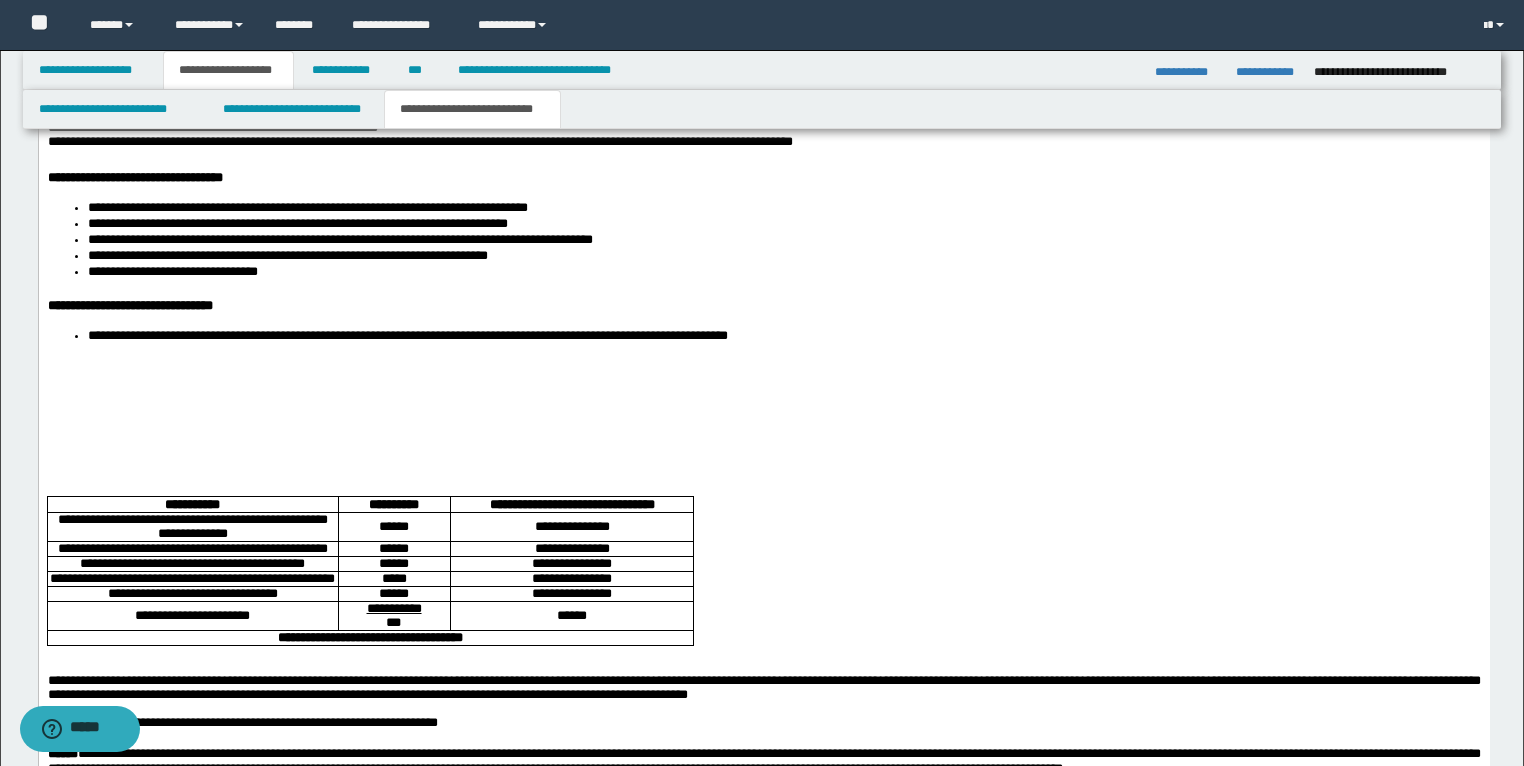 scroll, scrollTop: 2334, scrollLeft: 0, axis: vertical 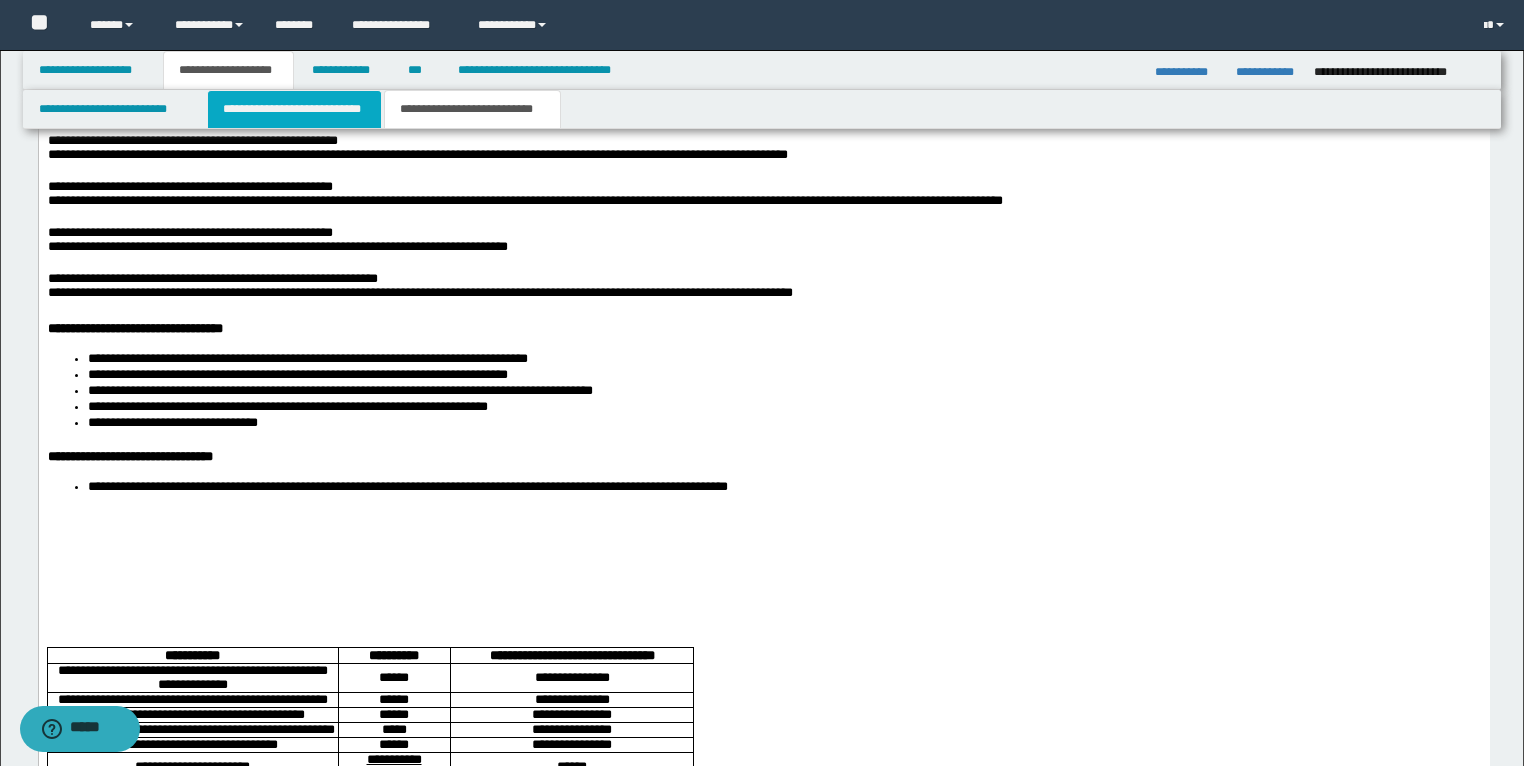 click on "**********" at bounding box center (294, 109) 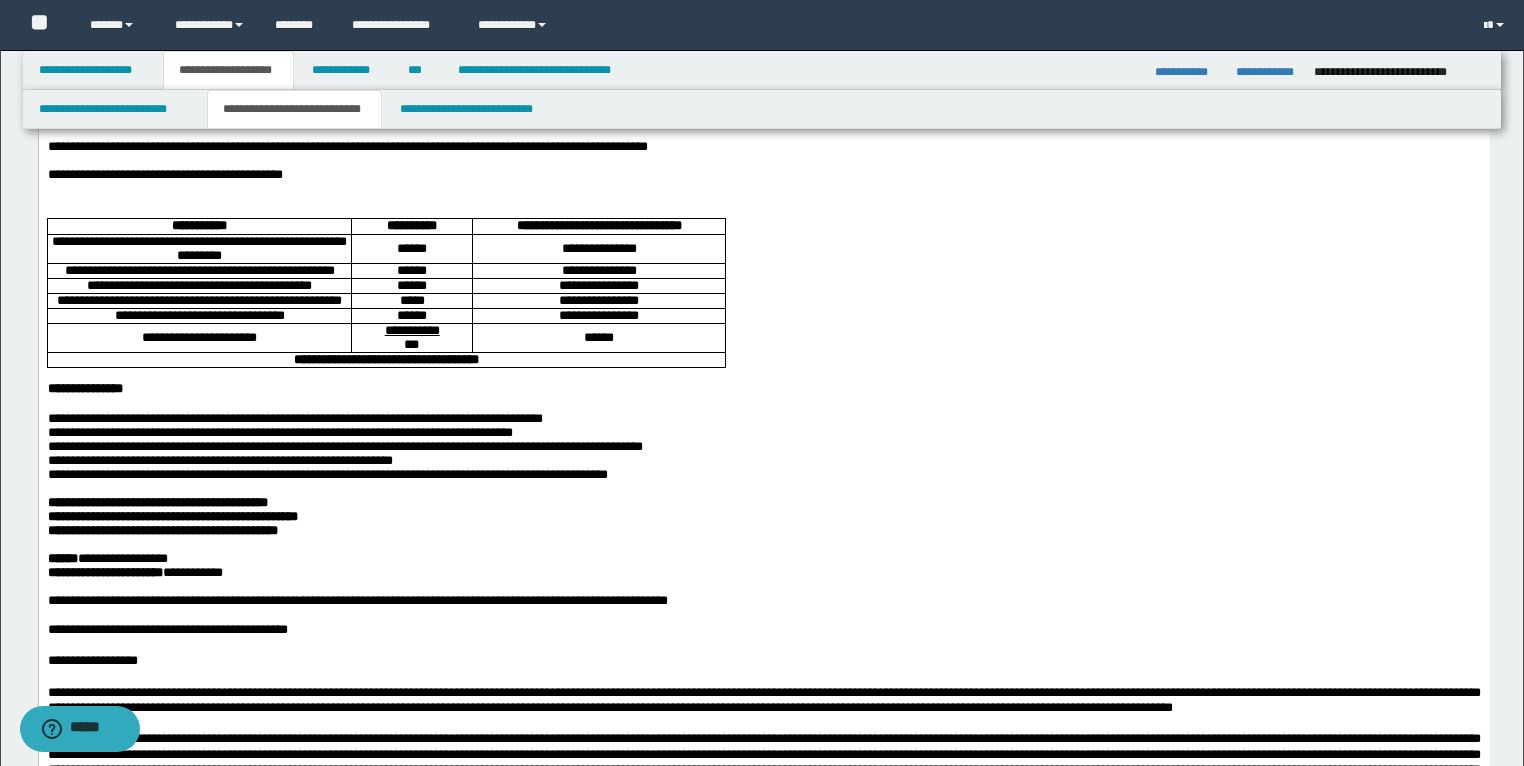 scroll, scrollTop: 254, scrollLeft: 0, axis: vertical 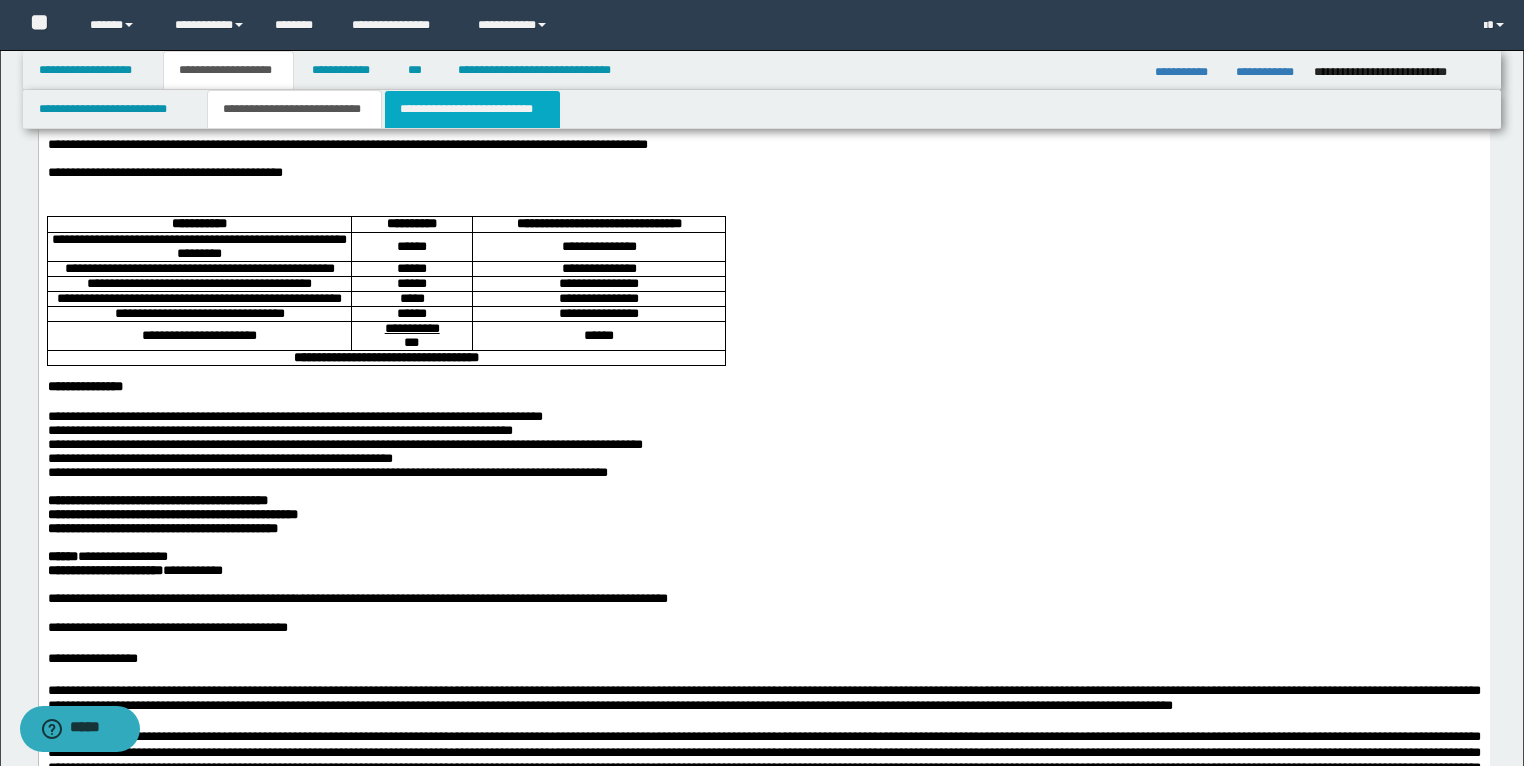 click on "**********" at bounding box center (472, 109) 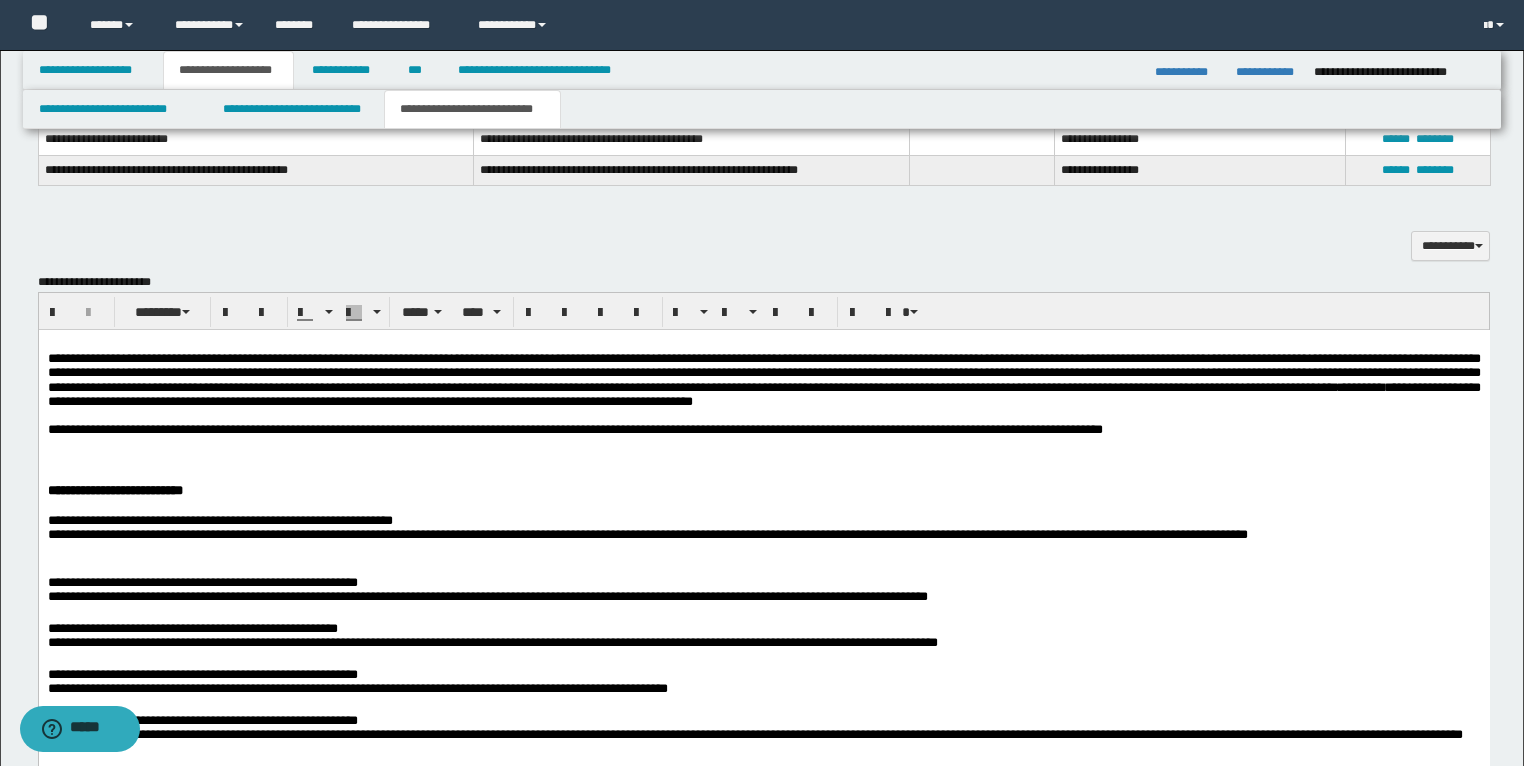 scroll, scrollTop: 1360, scrollLeft: 0, axis: vertical 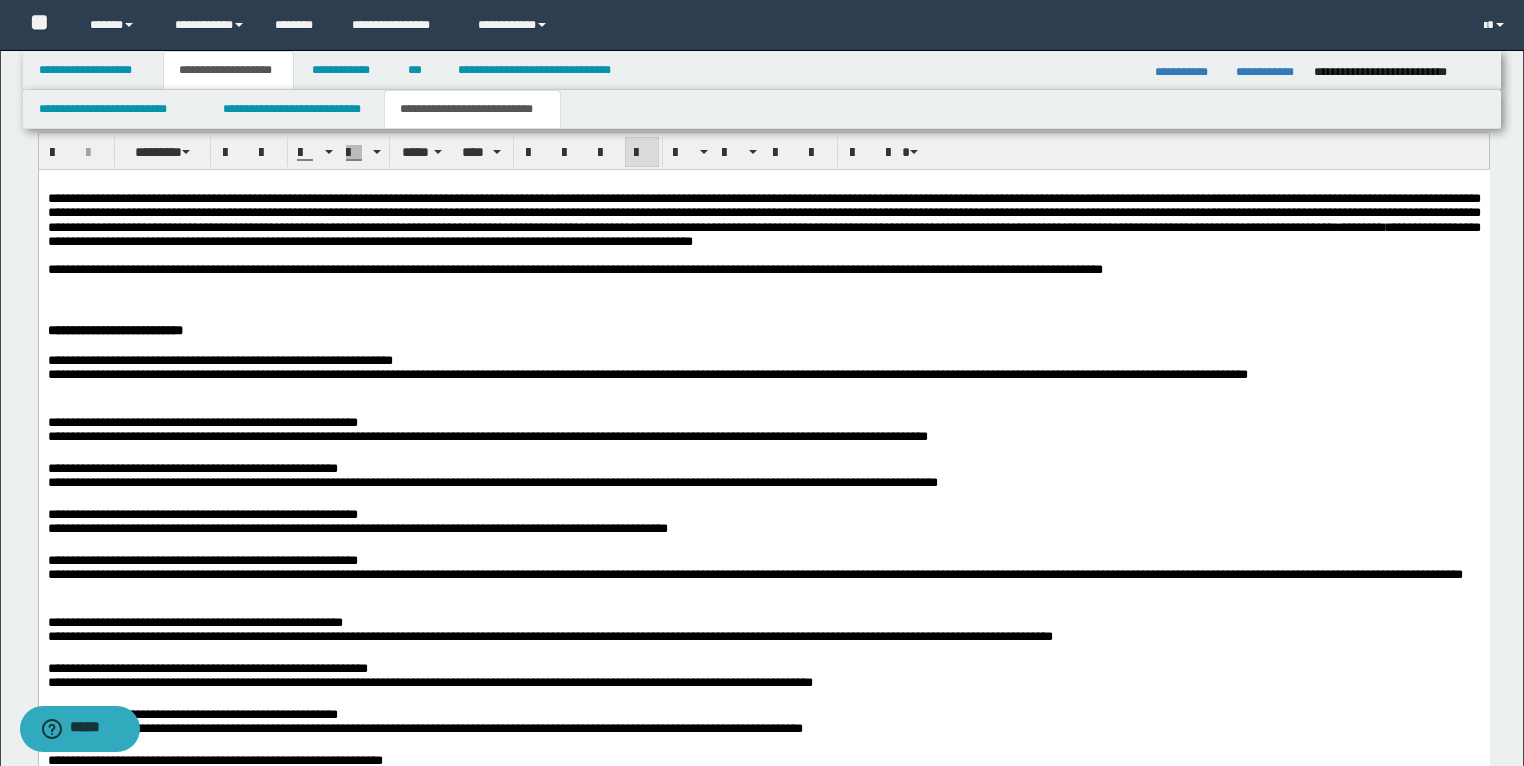 click at bounding box center [763, 297] 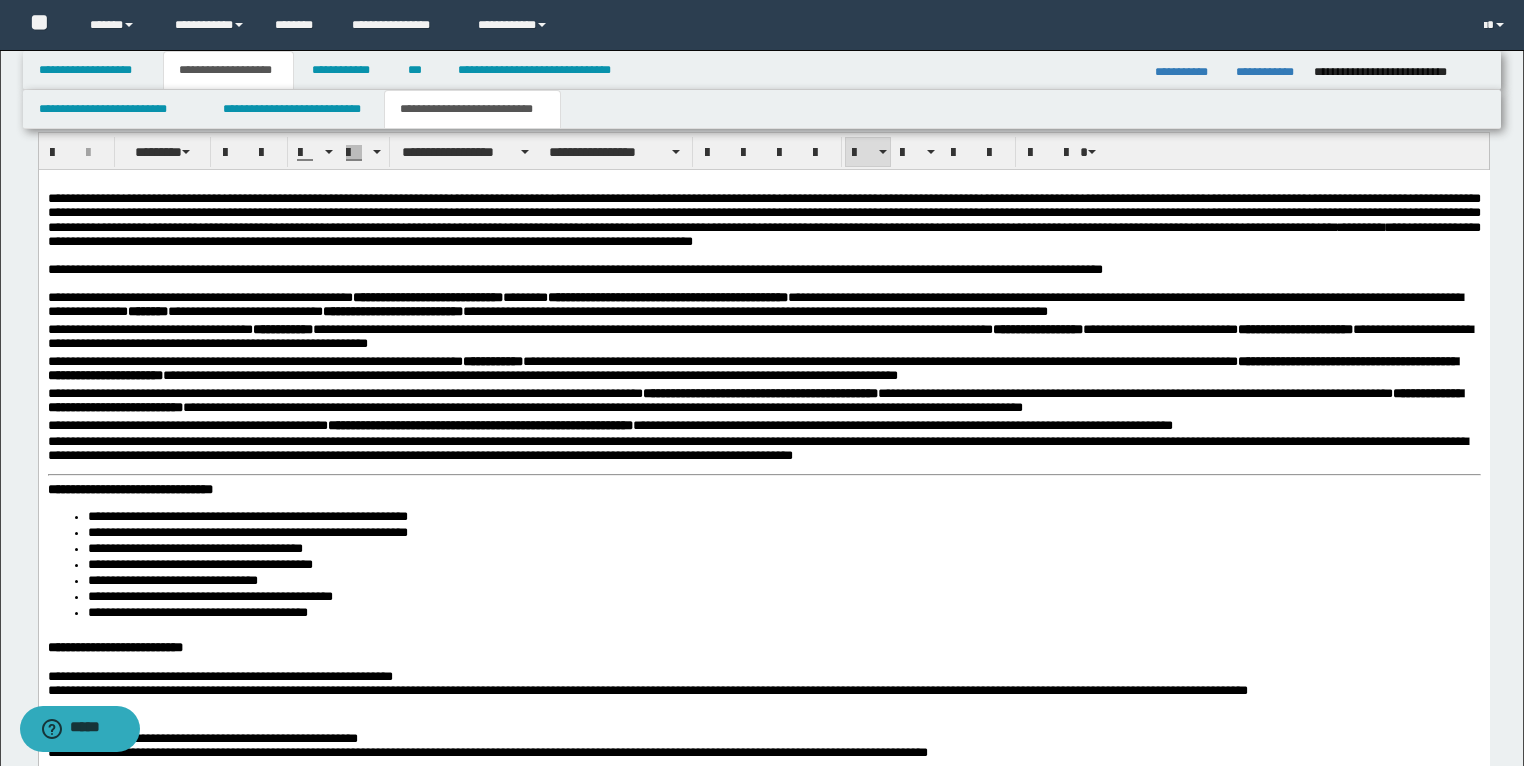 click on "**********" at bounding box center [574, 268] 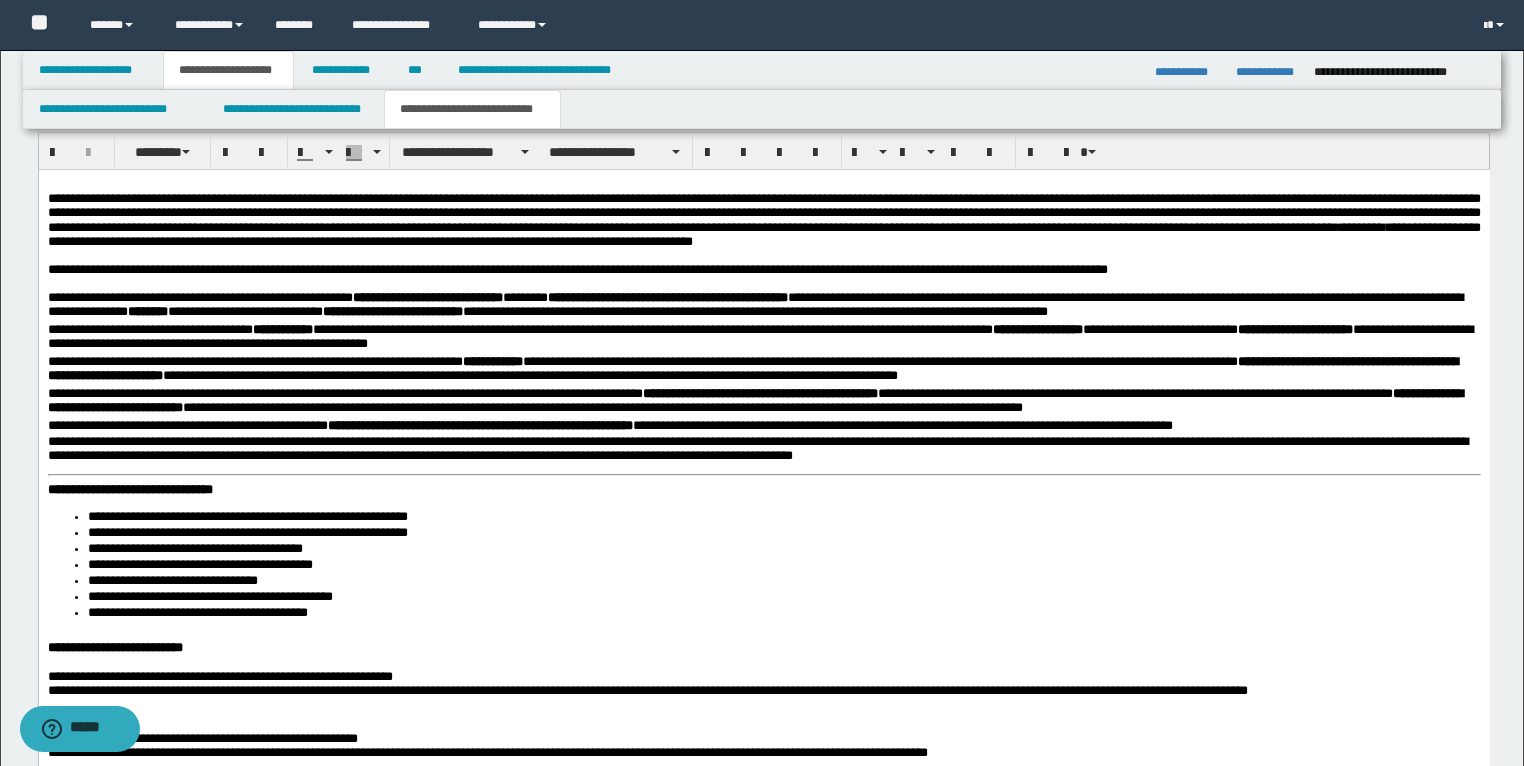 click on "**********" at bounding box center [763, 1421] 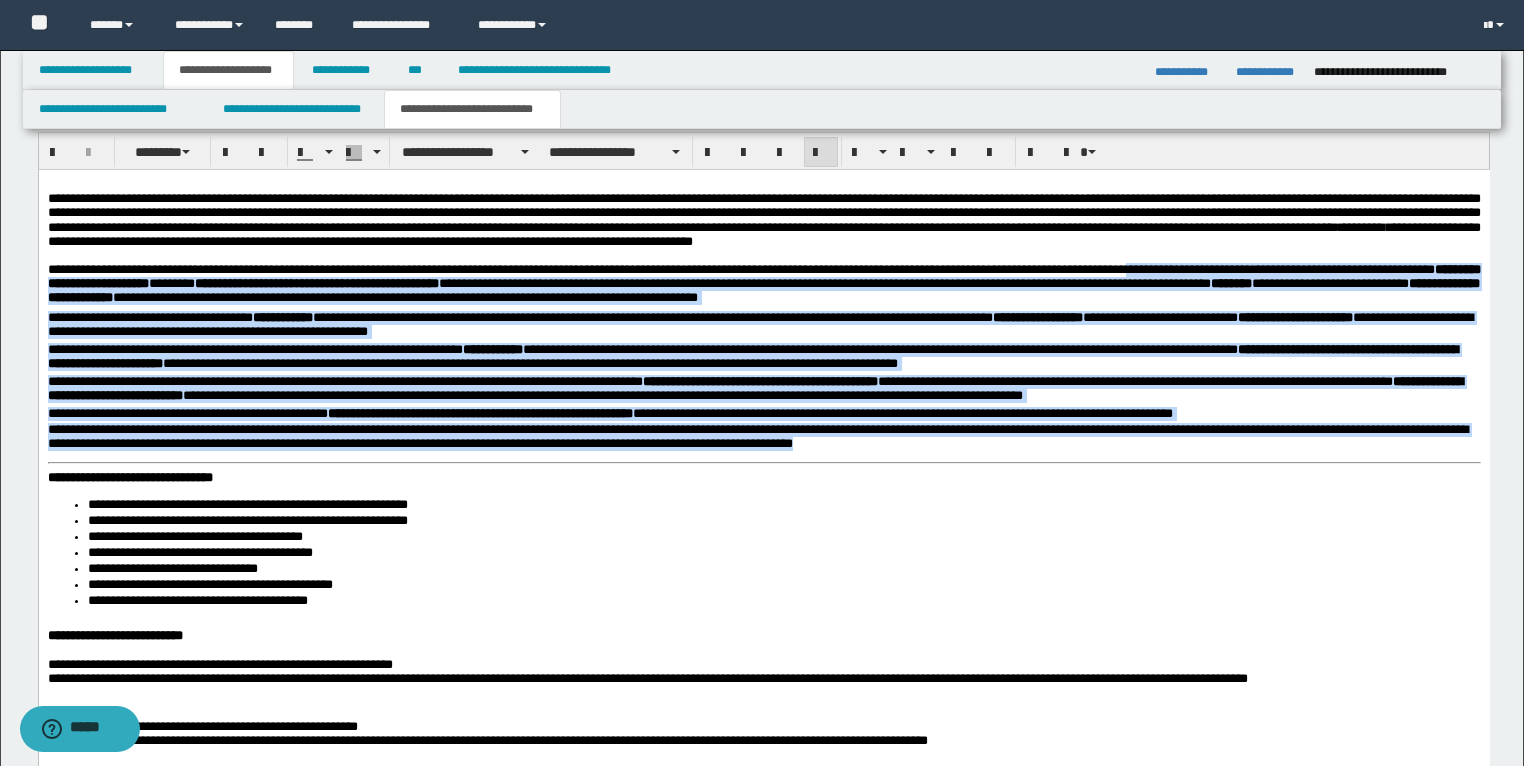 drag, startPoint x: 1347, startPoint y: 294, endPoint x: 1039, endPoint y: 466, distance: 352.77188 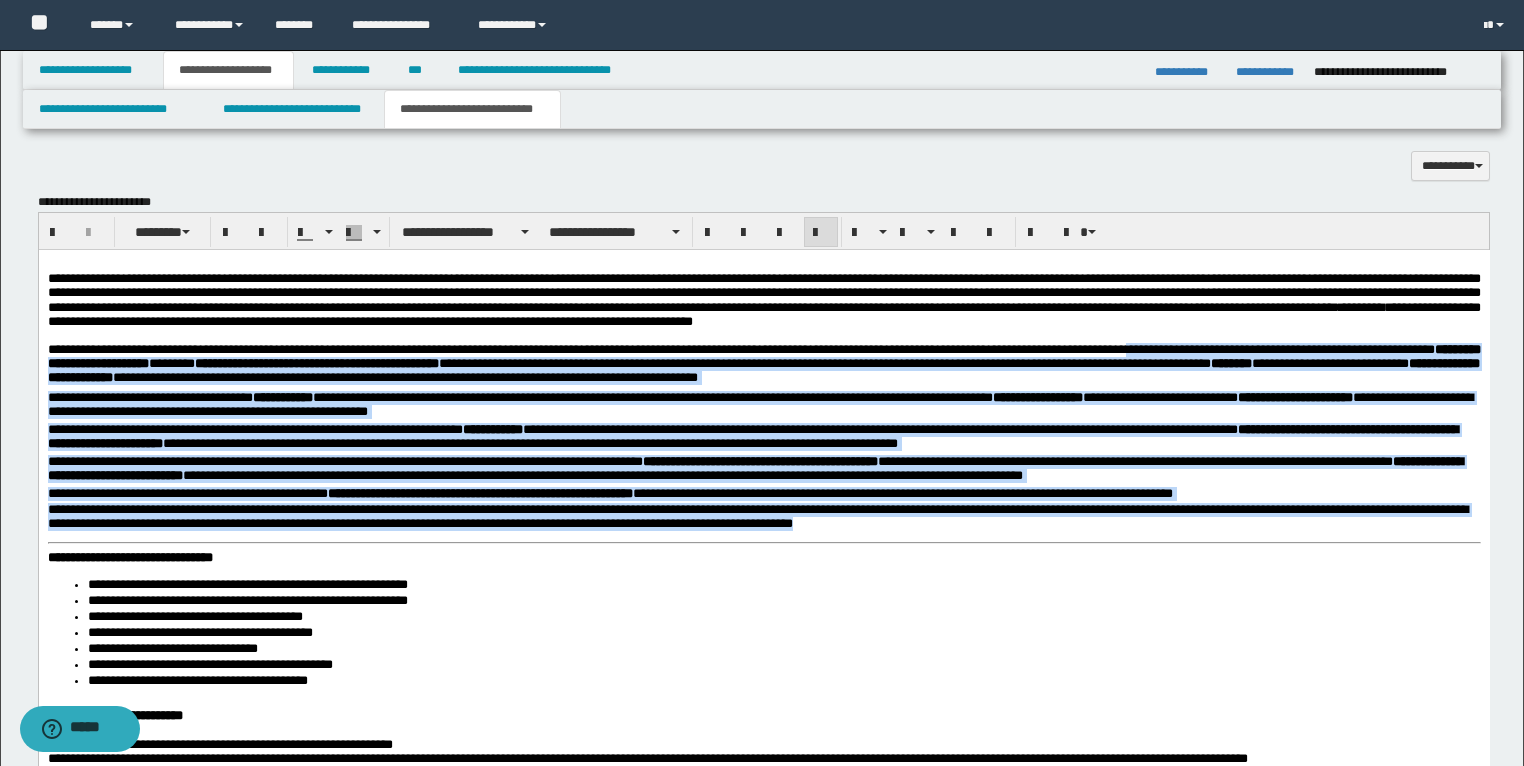 scroll, scrollTop: 1200, scrollLeft: 0, axis: vertical 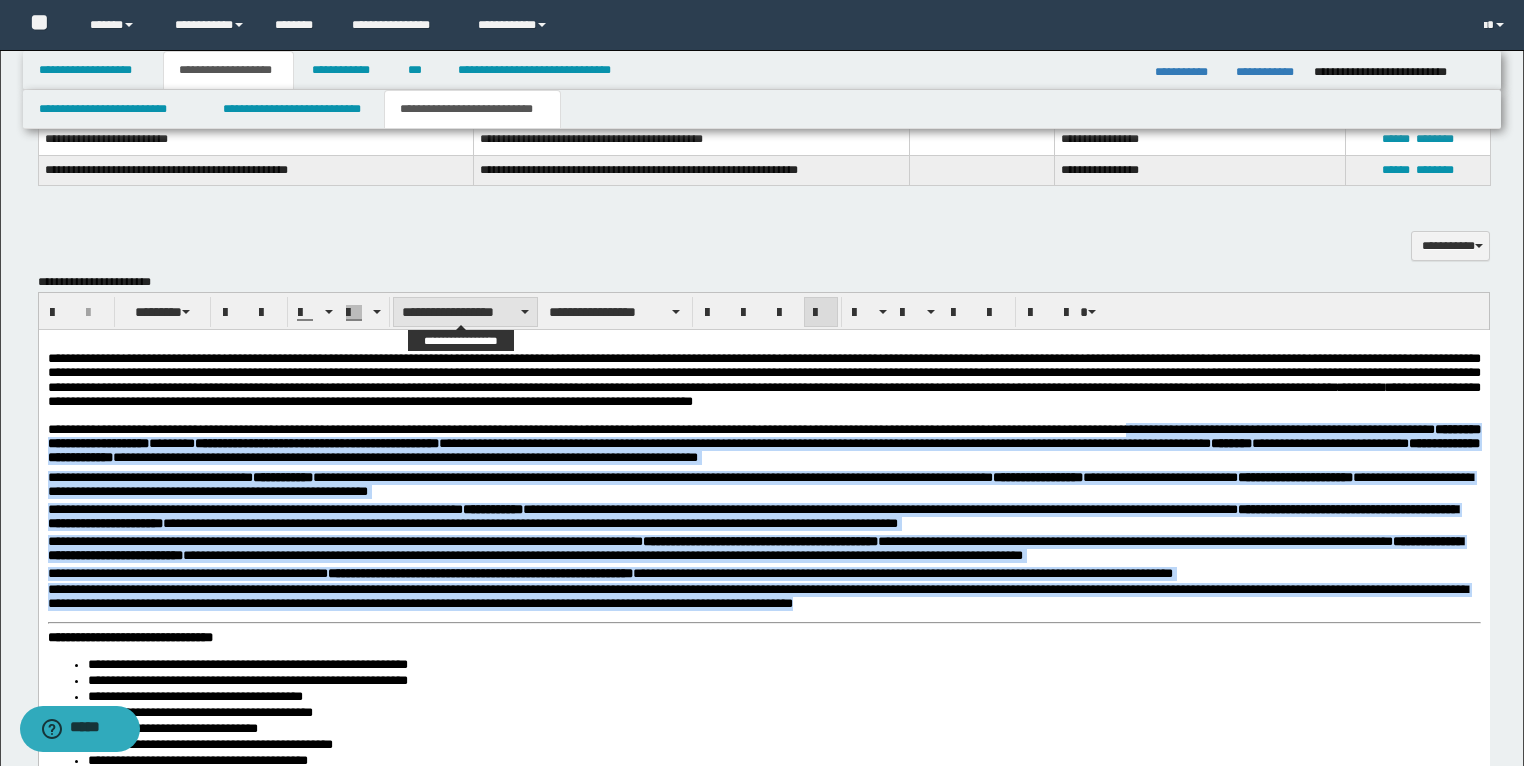 click on "**********" at bounding box center [465, 312] 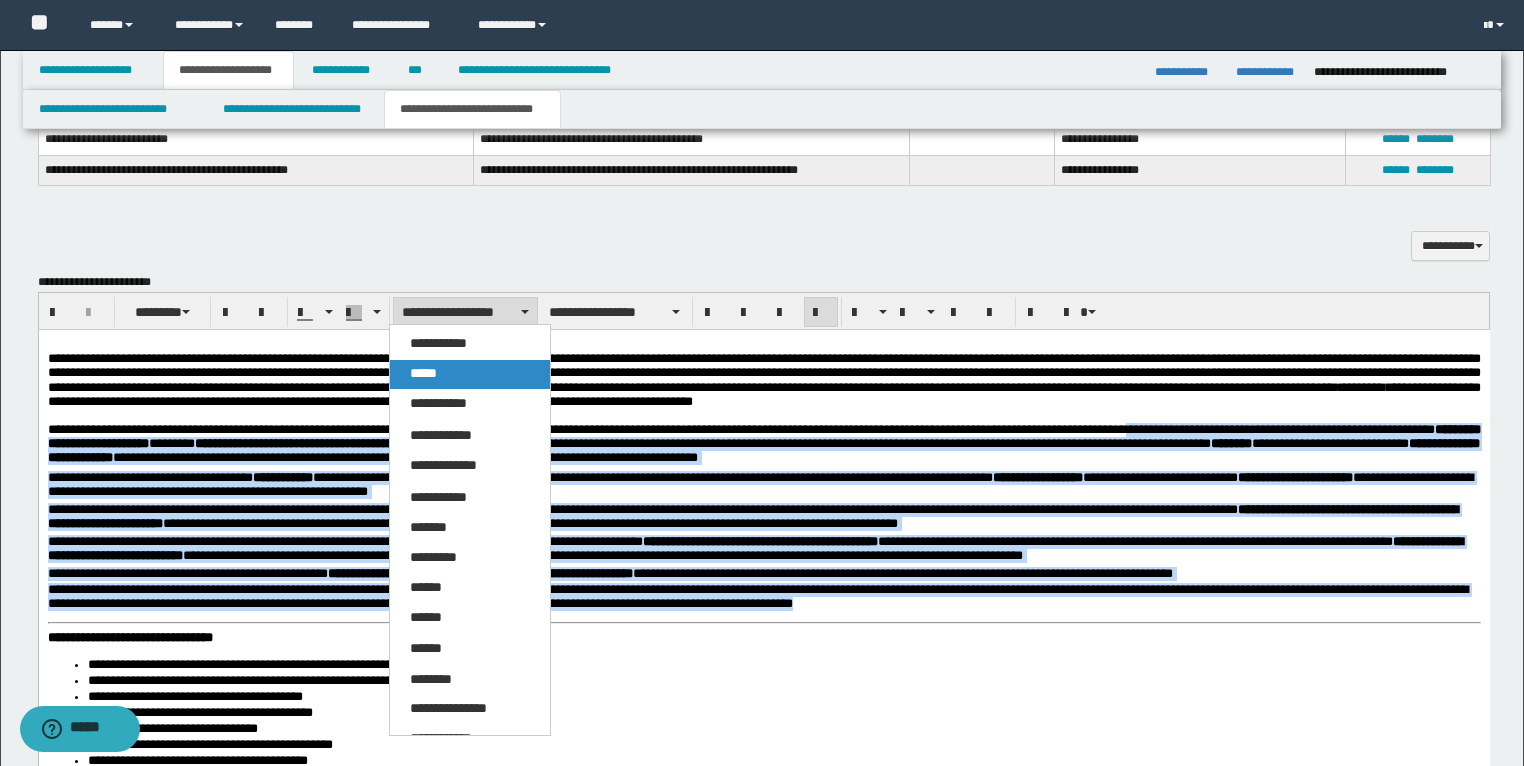 click on "*****" at bounding box center (470, 374) 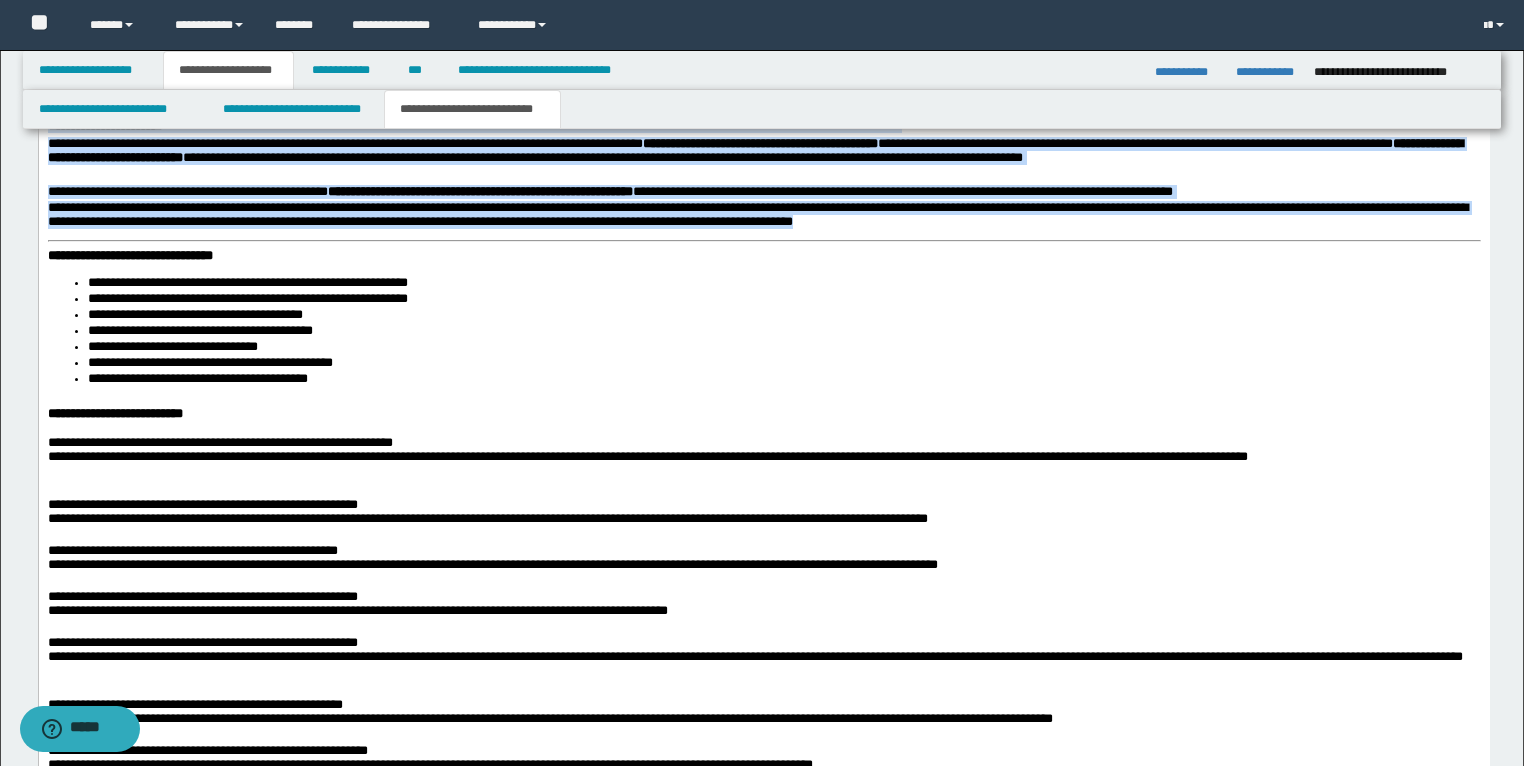 scroll, scrollTop: 1600, scrollLeft: 0, axis: vertical 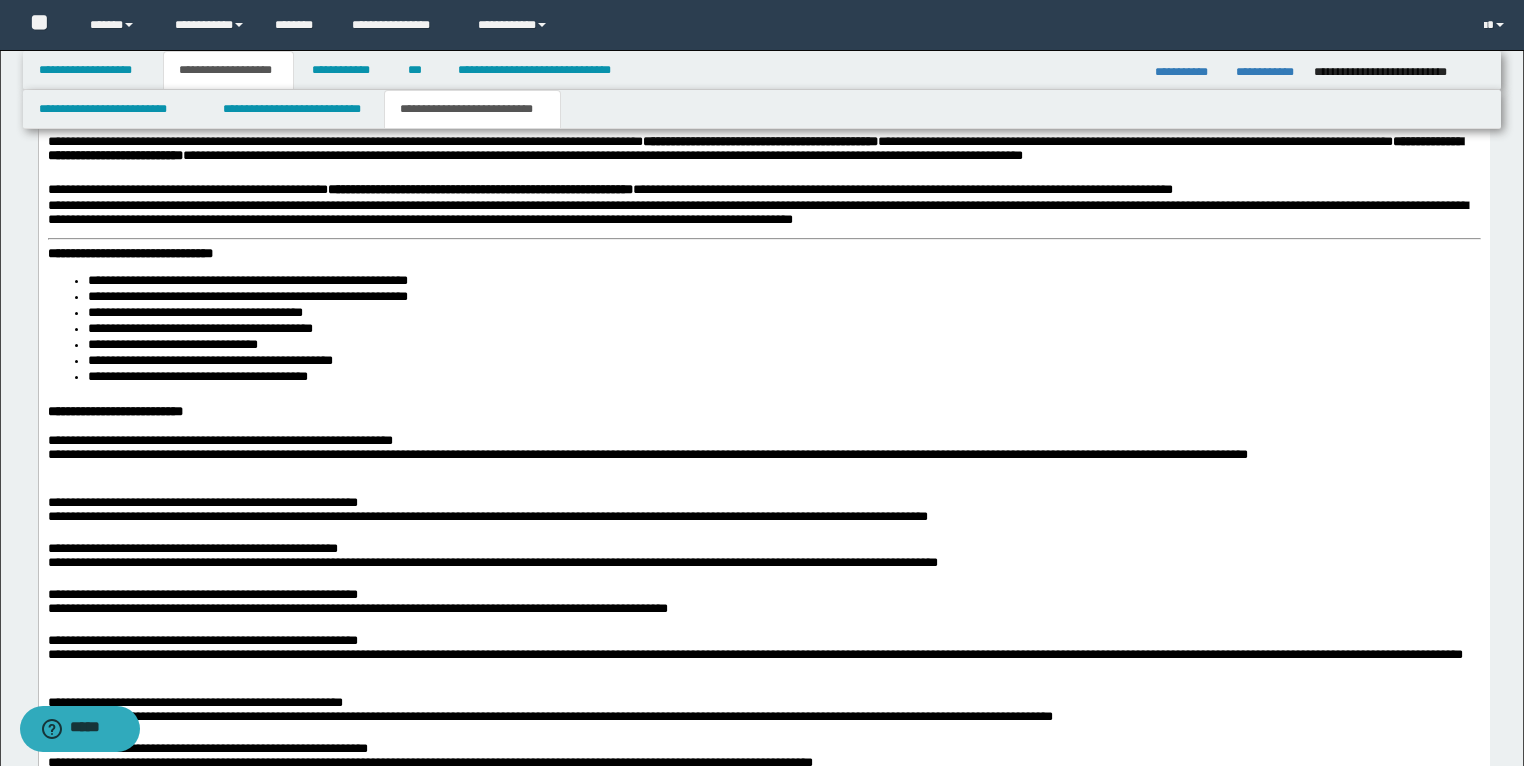 click on "**********" at bounding box center (783, 330) 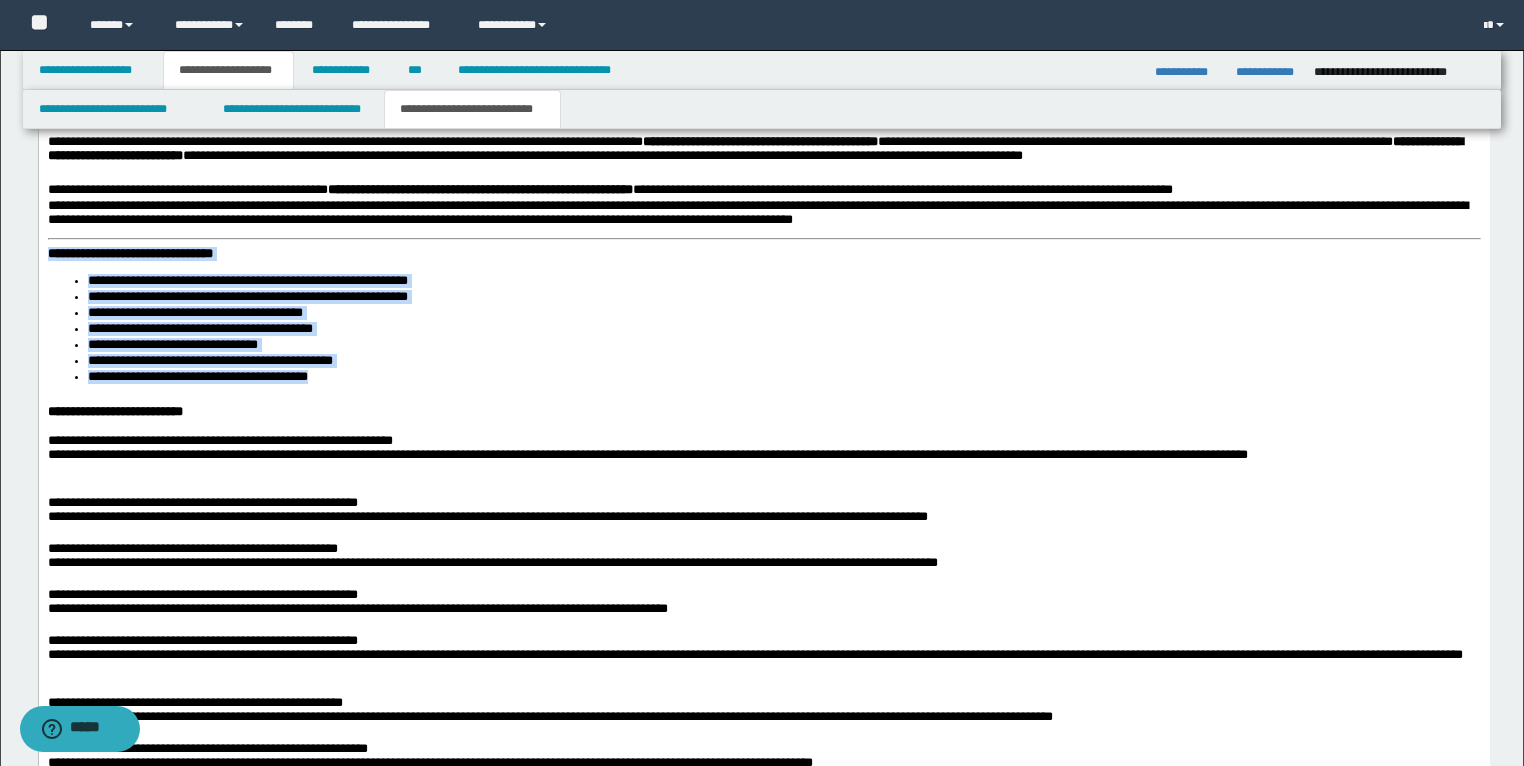 drag, startPoint x: 212, startPoint y: 327, endPoint x: 39, endPoint y: 281, distance: 179.01117 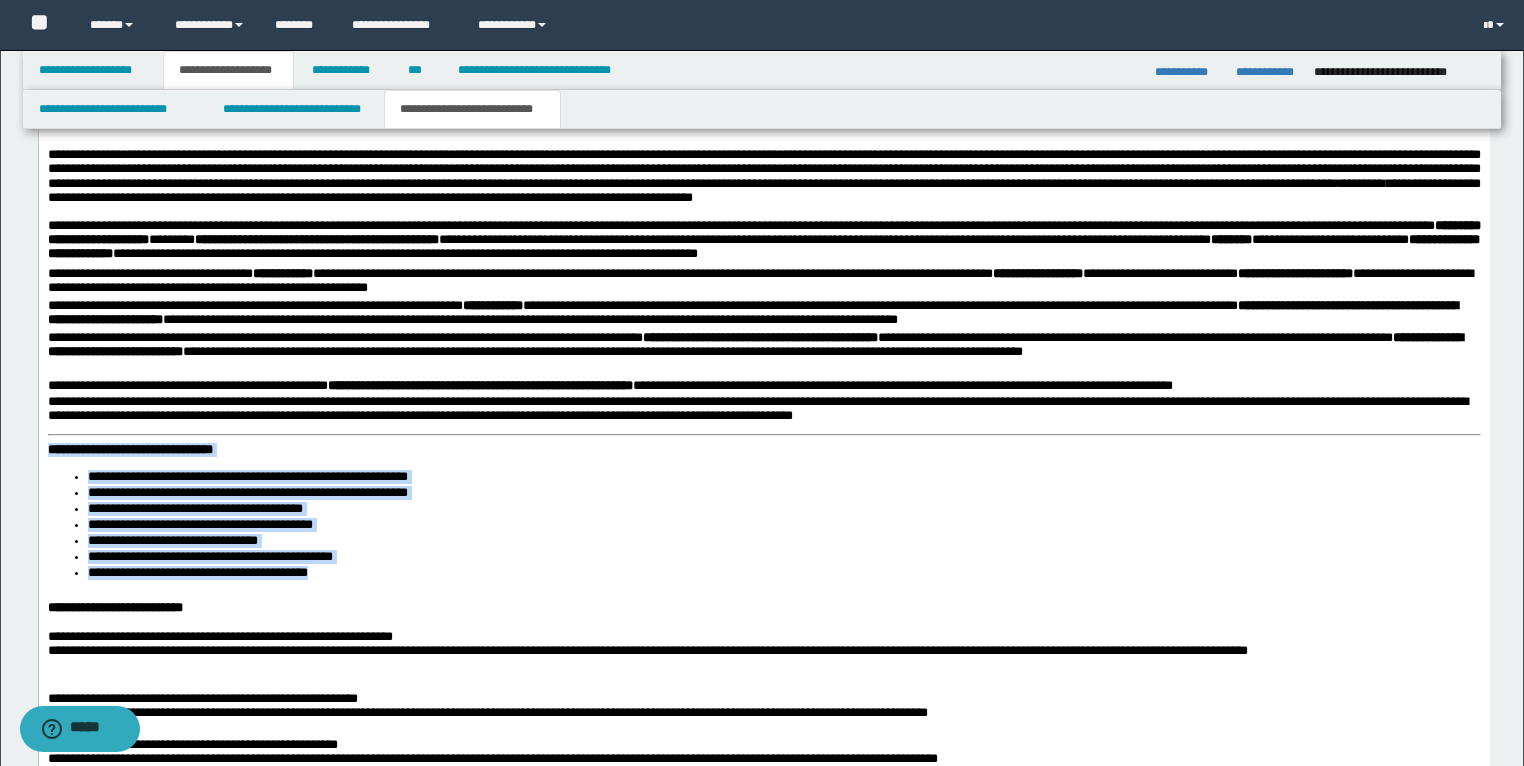 scroll, scrollTop: 1280, scrollLeft: 0, axis: vertical 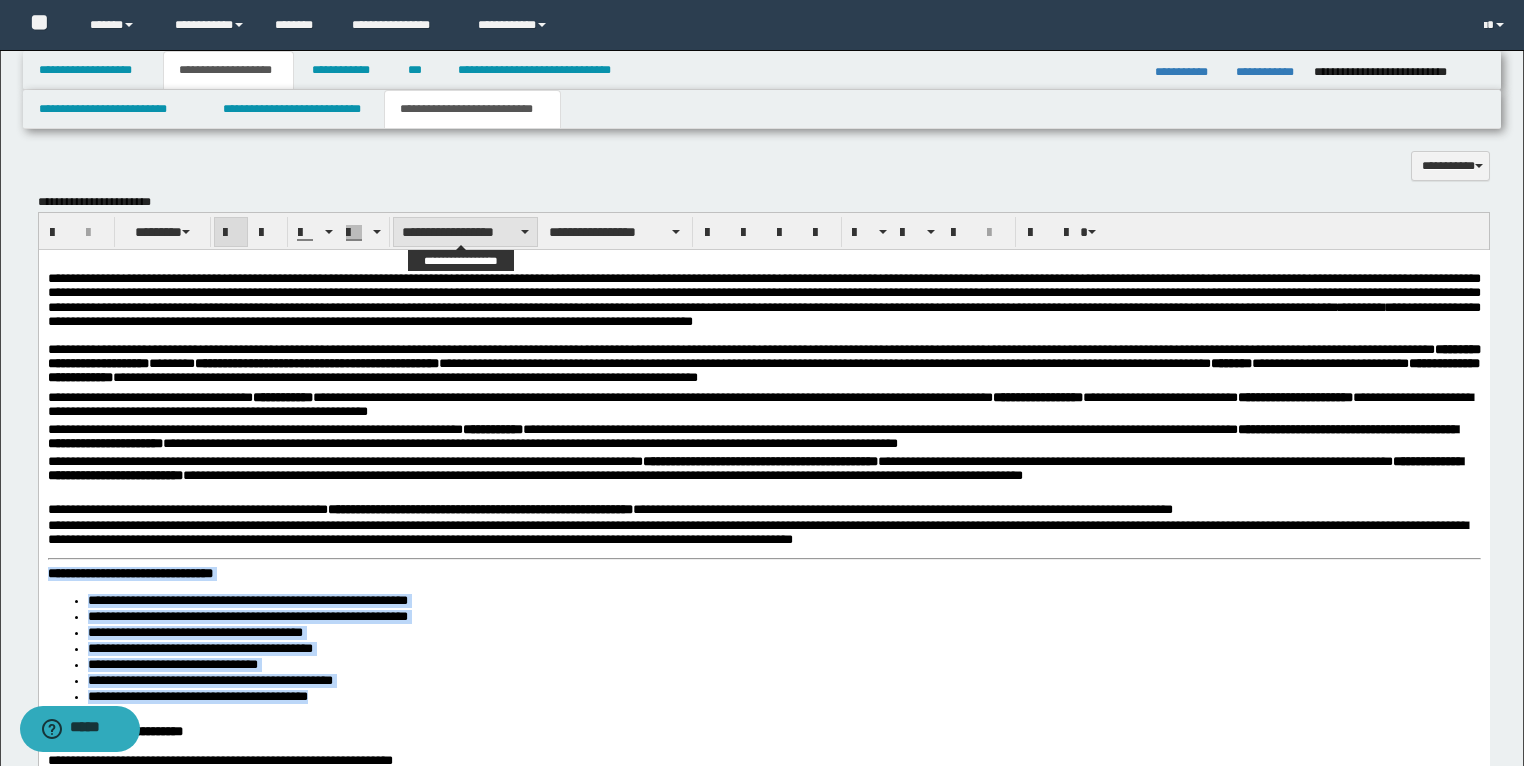 click on "**********" at bounding box center [465, 232] 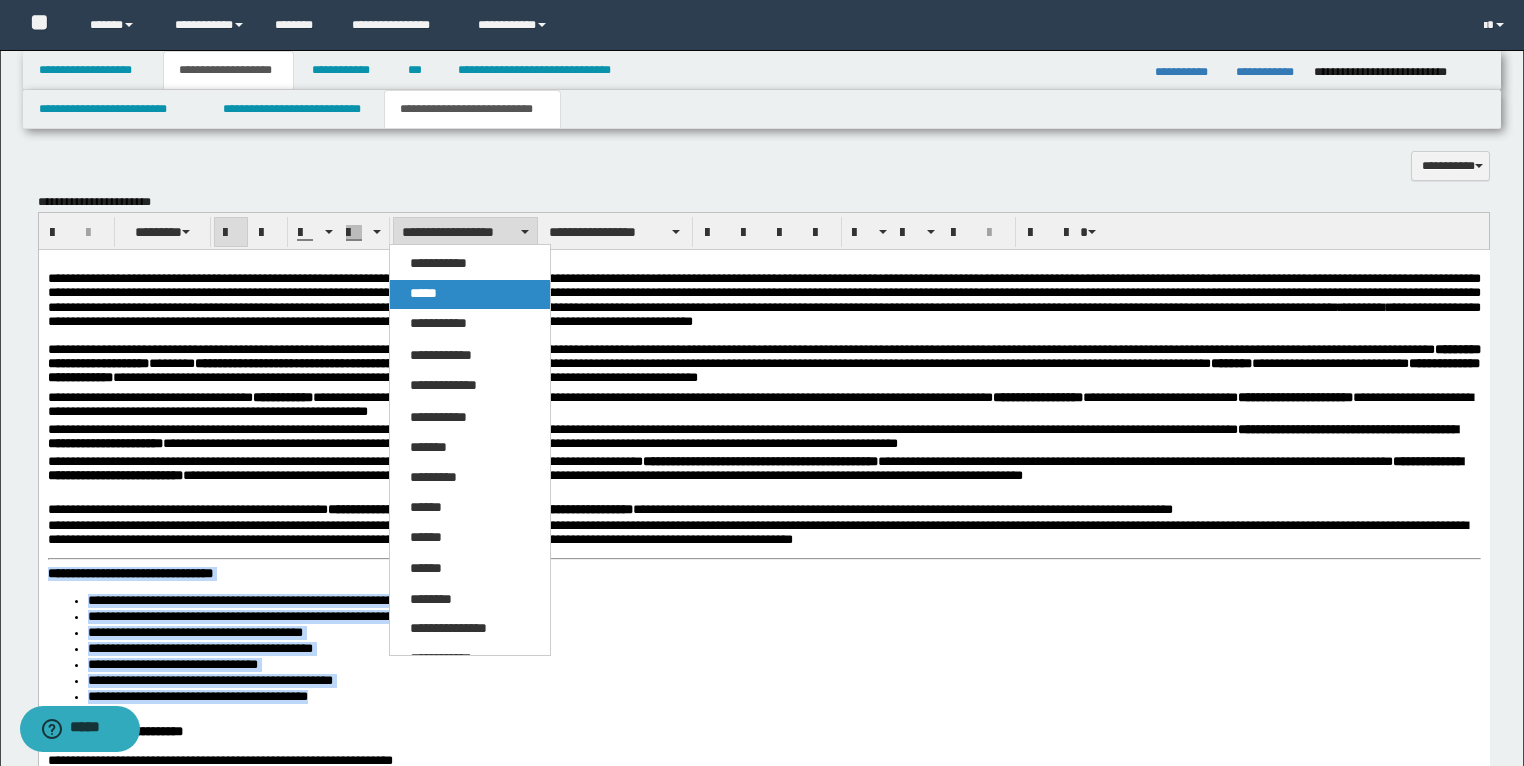 click on "*****" at bounding box center [470, 294] 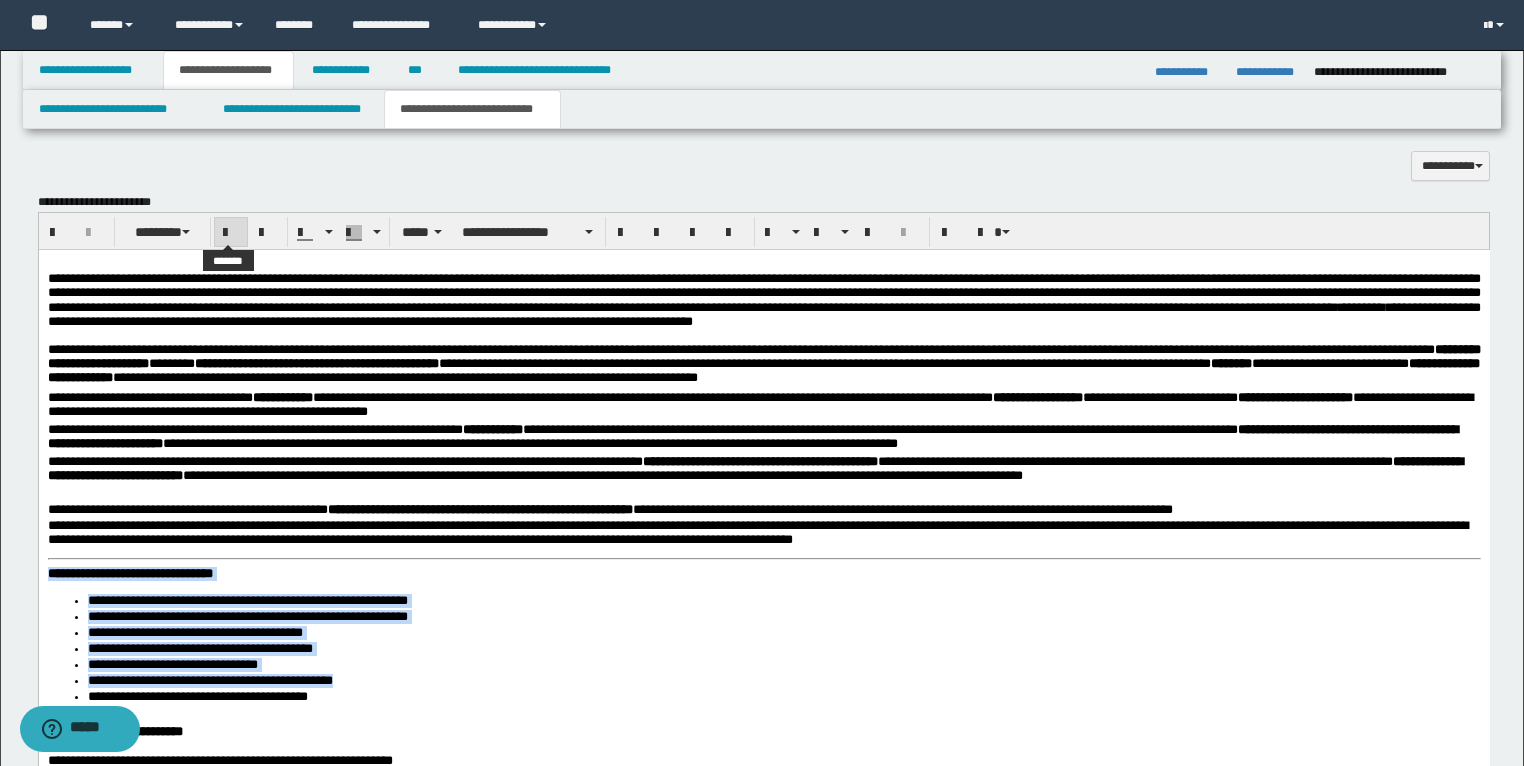 click at bounding box center (231, 233) 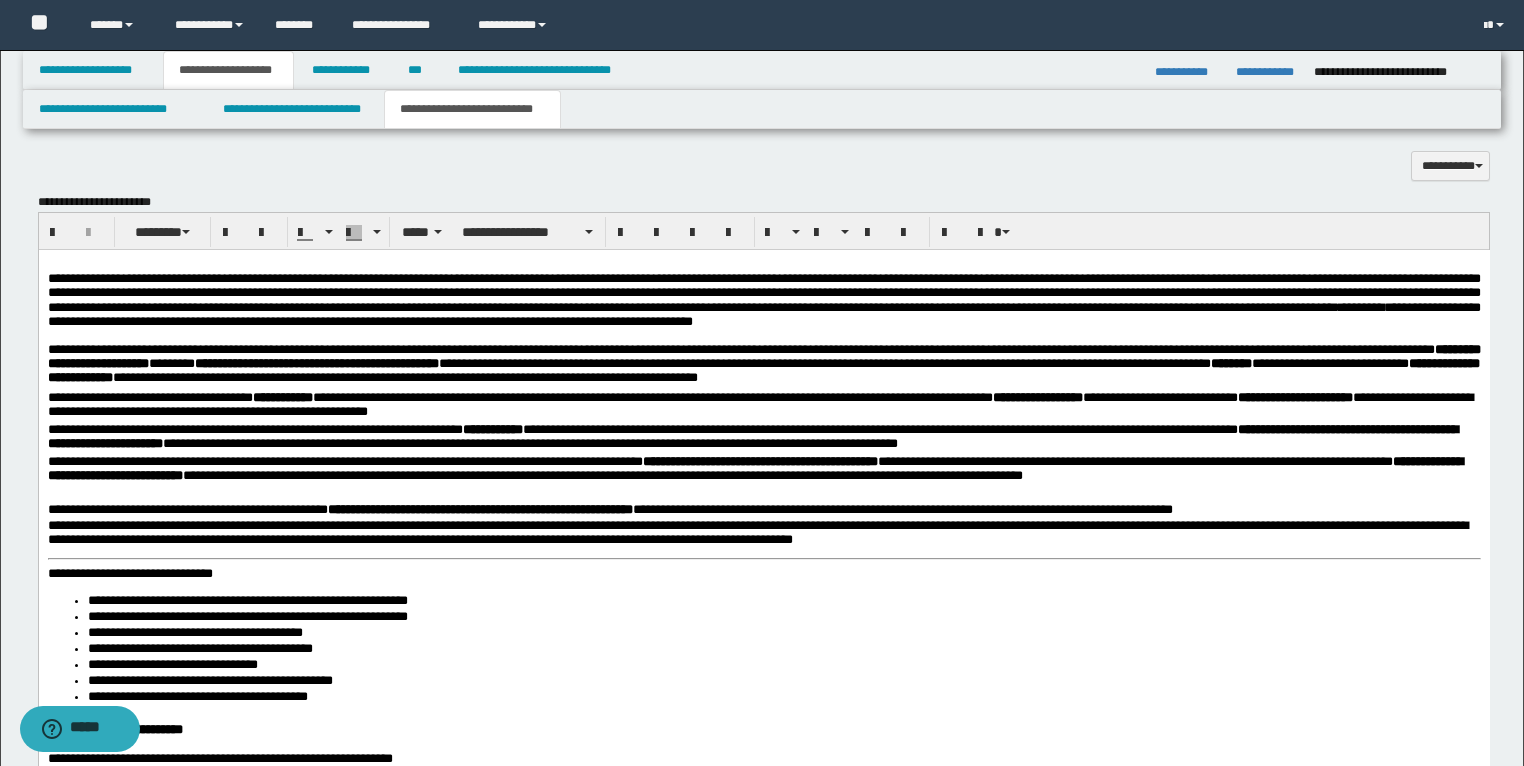 click on "**********" at bounding box center [609, 508] 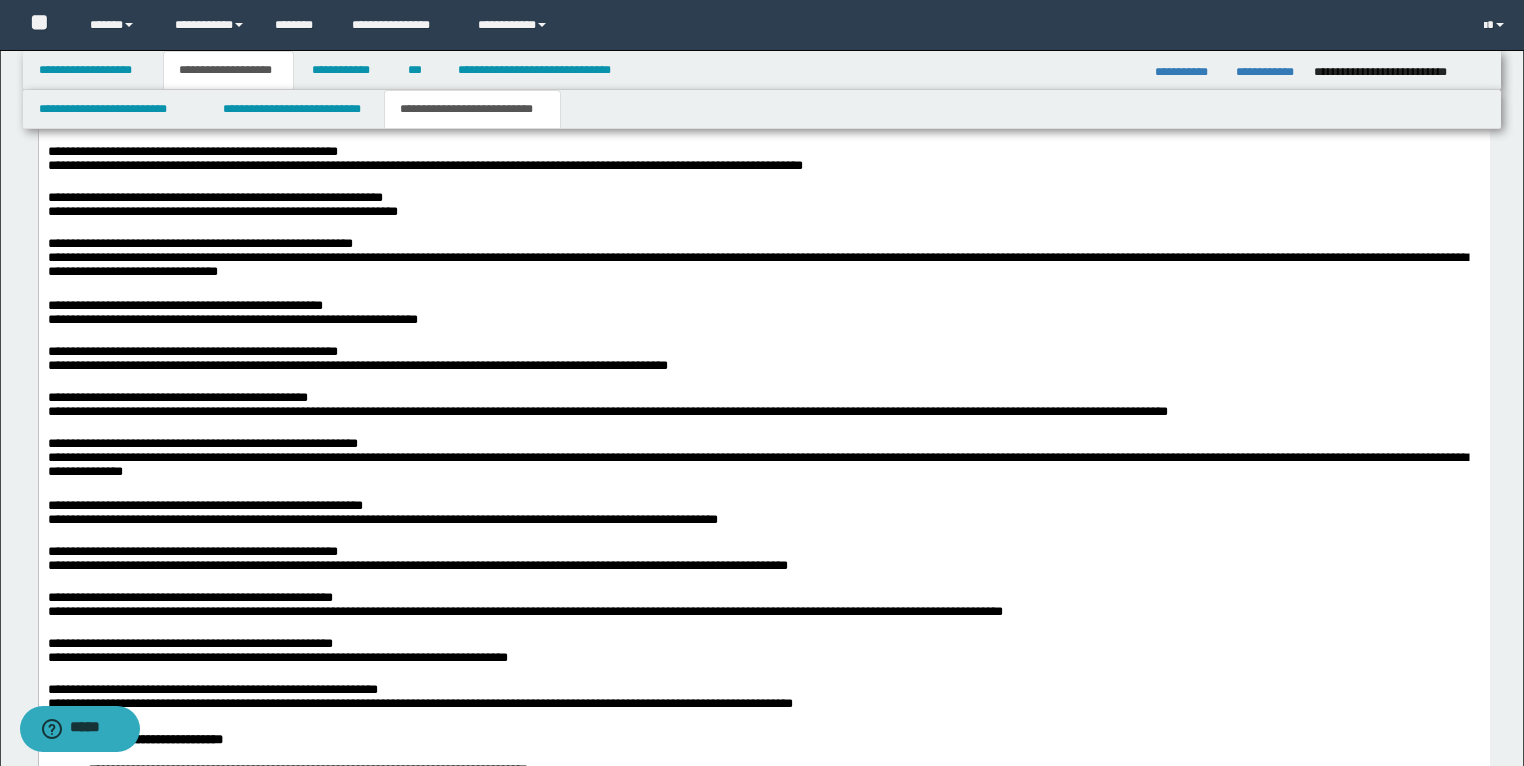 scroll, scrollTop: 2320, scrollLeft: 0, axis: vertical 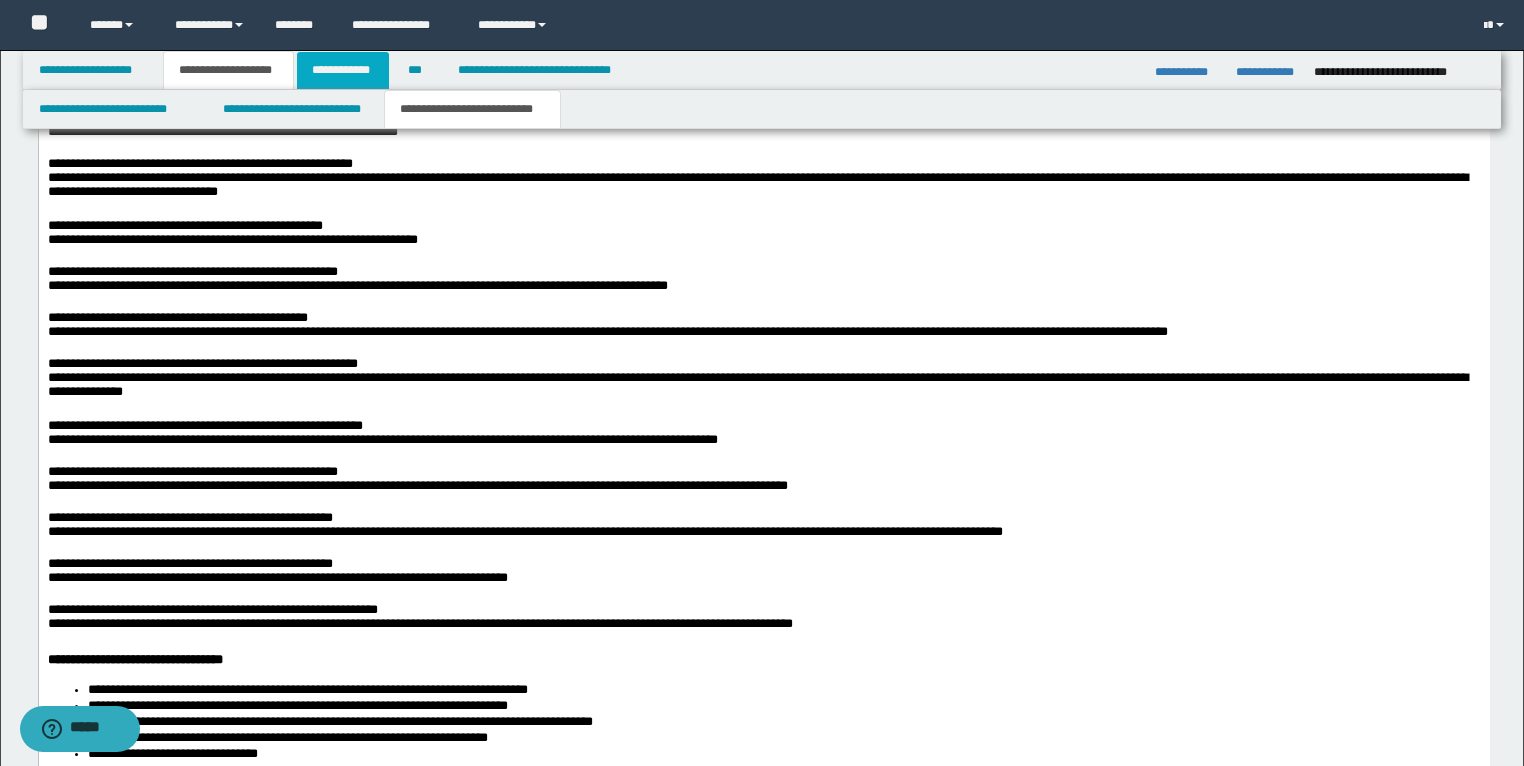 click on "**********" at bounding box center [343, 70] 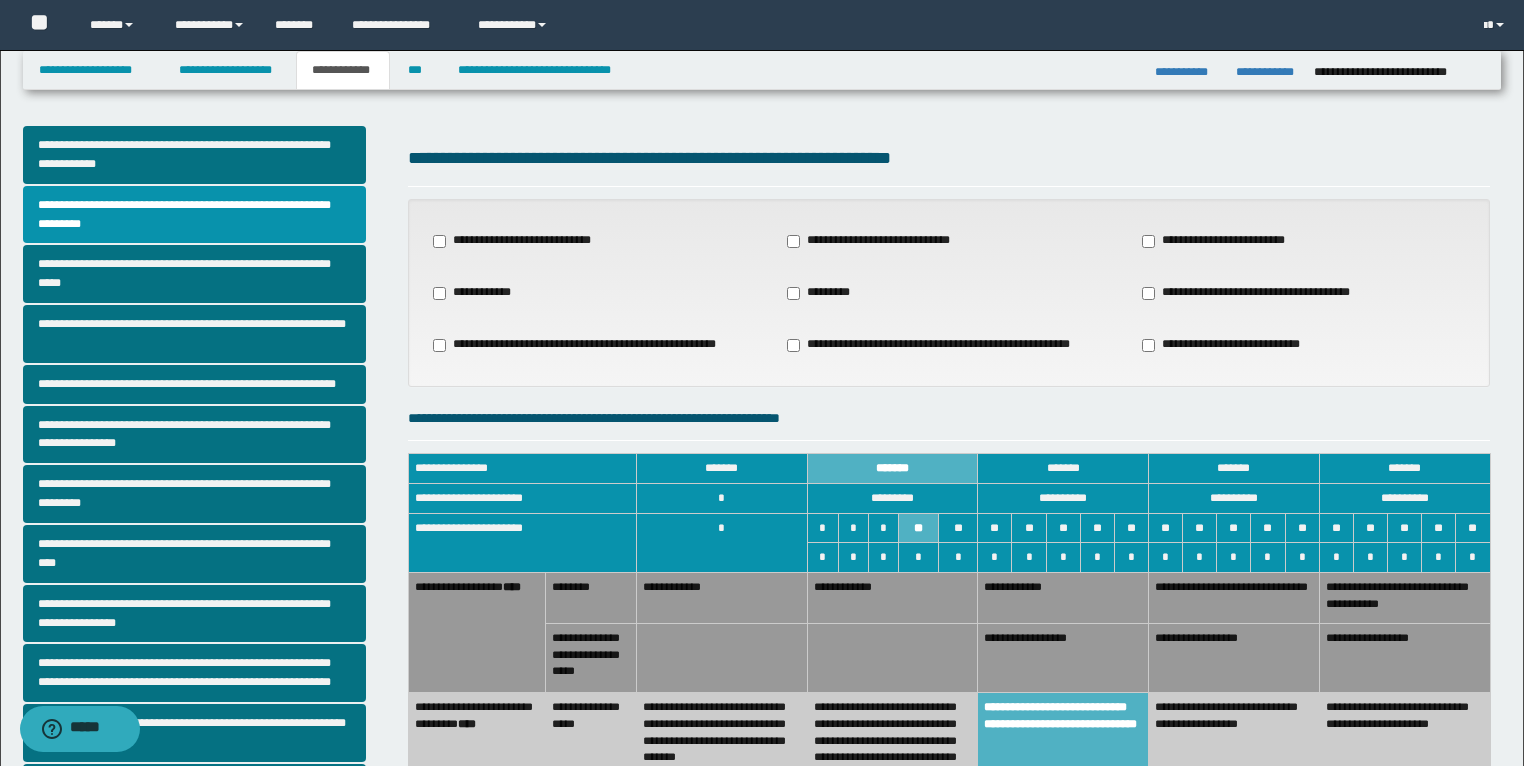 scroll, scrollTop: 0, scrollLeft: 0, axis: both 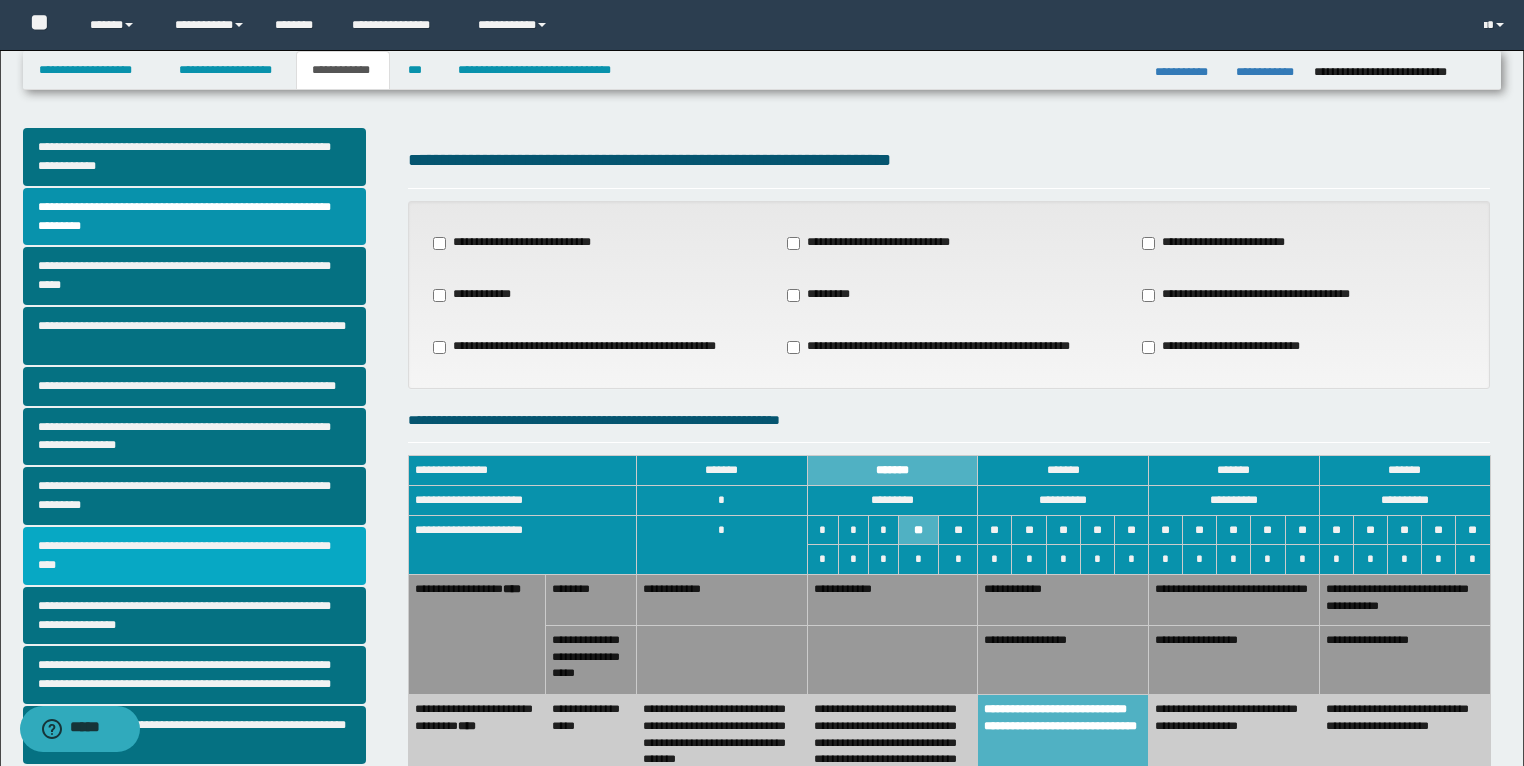click on "**********" at bounding box center [195, 556] 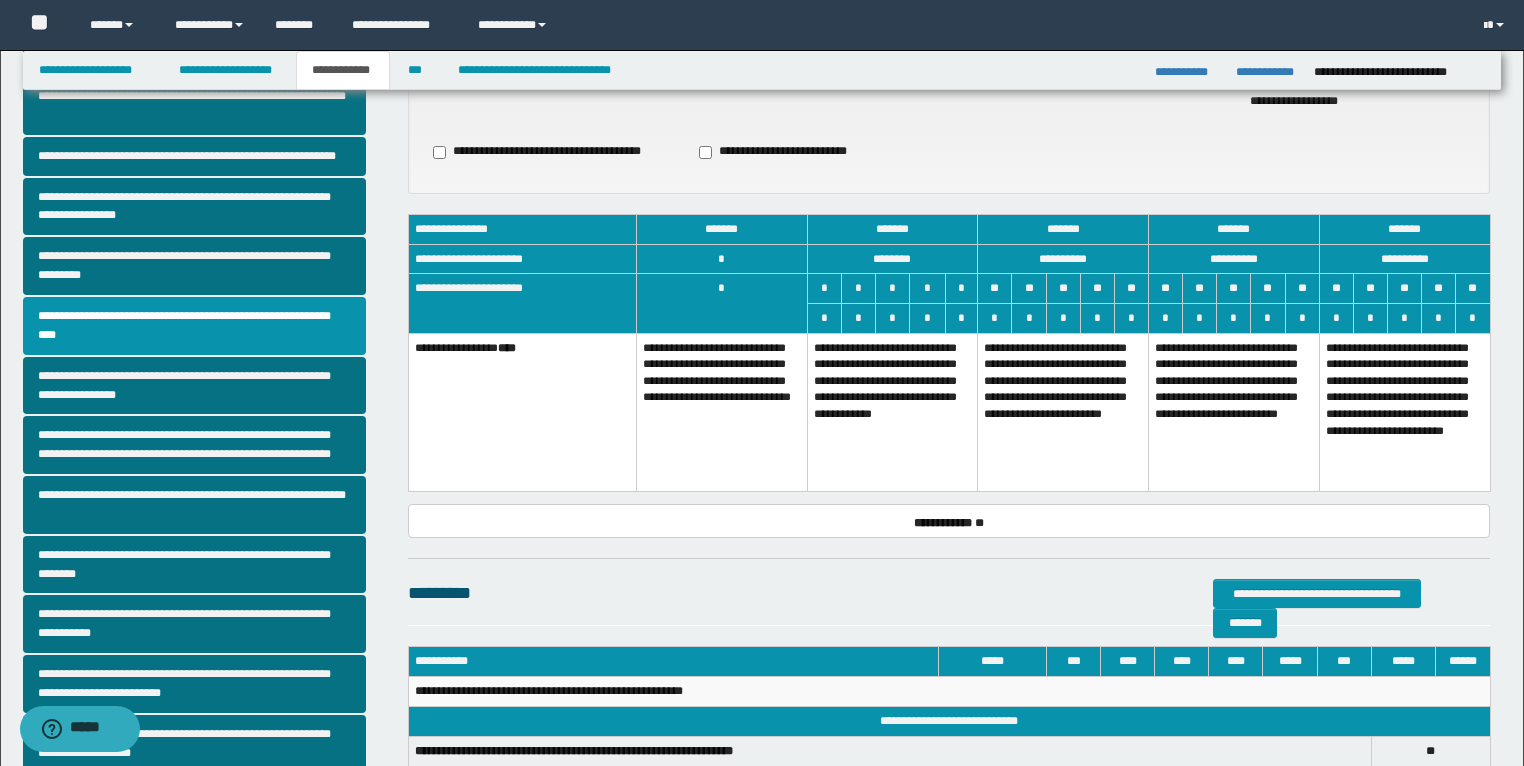 scroll, scrollTop: 240, scrollLeft: 0, axis: vertical 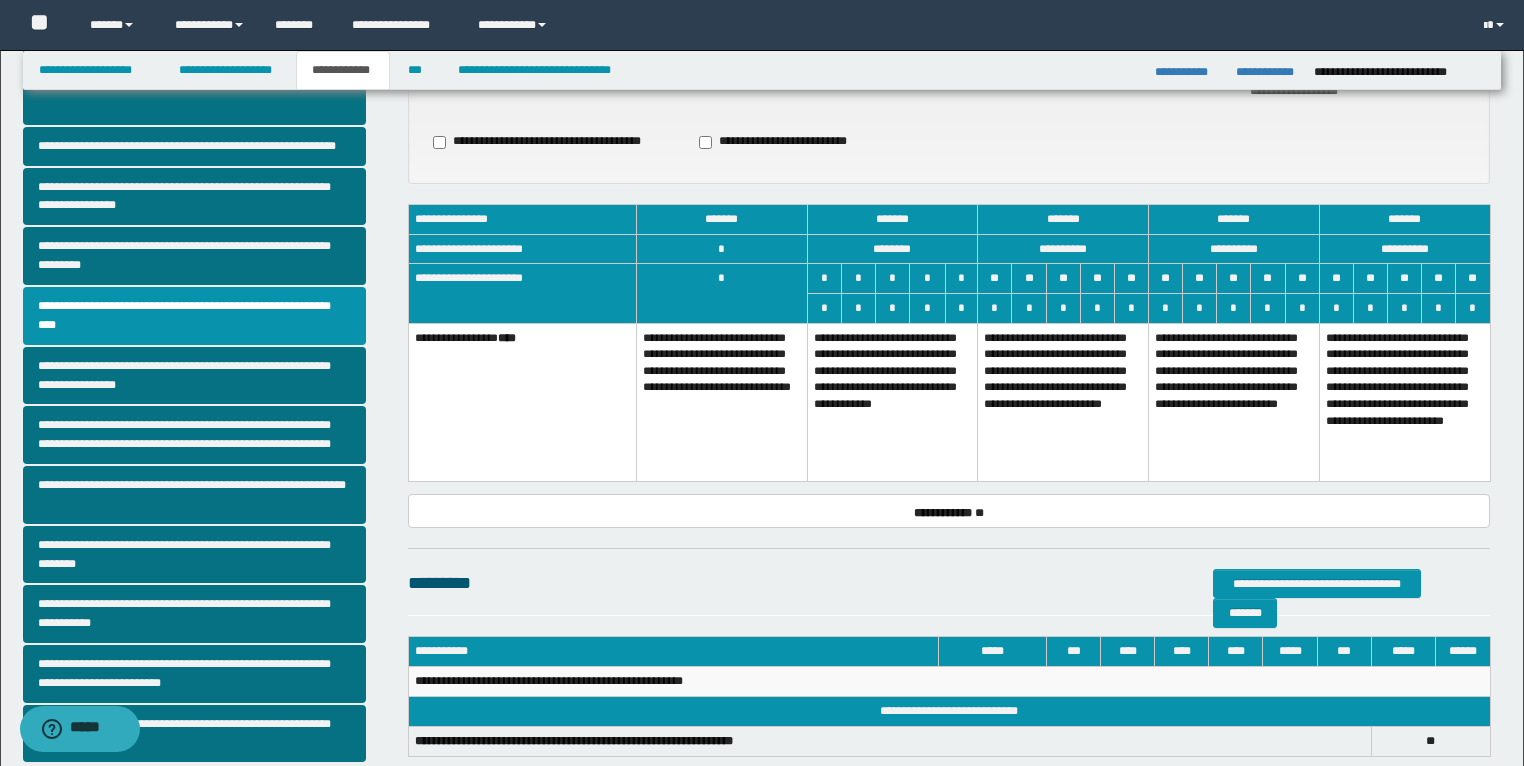 click on "**********" at bounding box center [892, 402] 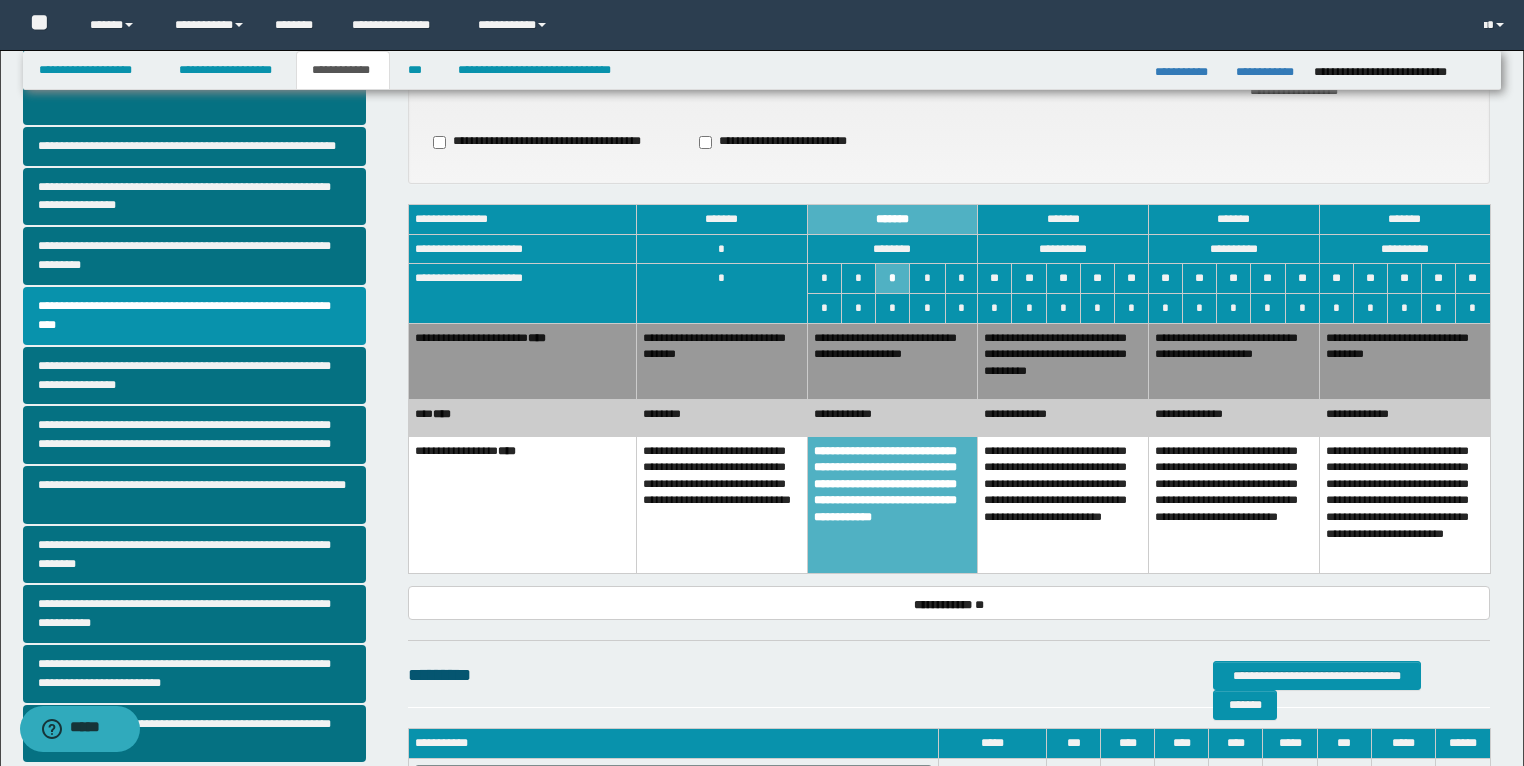 click on "**********" at bounding box center [892, 361] 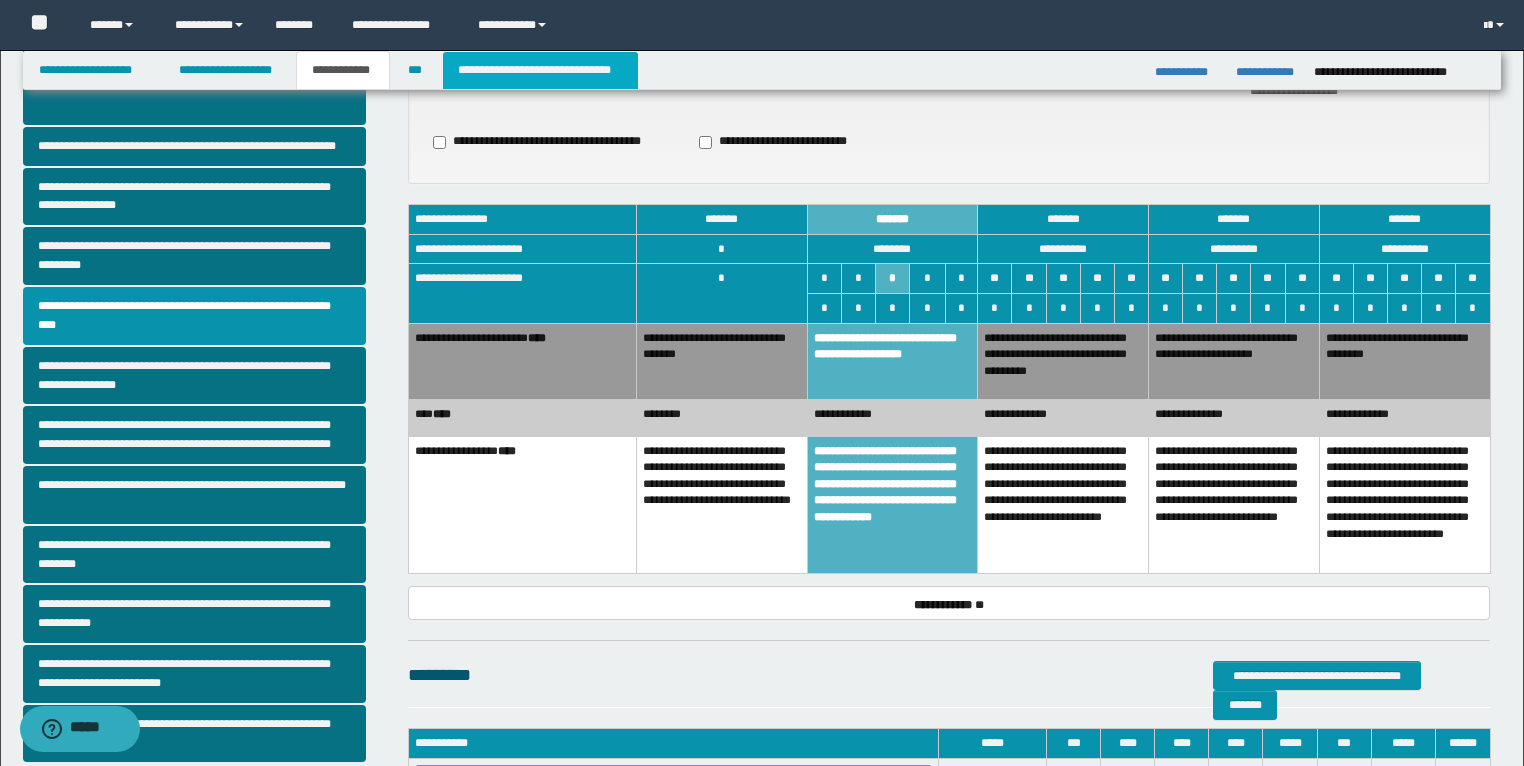 click on "**********" at bounding box center (540, 70) 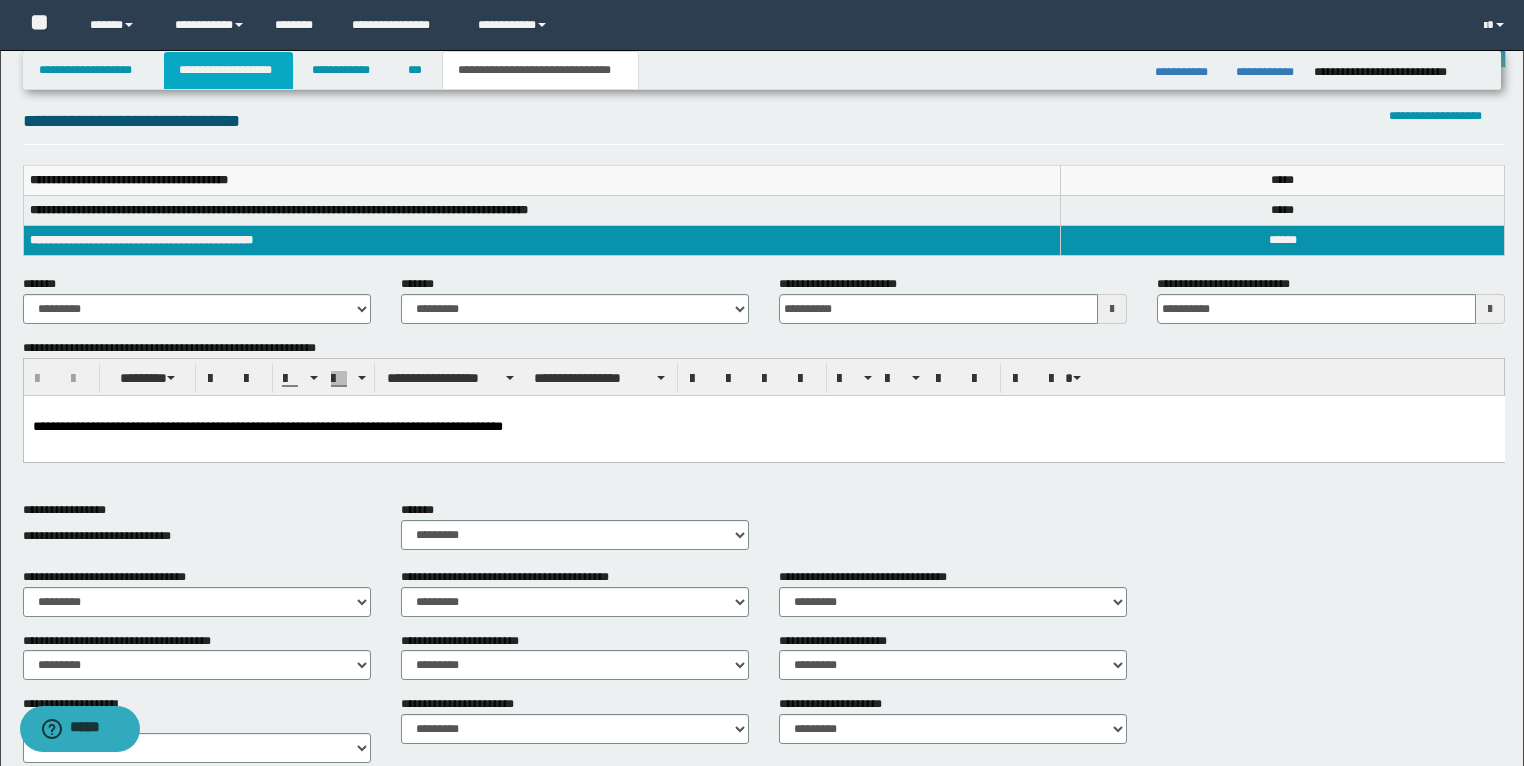 click on "**********" at bounding box center (228, 70) 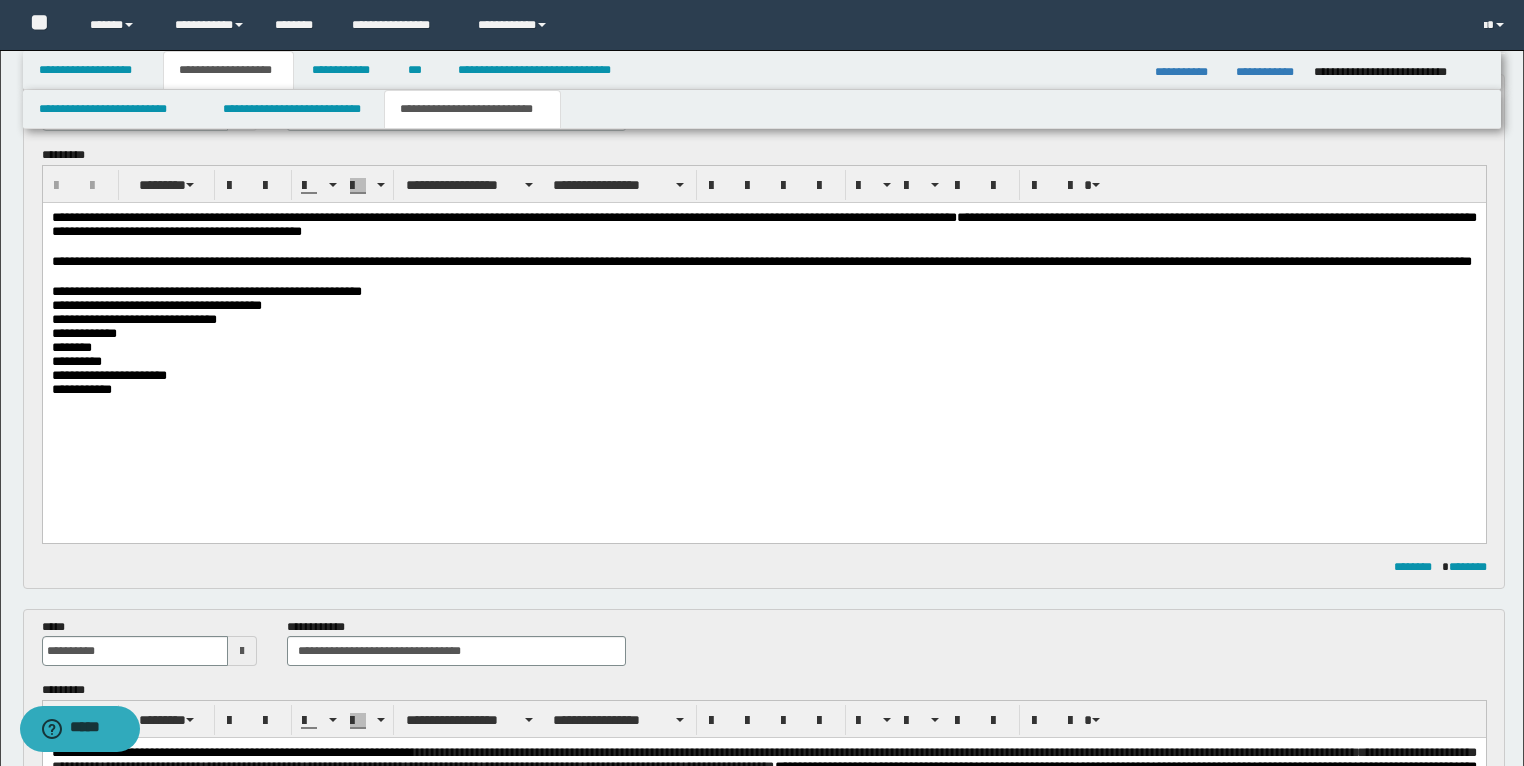 scroll, scrollTop: 111, scrollLeft: 0, axis: vertical 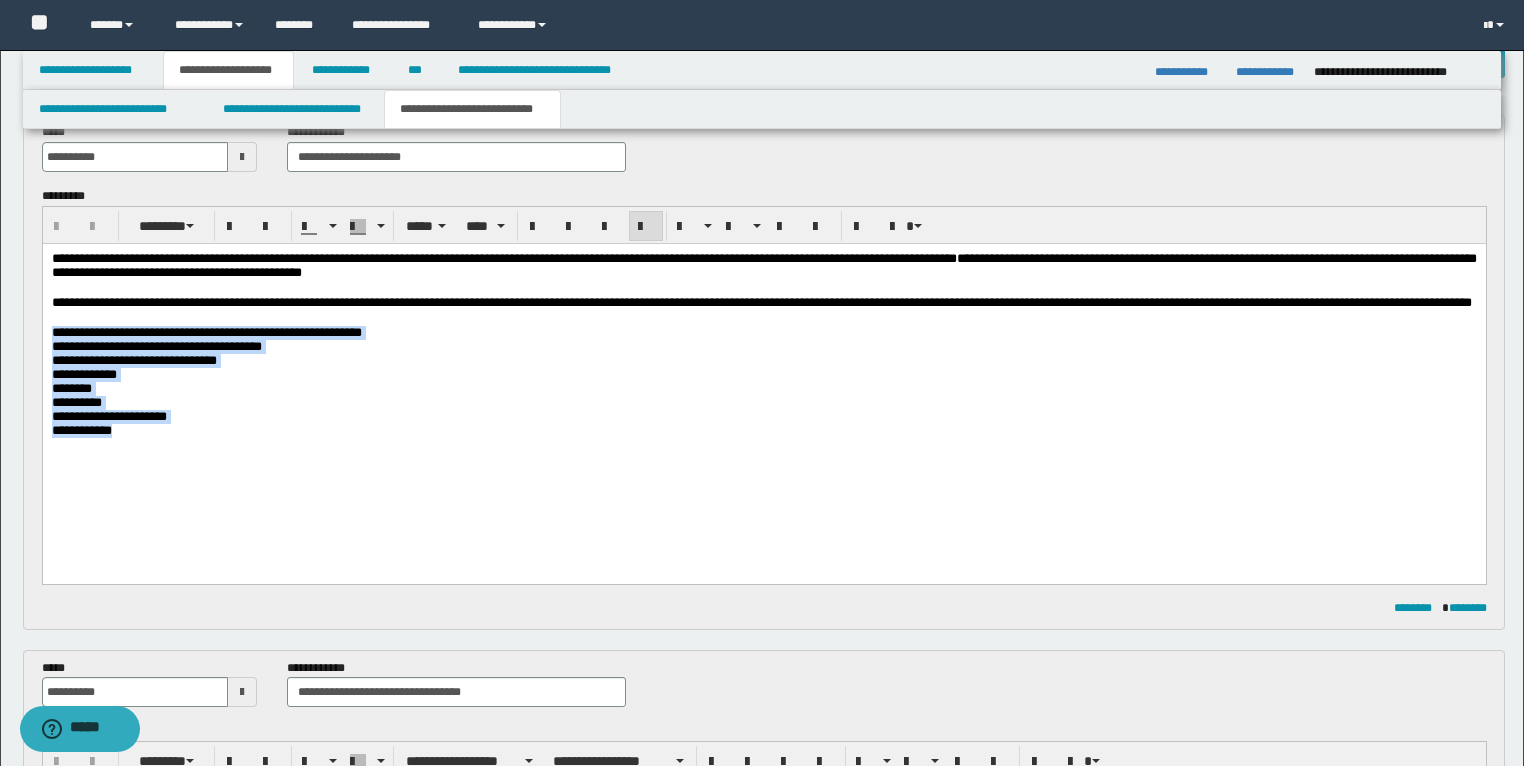 drag, startPoint x: 198, startPoint y: 475, endPoint x: 50, endPoint y: 352, distance: 192.4396 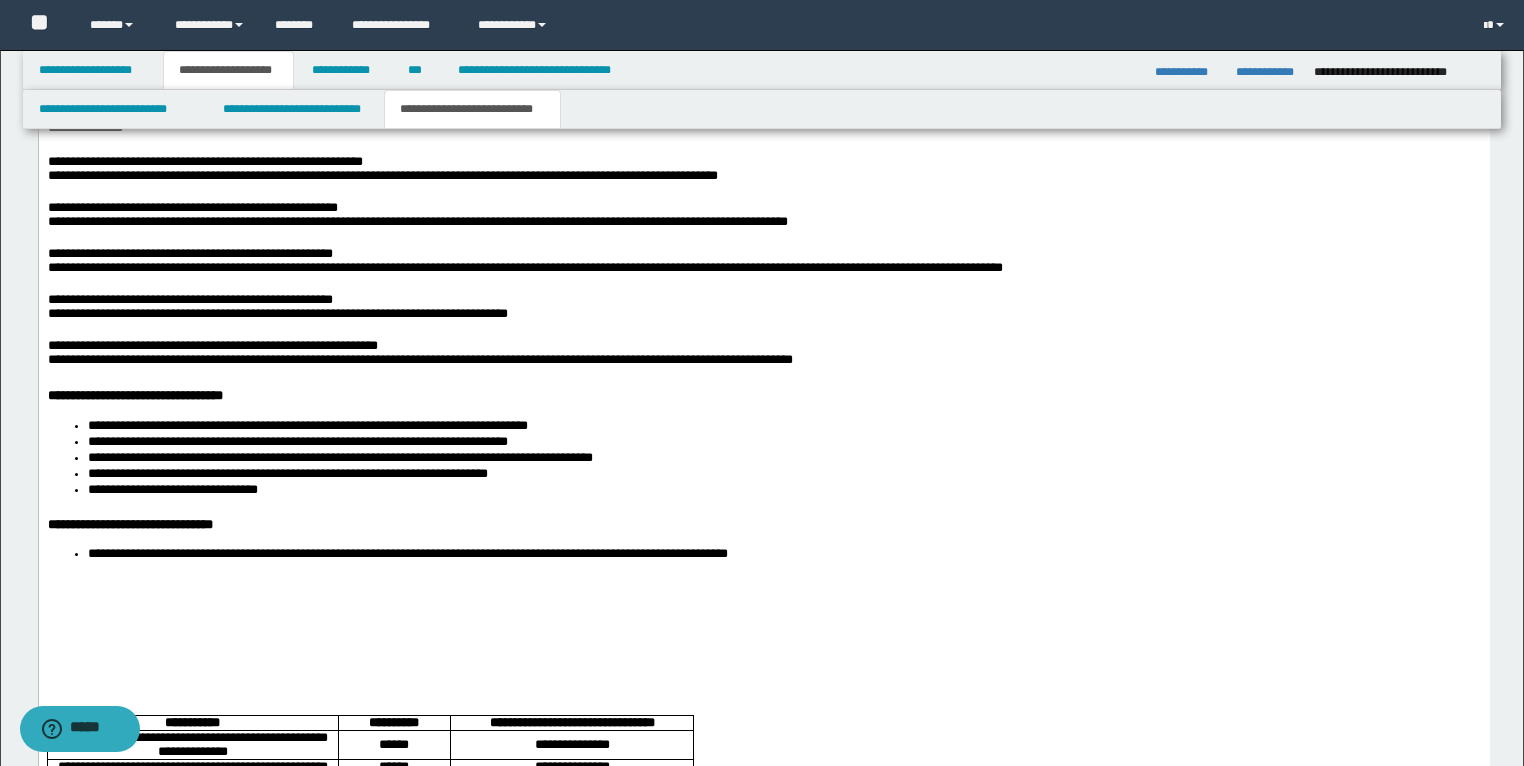 scroll, scrollTop: 2511, scrollLeft: 0, axis: vertical 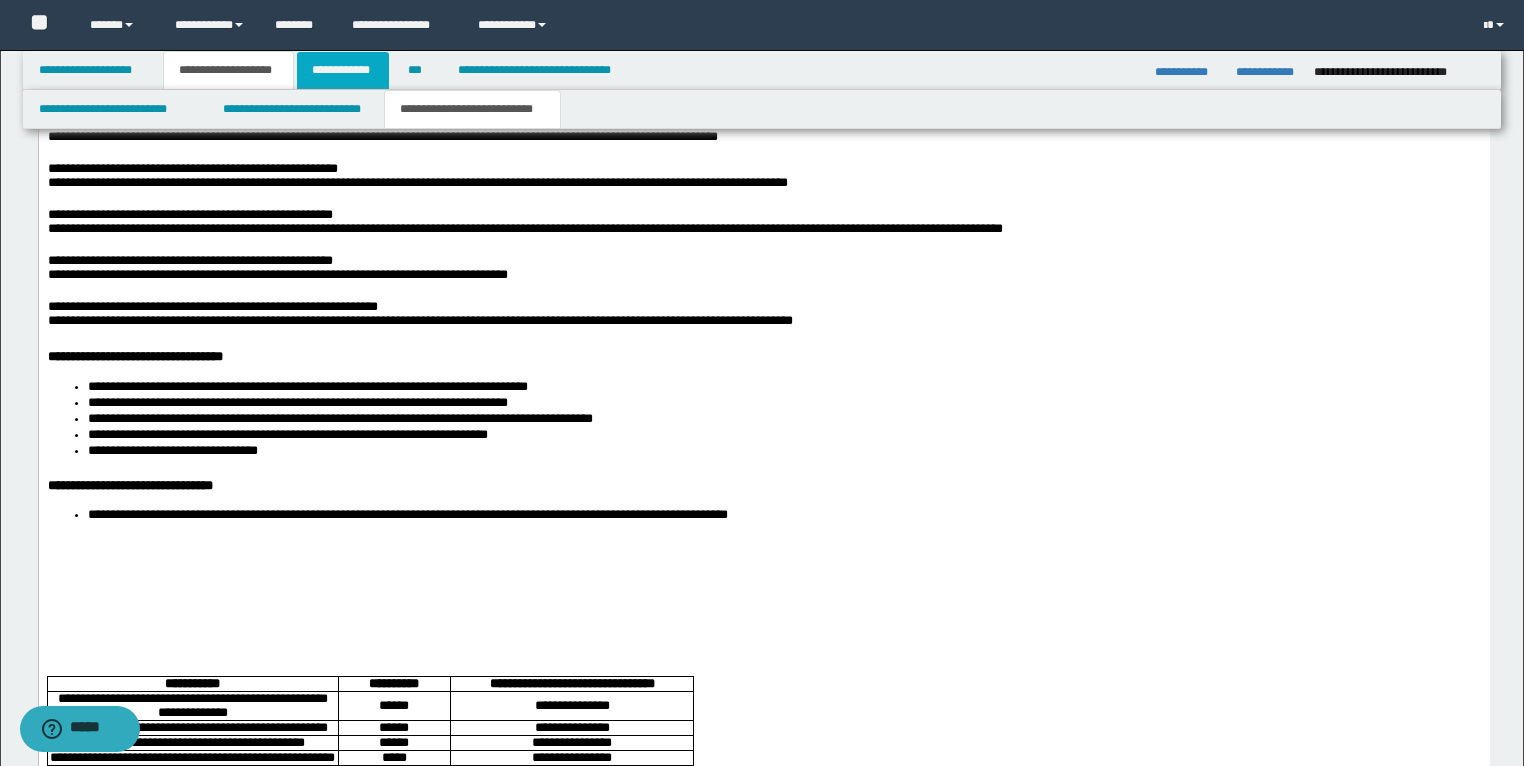 click on "**********" at bounding box center [343, 70] 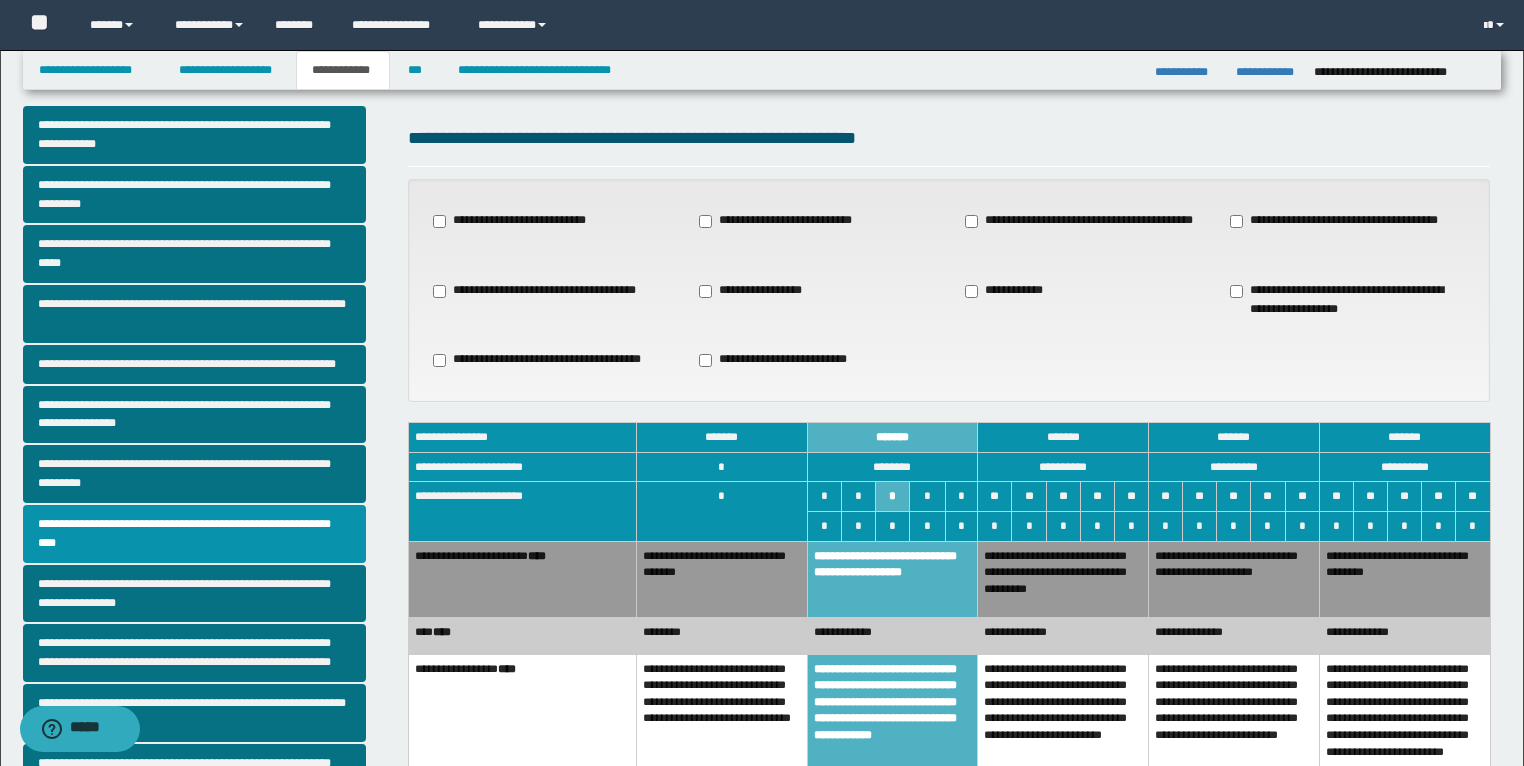 scroll, scrollTop: 0, scrollLeft: 0, axis: both 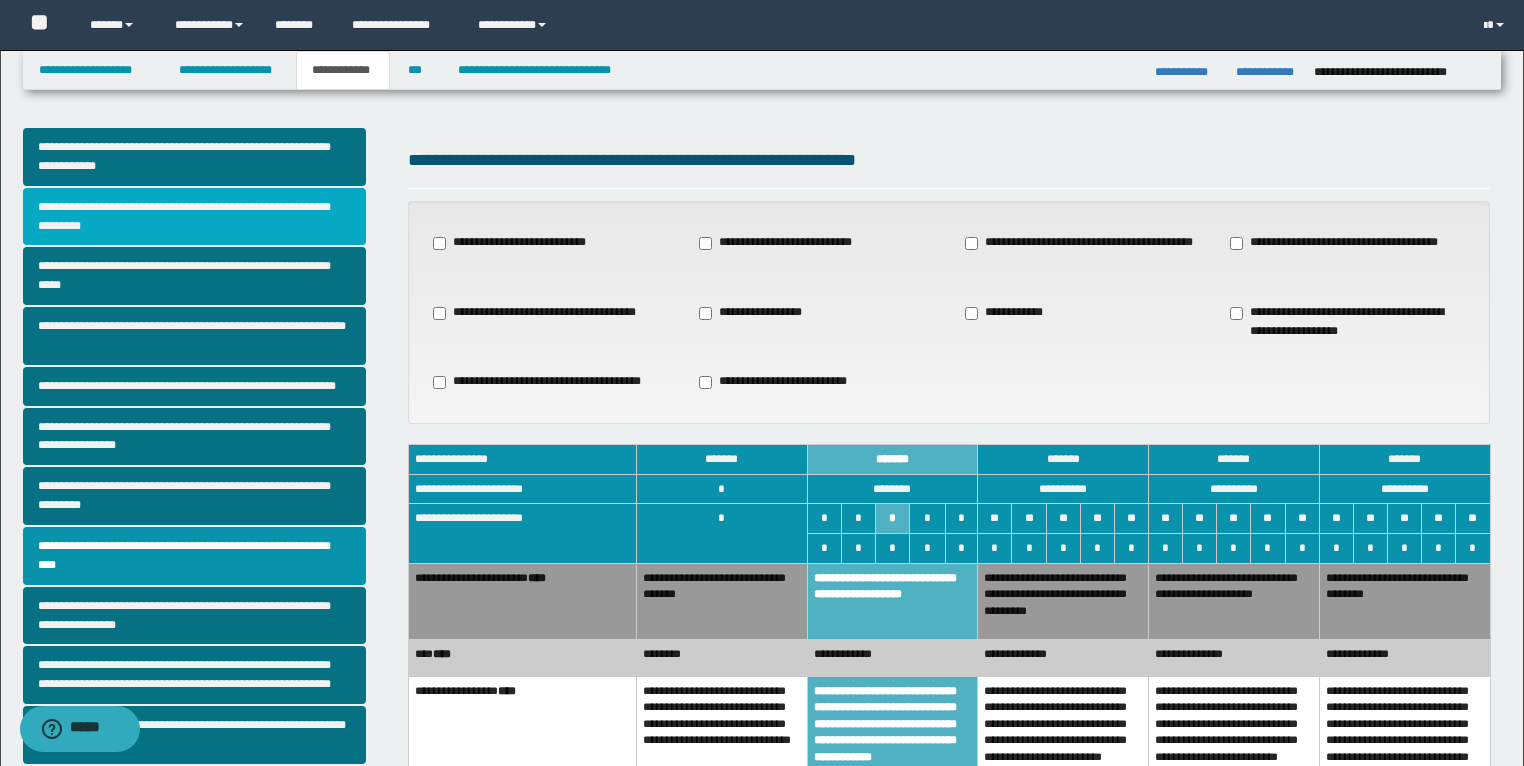 click on "**********" at bounding box center (195, 217) 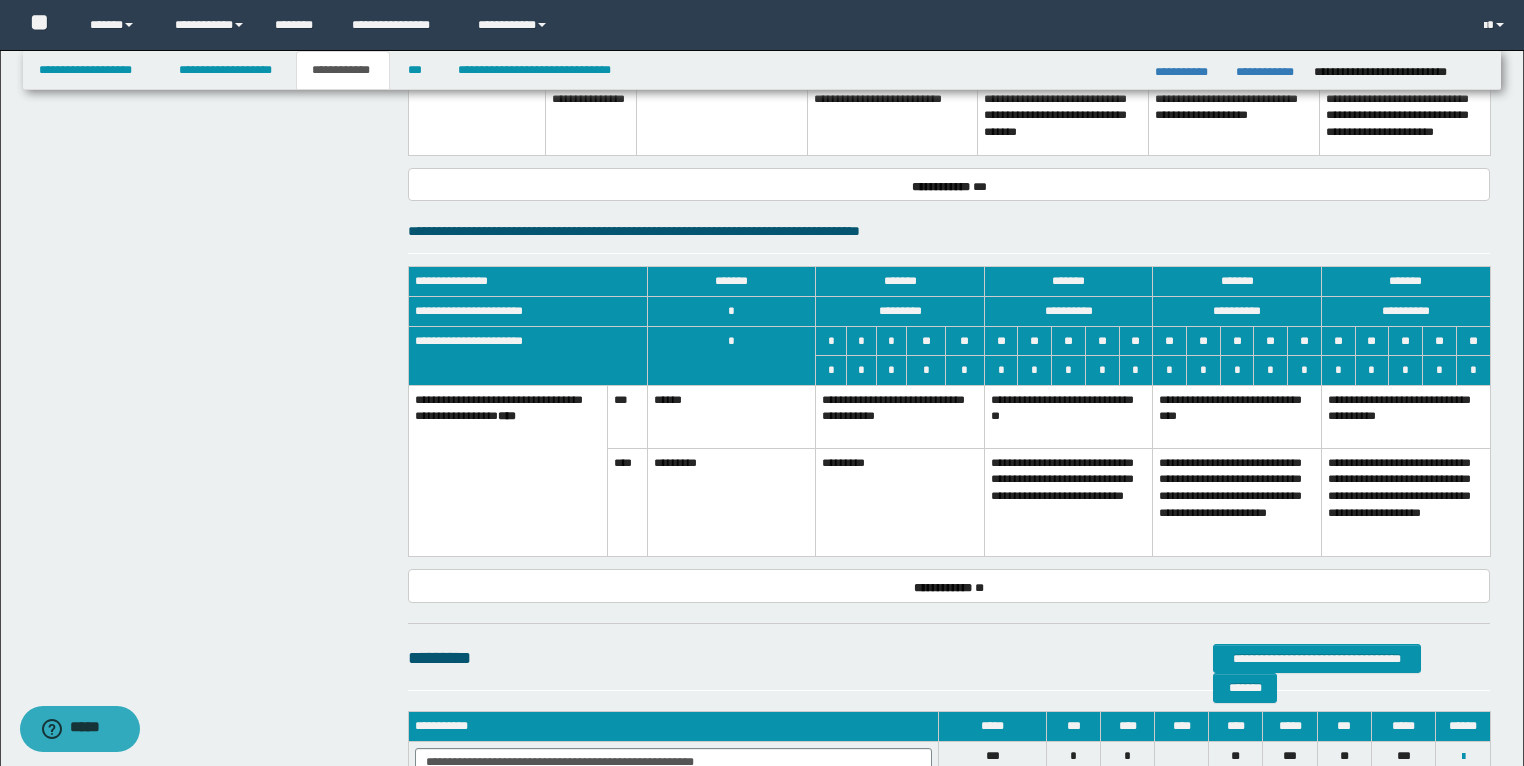 scroll, scrollTop: 1120, scrollLeft: 0, axis: vertical 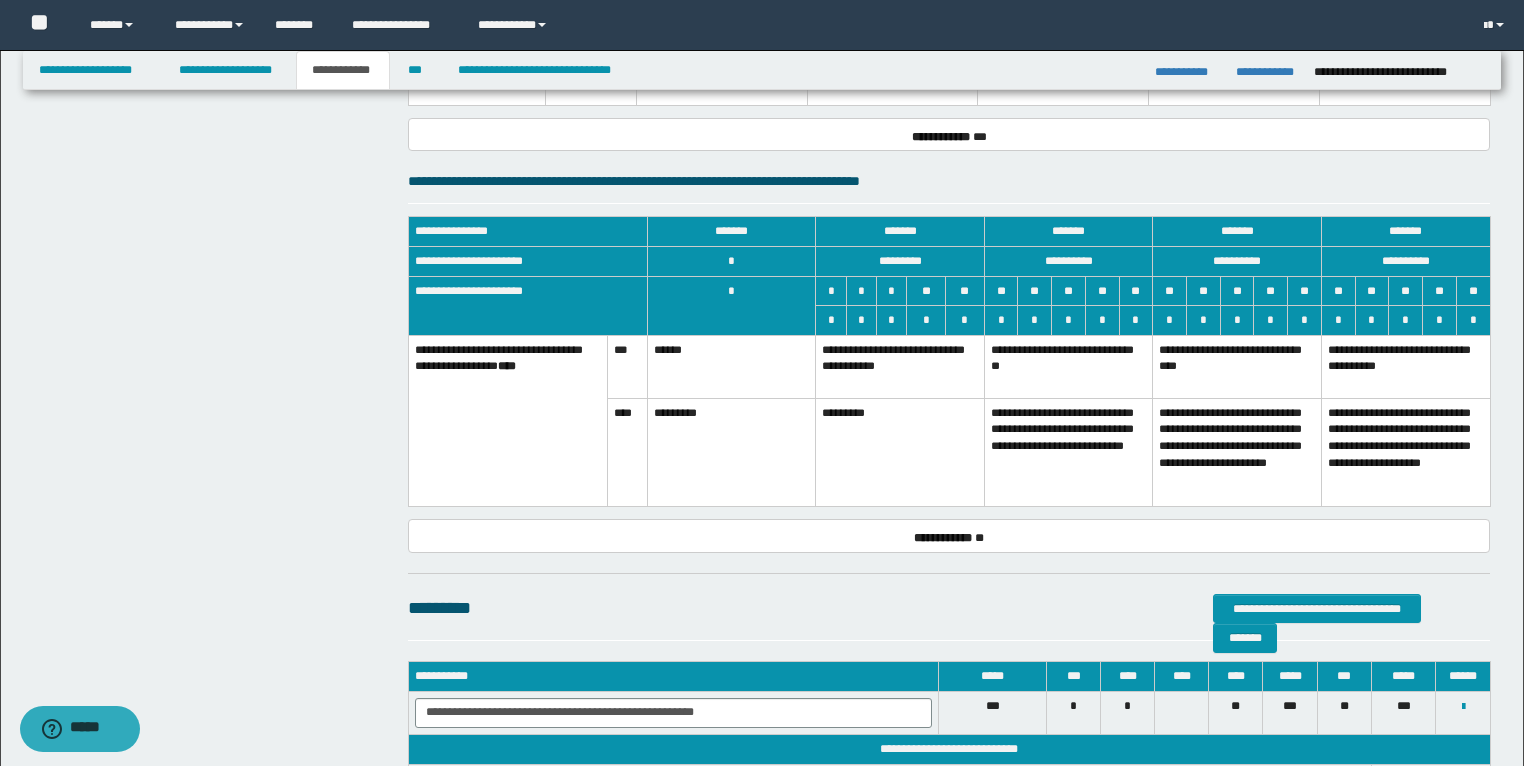click on "**********" at bounding box center [1068, 452] 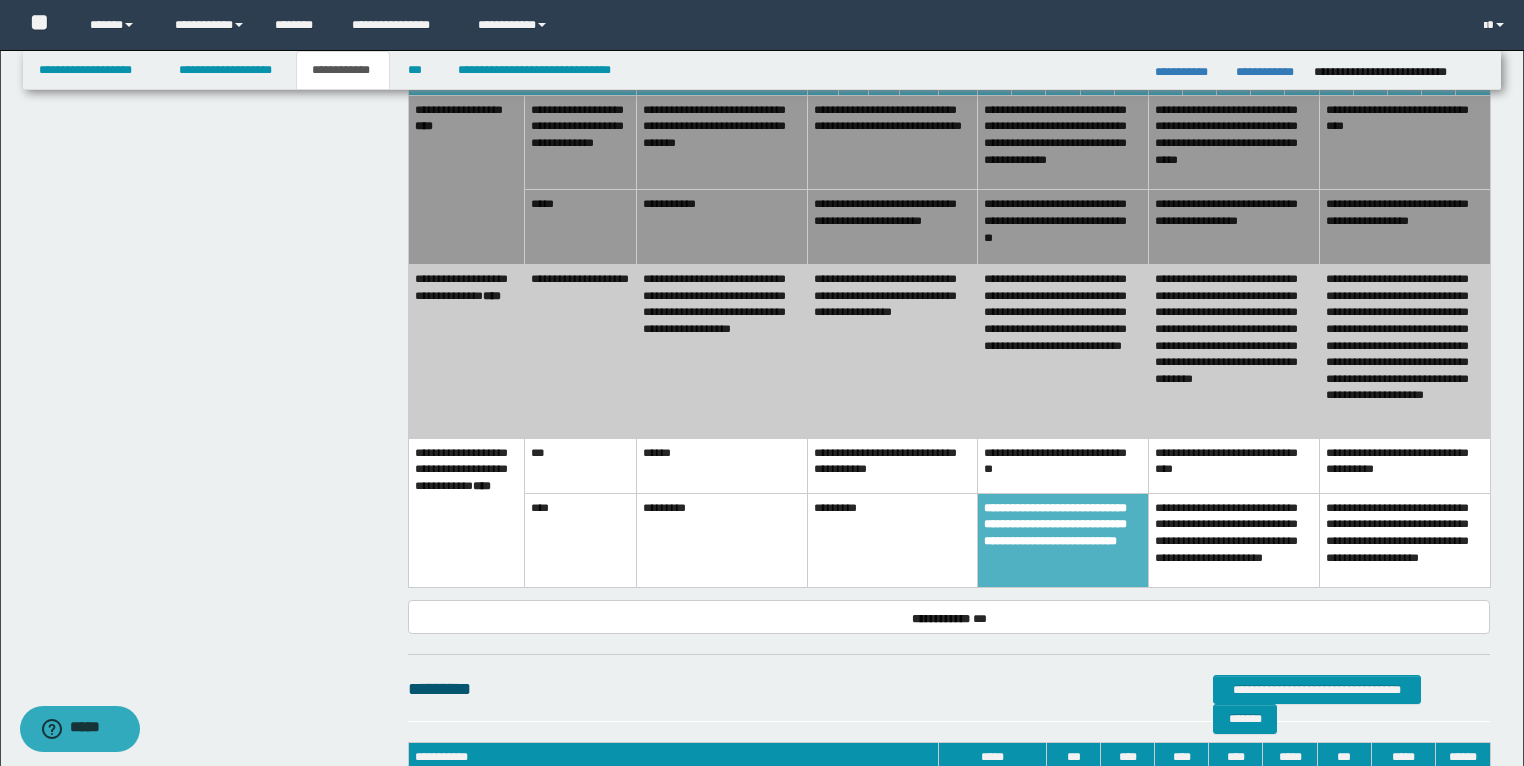 scroll, scrollTop: 1280, scrollLeft: 0, axis: vertical 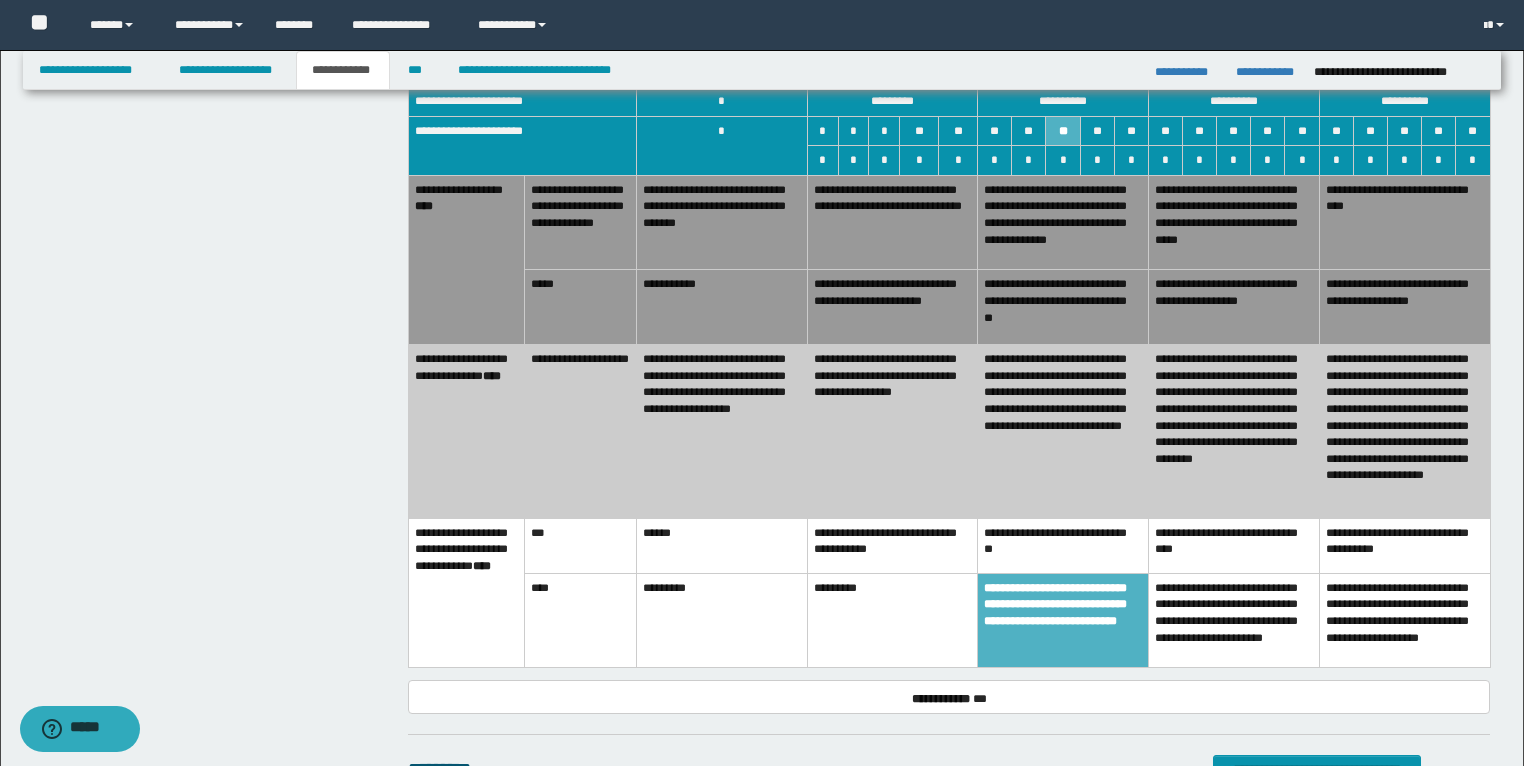 click on "**********" at bounding box center [721, 222] 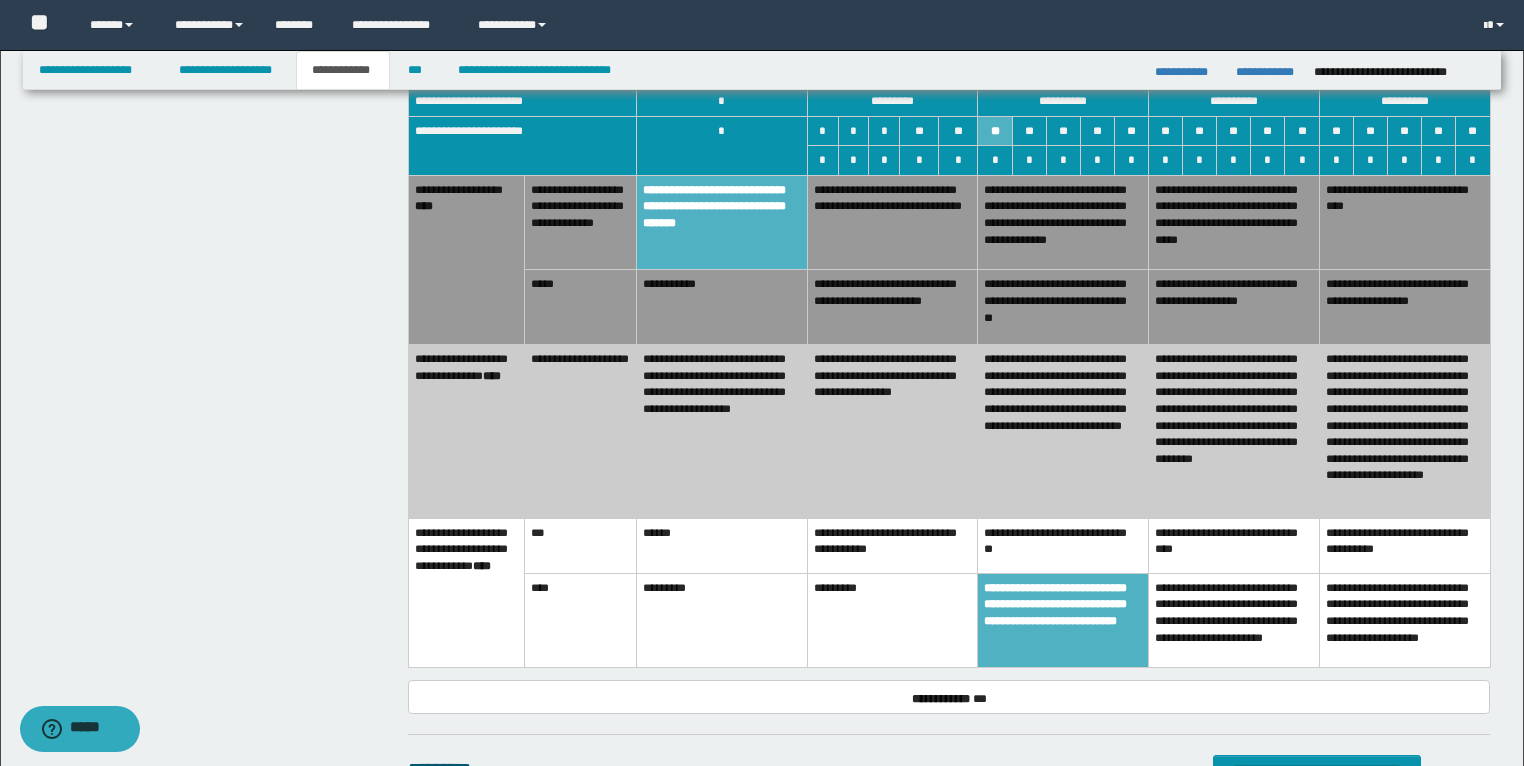 click on "**********" at bounding box center [721, 432] 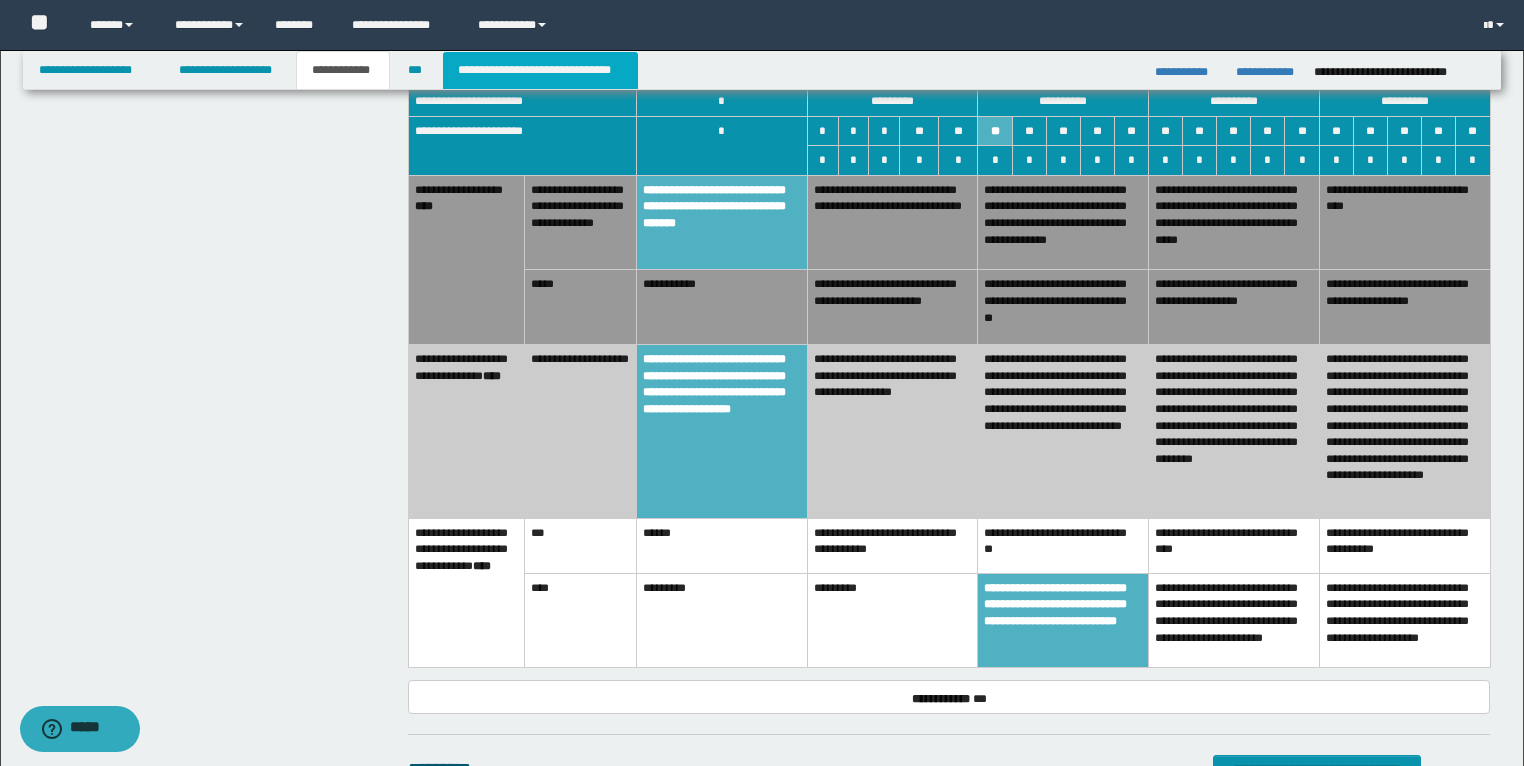 click on "**********" at bounding box center (540, 70) 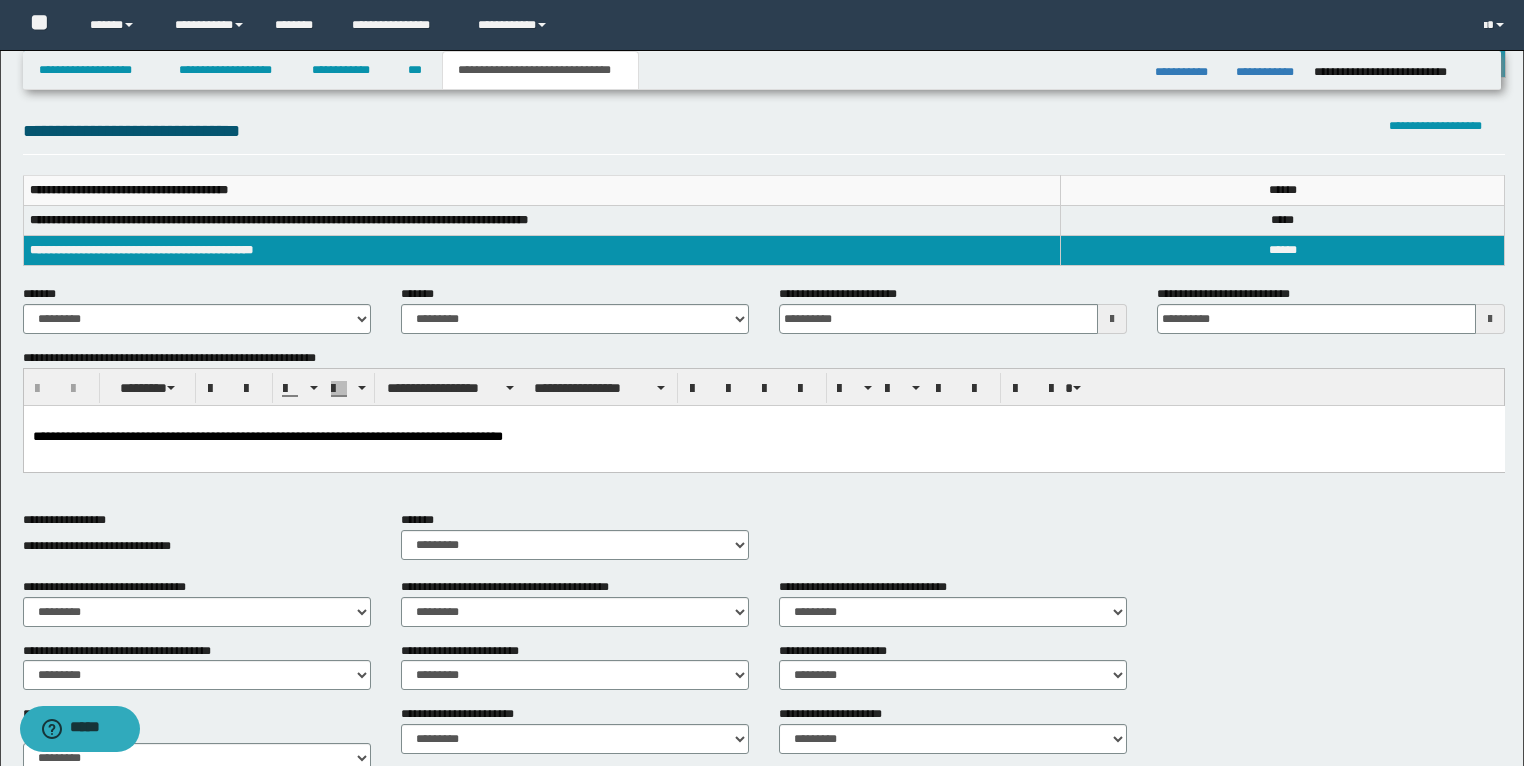 scroll, scrollTop: 226, scrollLeft: 0, axis: vertical 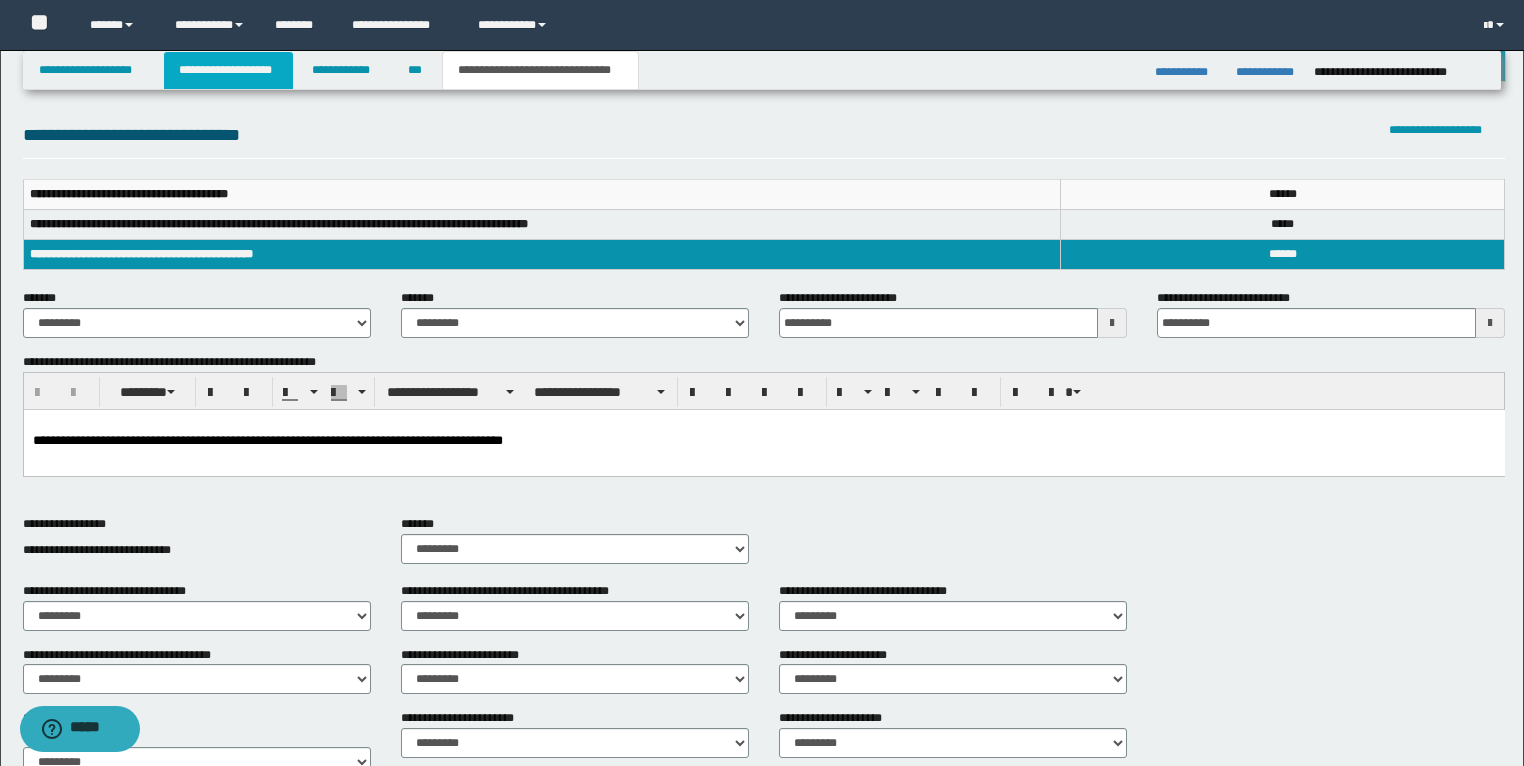 click on "**********" at bounding box center (228, 70) 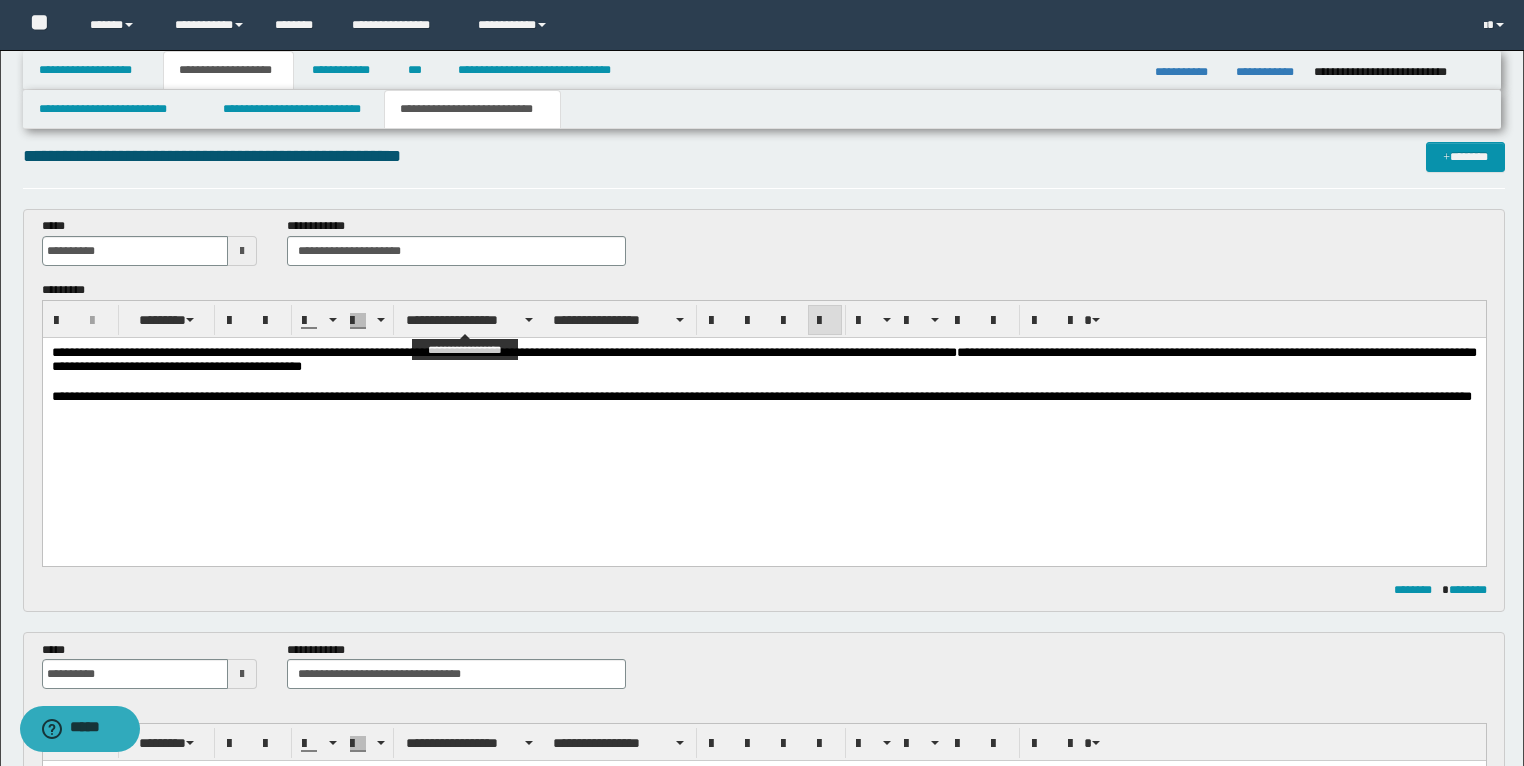 scroll, scrollTop: 0, scrollLeft: 0, axis: both 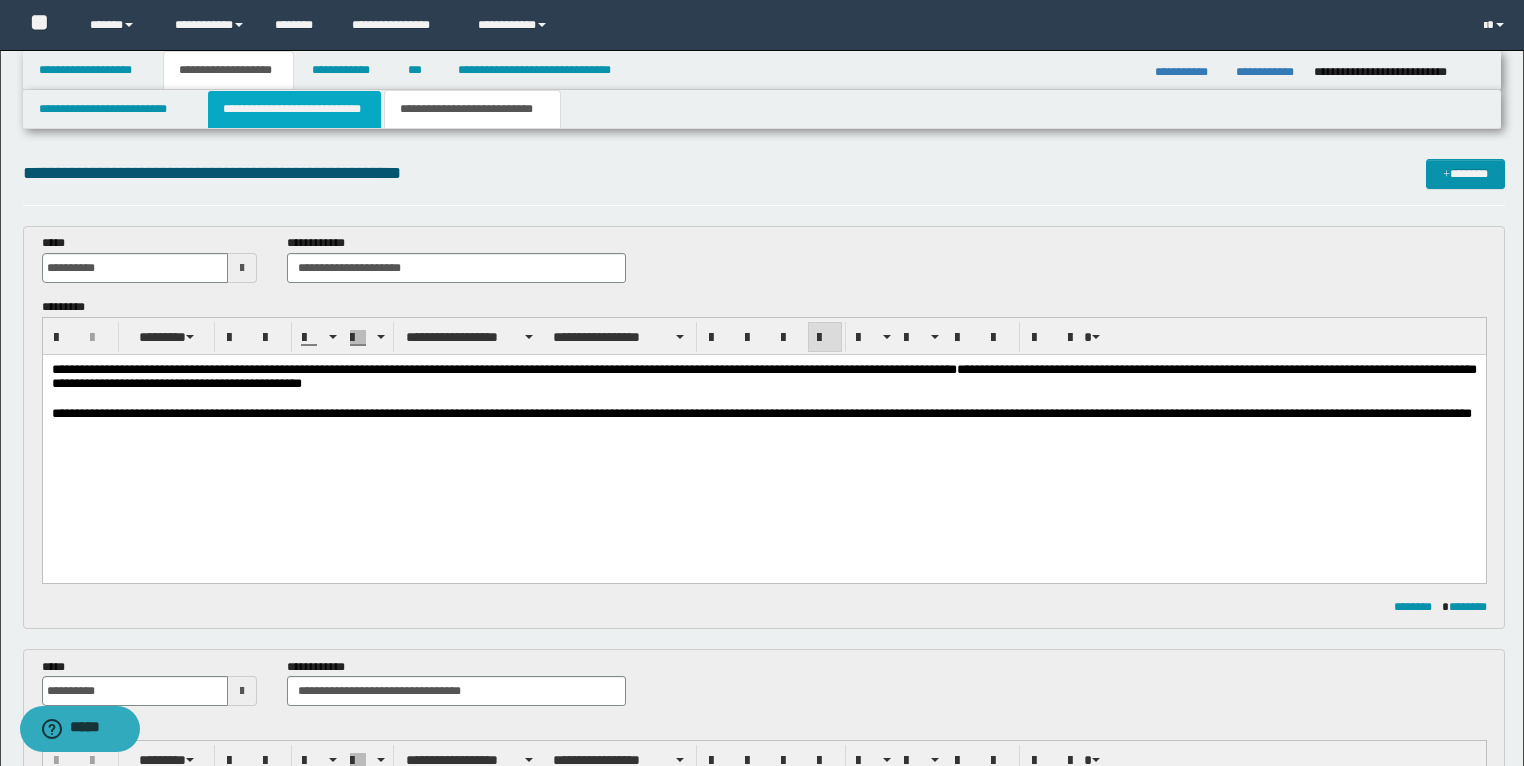 click on "**********" at bounding box center (294, 109) 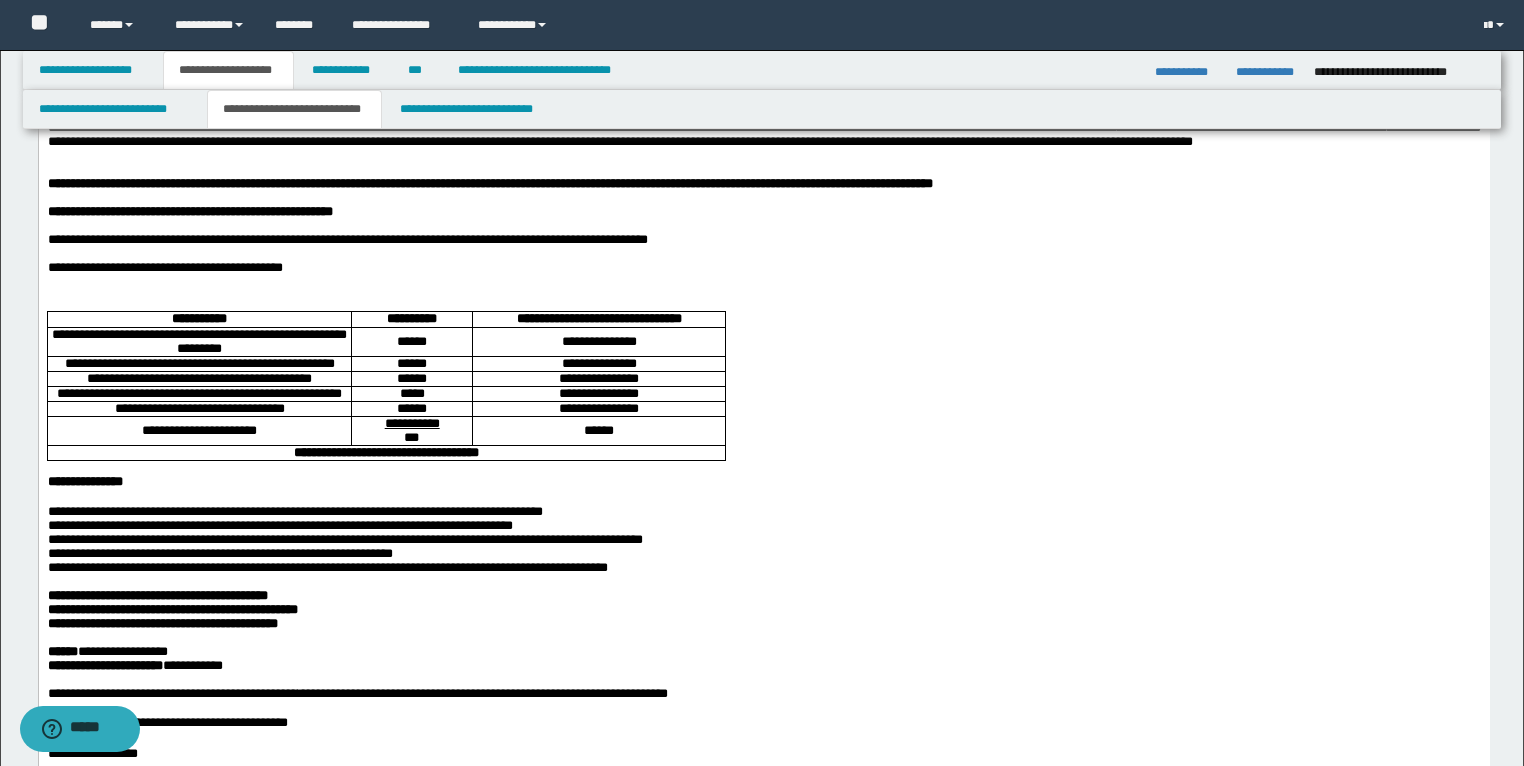 scroll, scrollTop: 160, scrollLeft: 0, axis: vertical 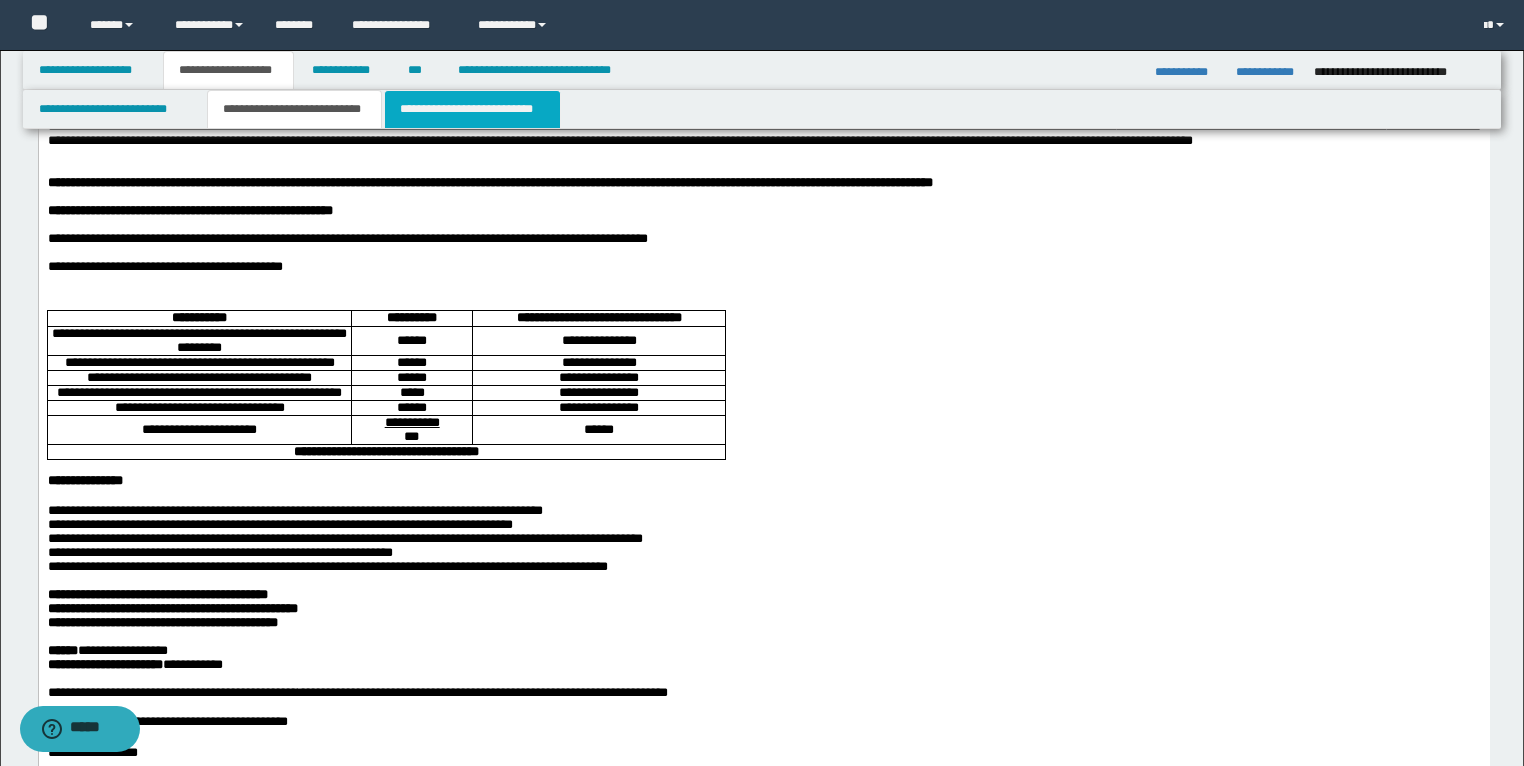 click on "**********" at bounding box center [472, 109] 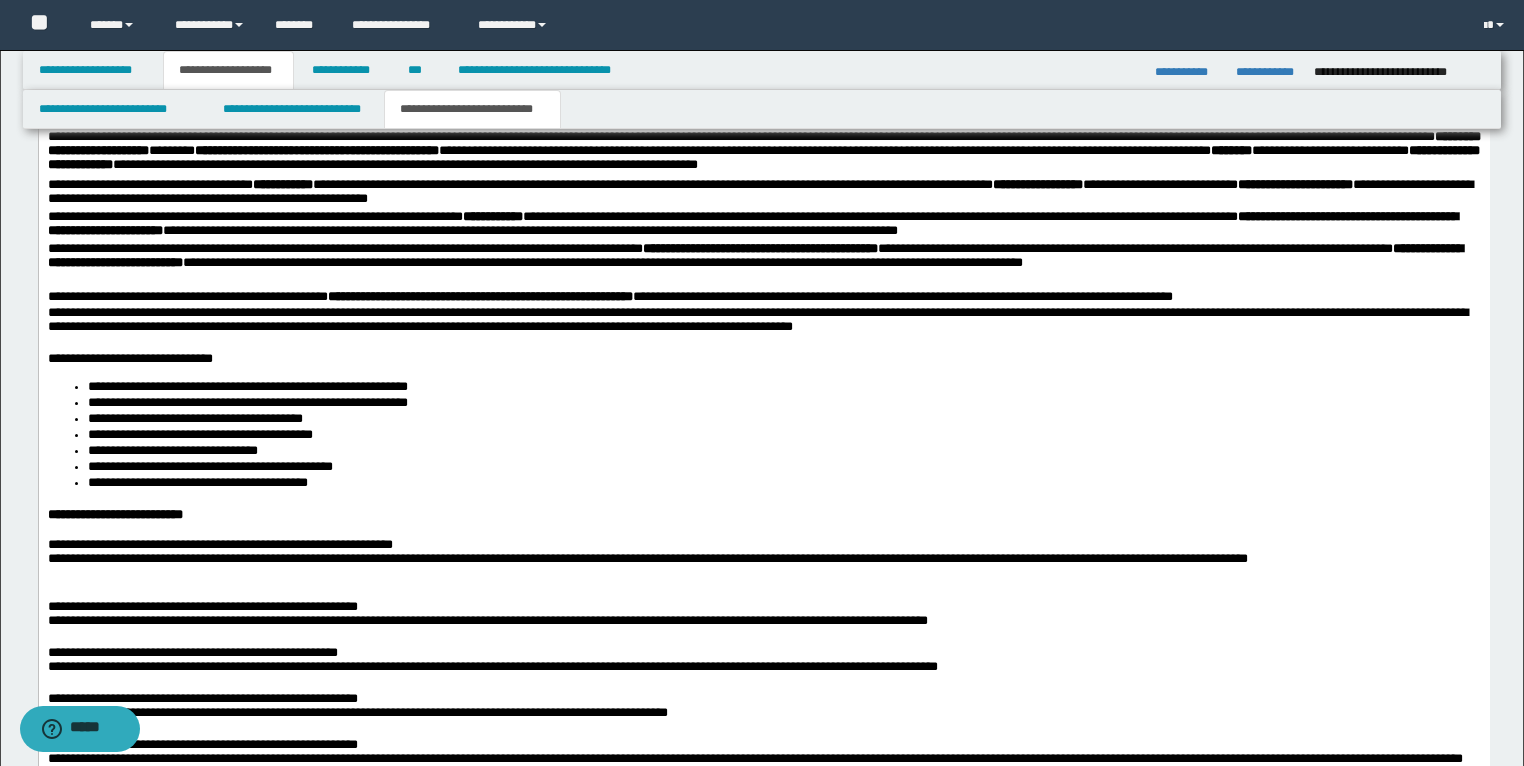 scroll, scrollTop: 1360, scrollLeft: 0, axis: vertical 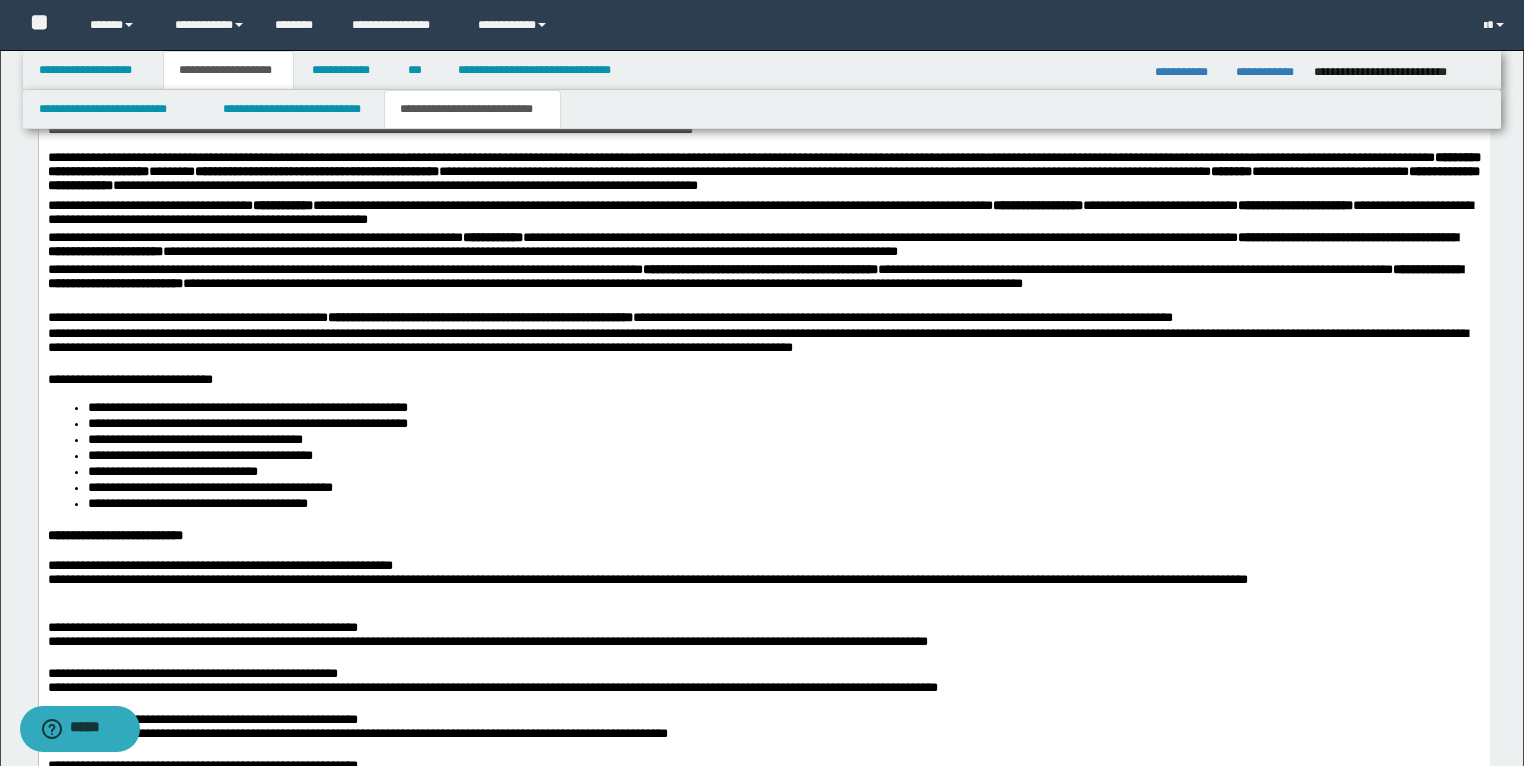 click on "**********" at bounding box center (763, 214) 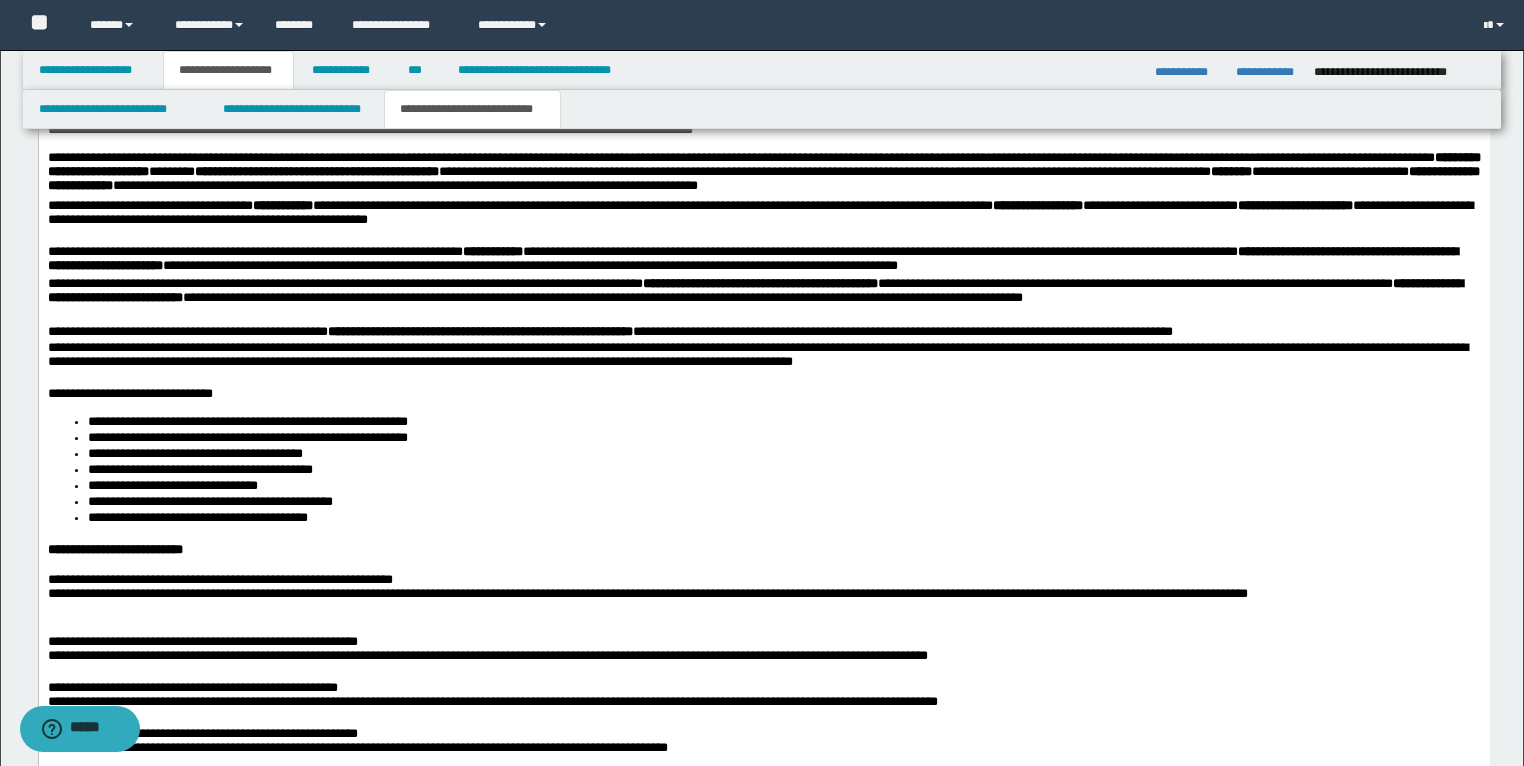 click on "**********" at bounding box center (763, 300) 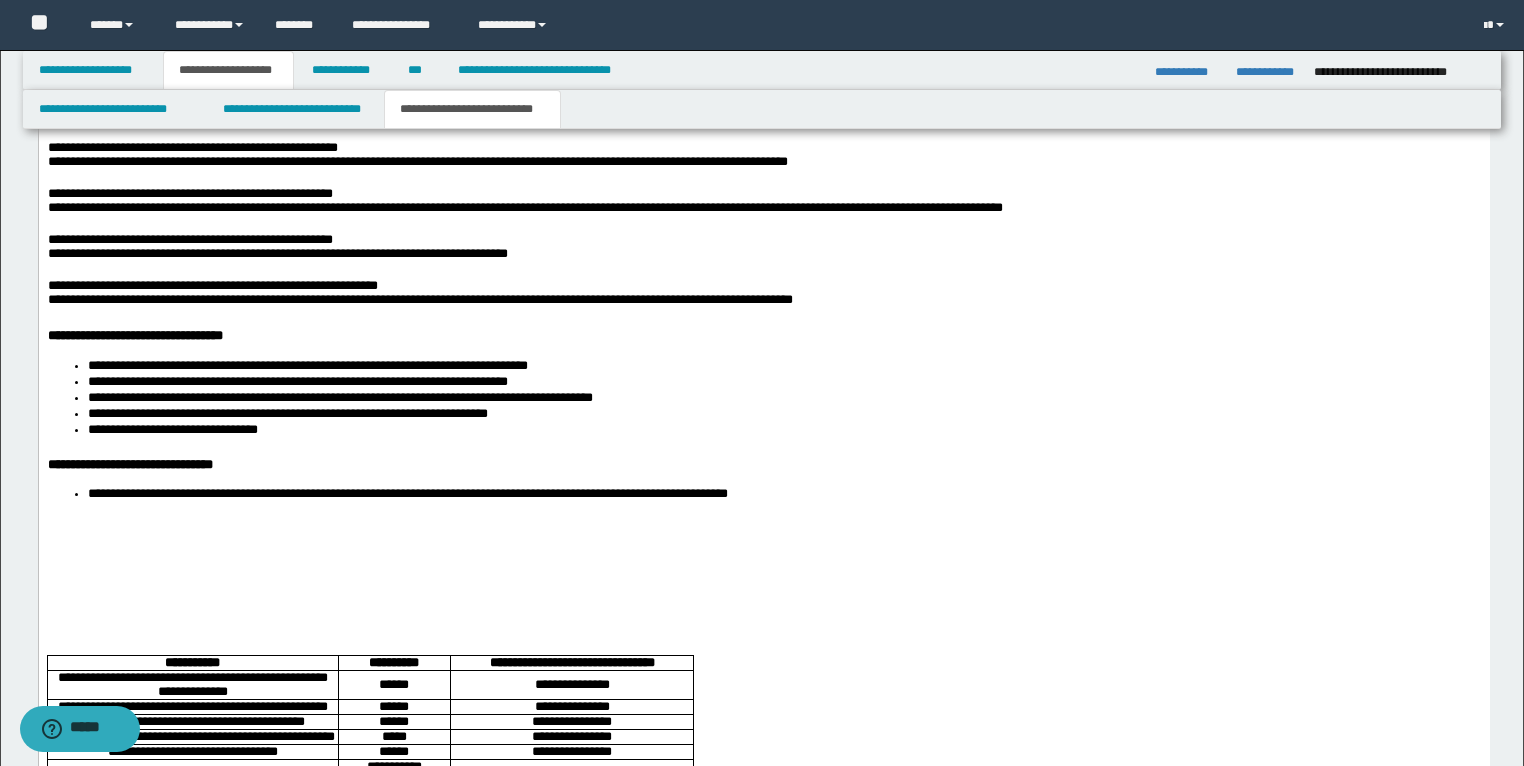 scroll, scrollTop: 2640, scrollLeft: 0, axis: vertical 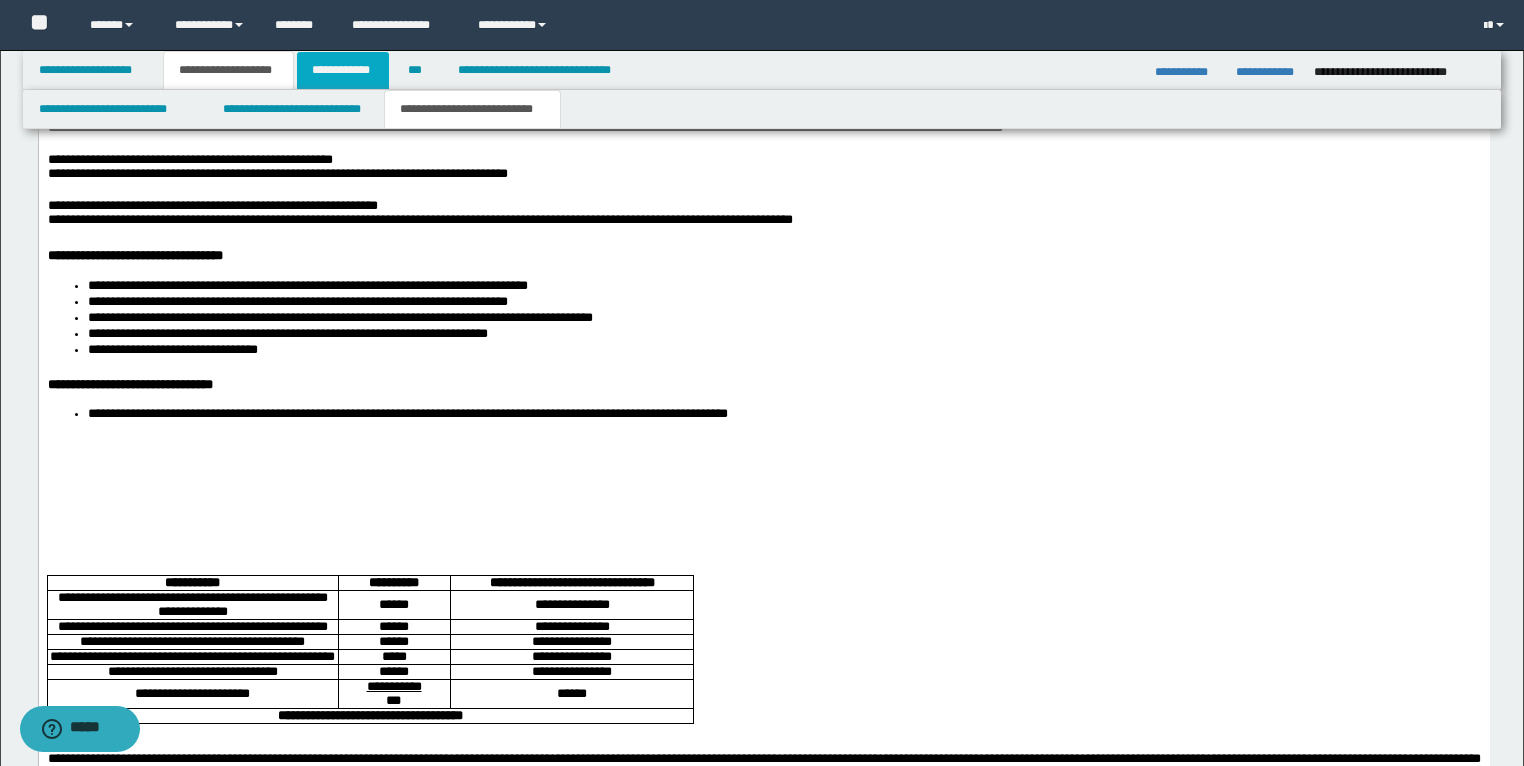 click on "**********" at bounding box center [343, 70] 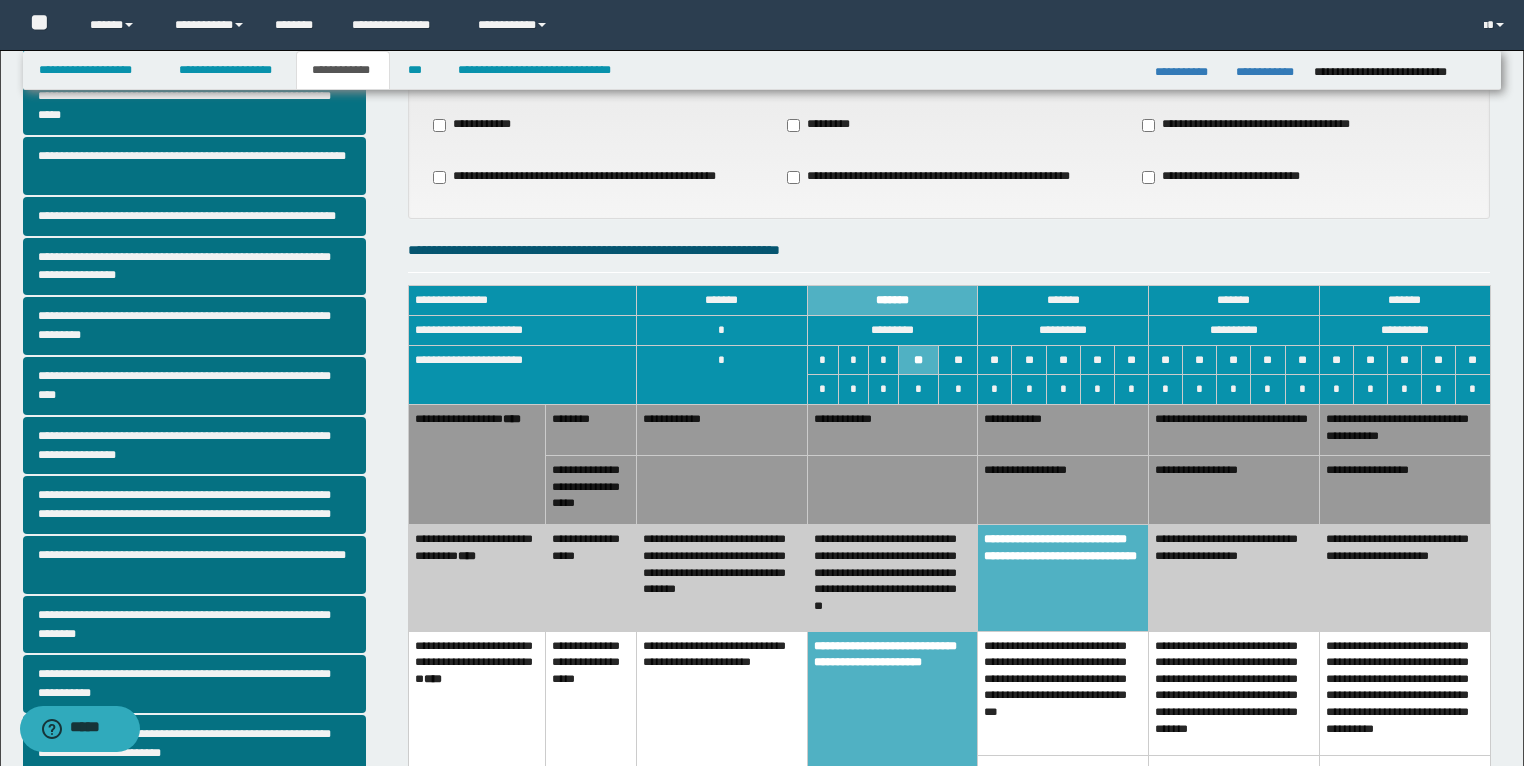 scroll, scrollTop: 120, scrollLeft: 0, axis: vertical 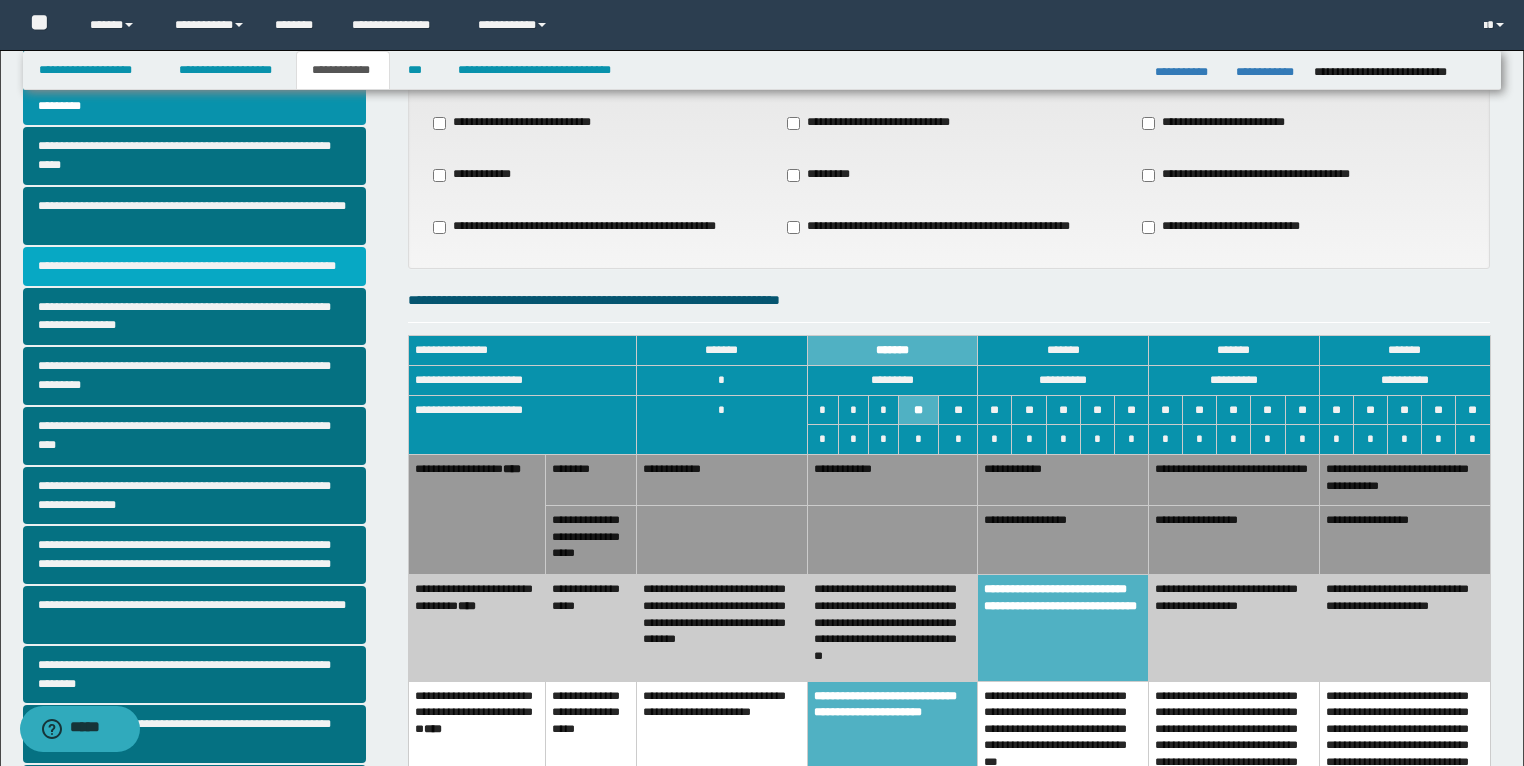click on "**********" at bounding box center [195, 266] 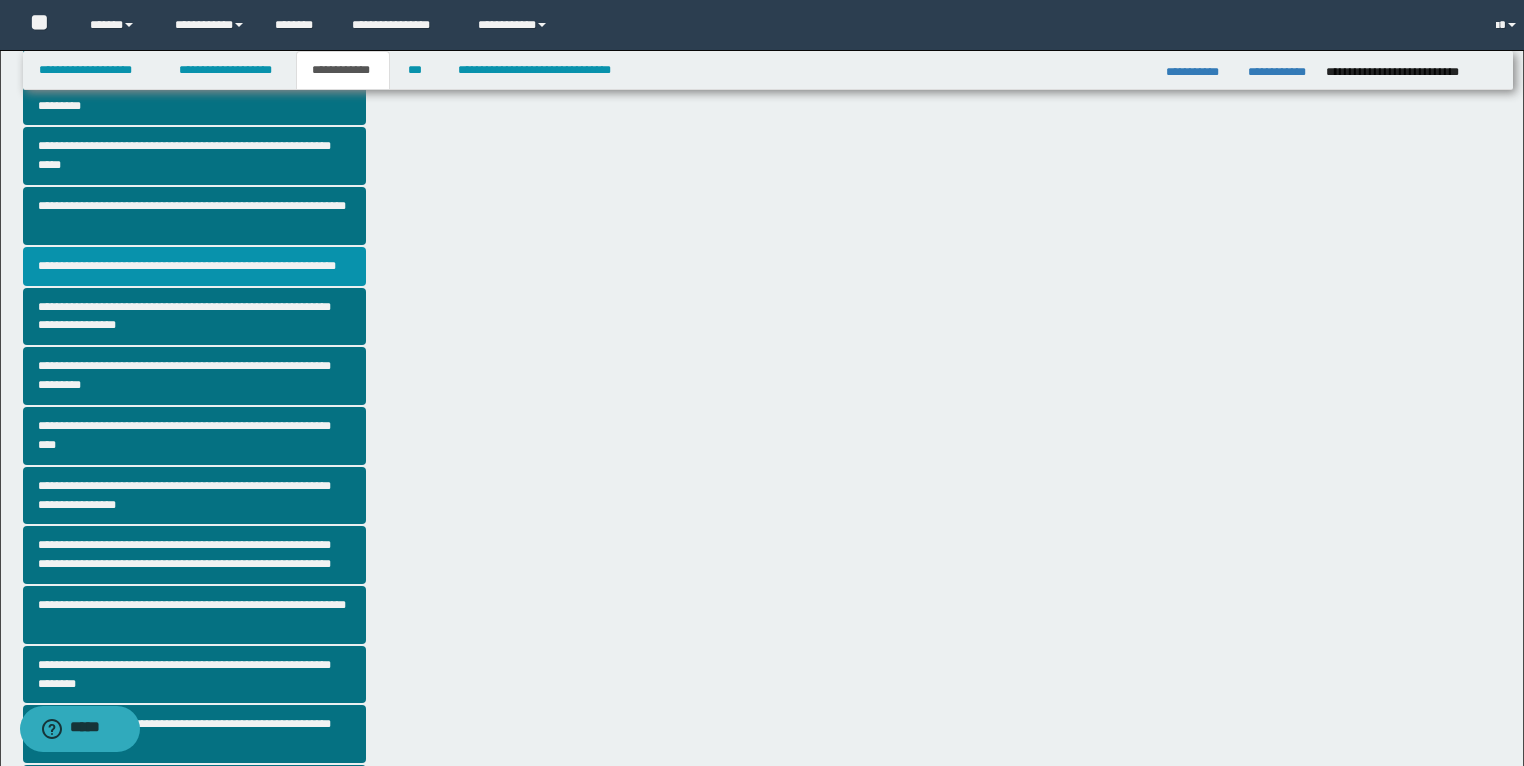 scroll, scrollTop: 0, scrollLeft: 0, axis: both 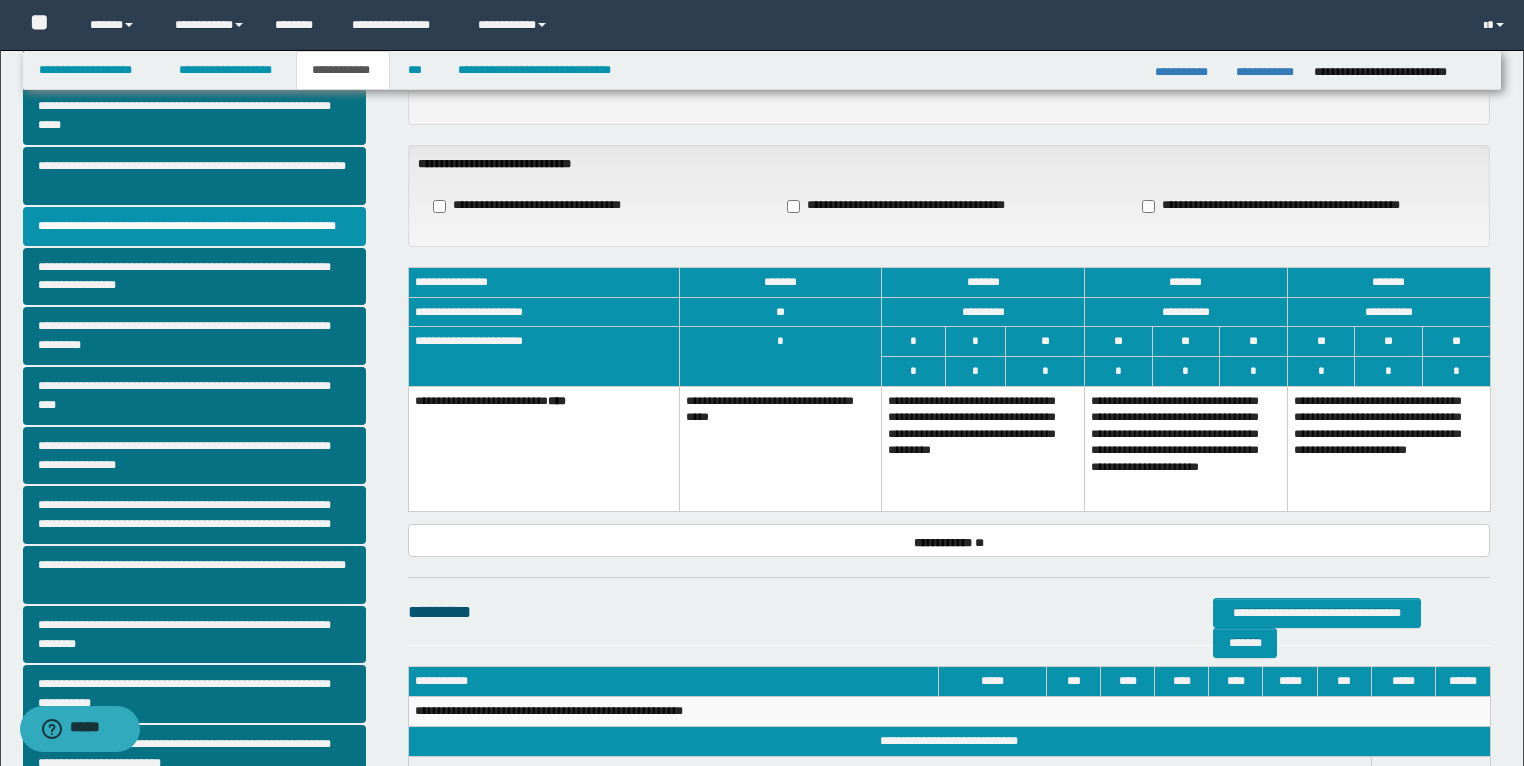 click on "**********" at bounding box center (983, 448) 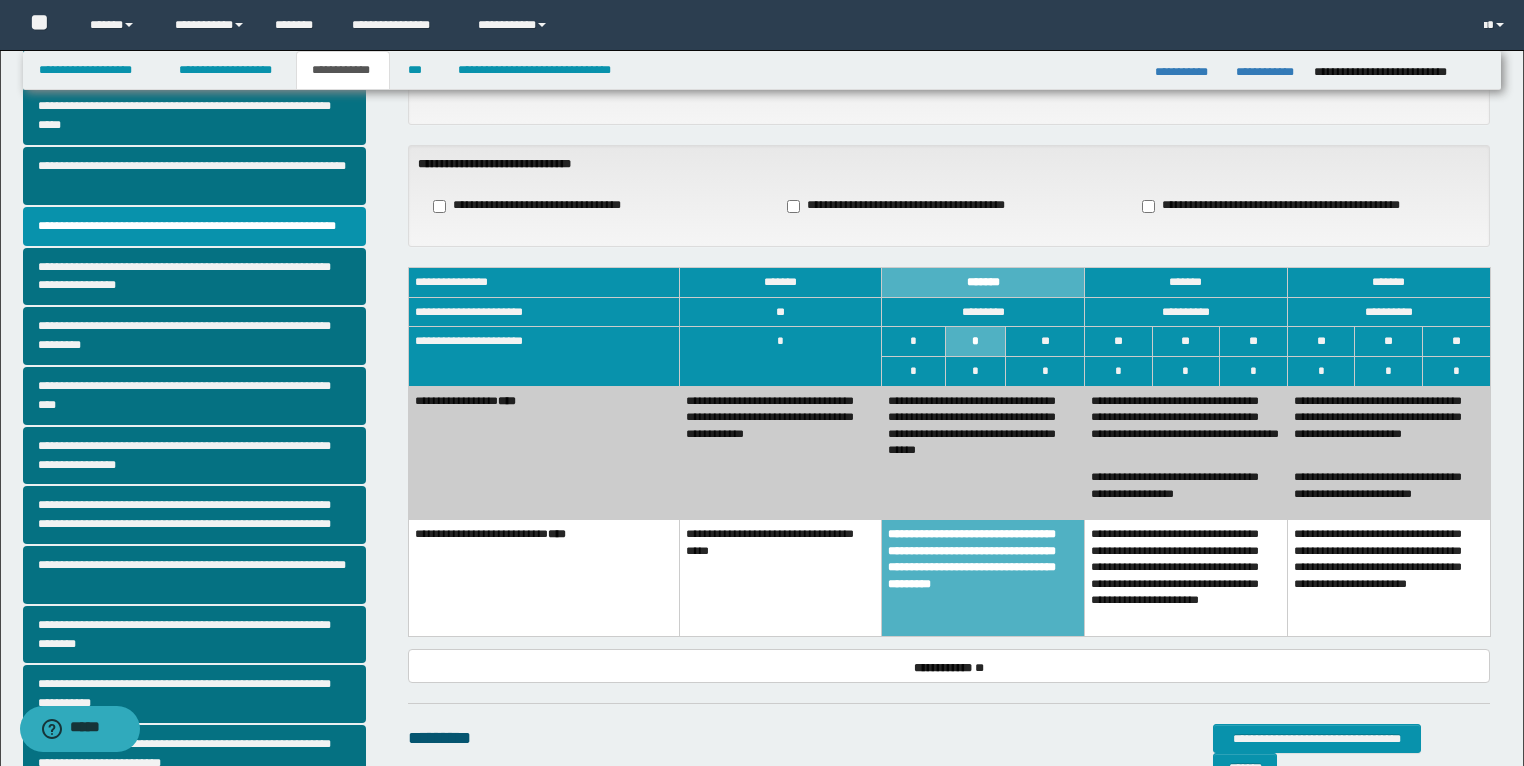 click on "**********" at bounding box center (780, 452) 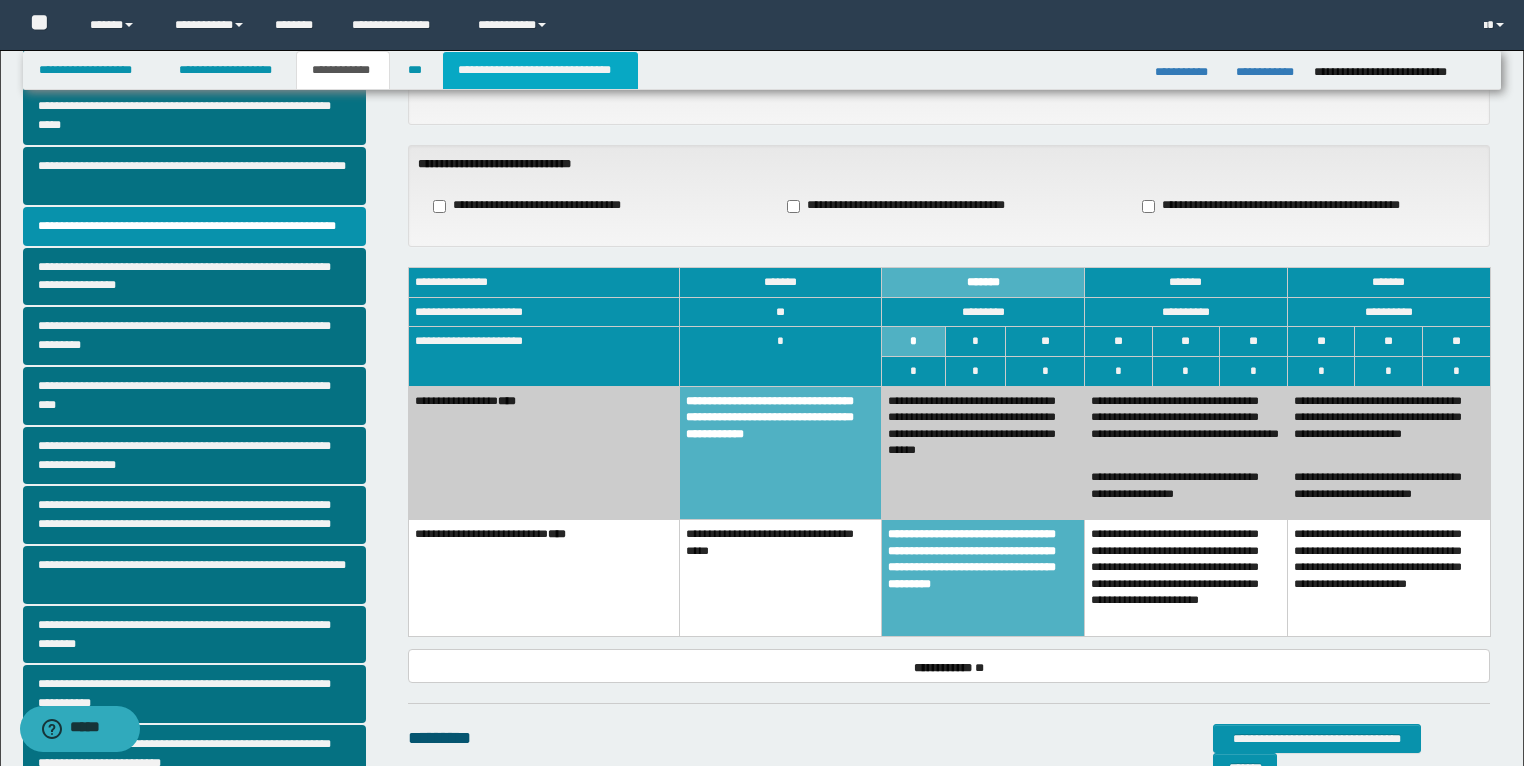 click on "**********" at bounding box center (540, 70) 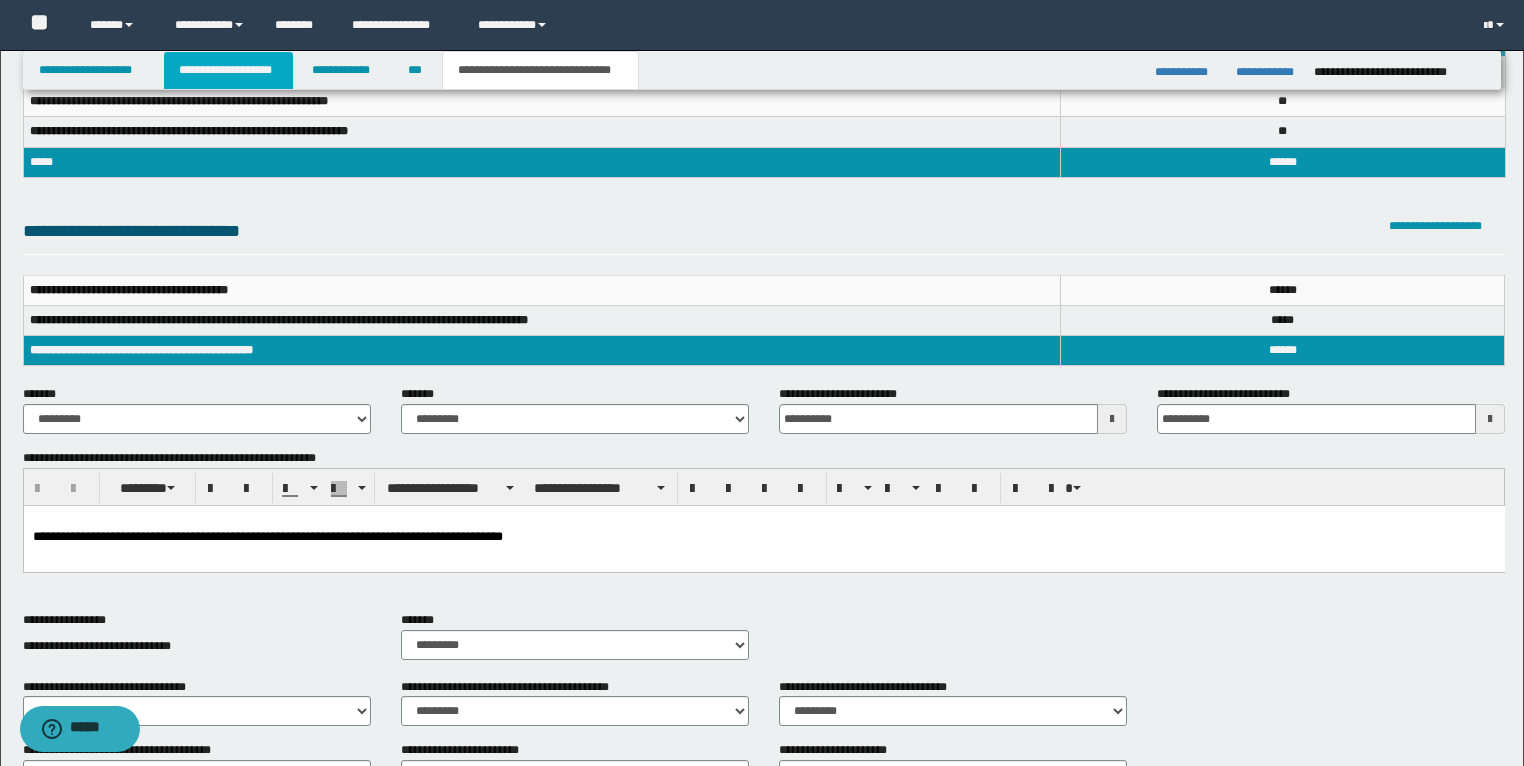 click on "**********" at bounding box center [228, 70] 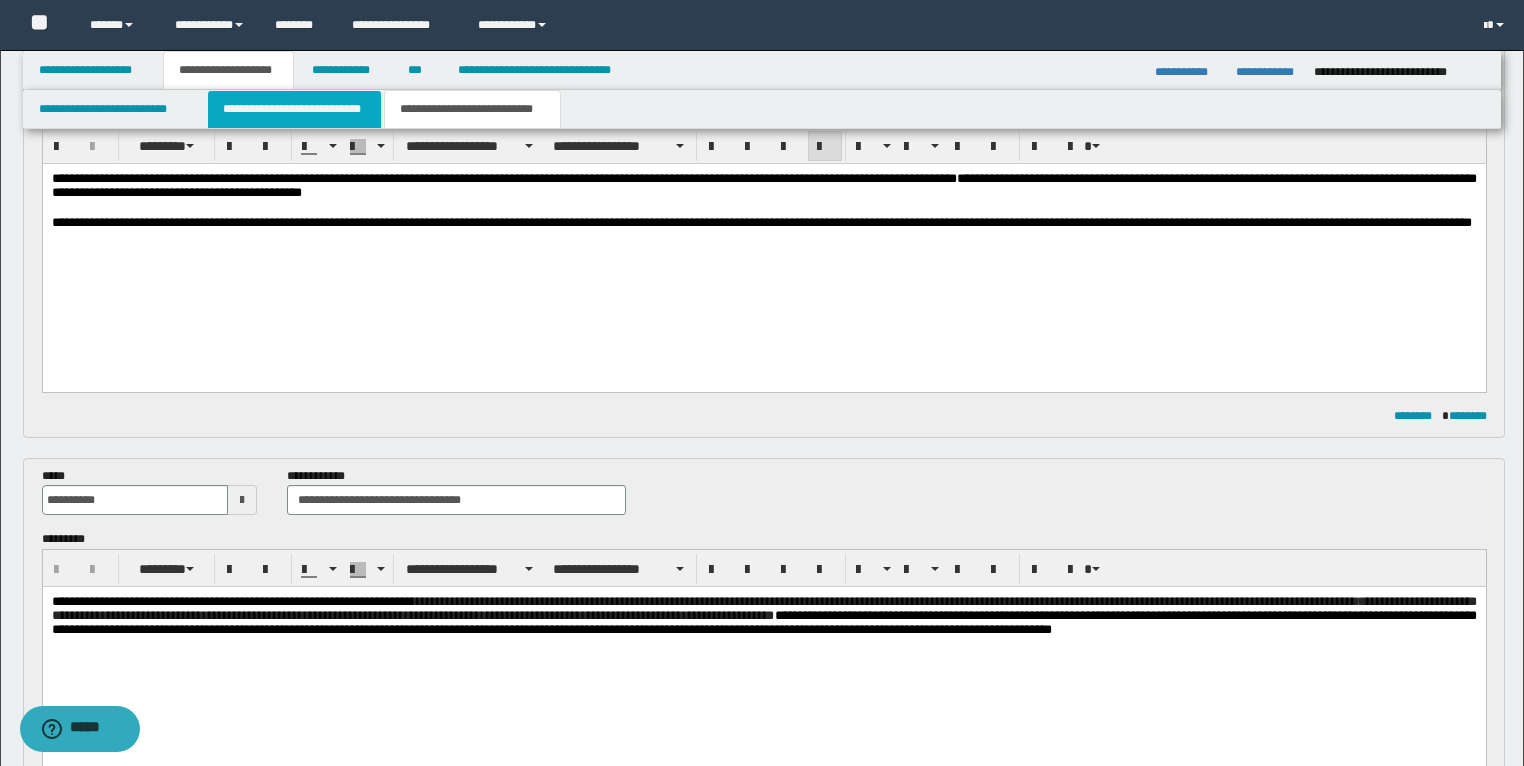 click on "**********" at bounding box center (294, 109) 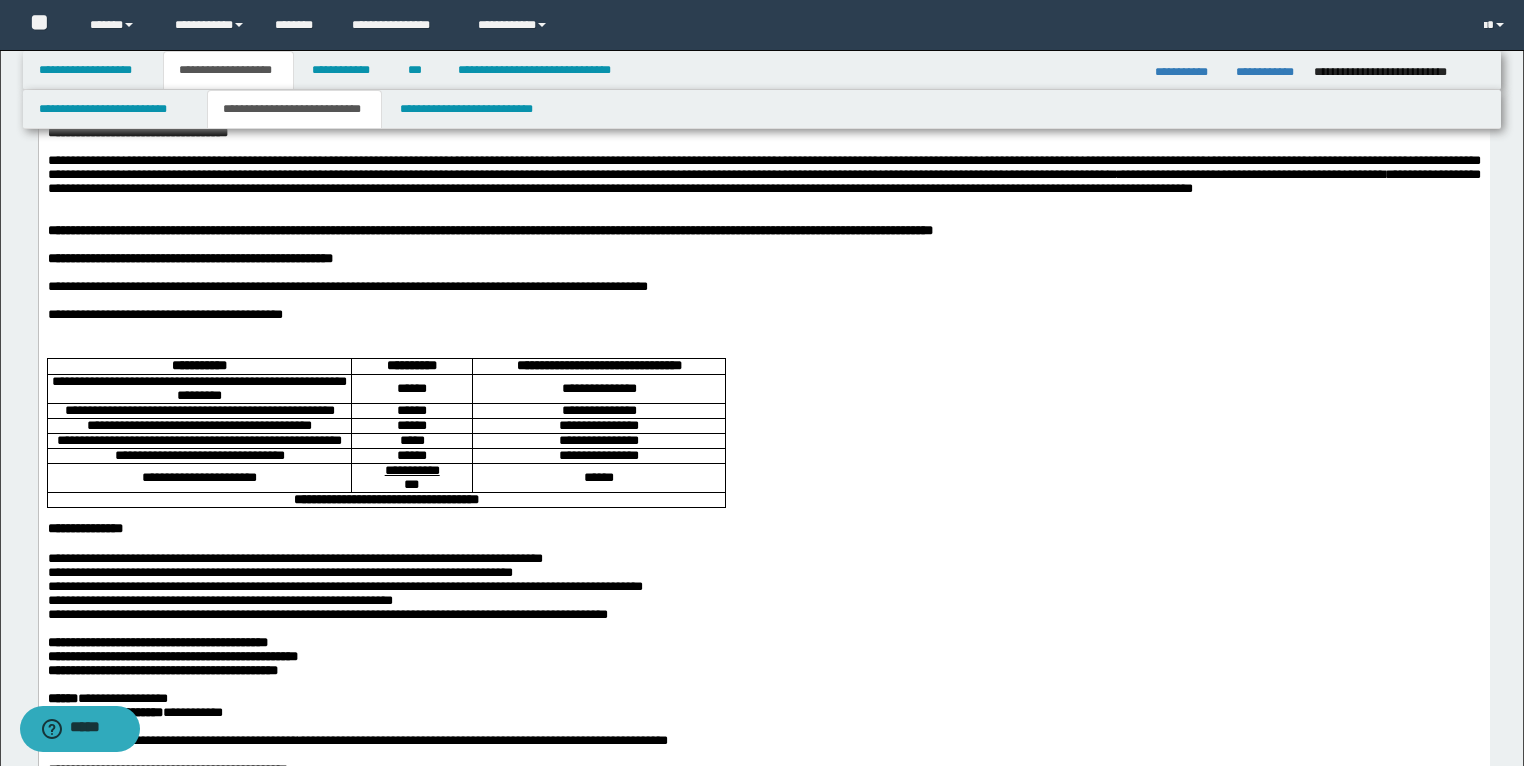 scroll, scrollTop: 80, scrollLeft: 0, axis: vertical 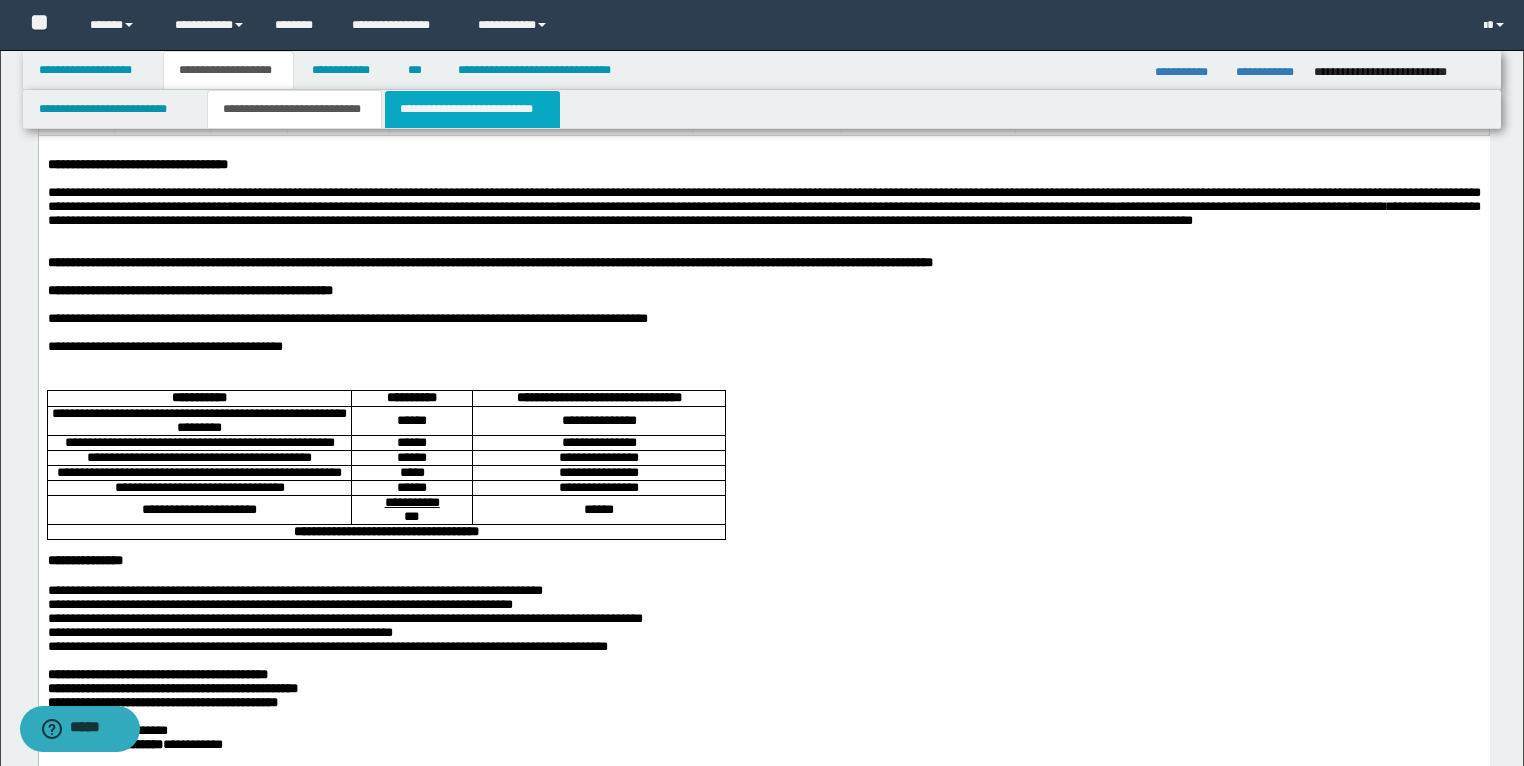 click on "**********" at bounding box center [472, 109] 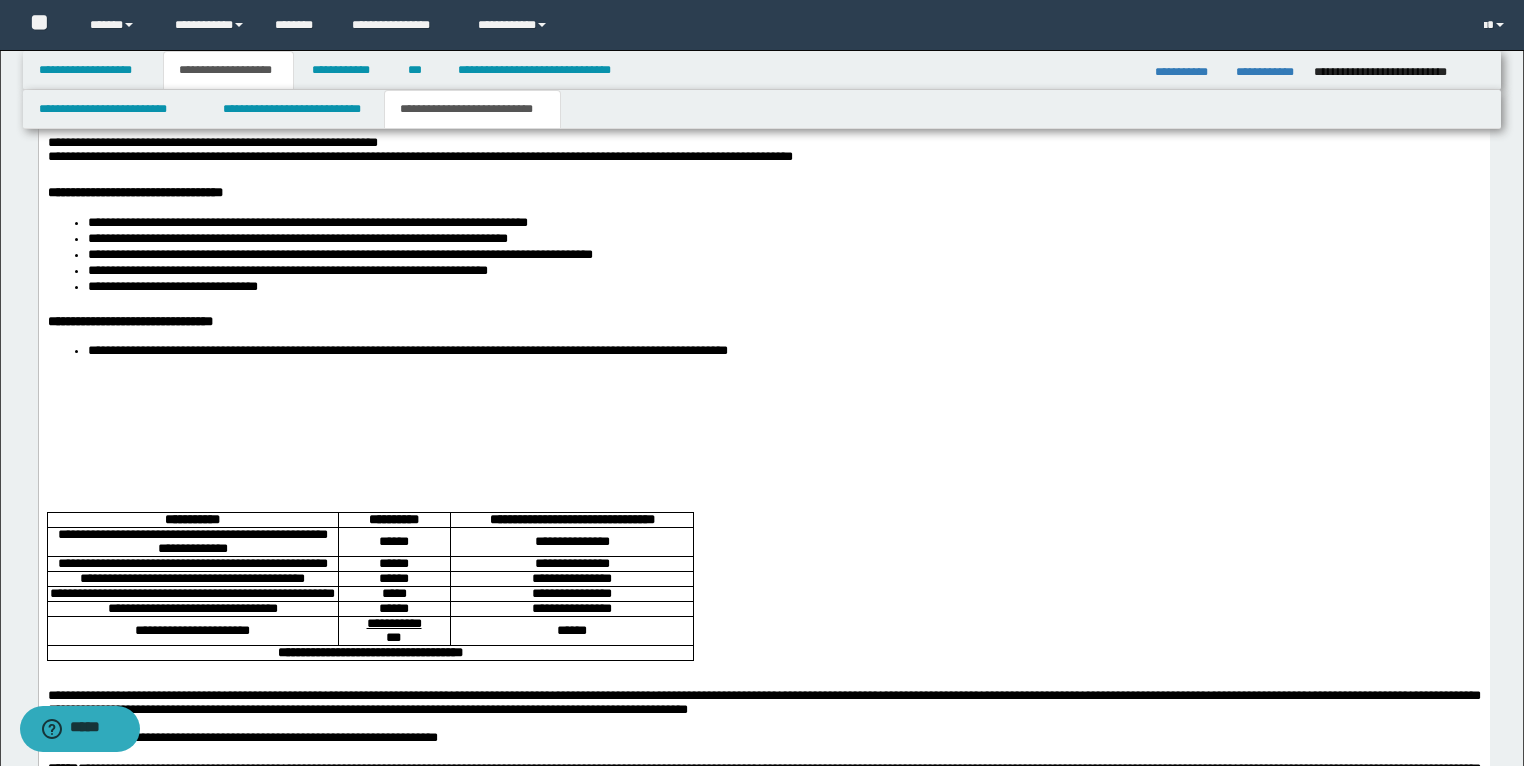 scroll, scrollTop: 2720, scrollLeft: 0, axis: vertical 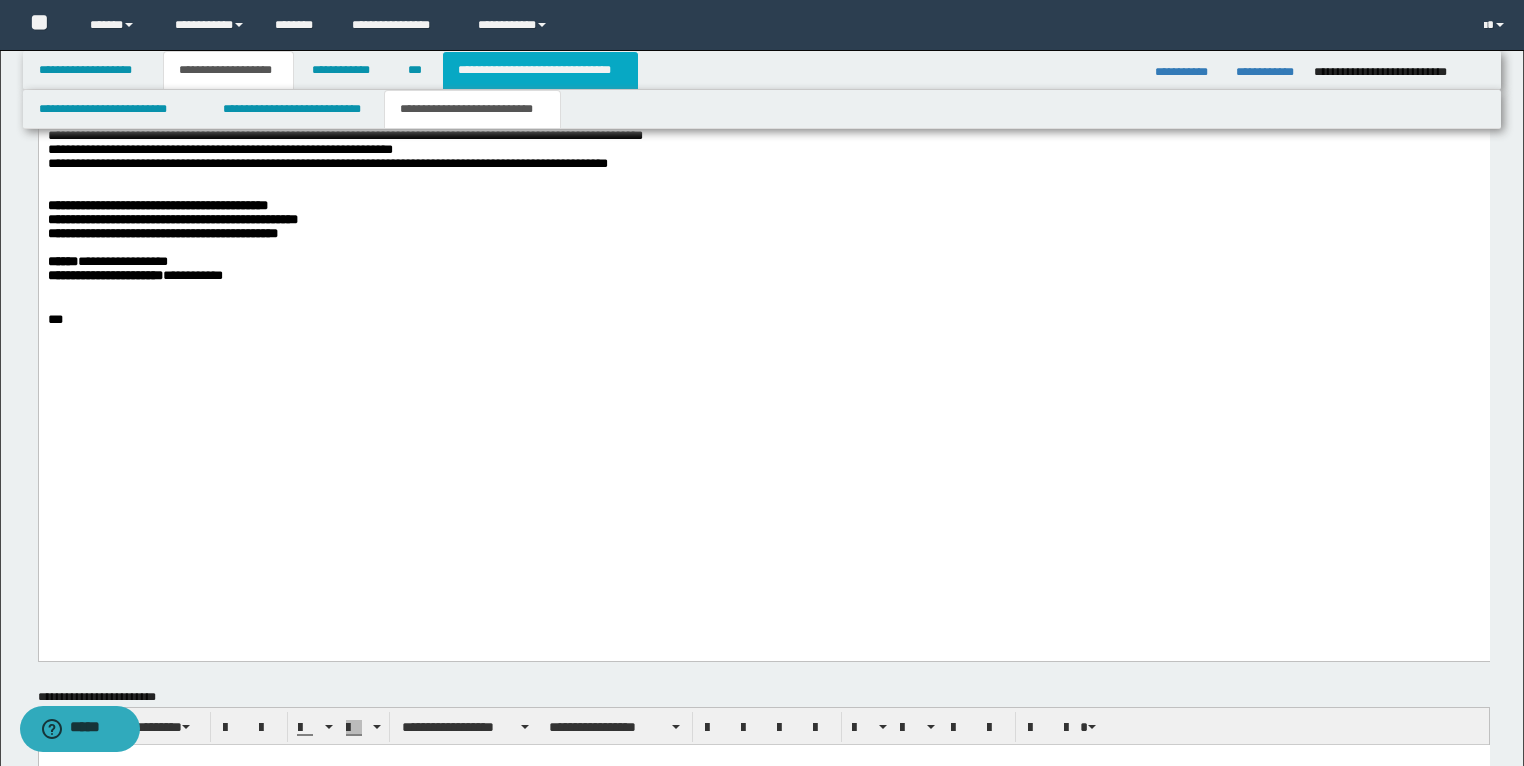 click on "**********" at bounding box center (540, 70) 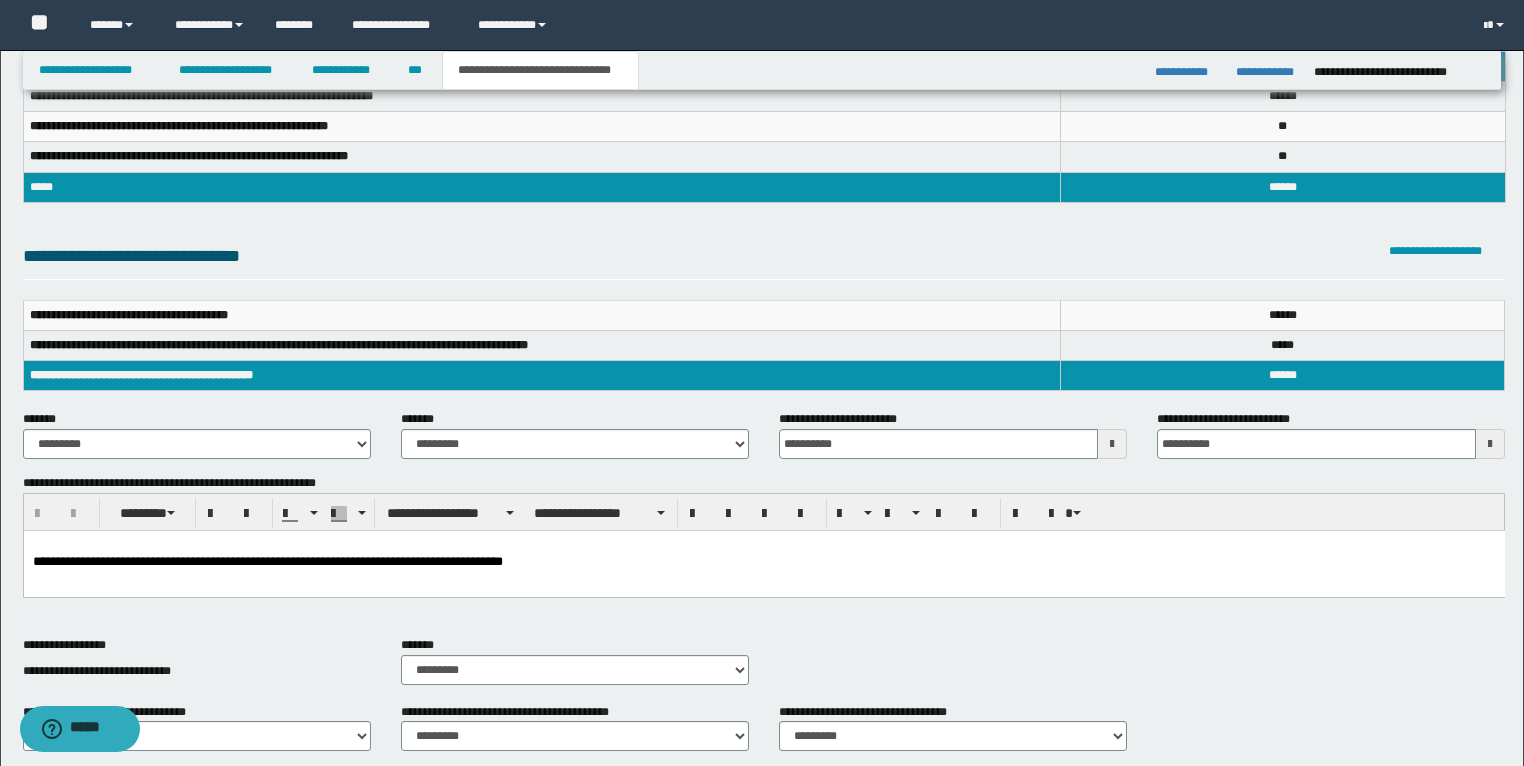 scroll, scrollTop: 96, scrollLeft: 0, axis: vertical 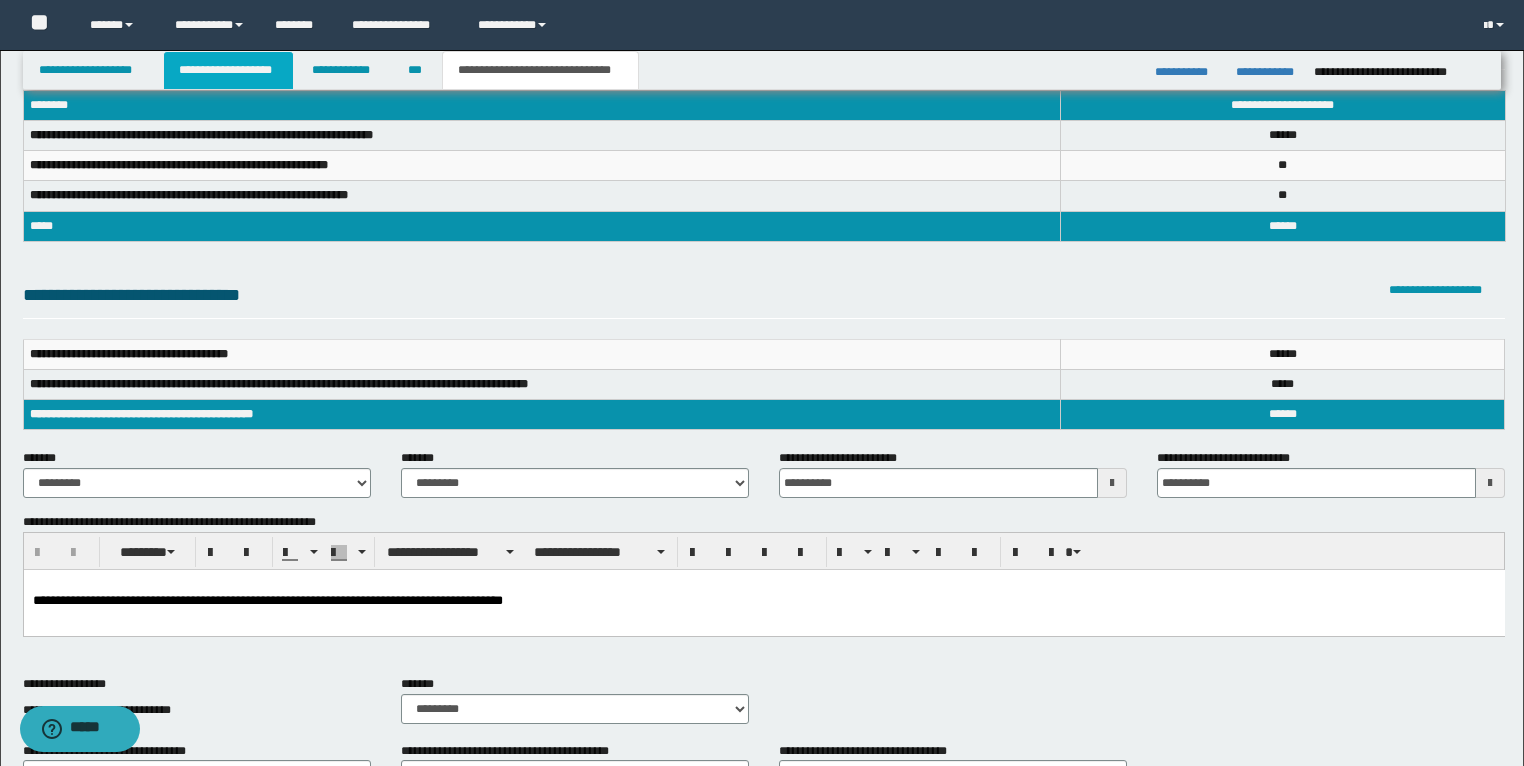 click on "**********" at bounding box center [228, 70] 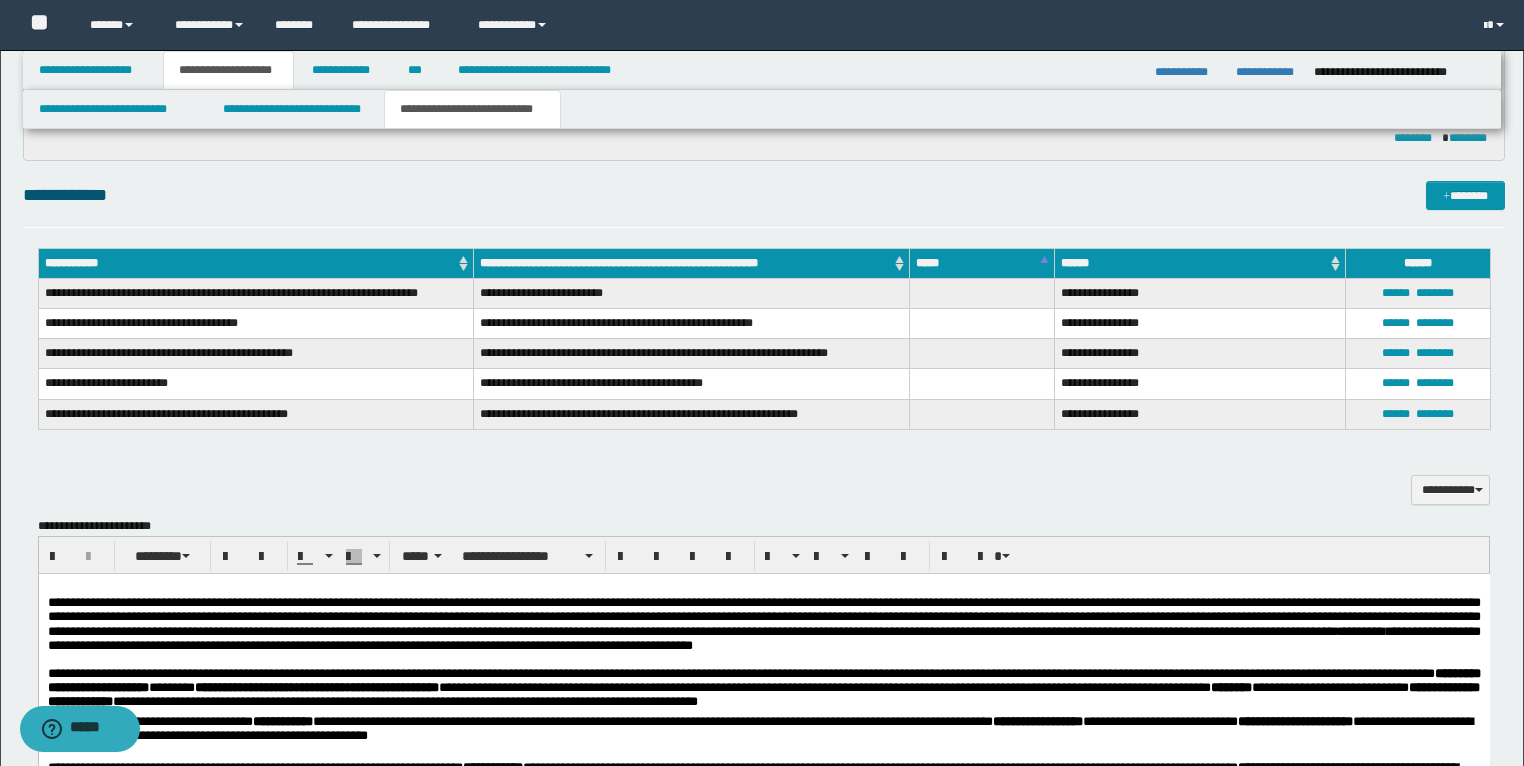 scroll, scrollTop: 880, scrollLeft: 0, axis: vertical 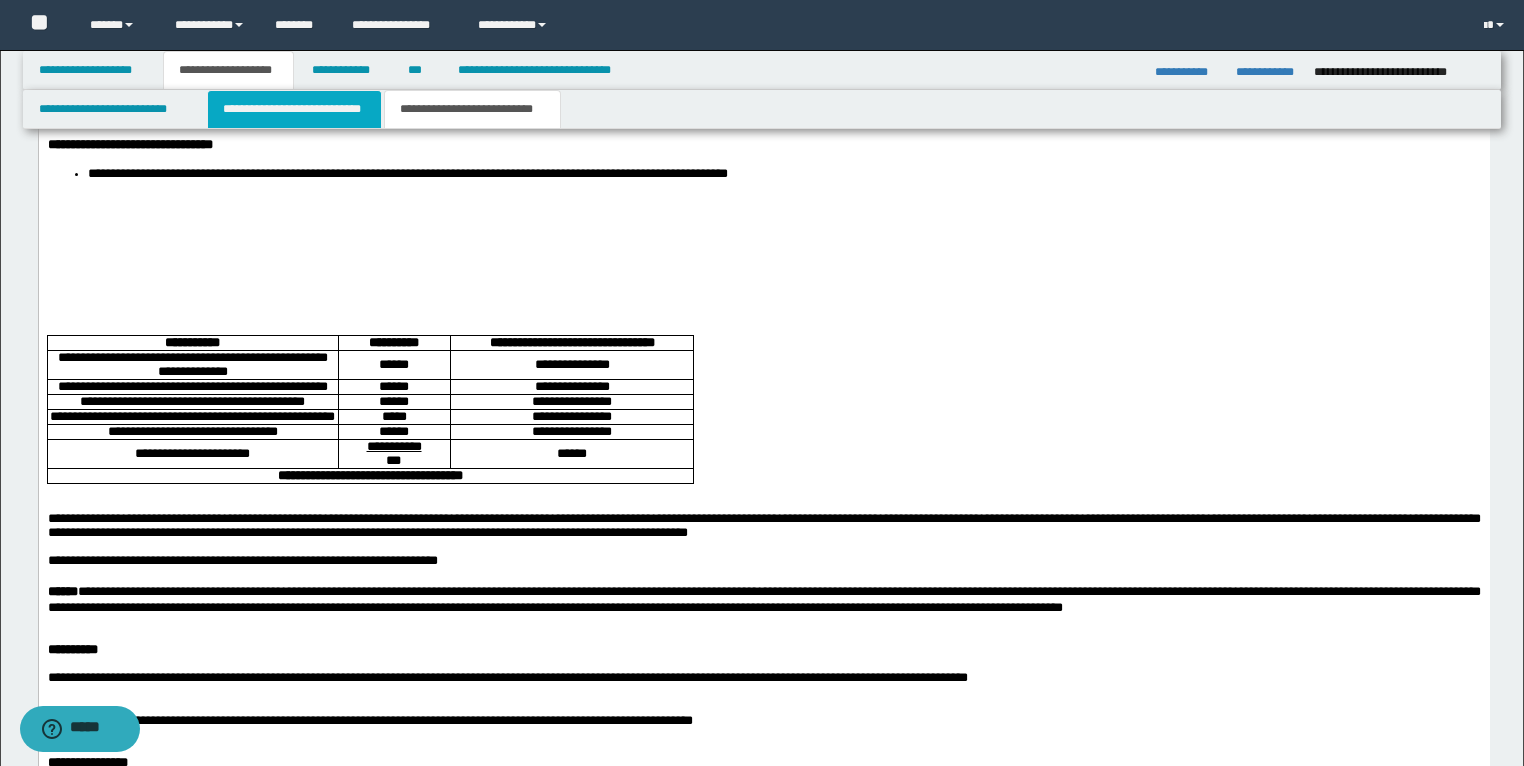 click on "**********" at bounding box center (294, 109) 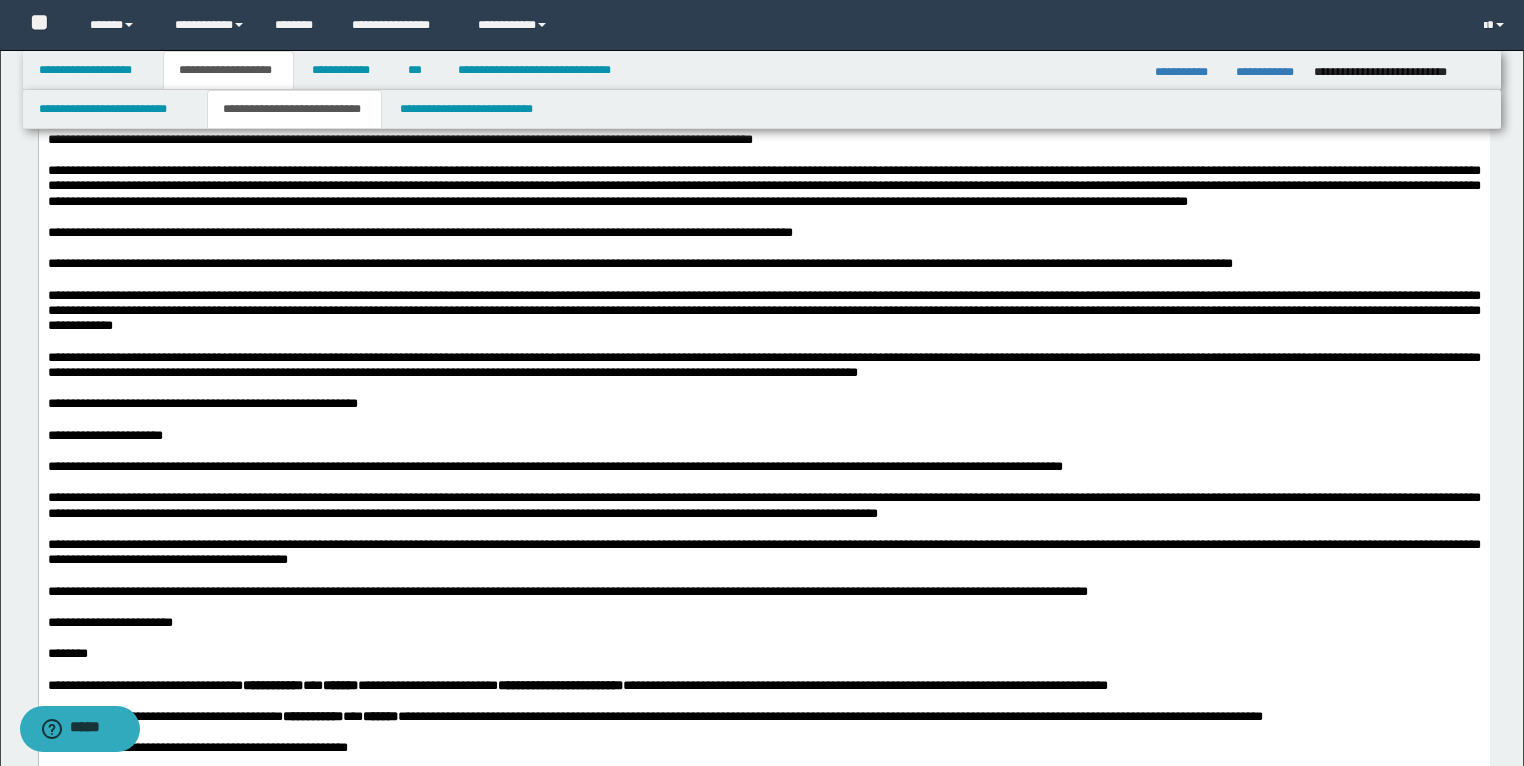 scroll, scrollTop: 3040, scrollLeft: 0, axis: vertical 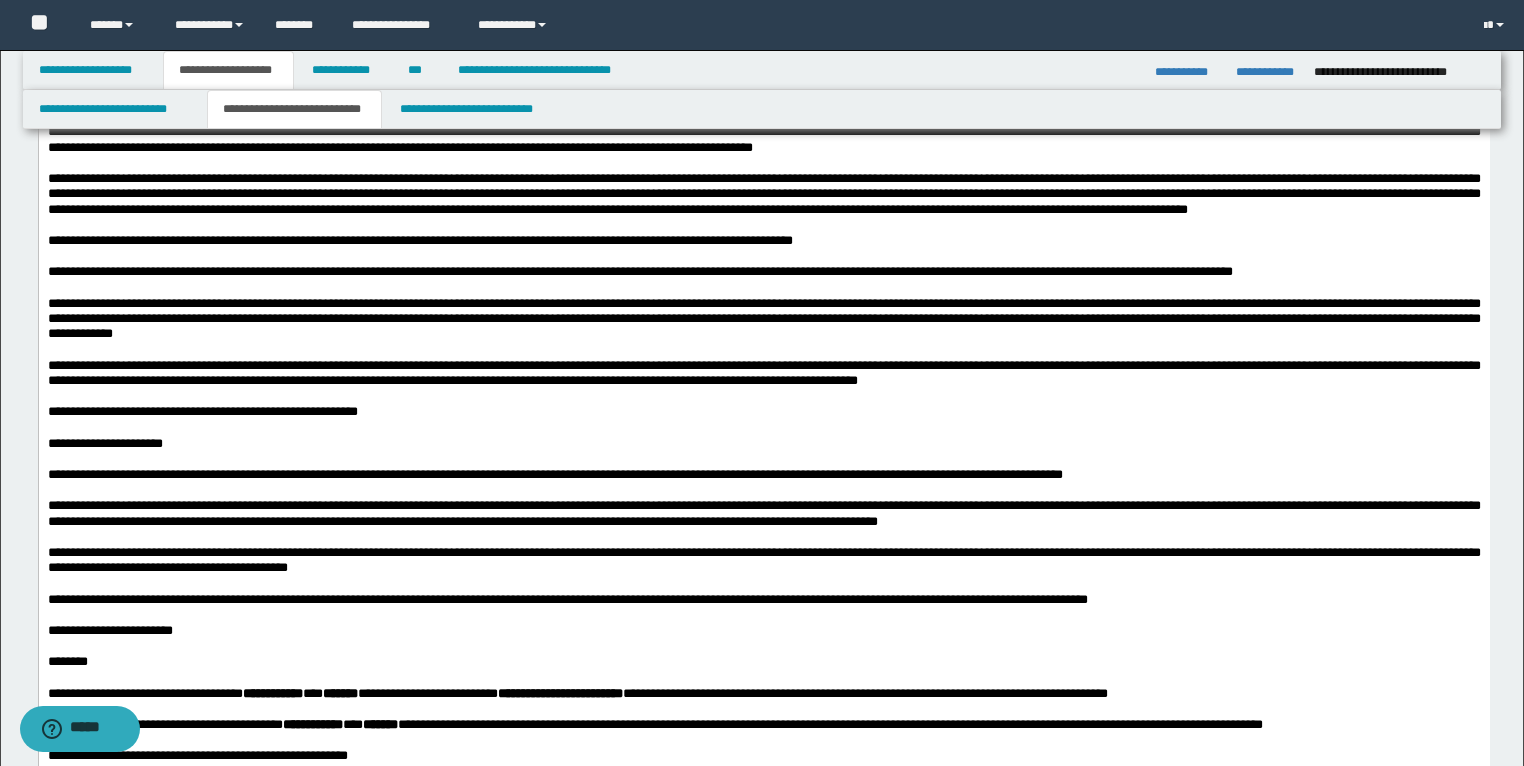 drag, startPoint x: 634, startPoint y: 347, endPoint x: 575, endPoint y: 346, distance: 59.008472 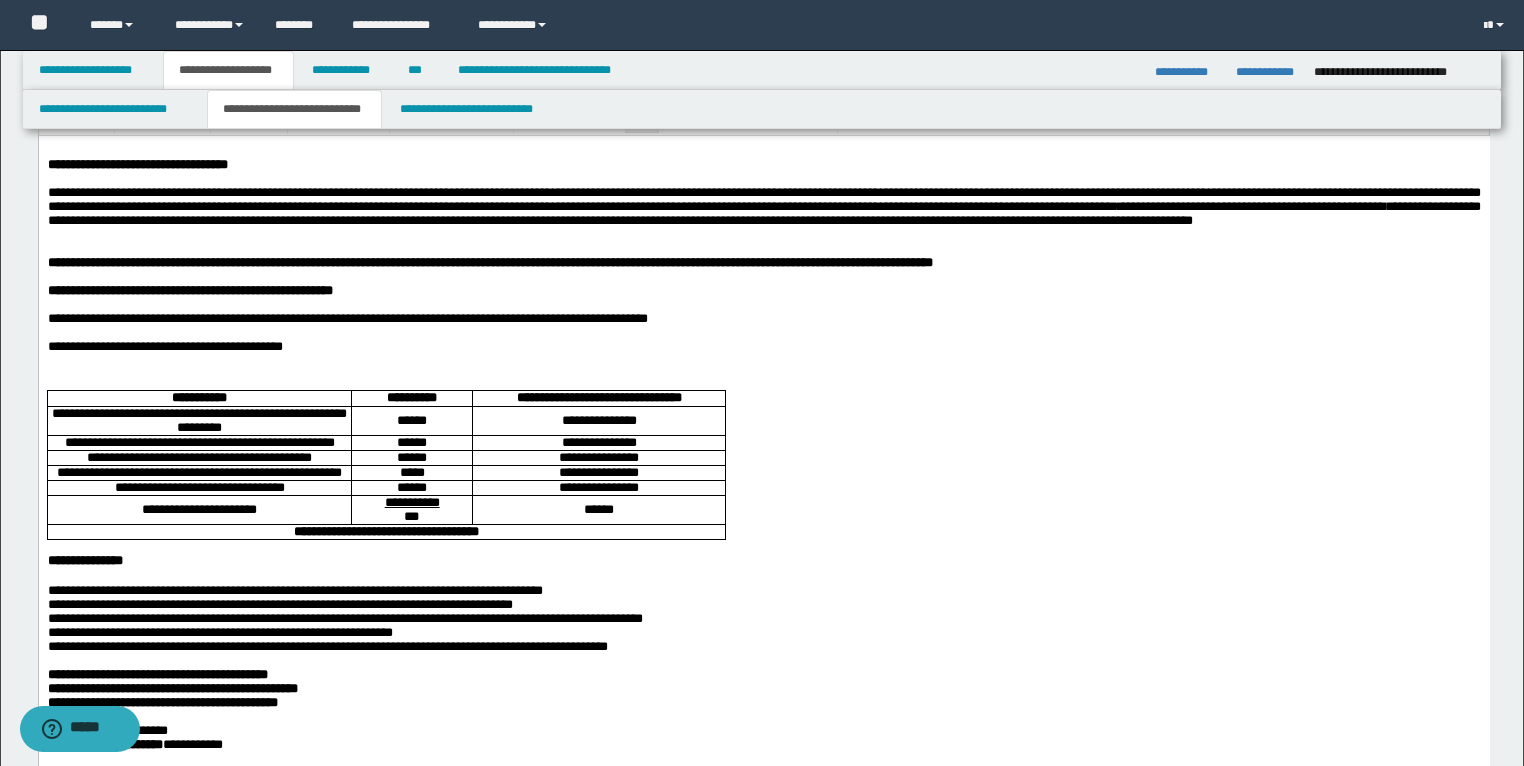 scroll, scrollTop: 0, scrollLeft: 0, axis: both 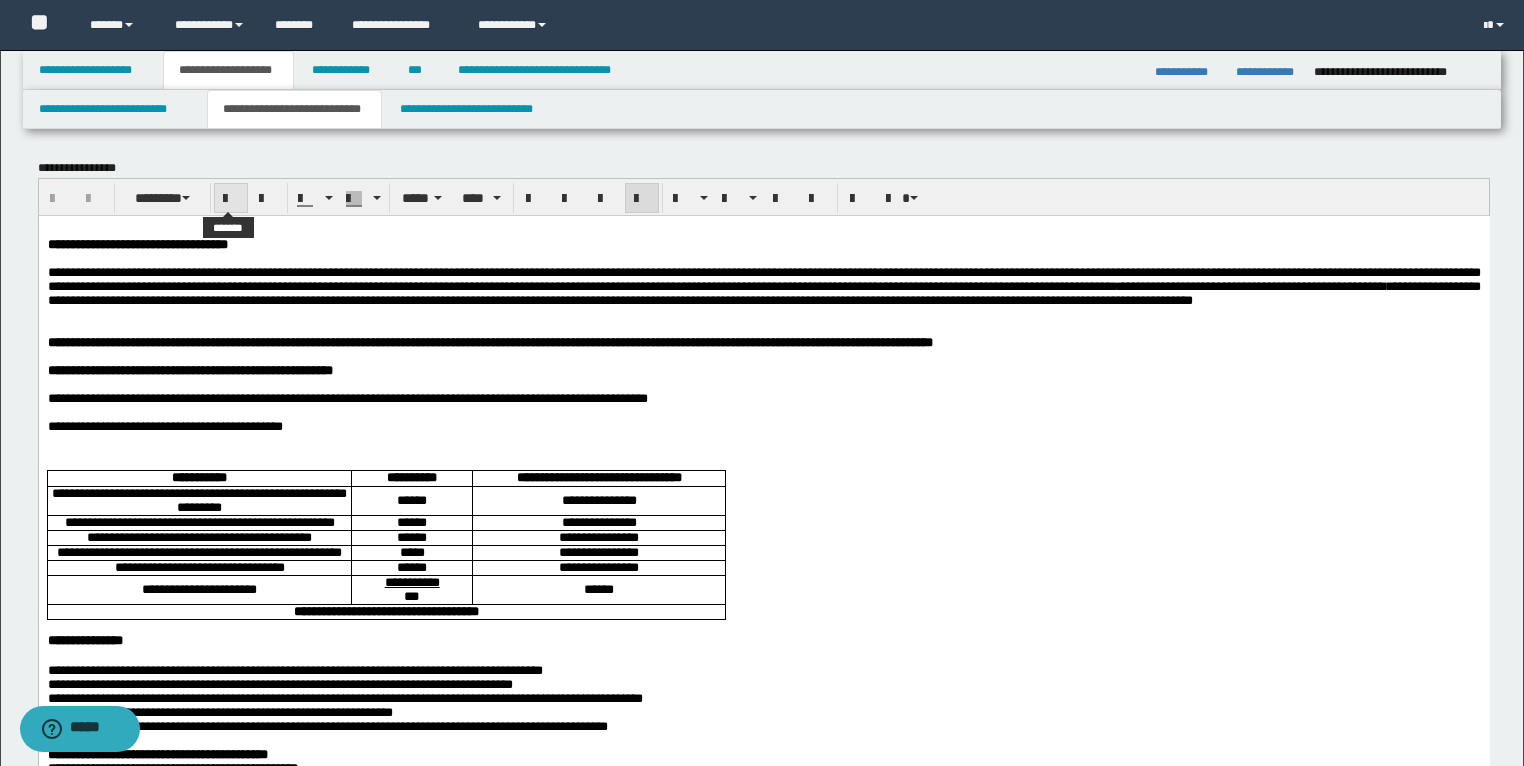 click at bounding box center (231, 199) 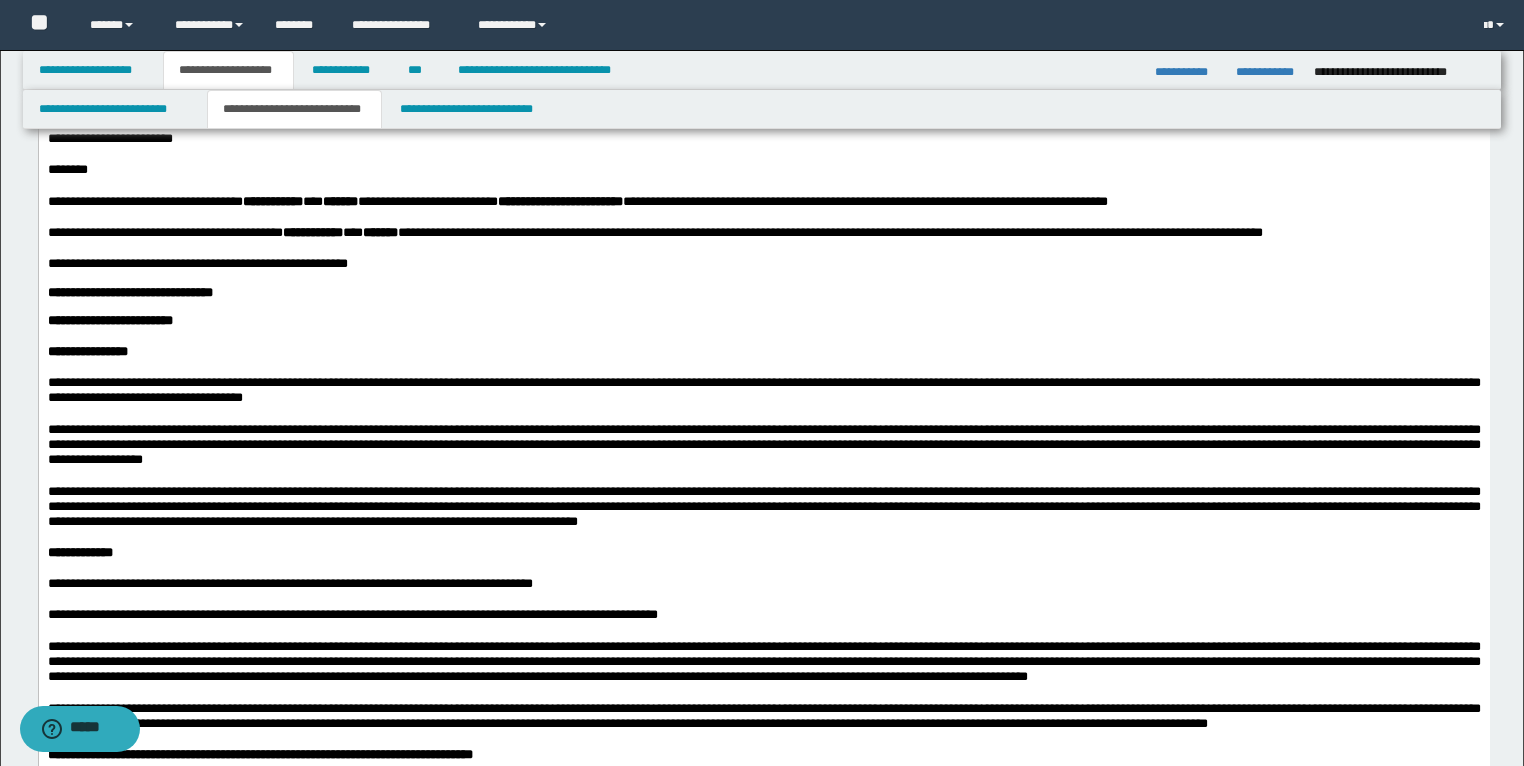 scroll, scrollTop: 3440, scrollLeft: 0, axis: vertical 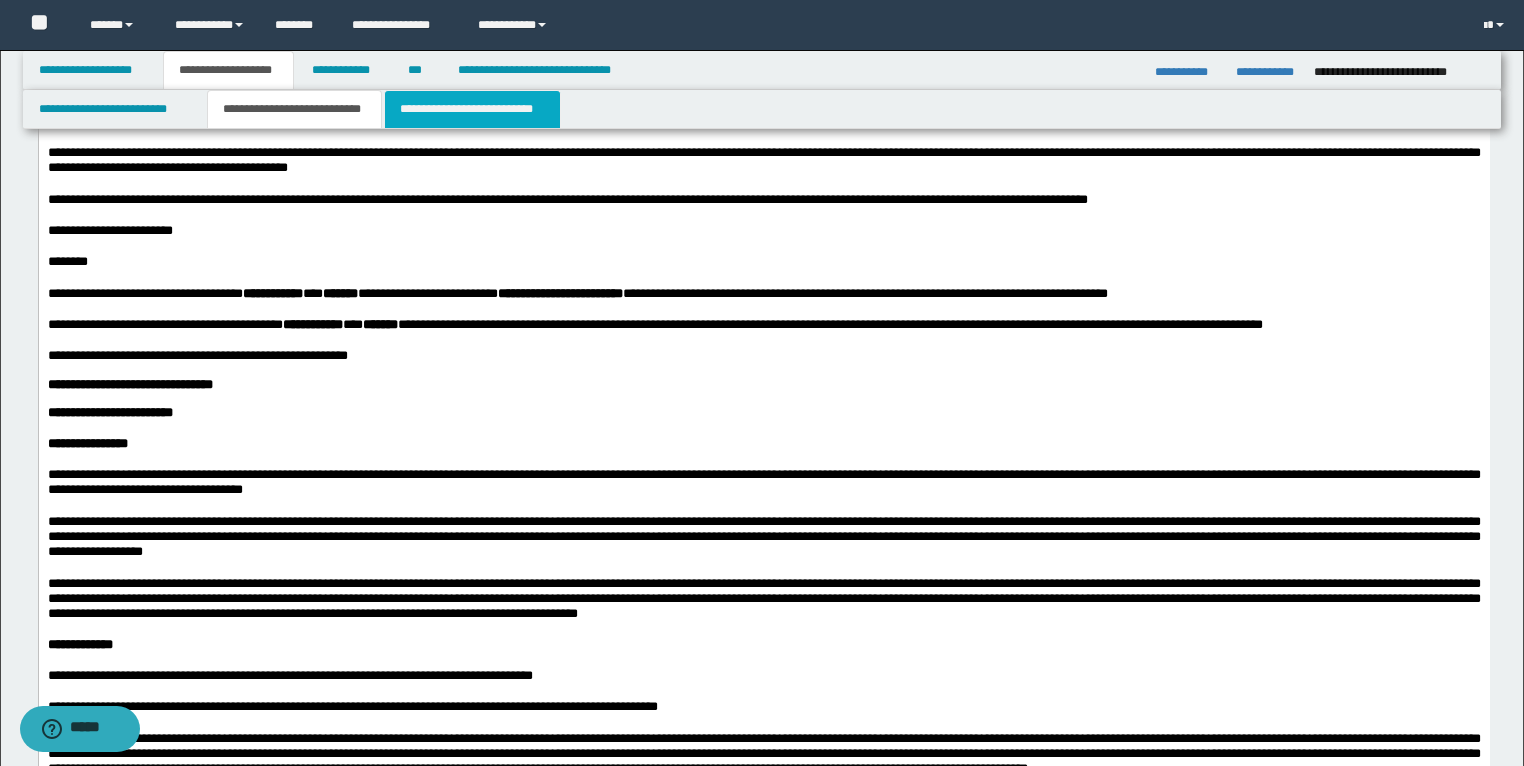 click on "**********" at bounding box center [472, 109] 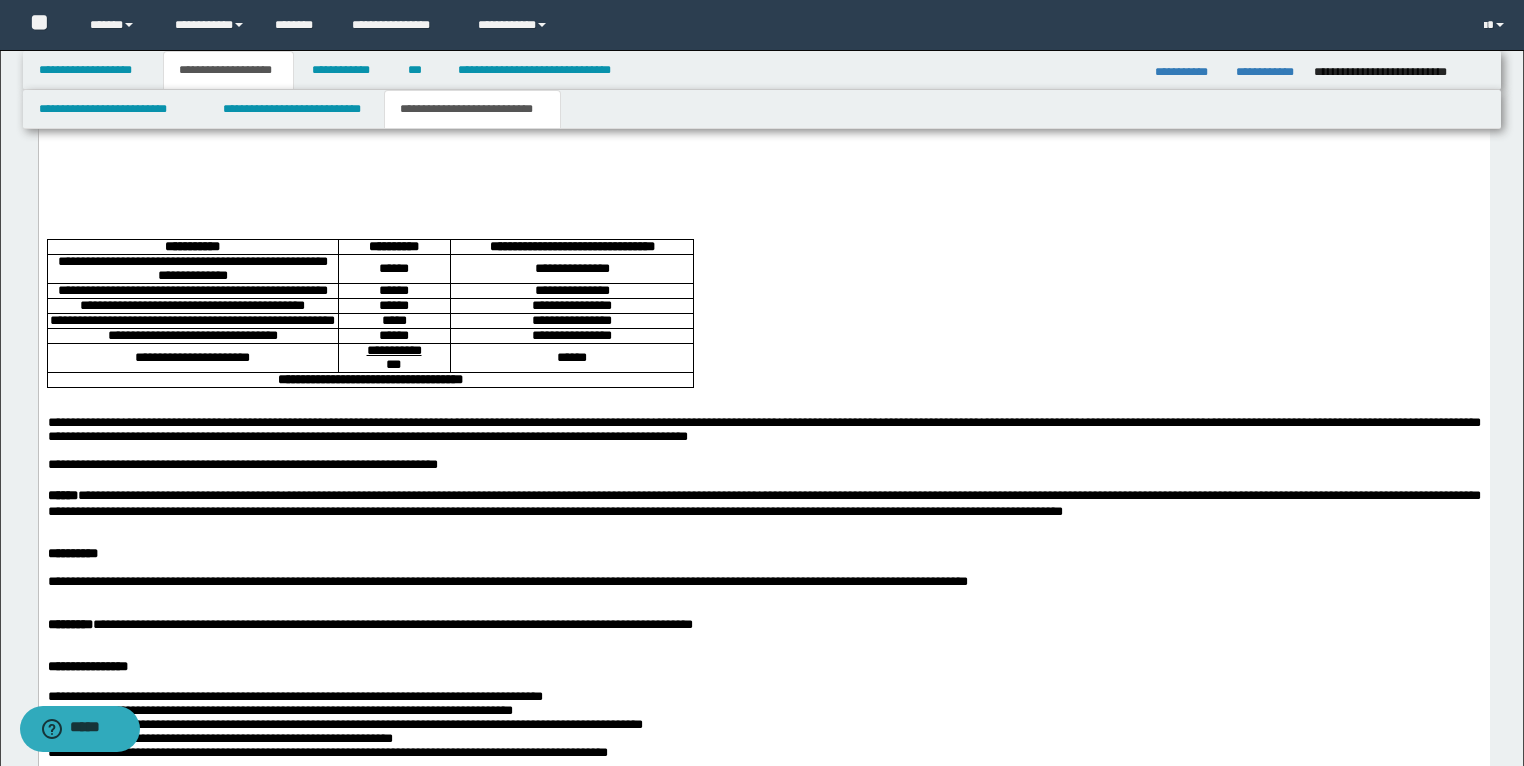 scroll, scrollTop: 2960, scrollLeft: 0, axis: vertical 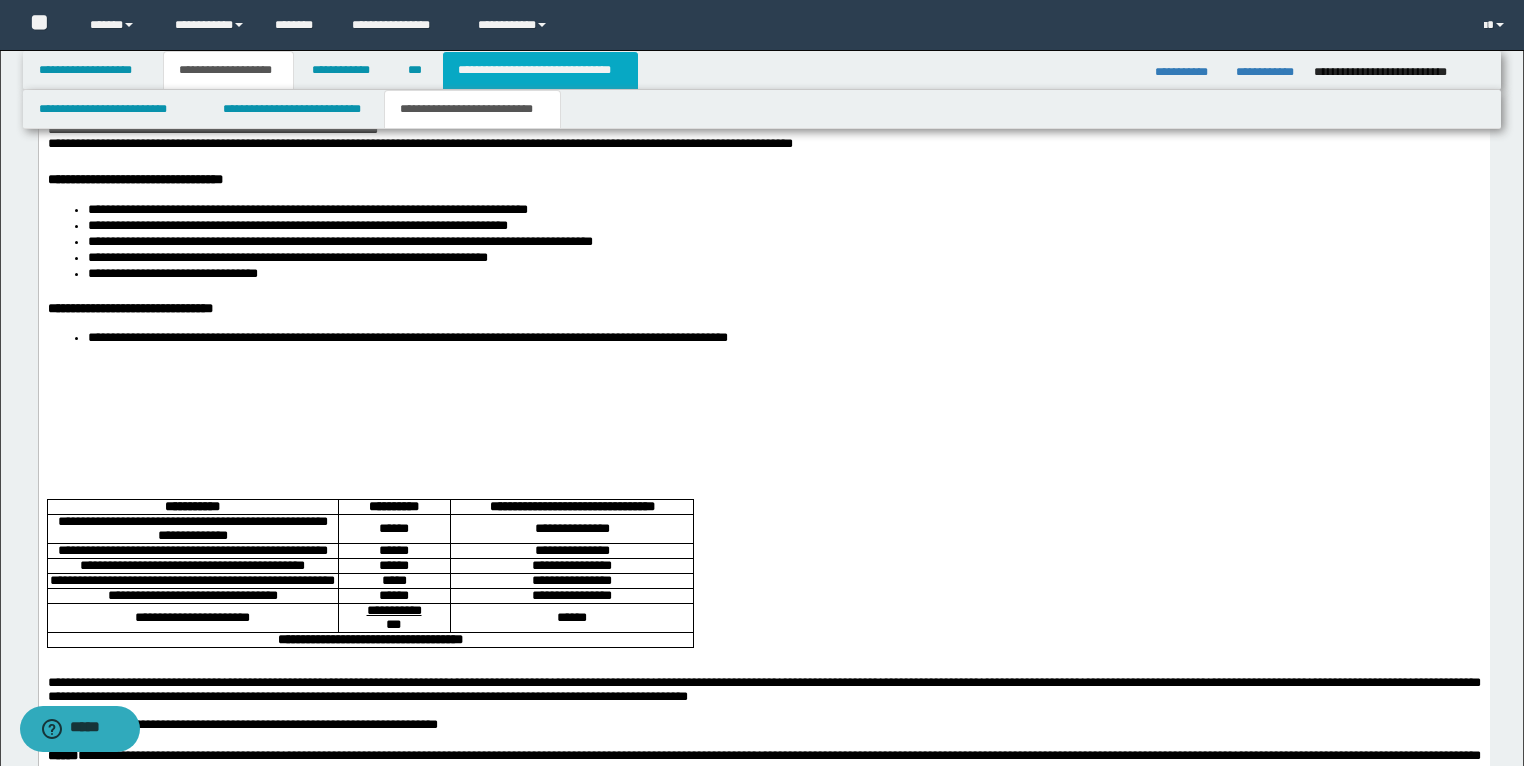click on "**********" at bounding box center (540, 70) 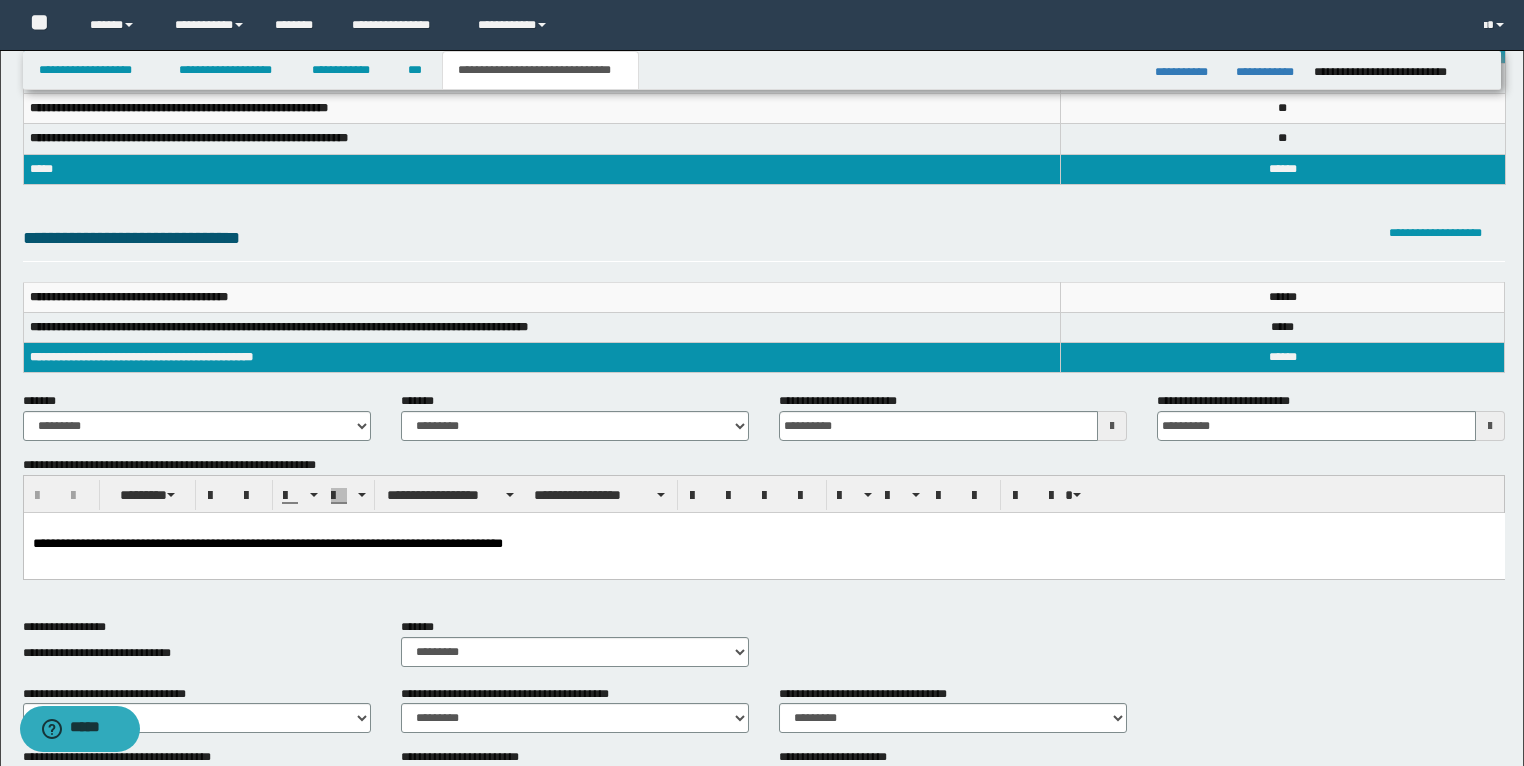 scroll, scrollTop: 16, scrollLeft: 0, axis: vertical 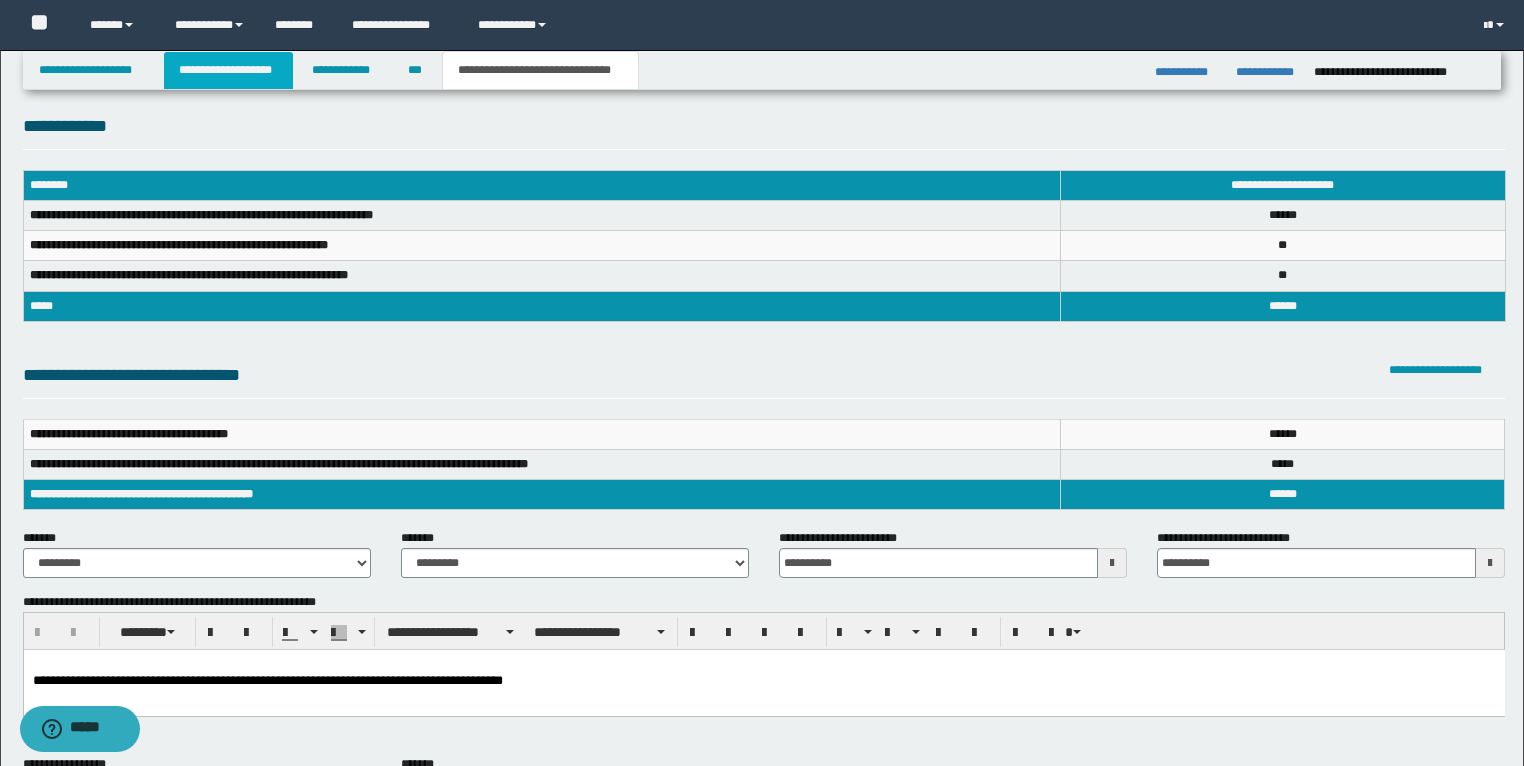 click on "**********" at bounding box center [228, 70] 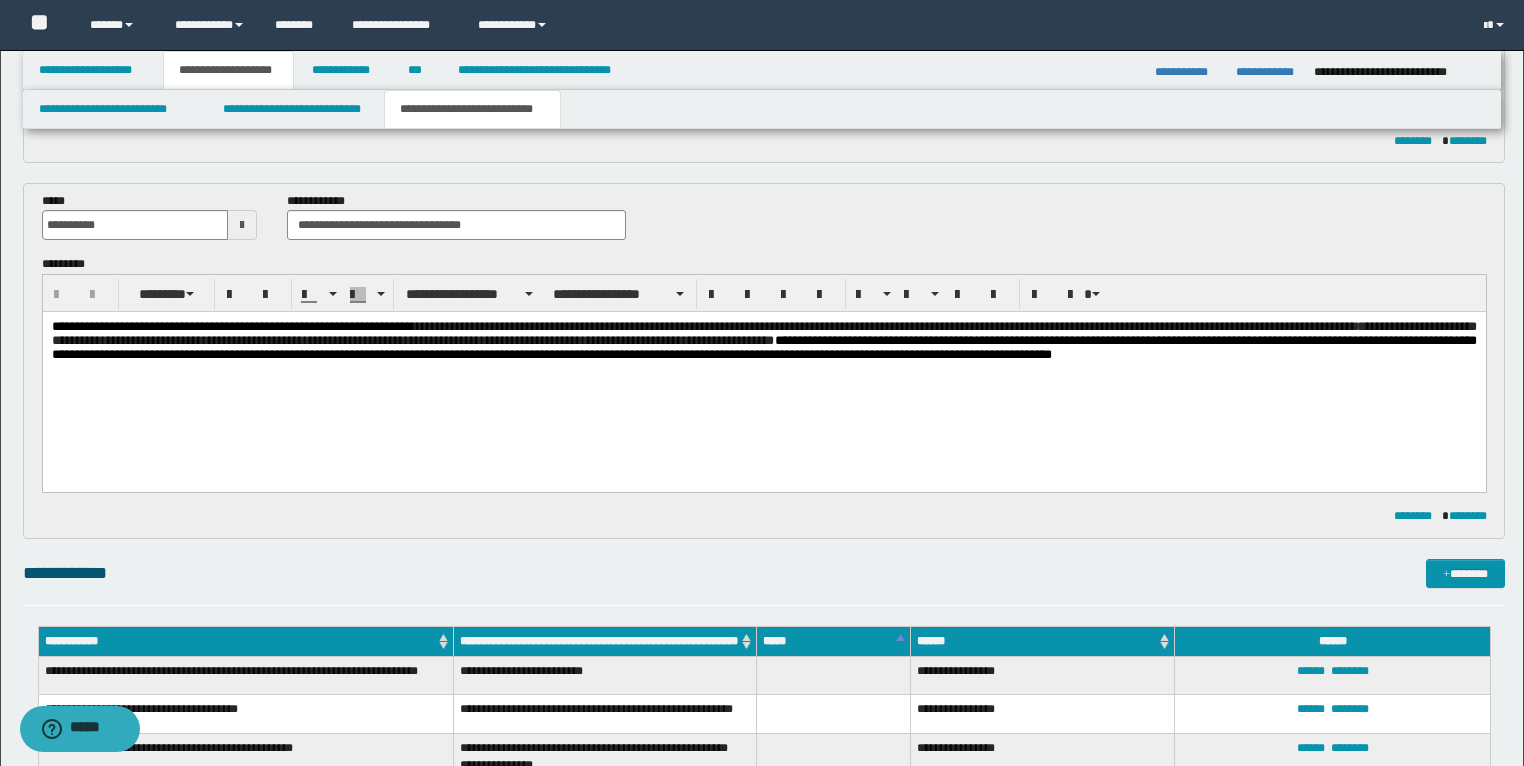 scroll, scrollTop: 368, scrollLeft: 0, axis: vertical 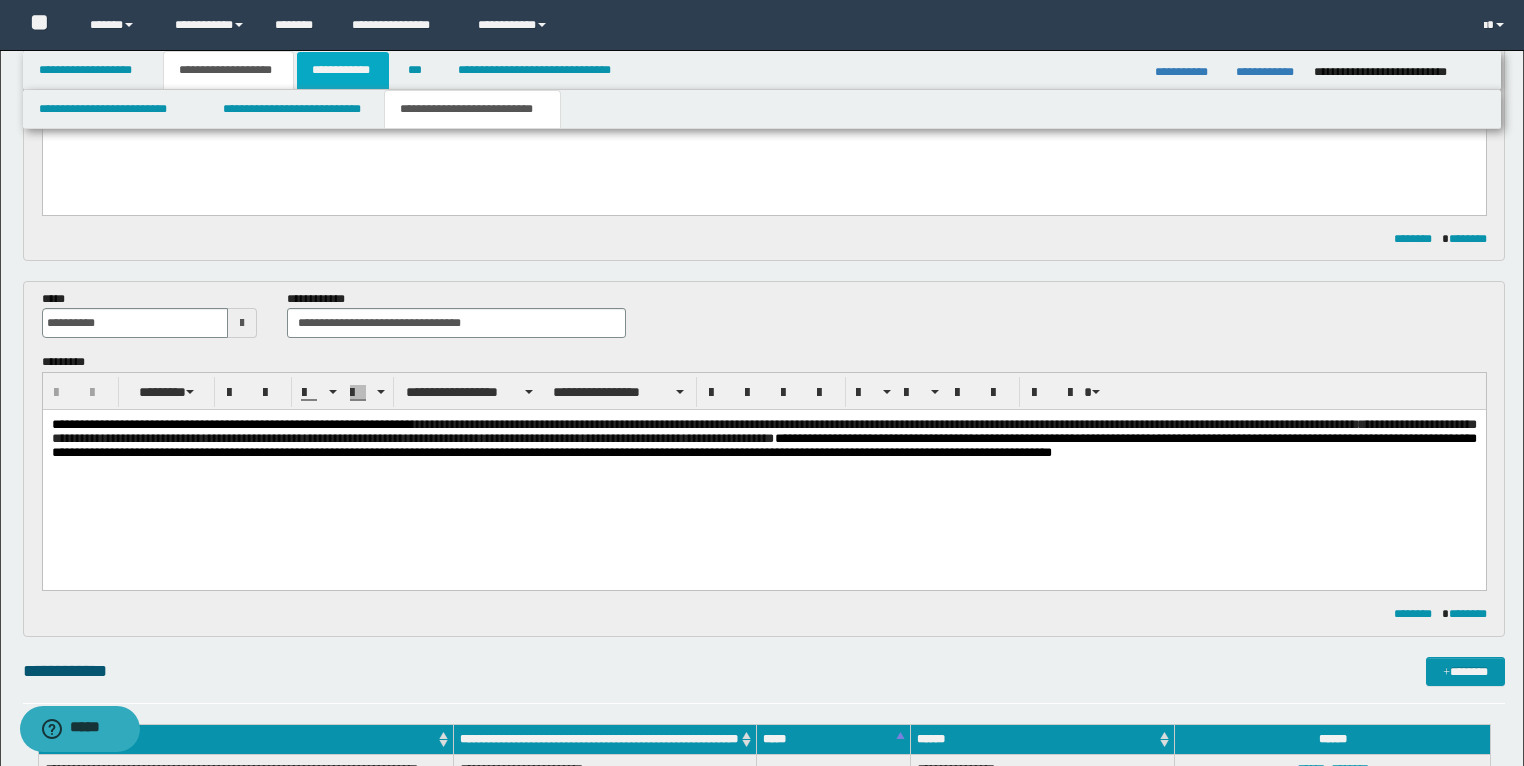 click on "**********" at bounding box center [343, 70] 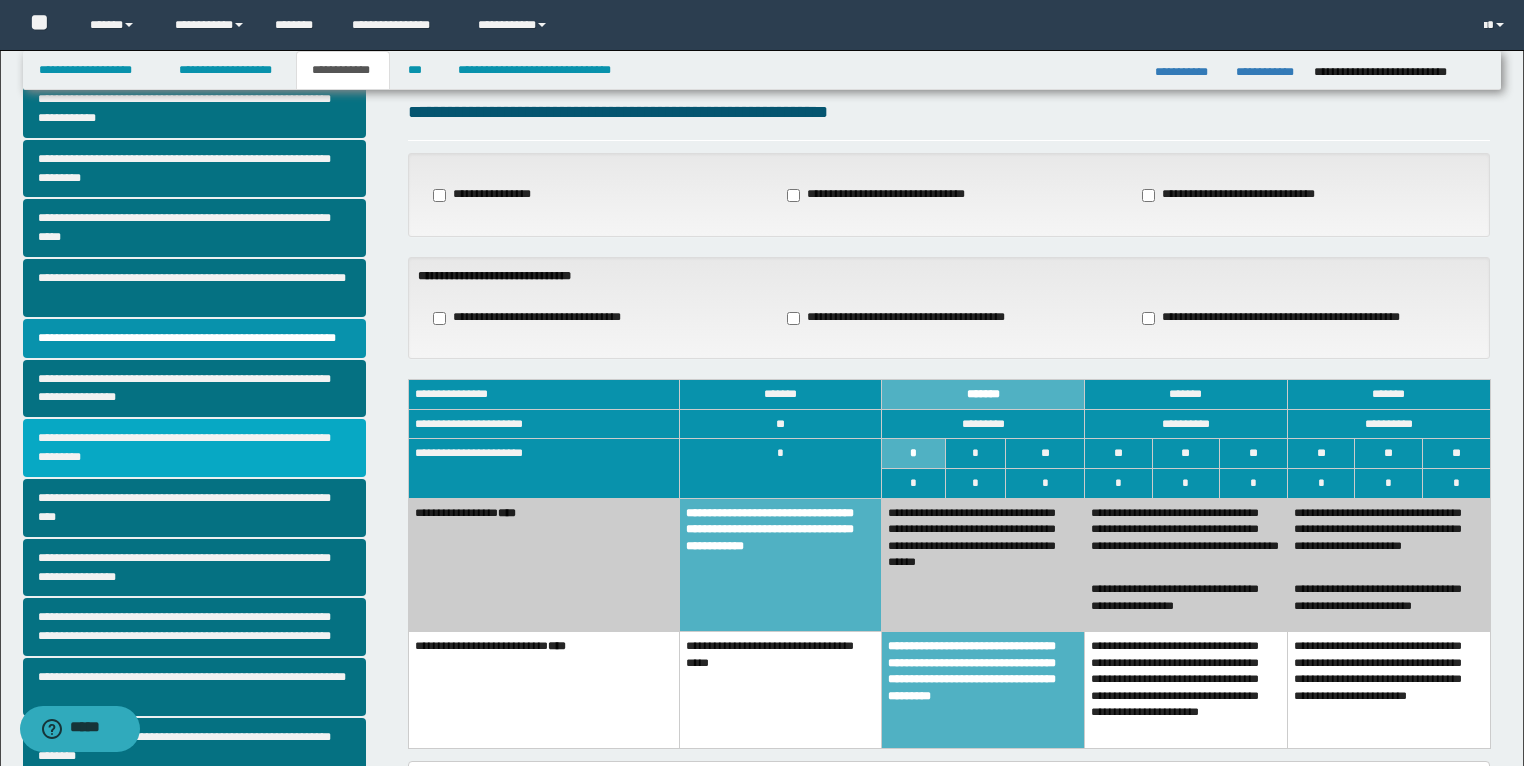 scroll, scrollTop: 0, scrollLeft: 0, axis: both 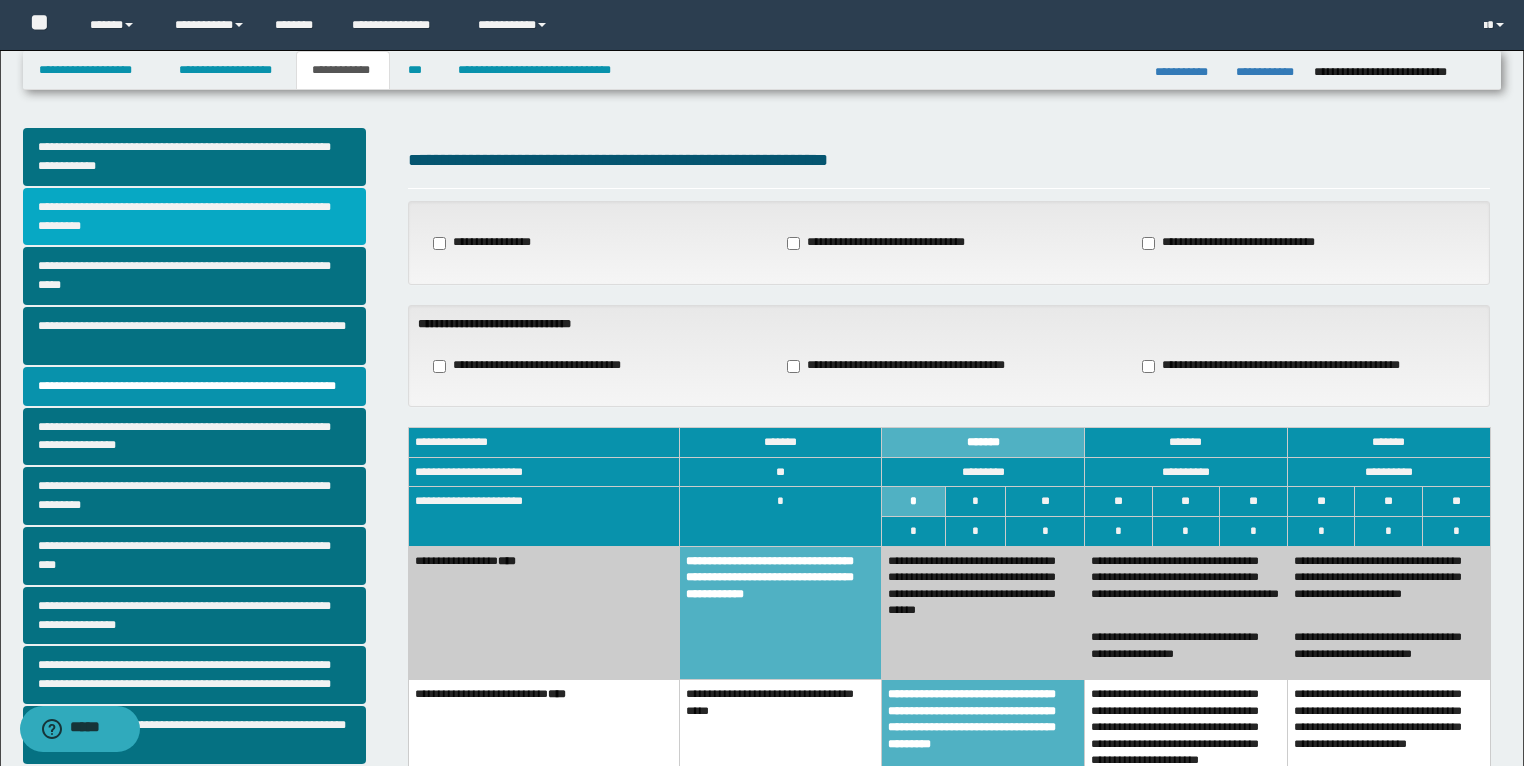 click on "**********" at bounding box center [195, 217] 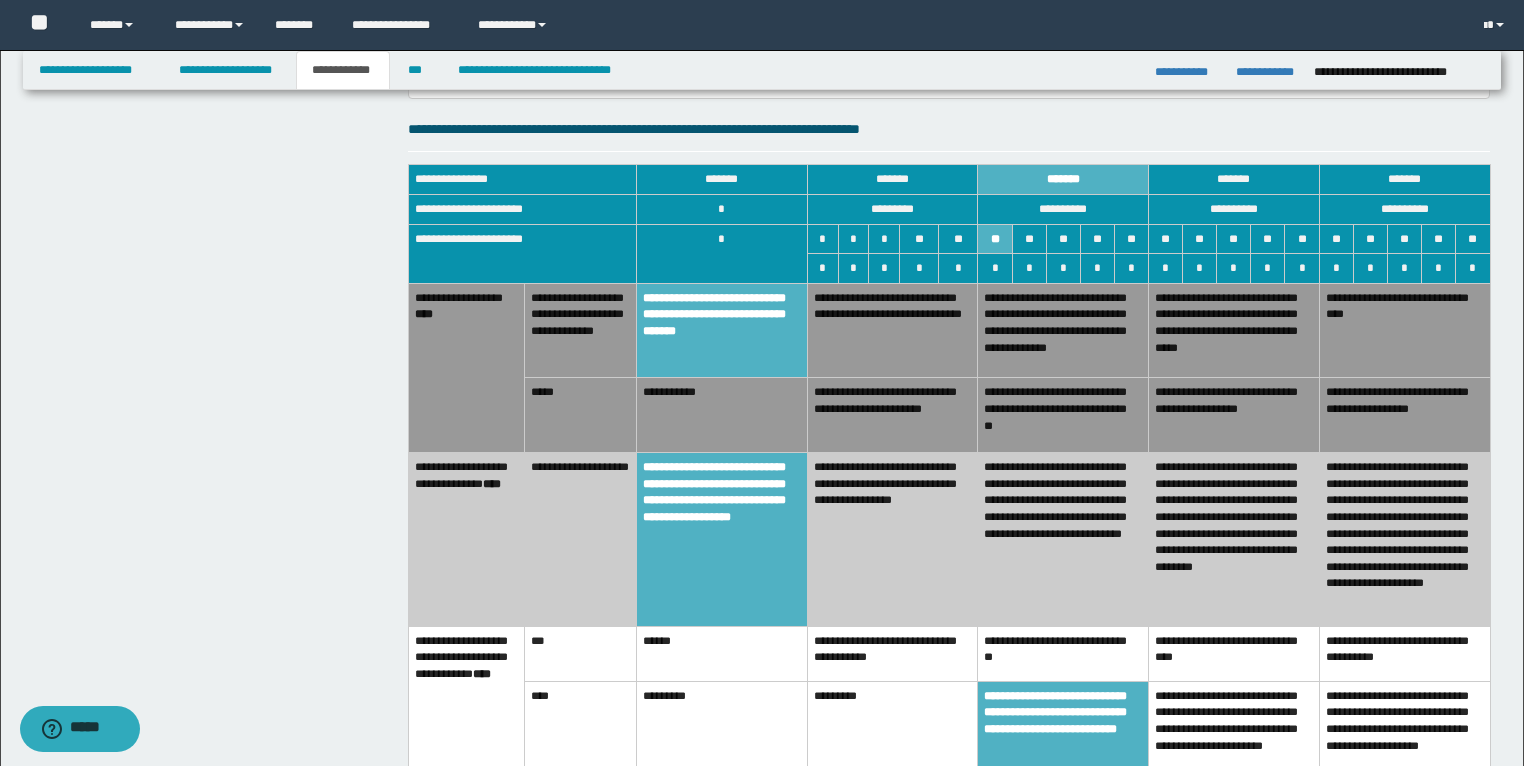 scroll, scrollTop: 1200, scrollLeft: 0, axis: vertical 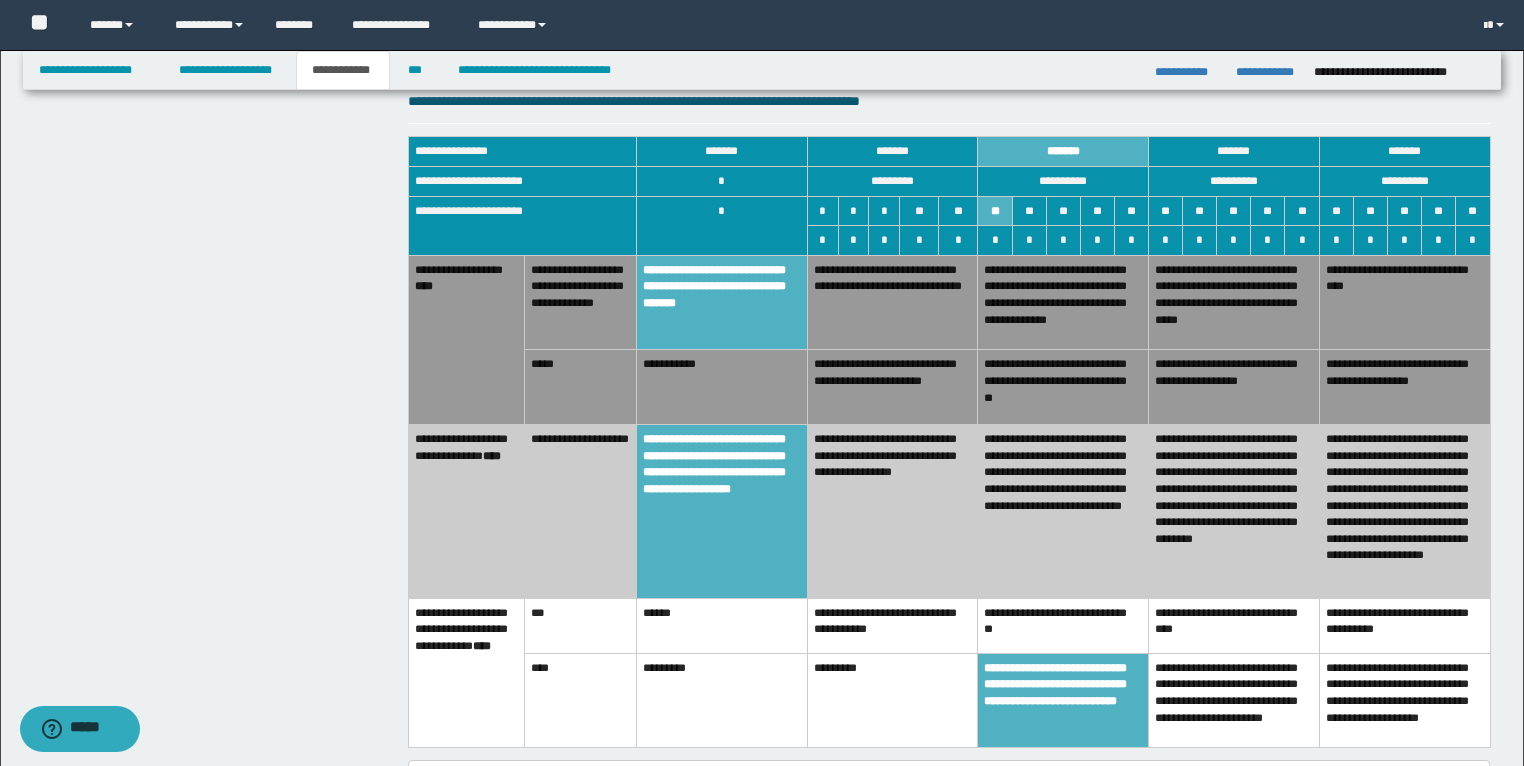 click on "**********" at bounding box center (892, 302) 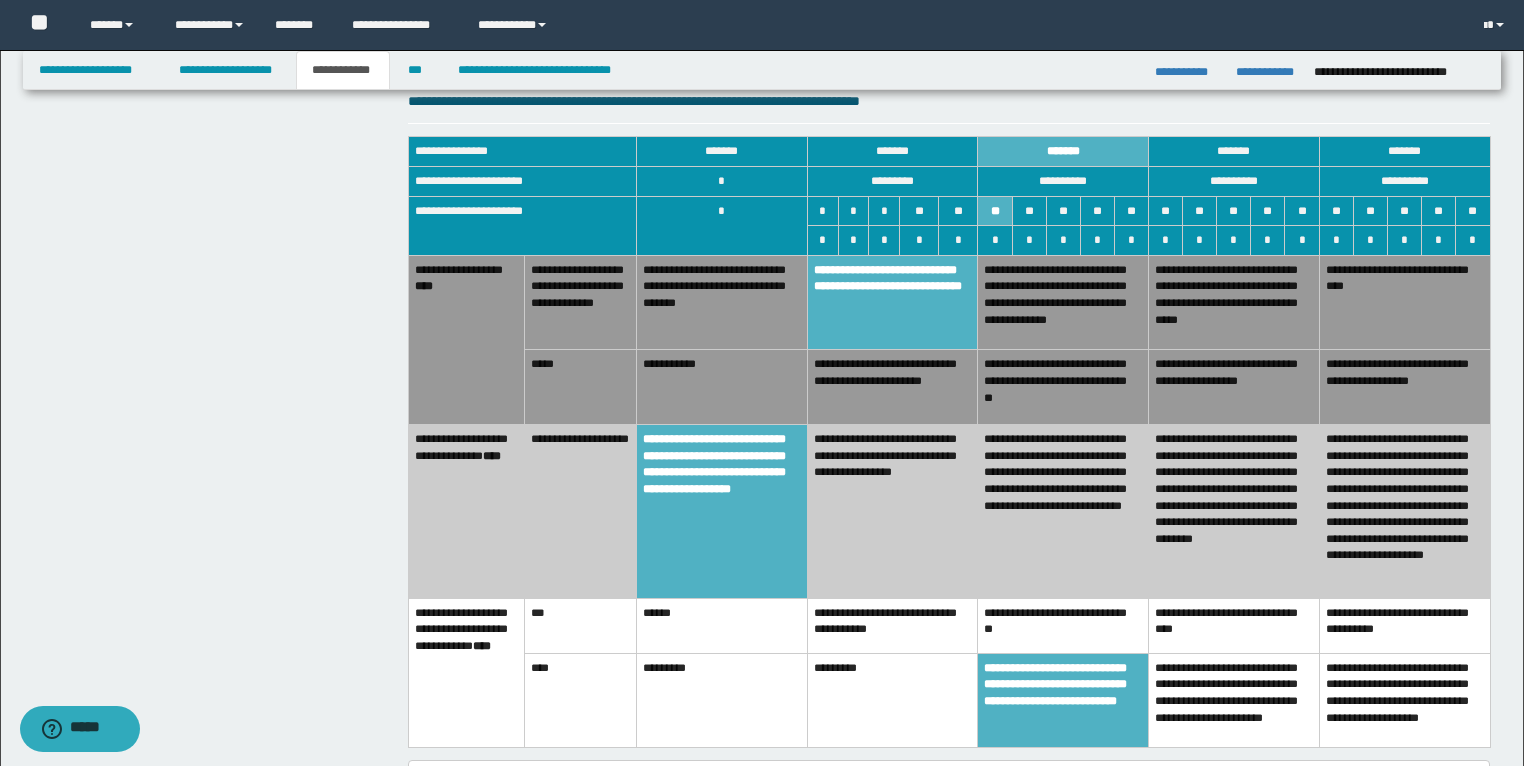 click on "**********" at bounding box center (892, 387) 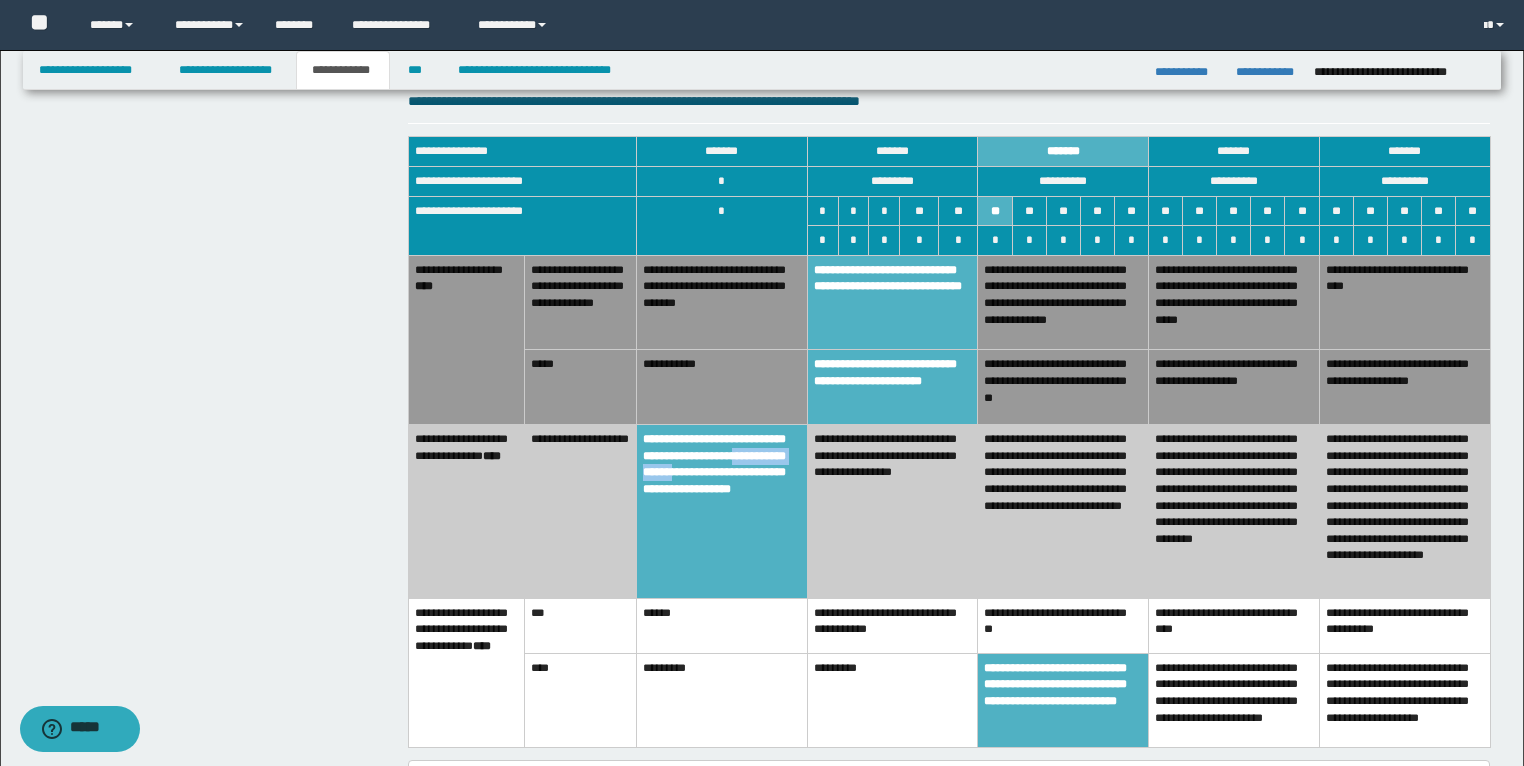 drag, startPoint x: 747, startPoint y: 451, endPoint x: 775, endPoint y: 424, distance: 38.8973 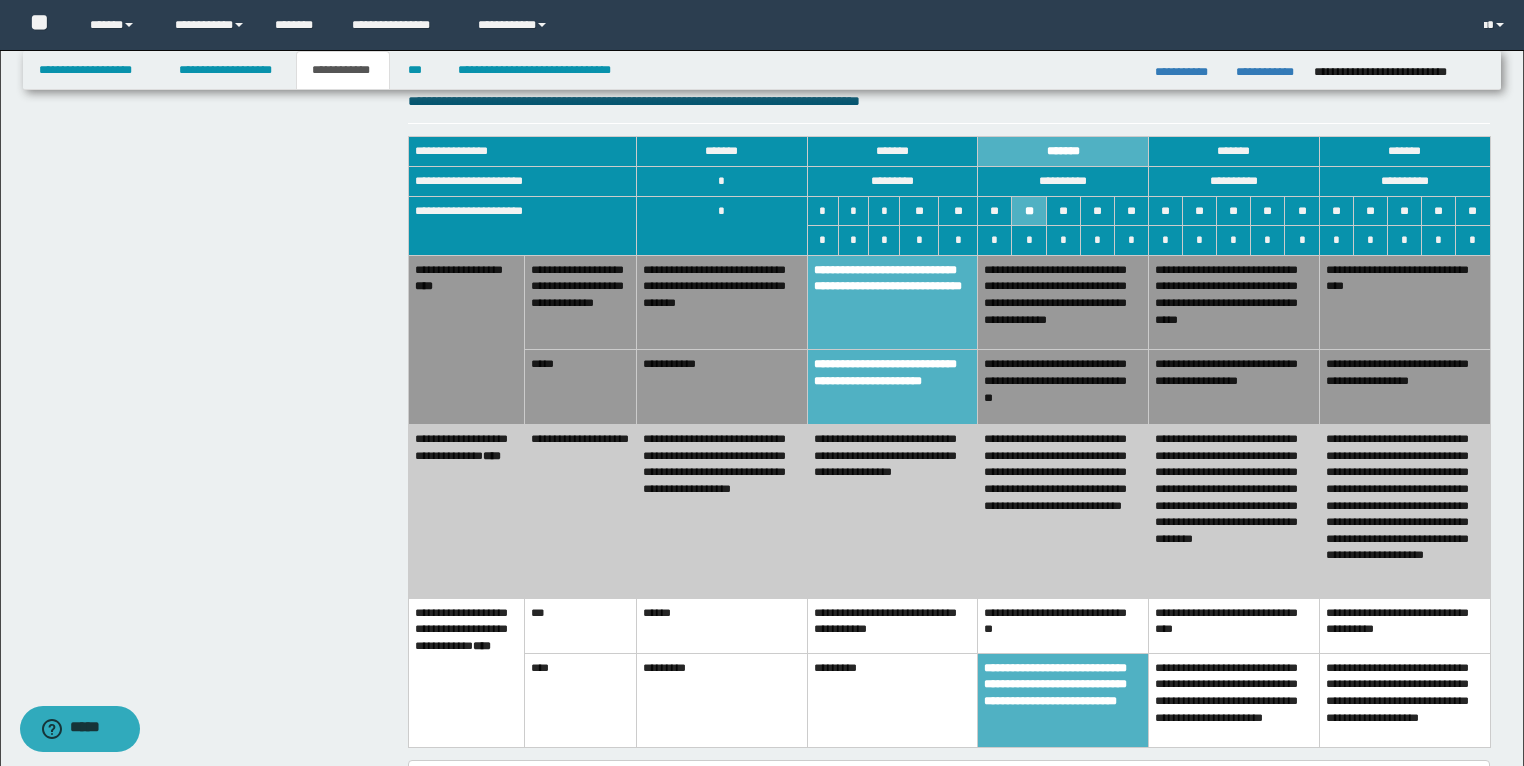 click on "**********" at bounding box center [721, 512] 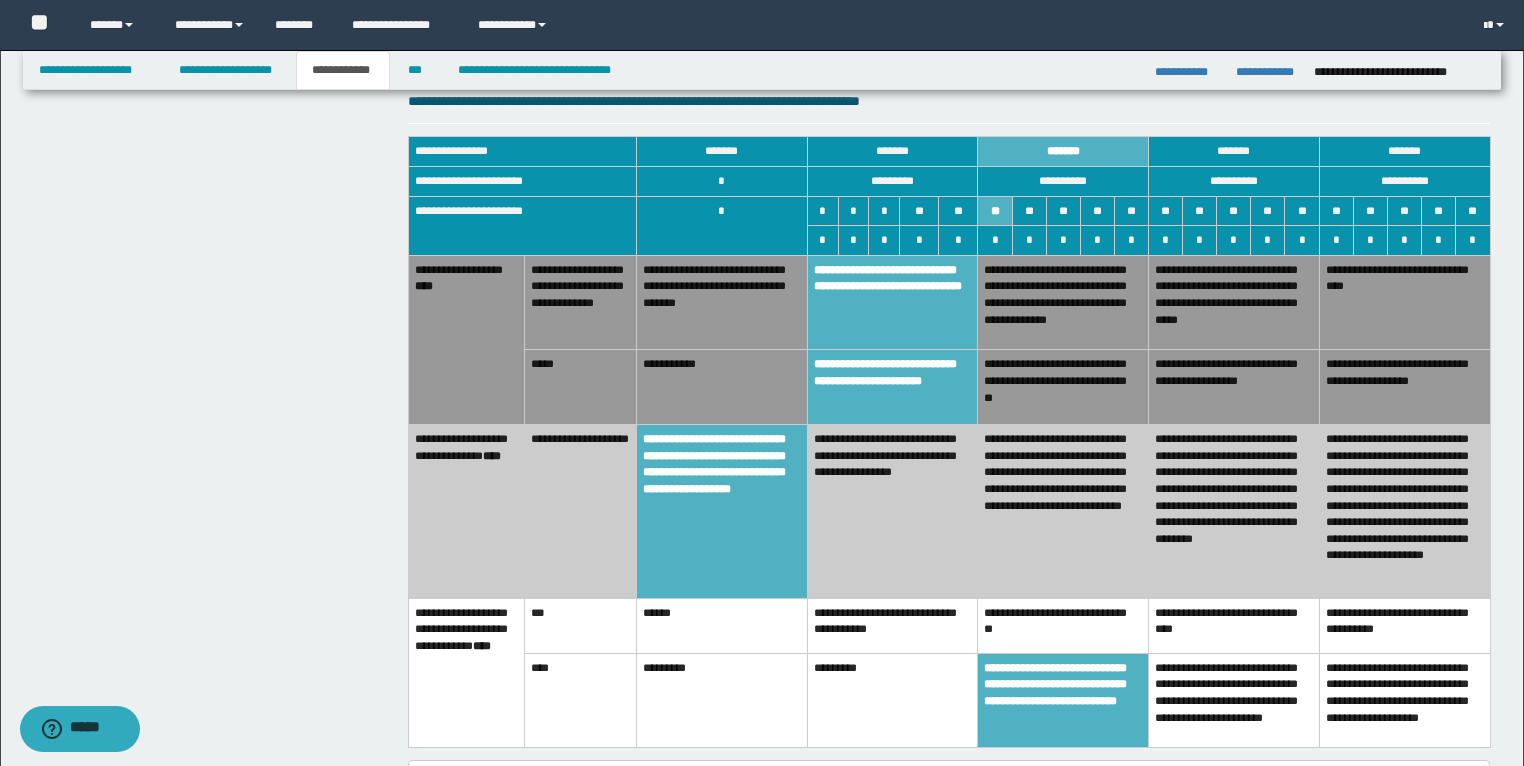 click on "**********" at bounding box center [721, 512] 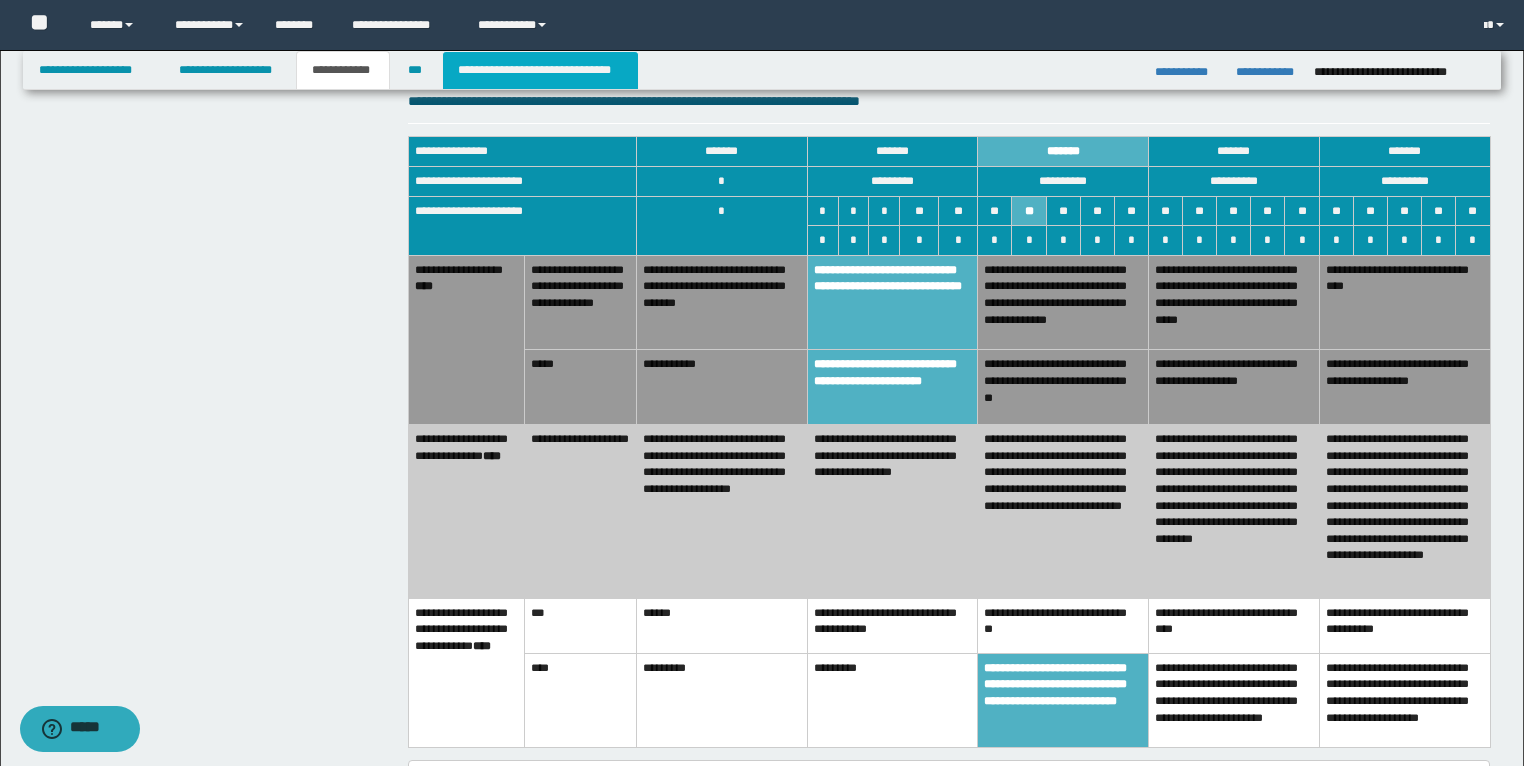 click on "**********" at bounding box center (540, 70) 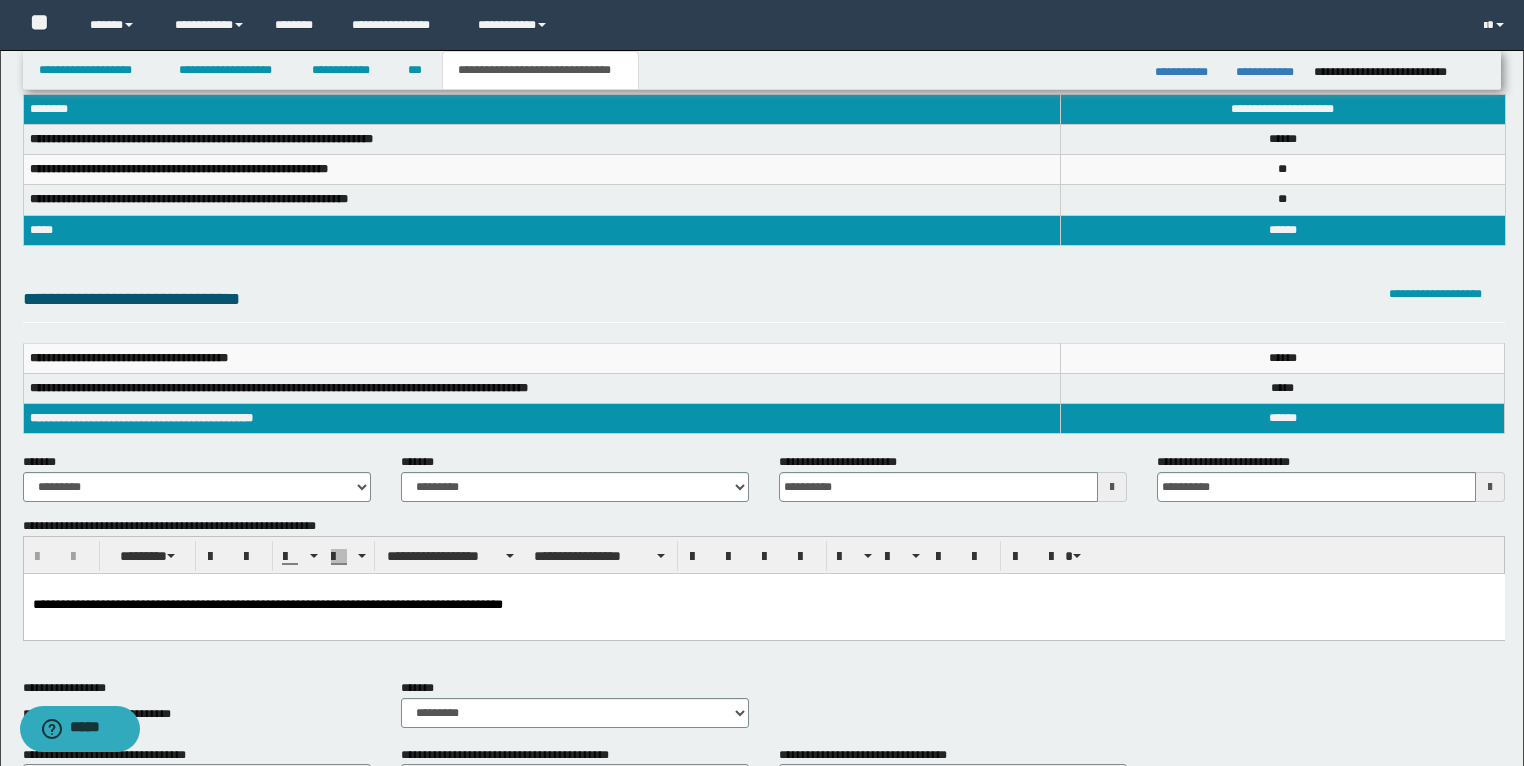 scroll, scrollTop: 0, scrollLeft: 0, axis: both 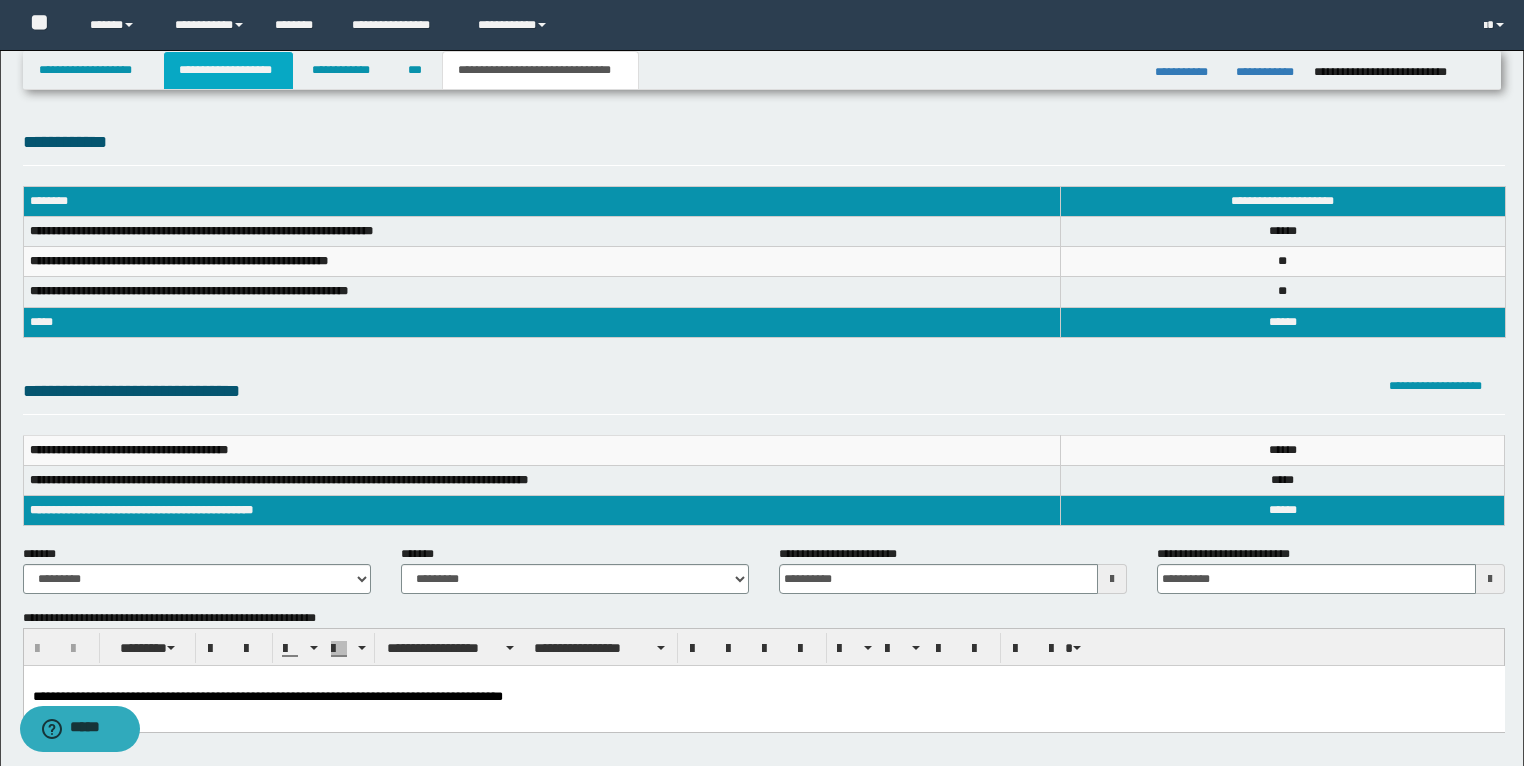 click on "**********" at bounding box center (228, 70) 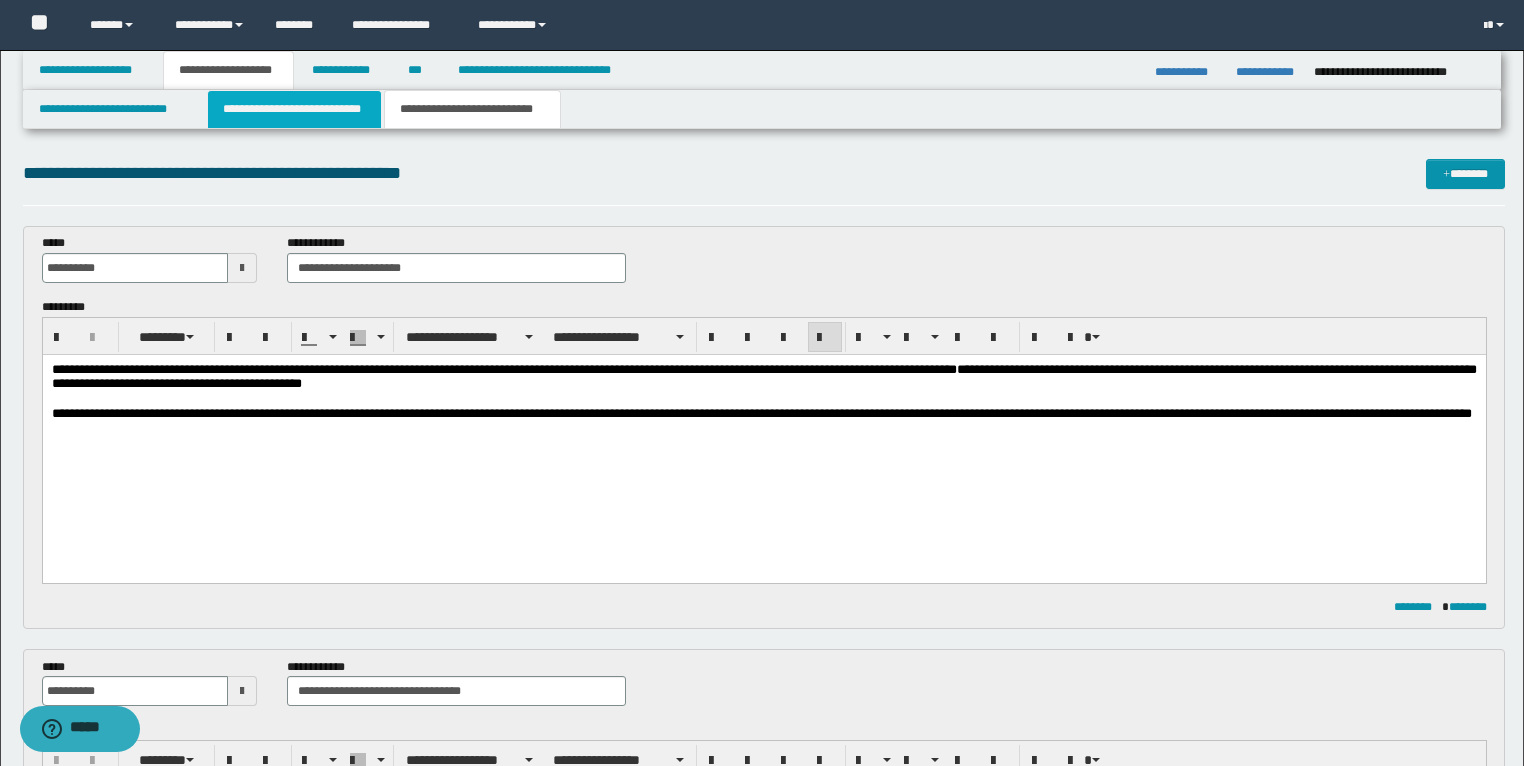 drag, startPoint x: 317, startPoint y: 107, endPoint x: 332, endPoint y: 110, distance: 15.297058 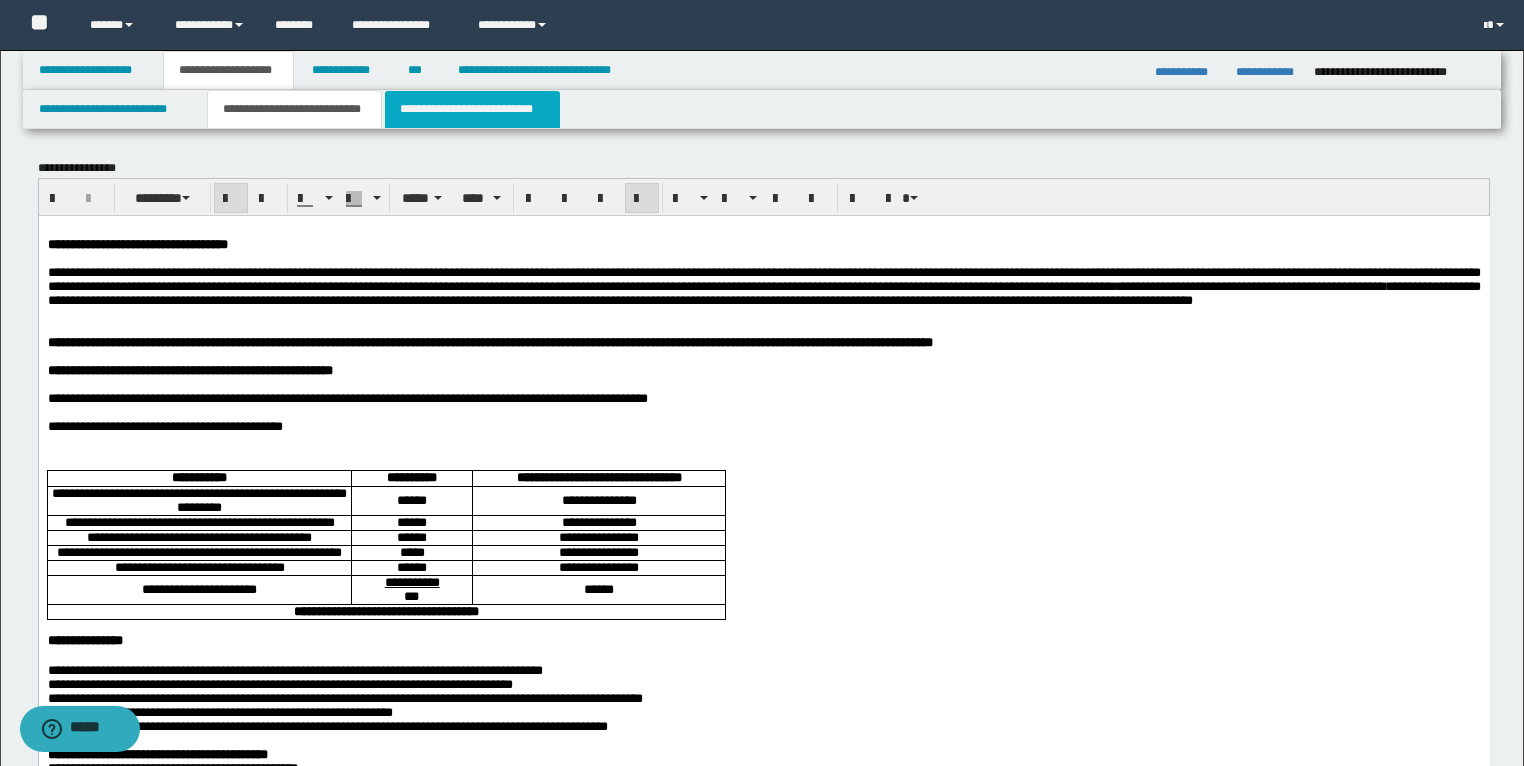 click on "**********" at bounding box center (472, 109) 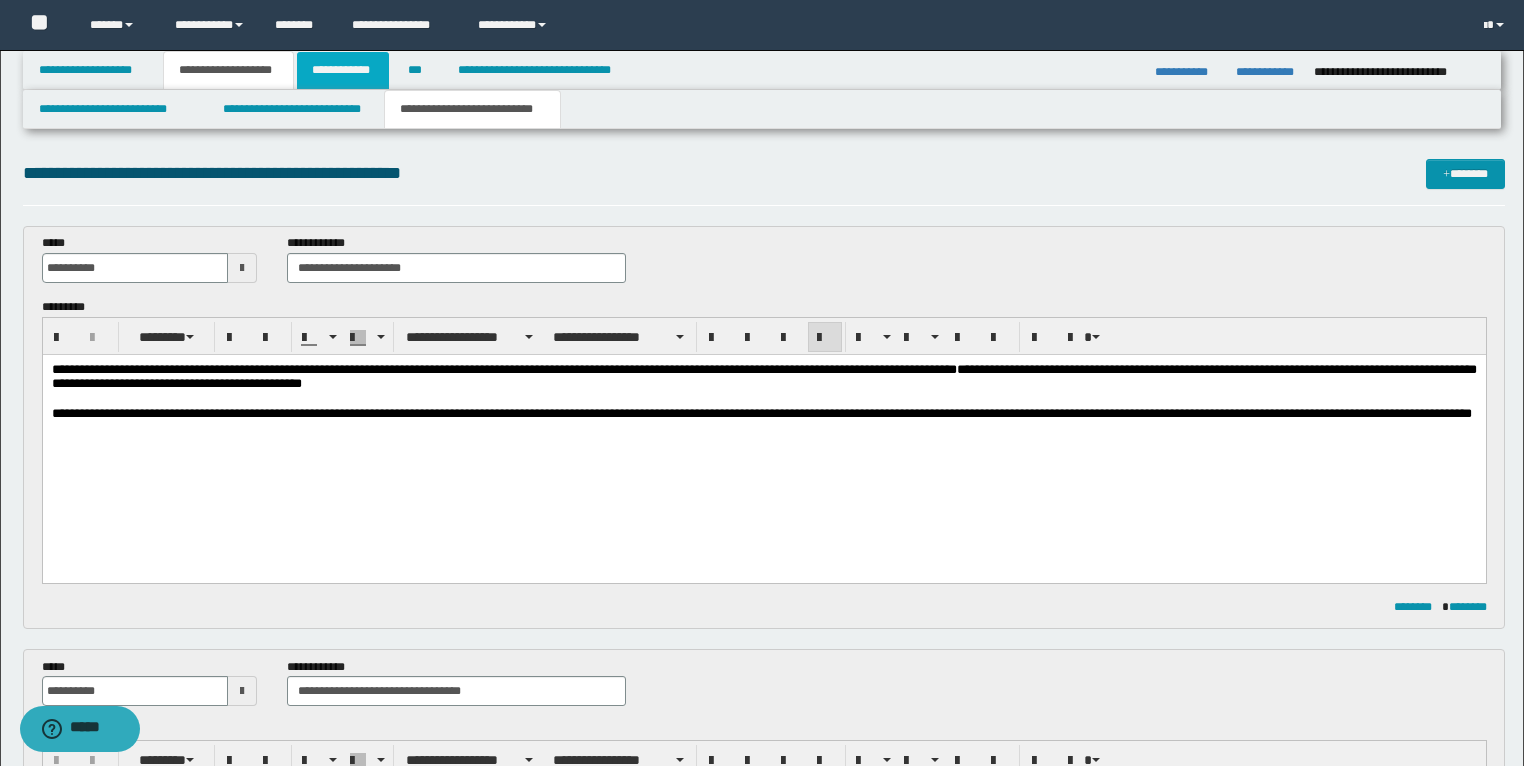 click on "**********" at bounding box center (343, 70) 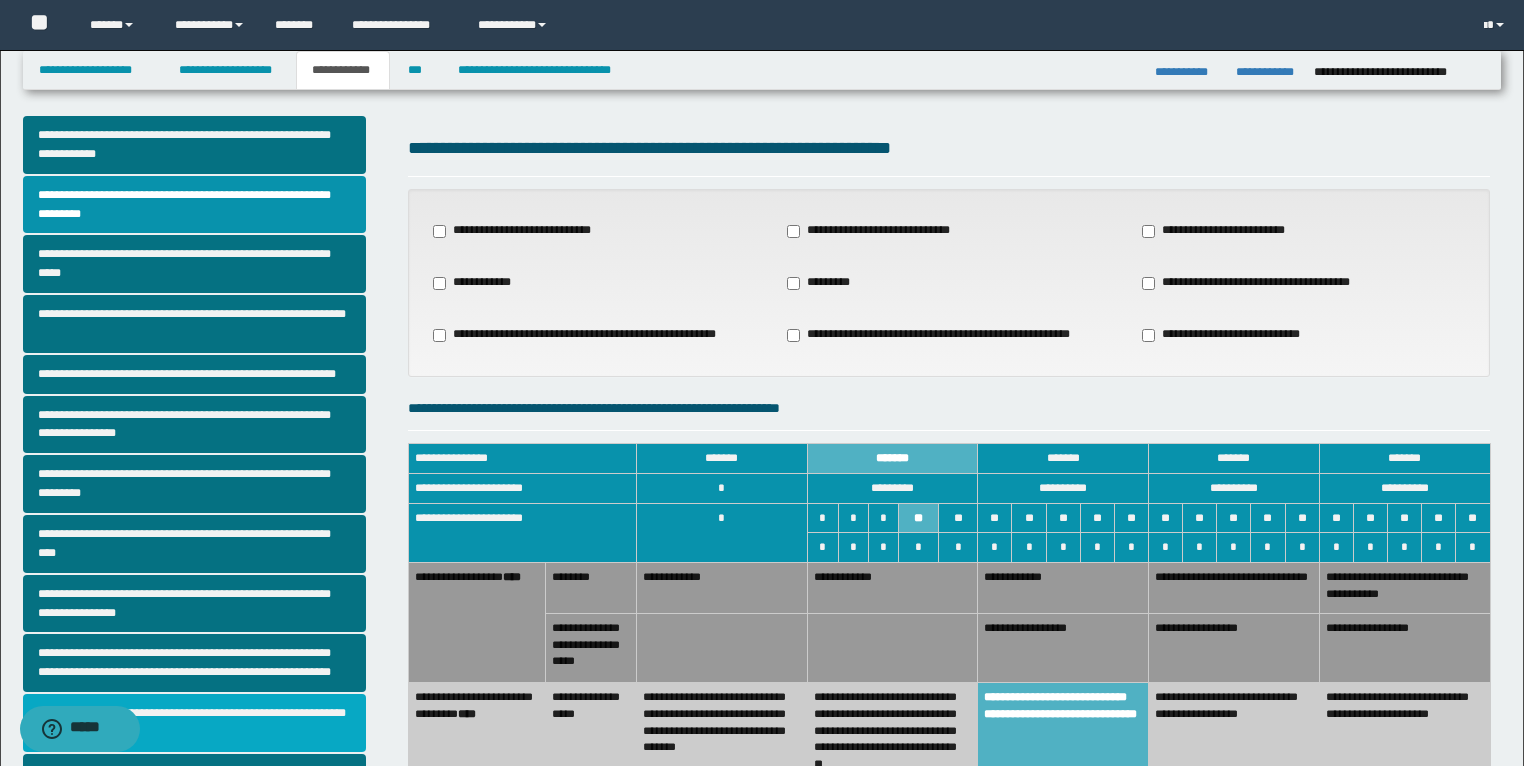 scroll, scrollTop: 0, scrollLeft: 0, axis: both 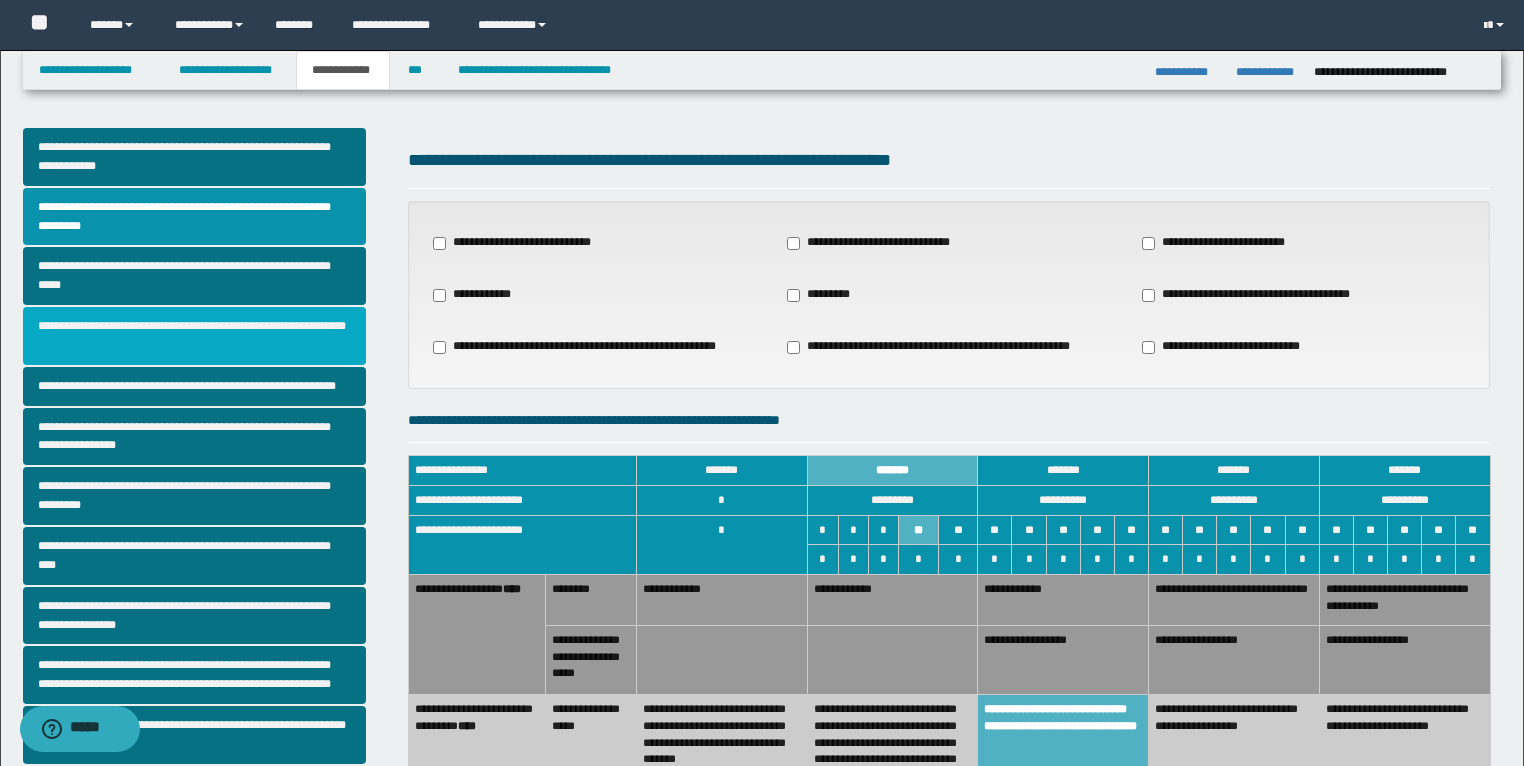 click on "**********" at bounding box center [195, 336] 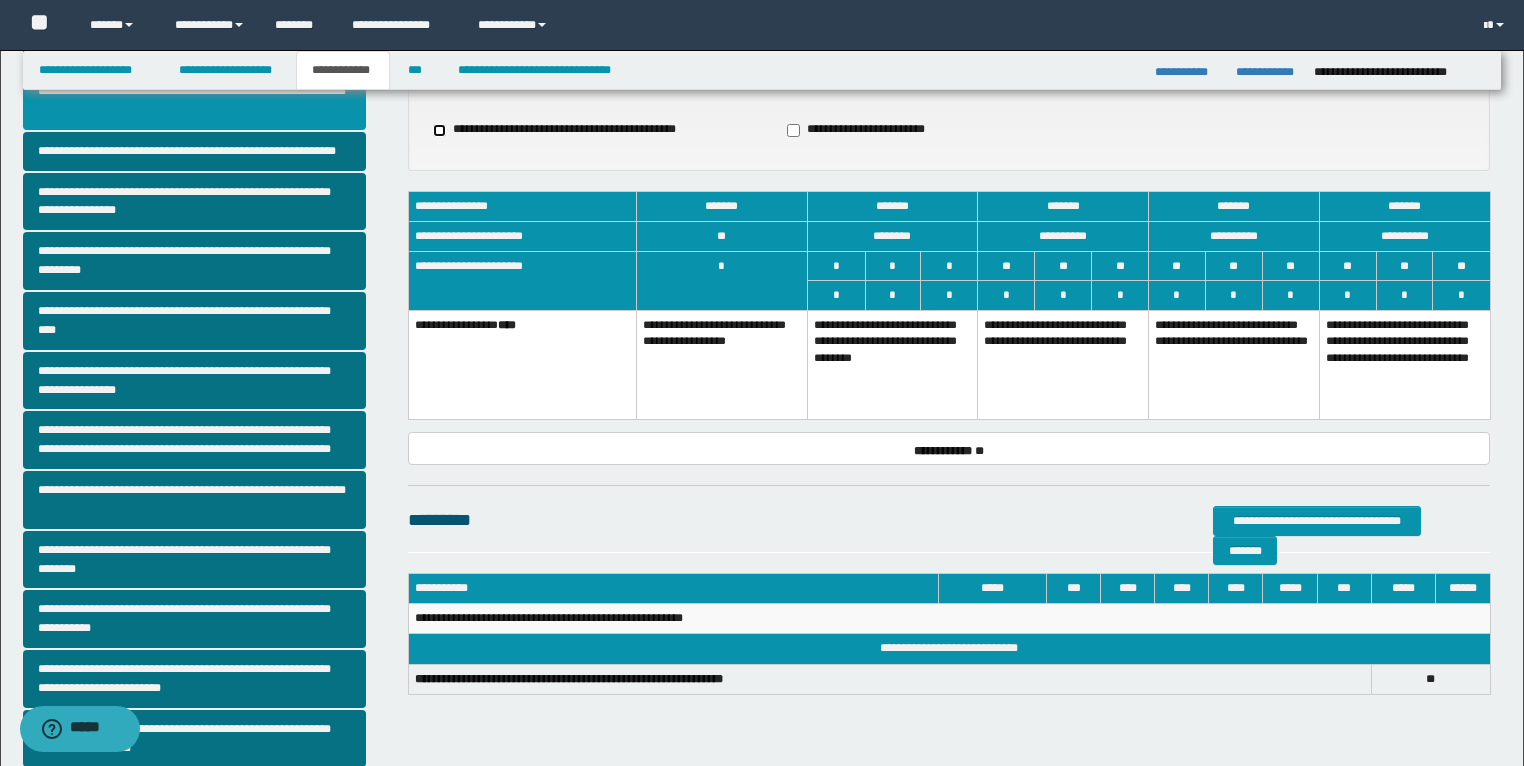 scroll, scrollTop: 240, scrollLeft: 0, axis: vertical 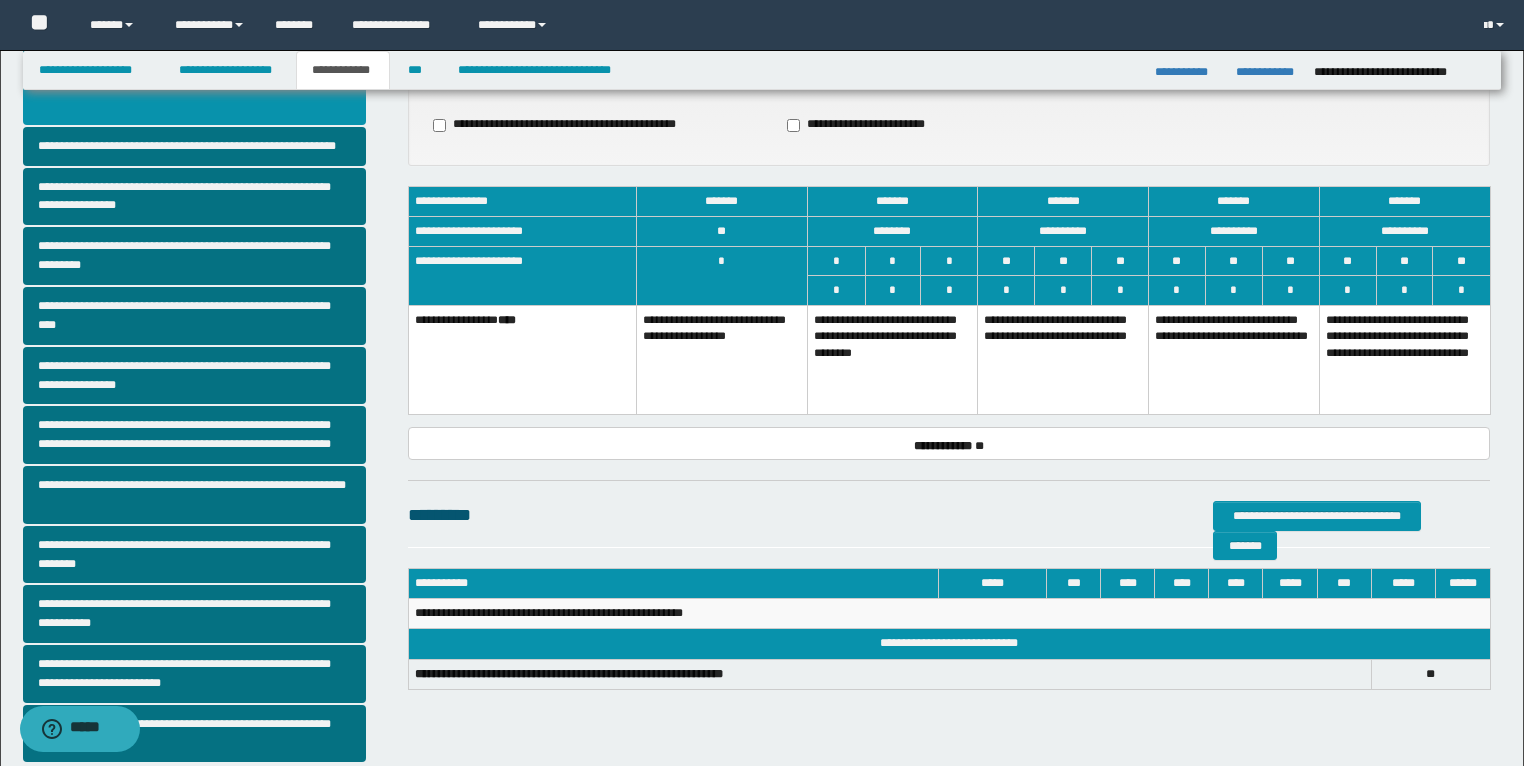 click on "**********" at bounding box center [892, 359] 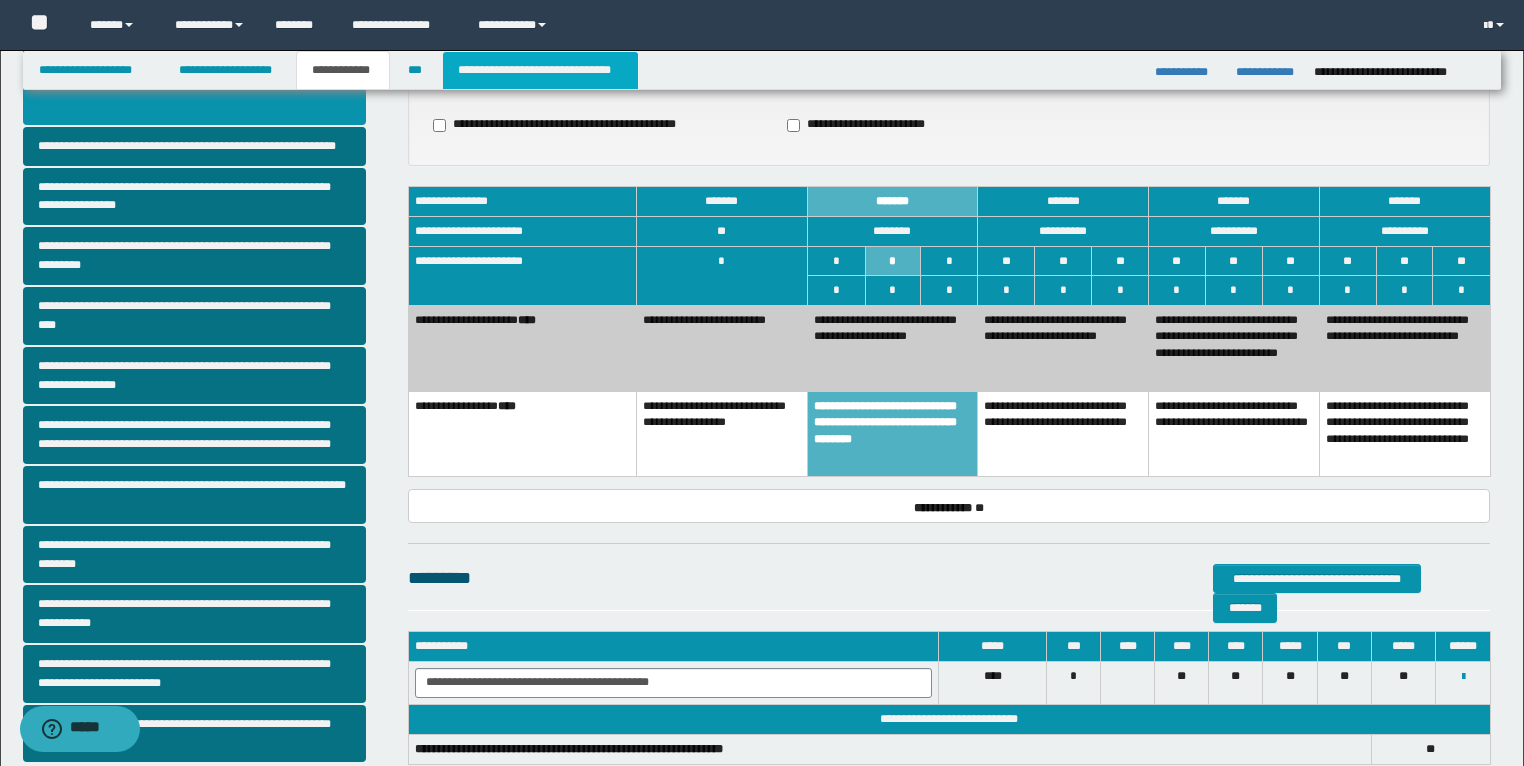 click on "**********" at bounding box center [540, 70] 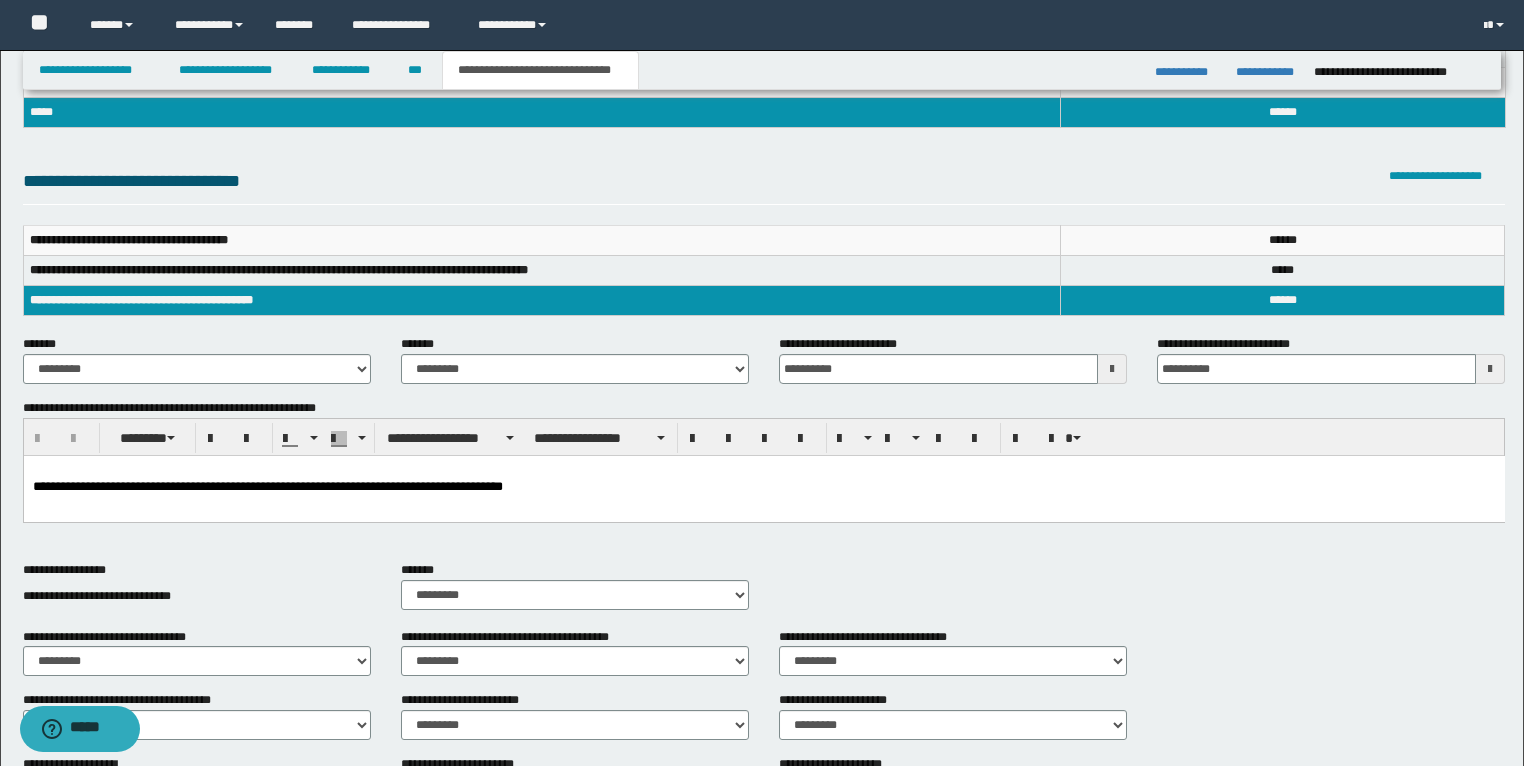 scroll, scrollTop: 0, scrollLeft: 0, axis: both 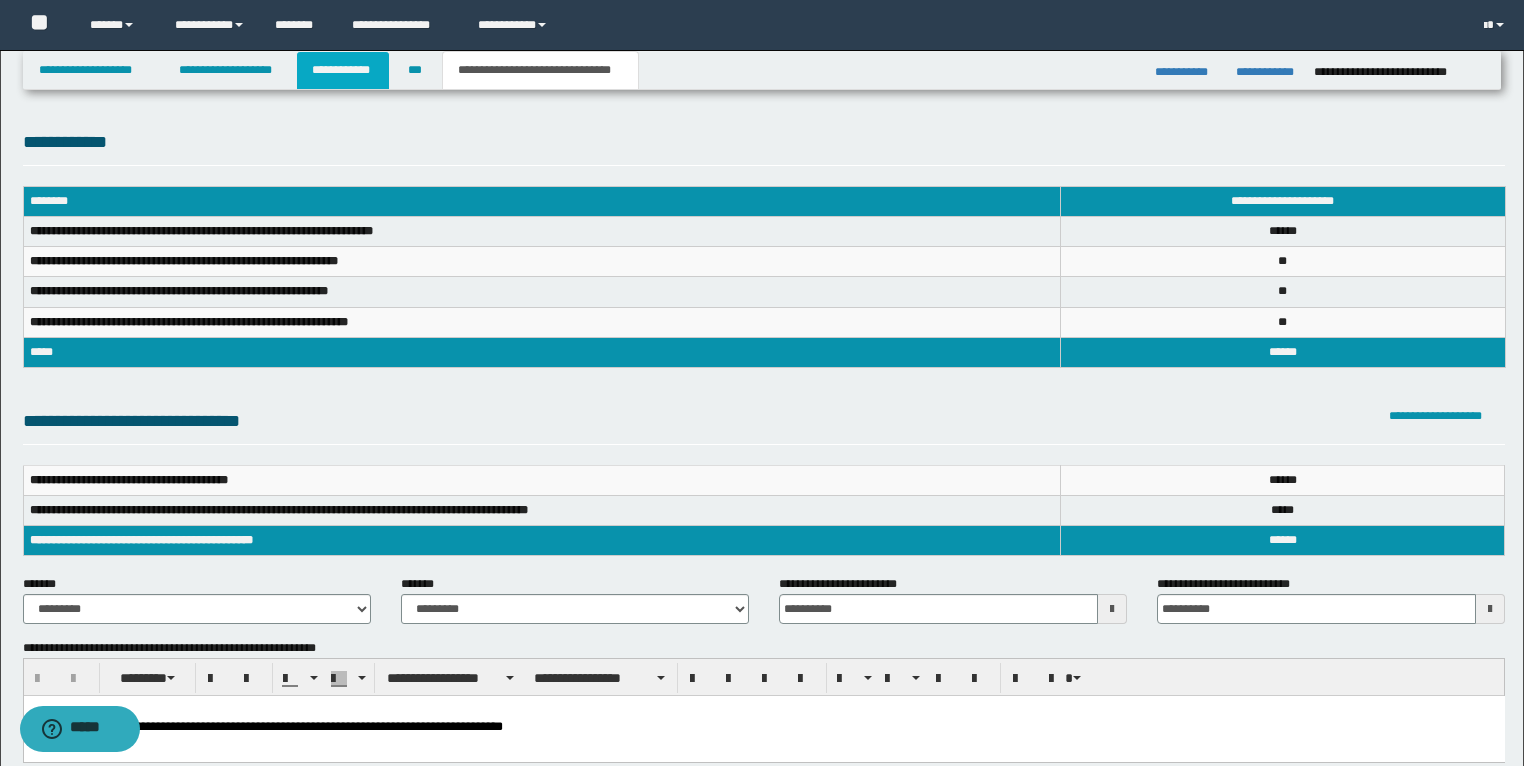 click on "**********" at bounding box center (343, 70) 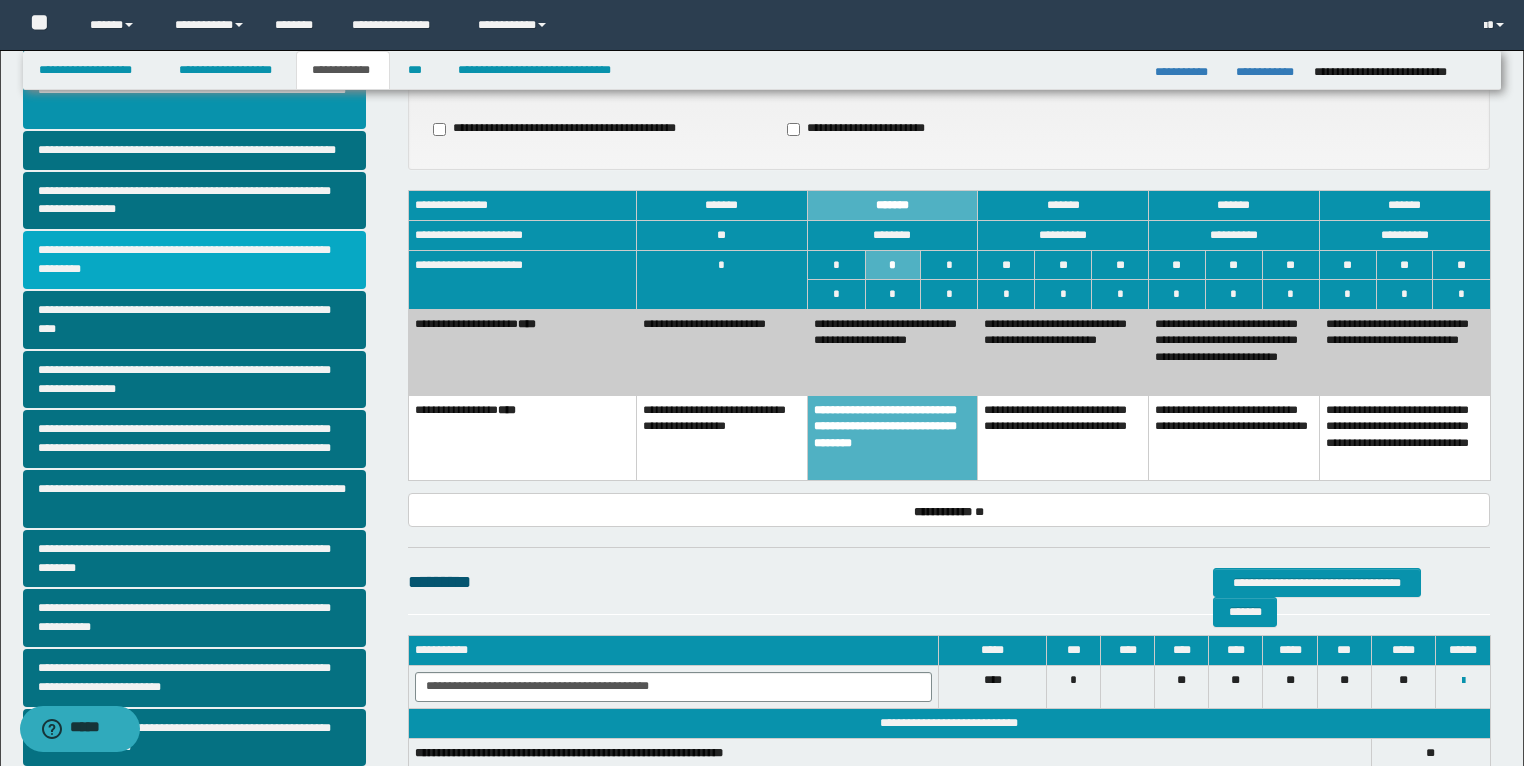scroll, scrollTop: 240, scrollLeft: 0, axis: vertical 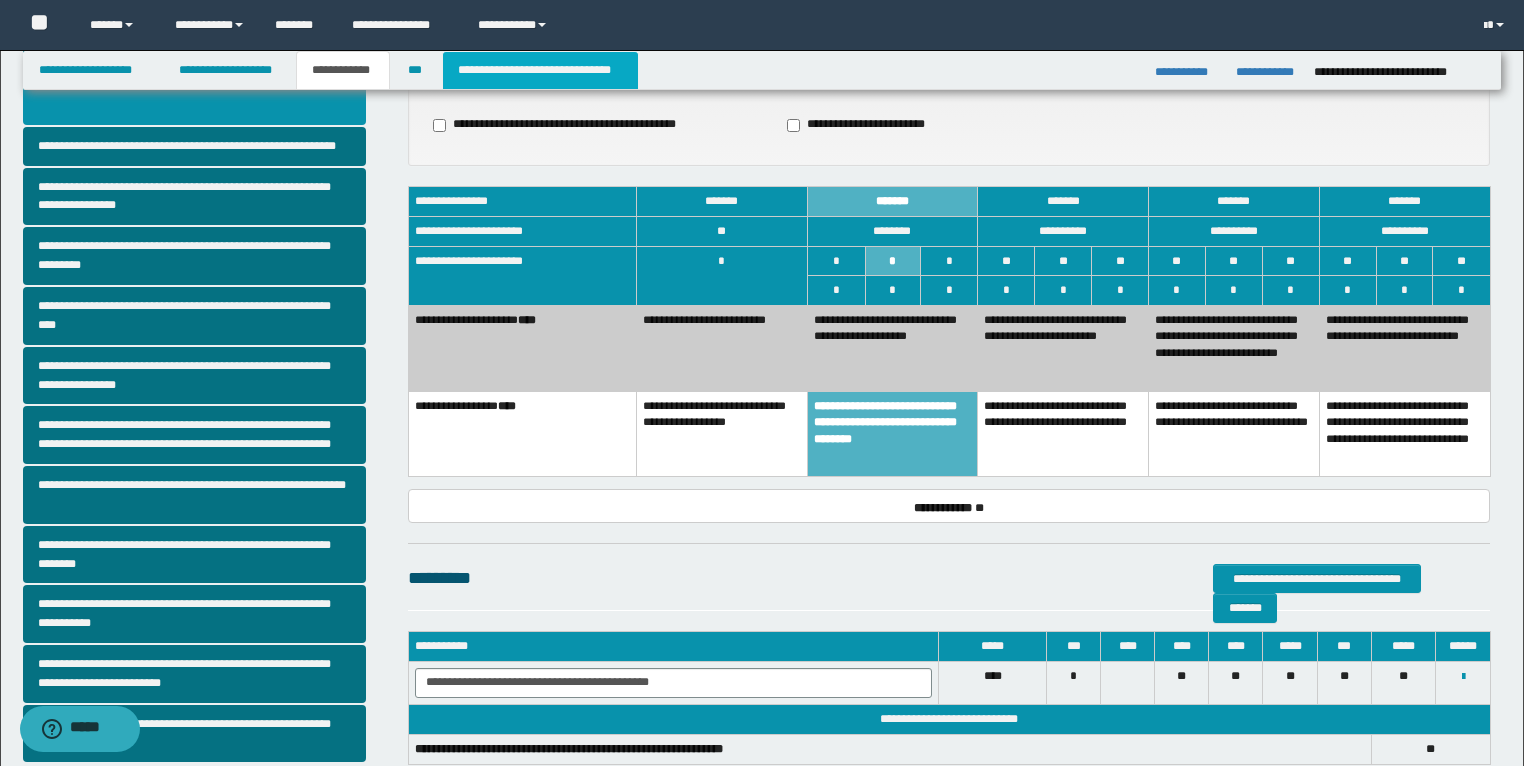 click on "**********" at bounding box center (540, 70) 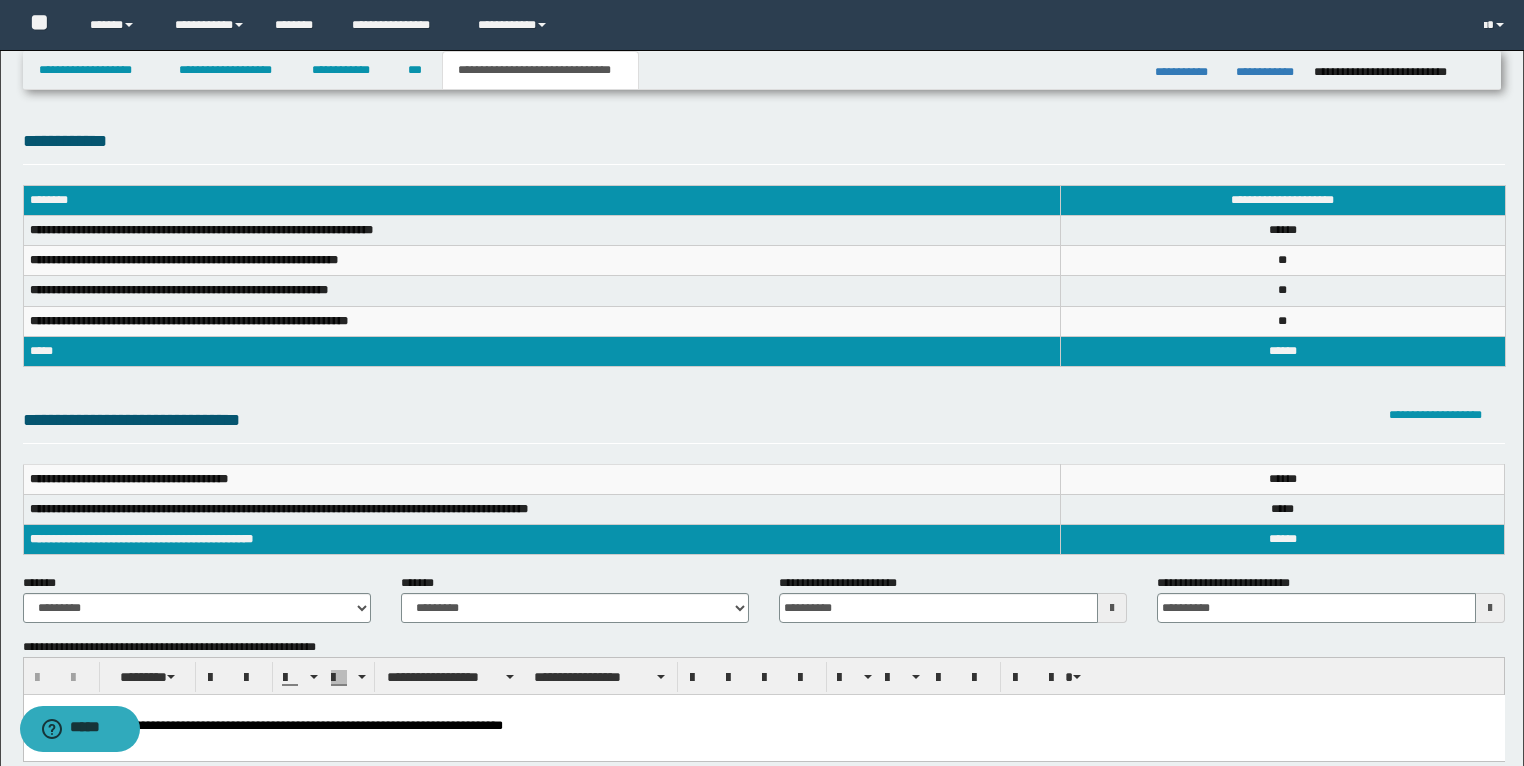 scroll, scrollTop: 0, scrollLeft: 0, axis: both 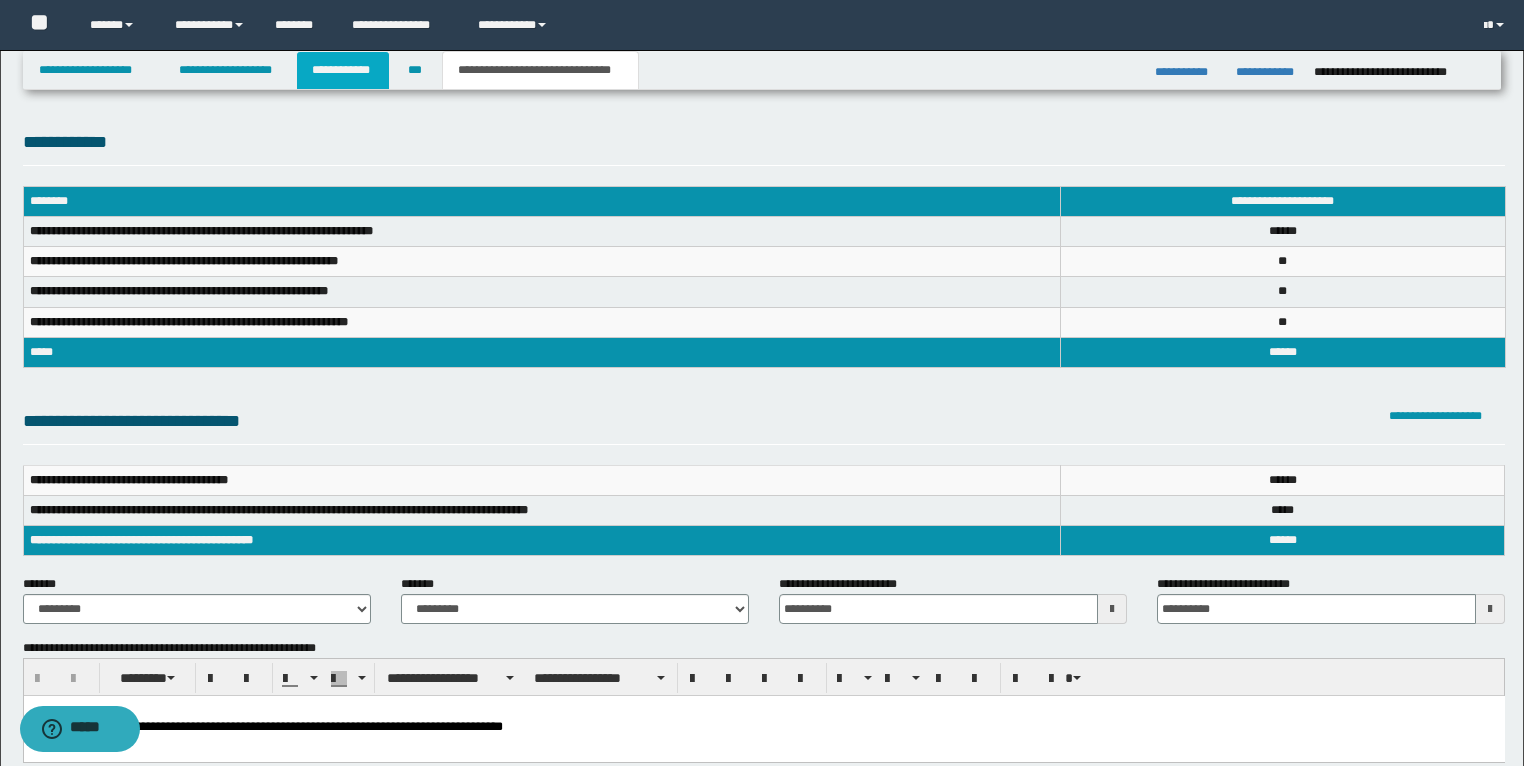click on "**********" at bounding box center [343, 70] 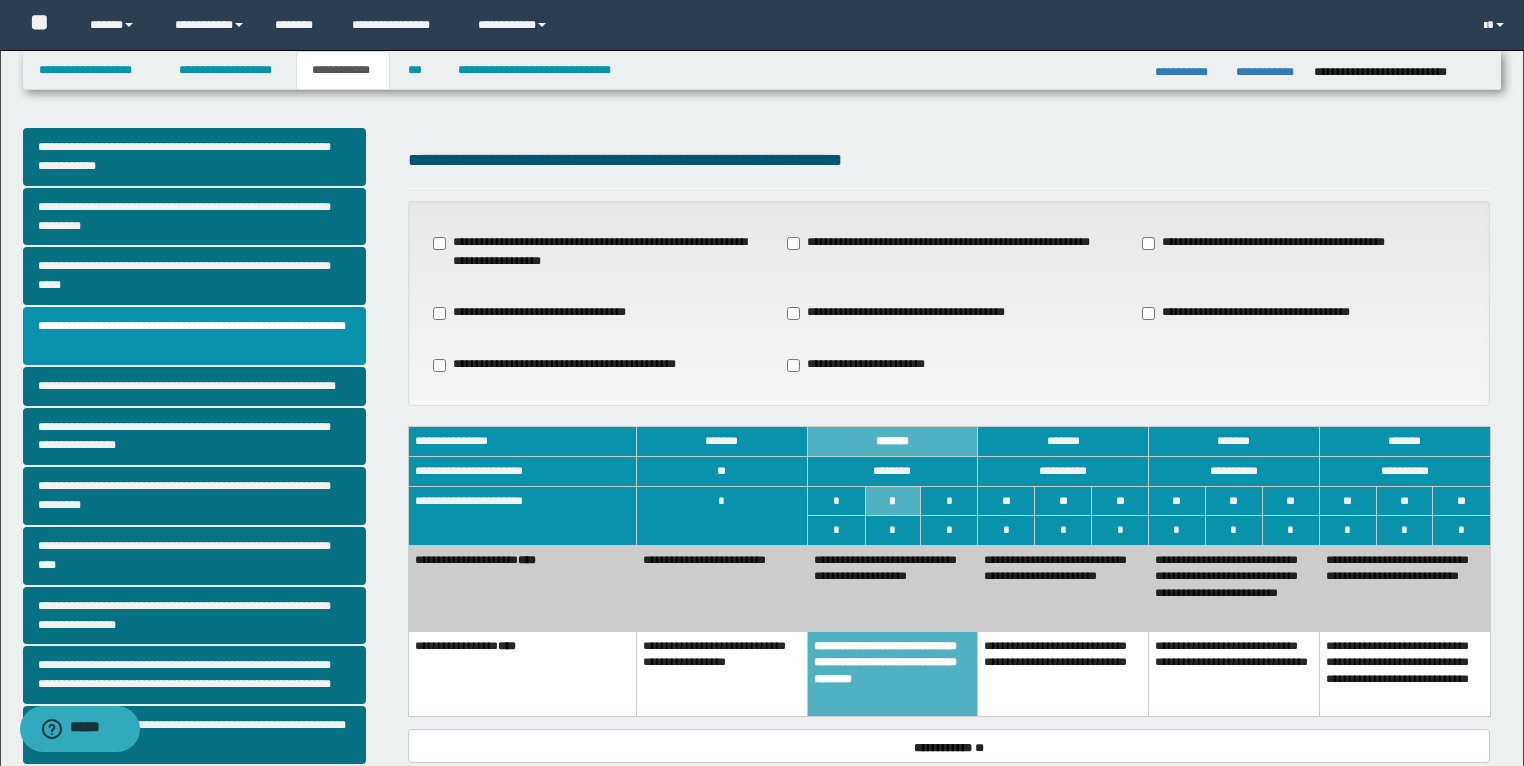 click on "**********" at bounding box center [721, 588] 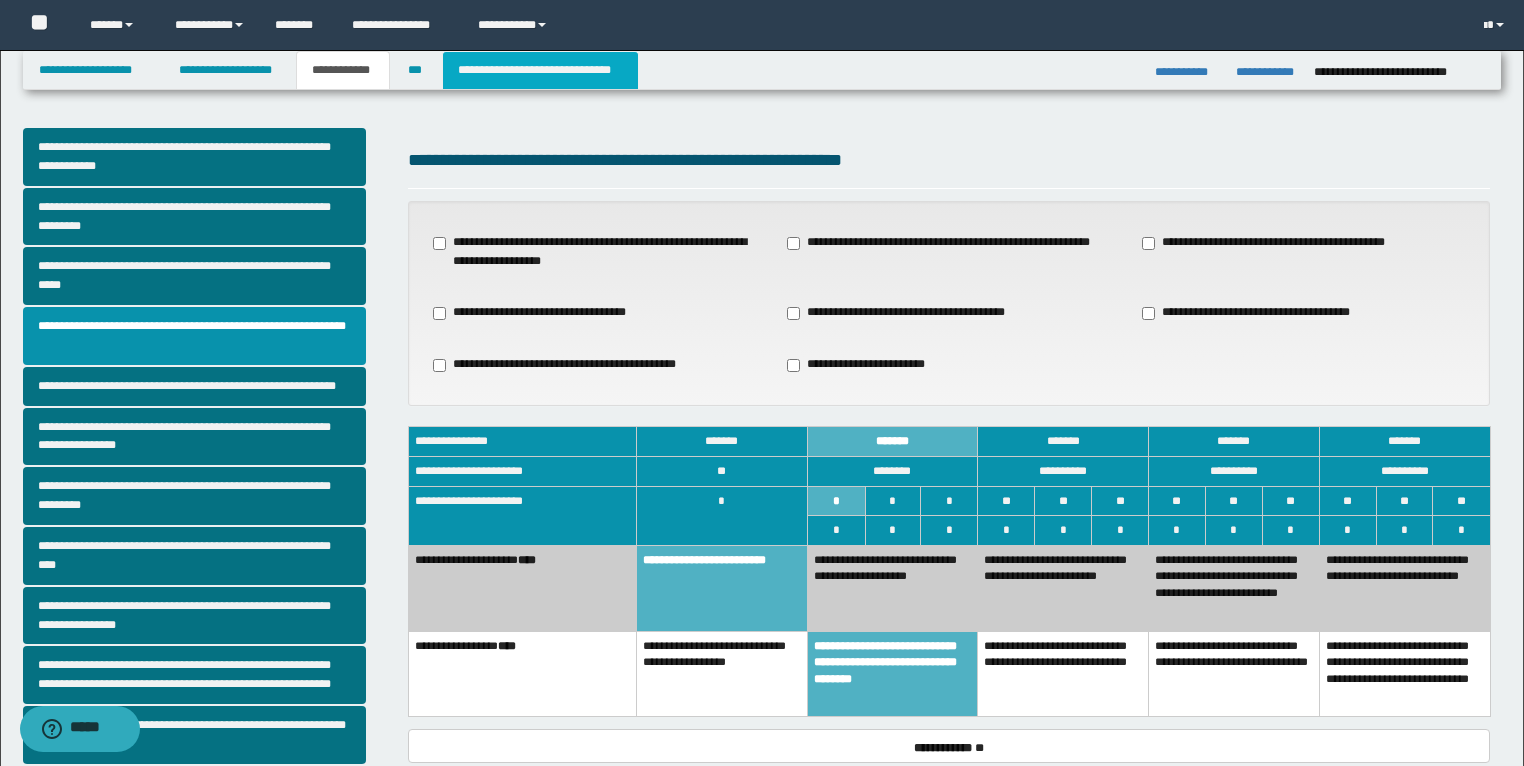drag, startPoint x: 569, startPoint y: 70, endPoint x: 597, endPoint y: 82, distance: 30.463093 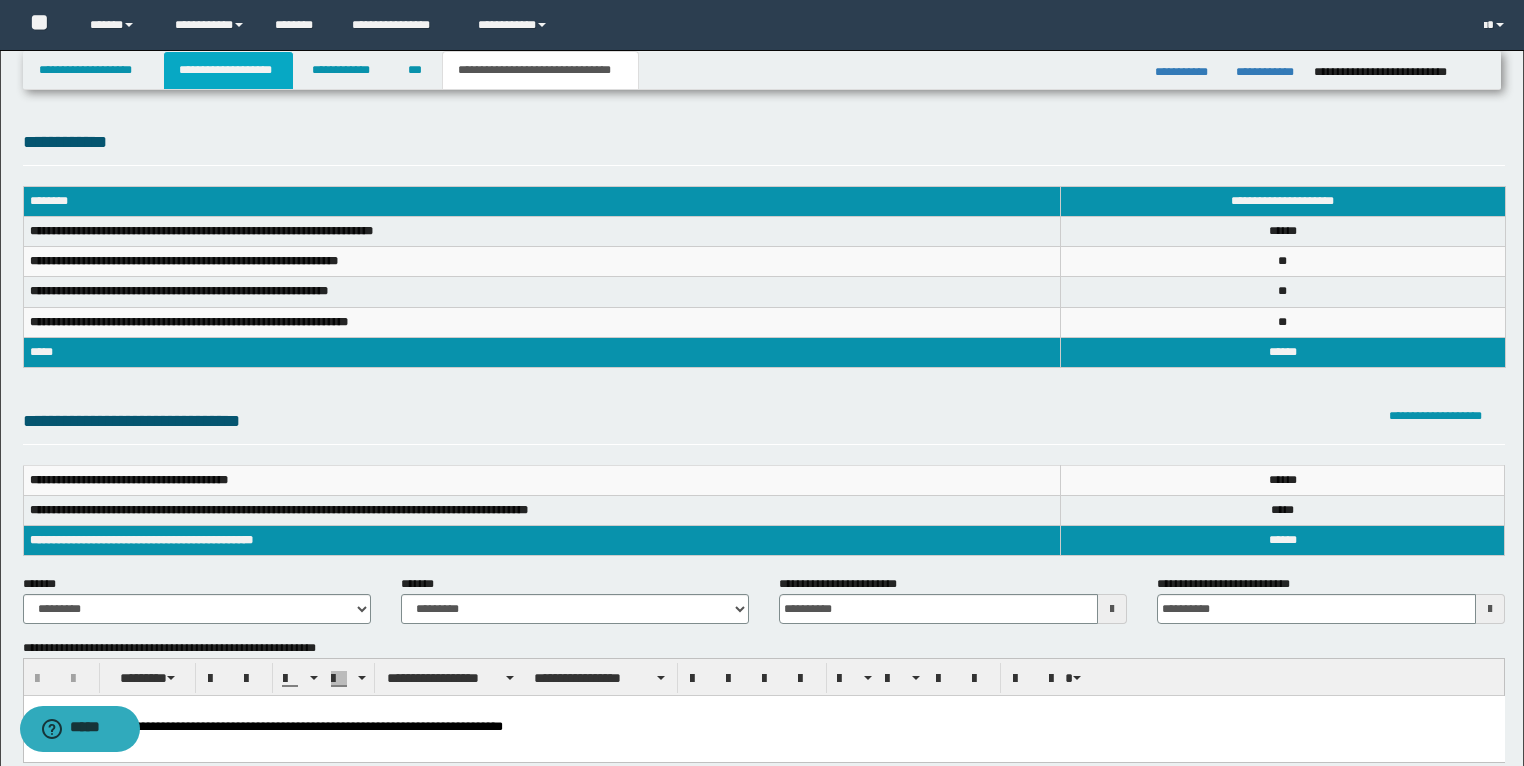 click on "**********" at bounding box center (228, 70) 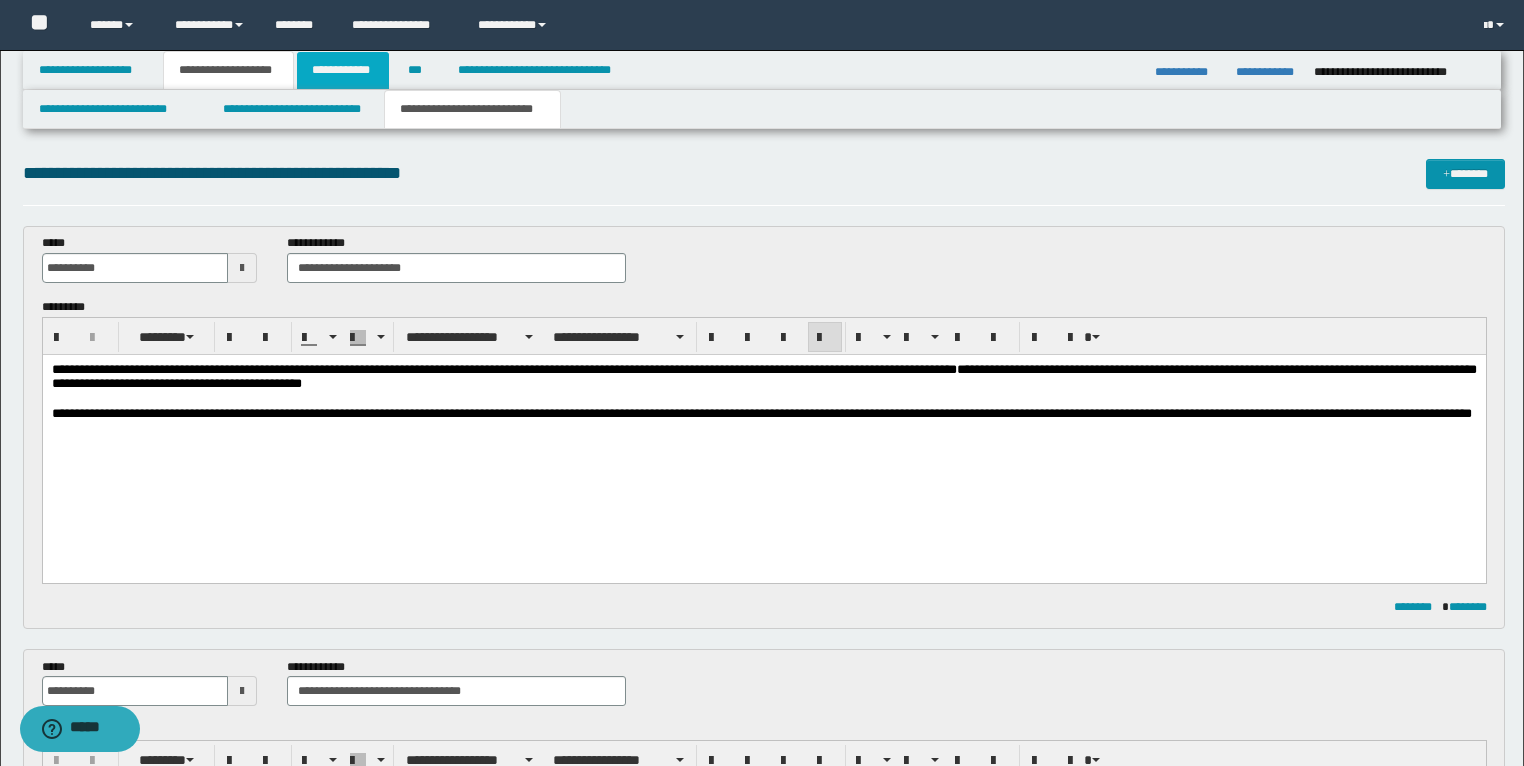 click on "**********" at bounding box center (343, 70) 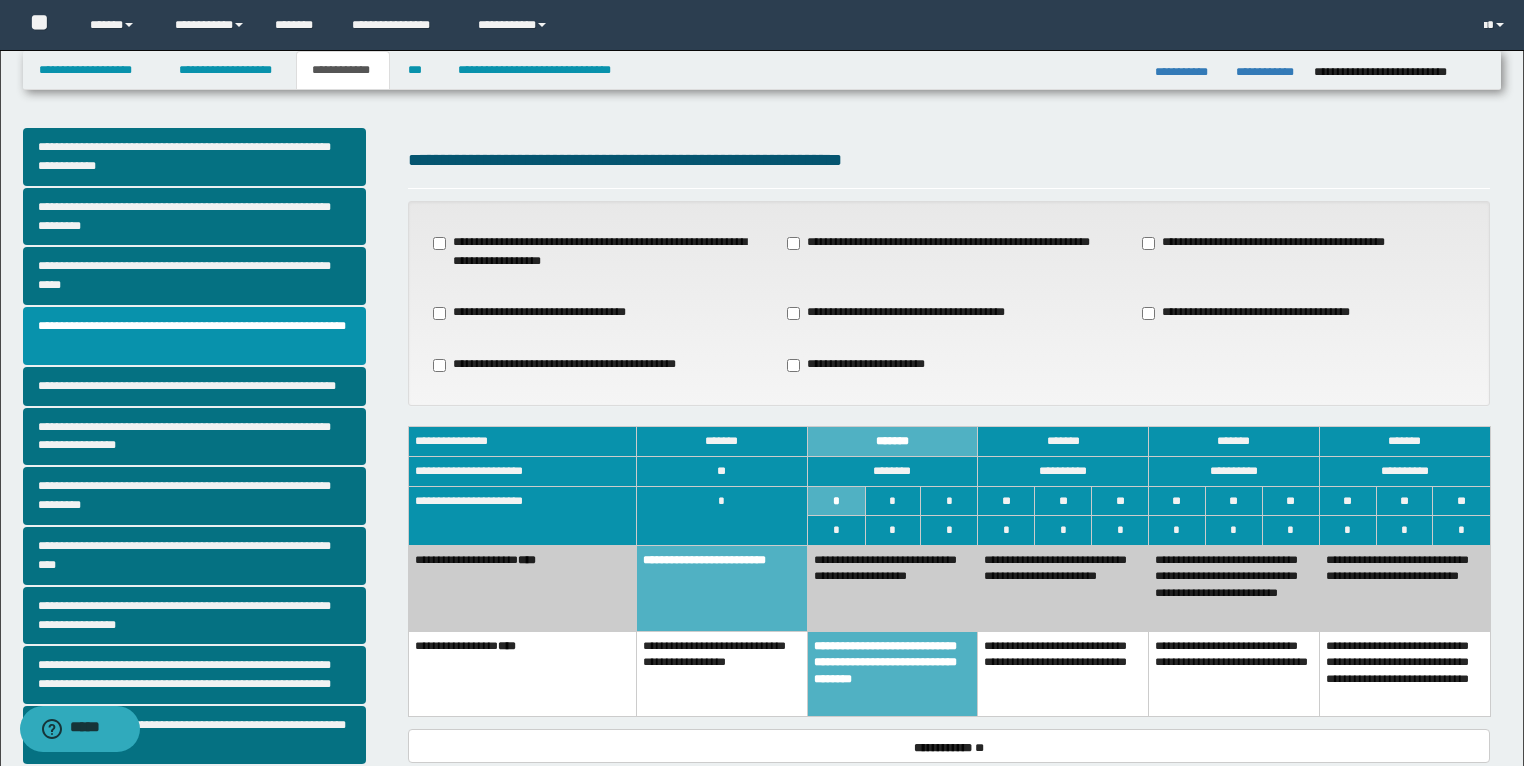 click on "**********" at bounding box center (892, 588) 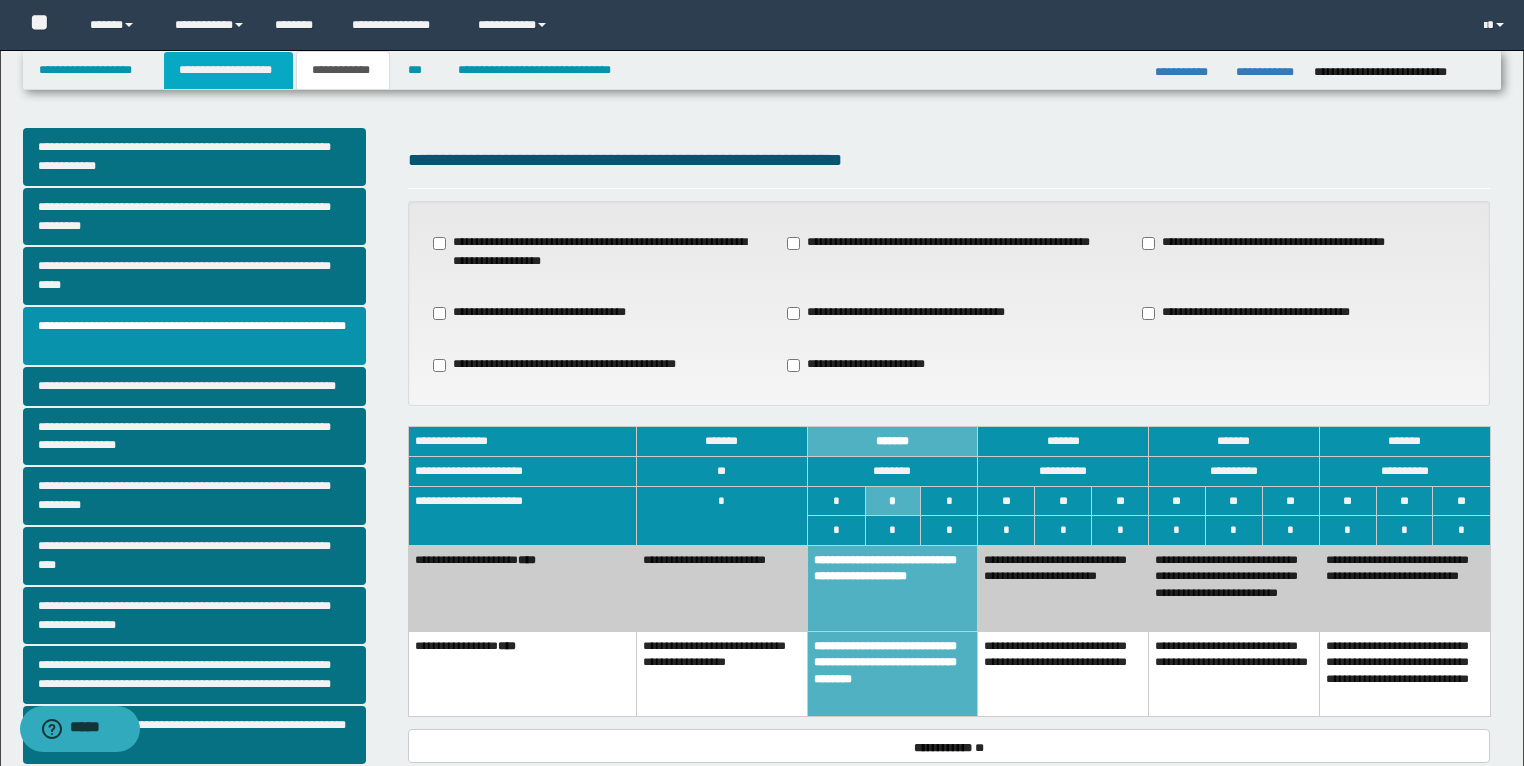 click on "**********" at bounding box center (228, 70) 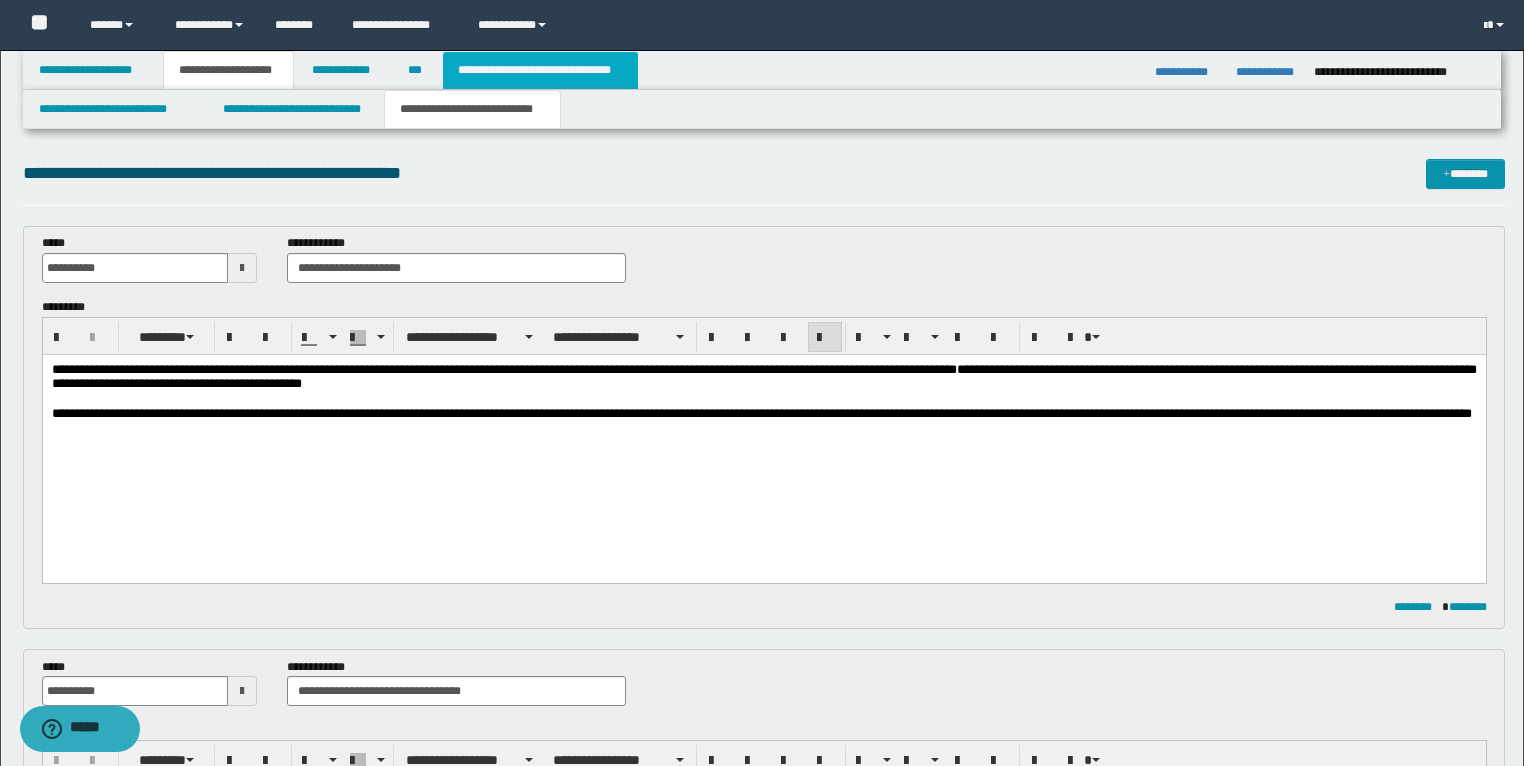 click on "**********" at bounding box center (540, 70) 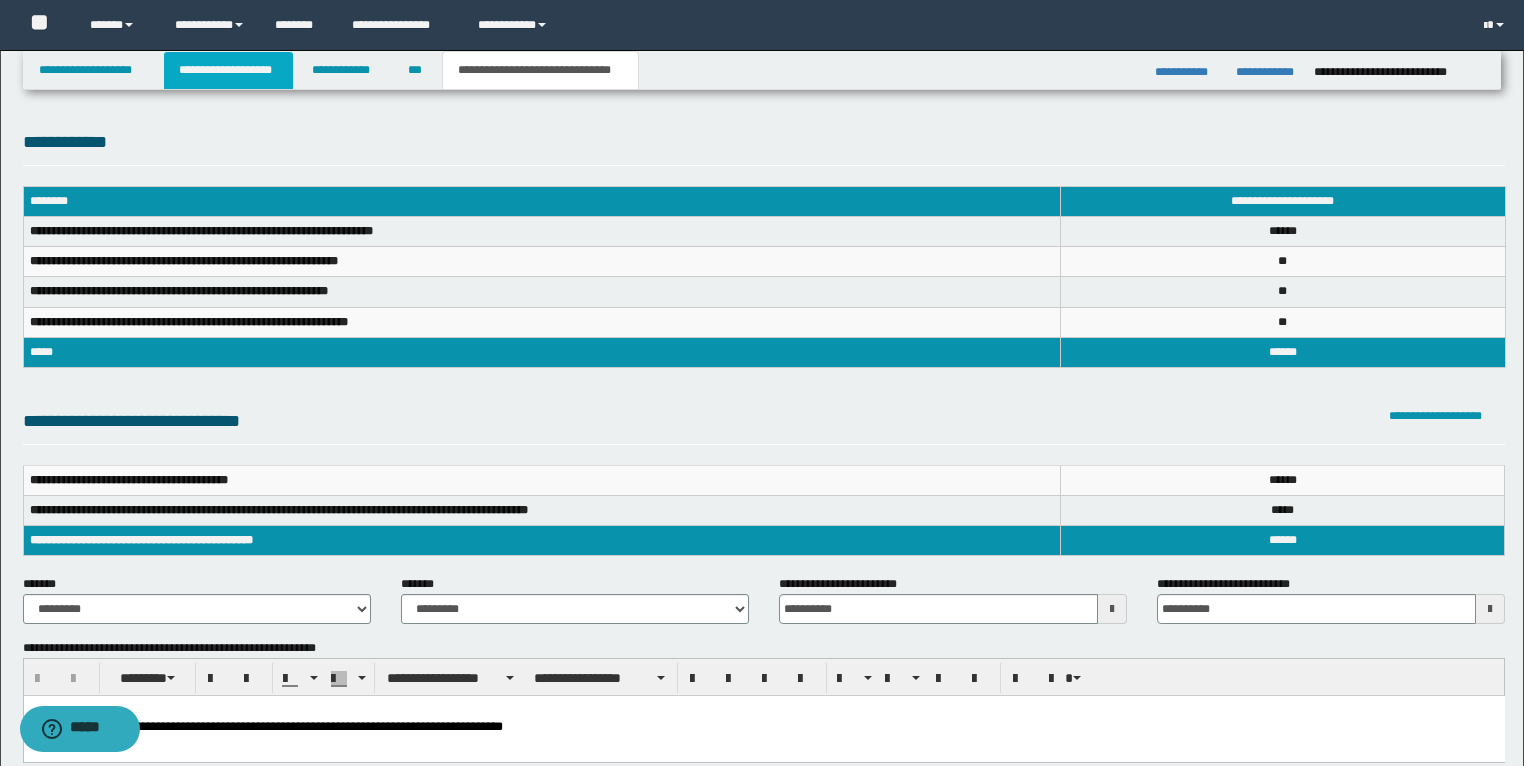 click on "**********" at bounding box center [228, 70] 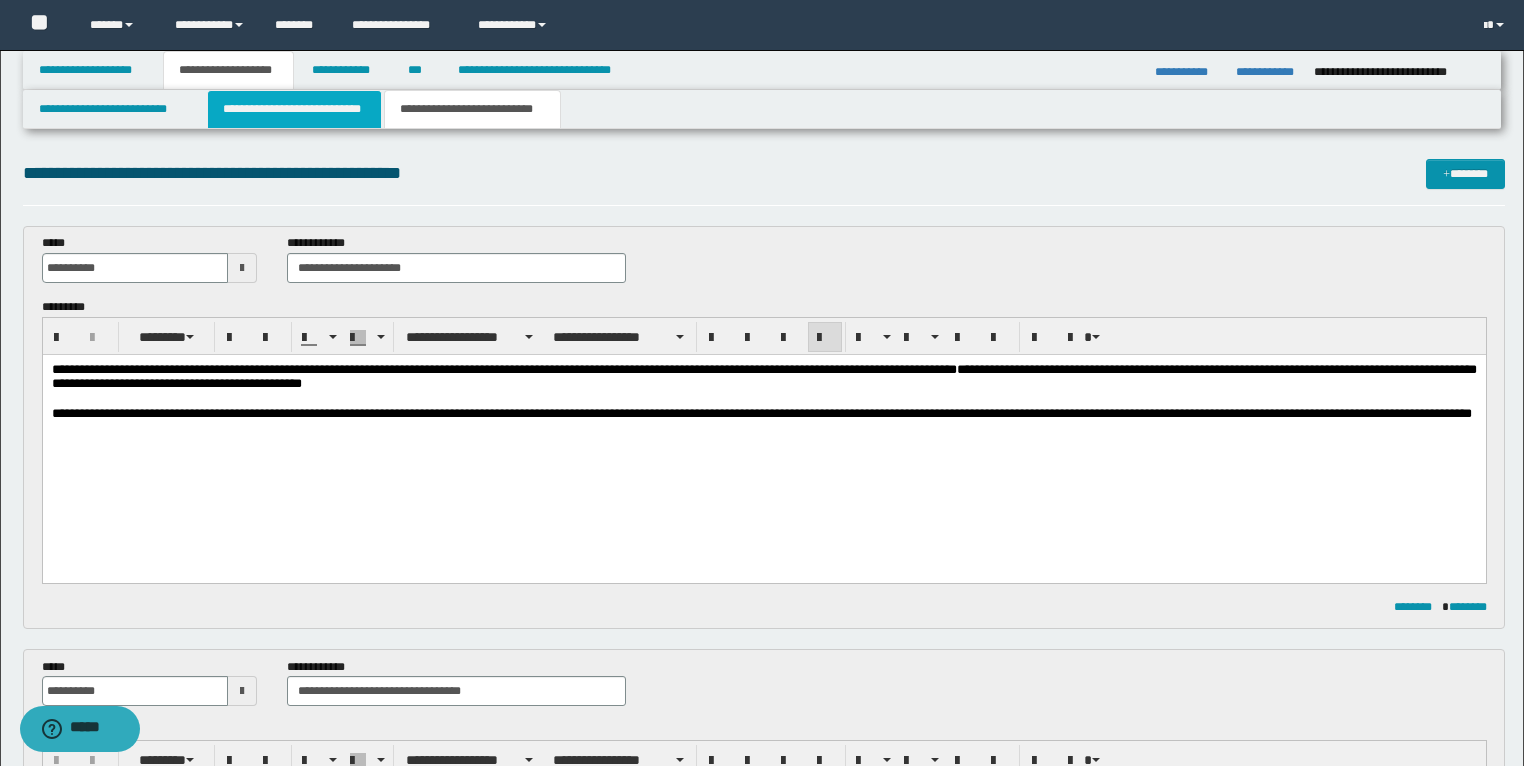 click on "**********" at bounding box center [294, 109] 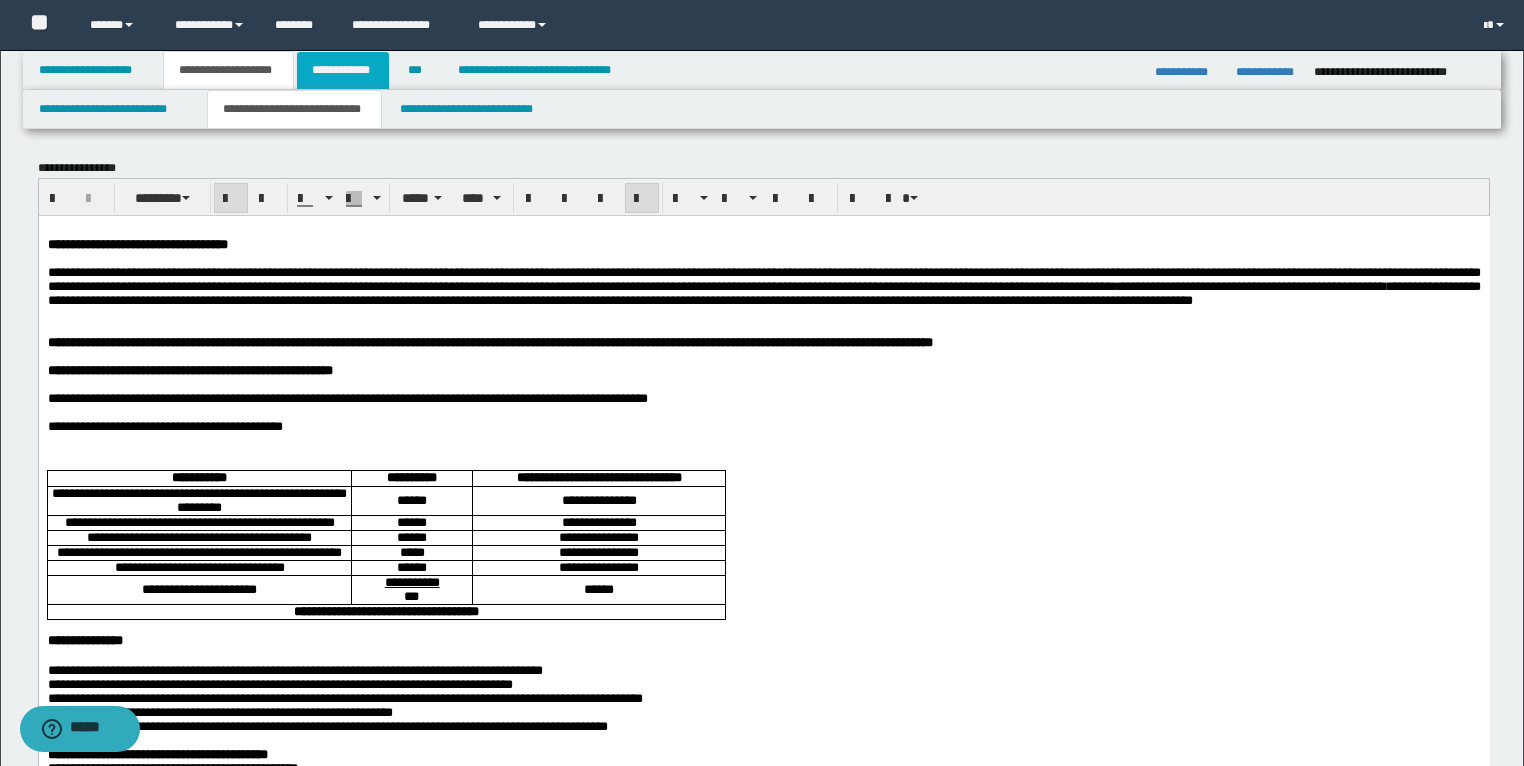 click on "**********" at bounding box center [343, 70] 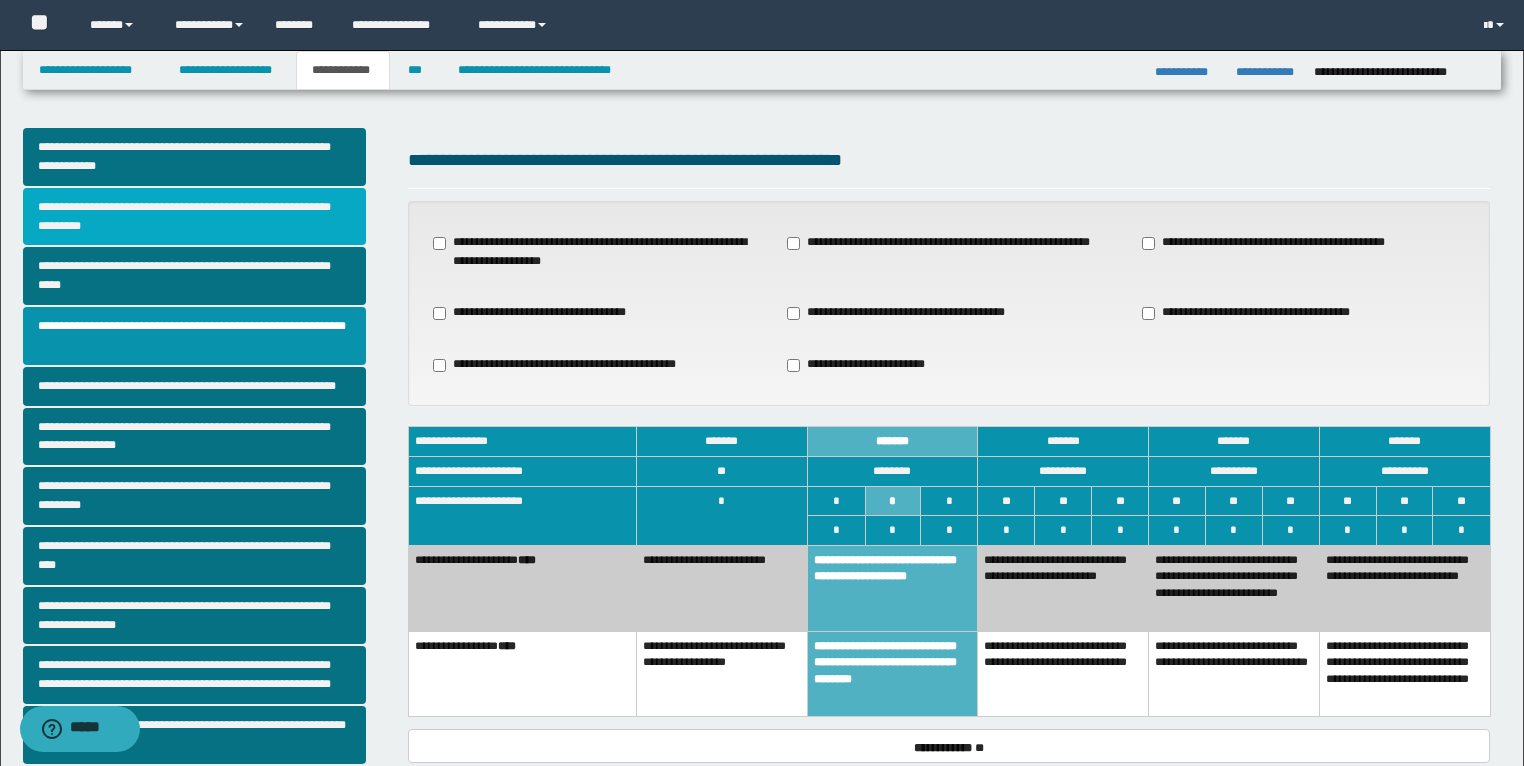 click on "**********" at bounding box center [195, 217] 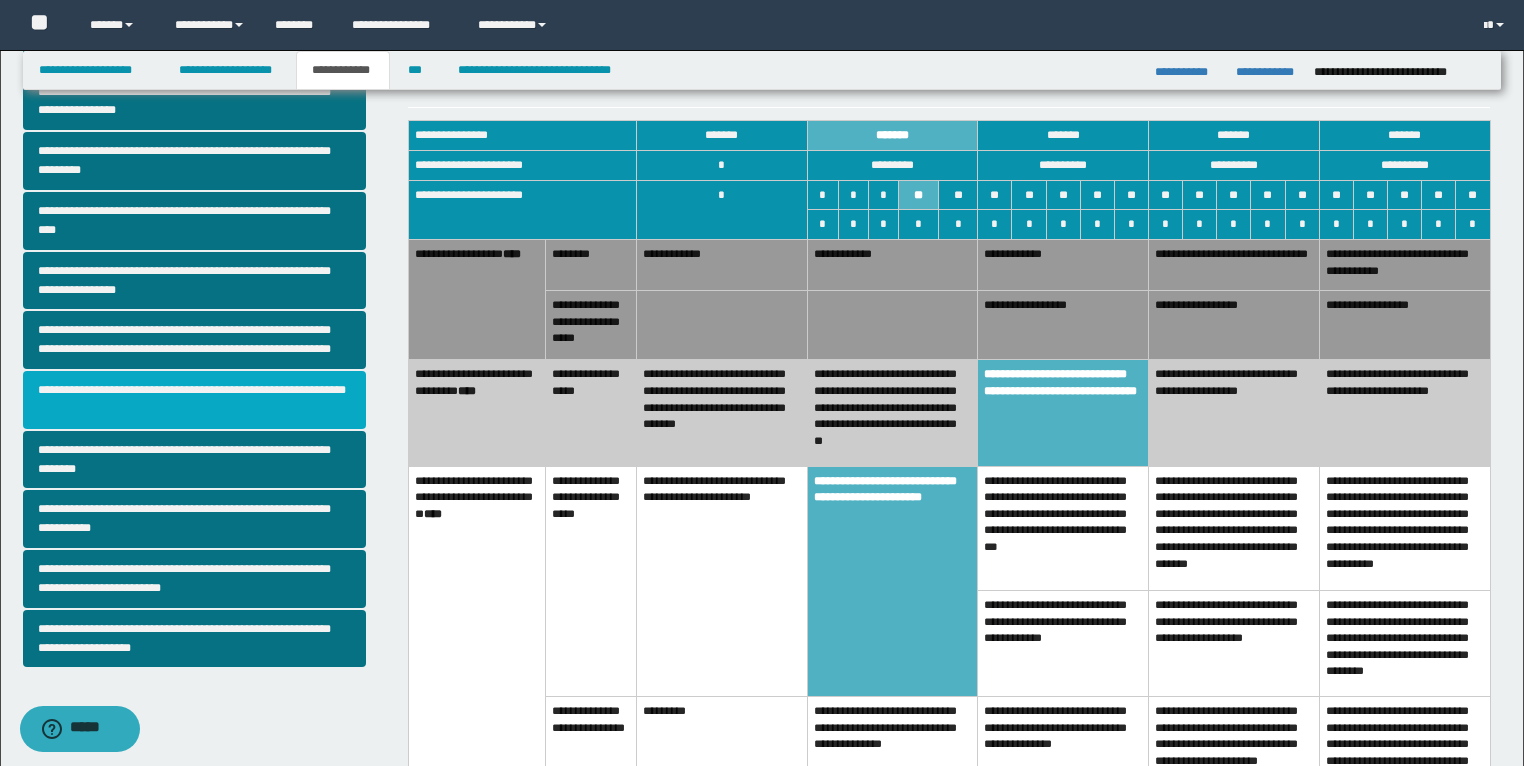 scroll, scrollTop: 400, scrollLeft: 0, axis: vertical 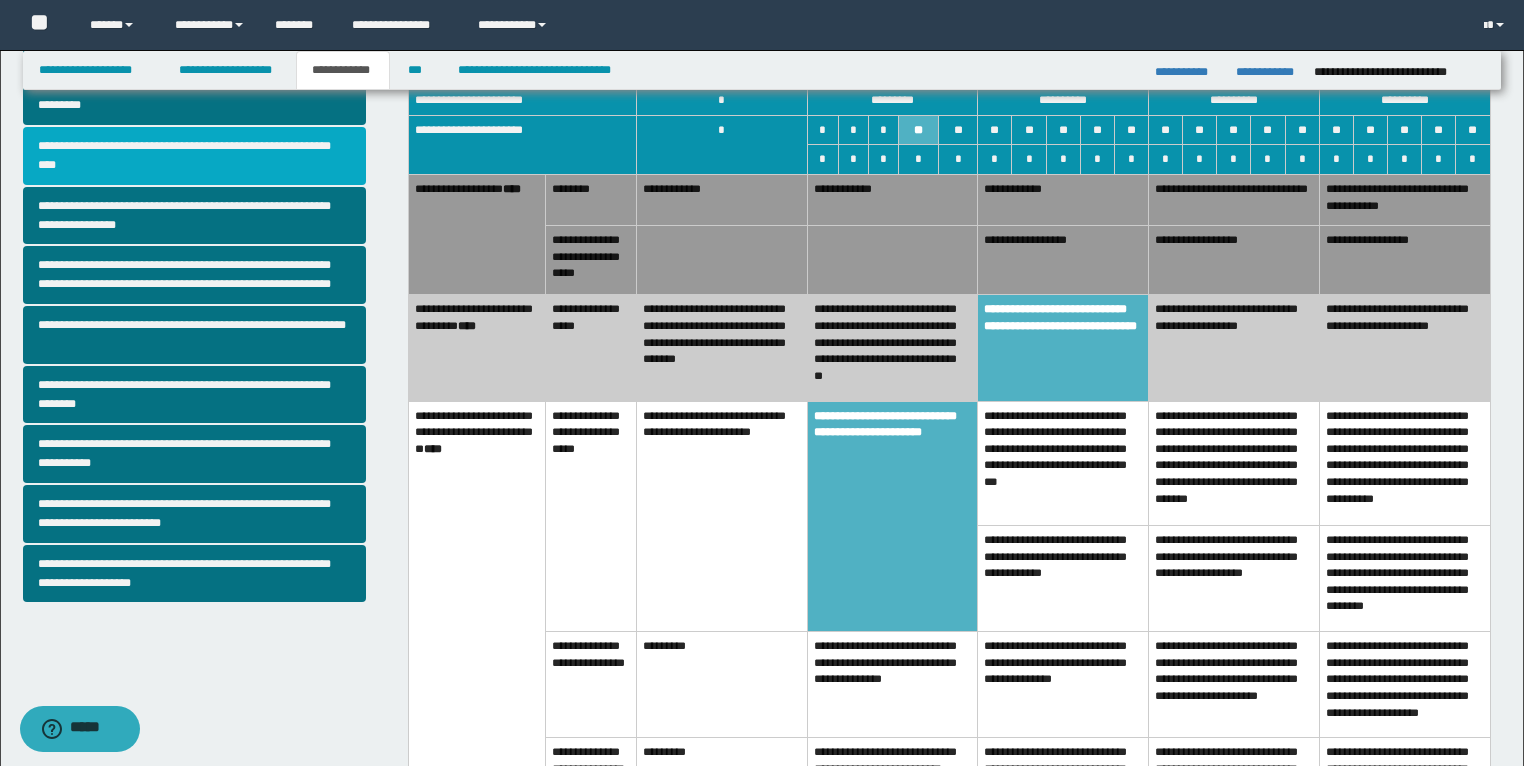click on "**********" at bounding box center (195, 156) 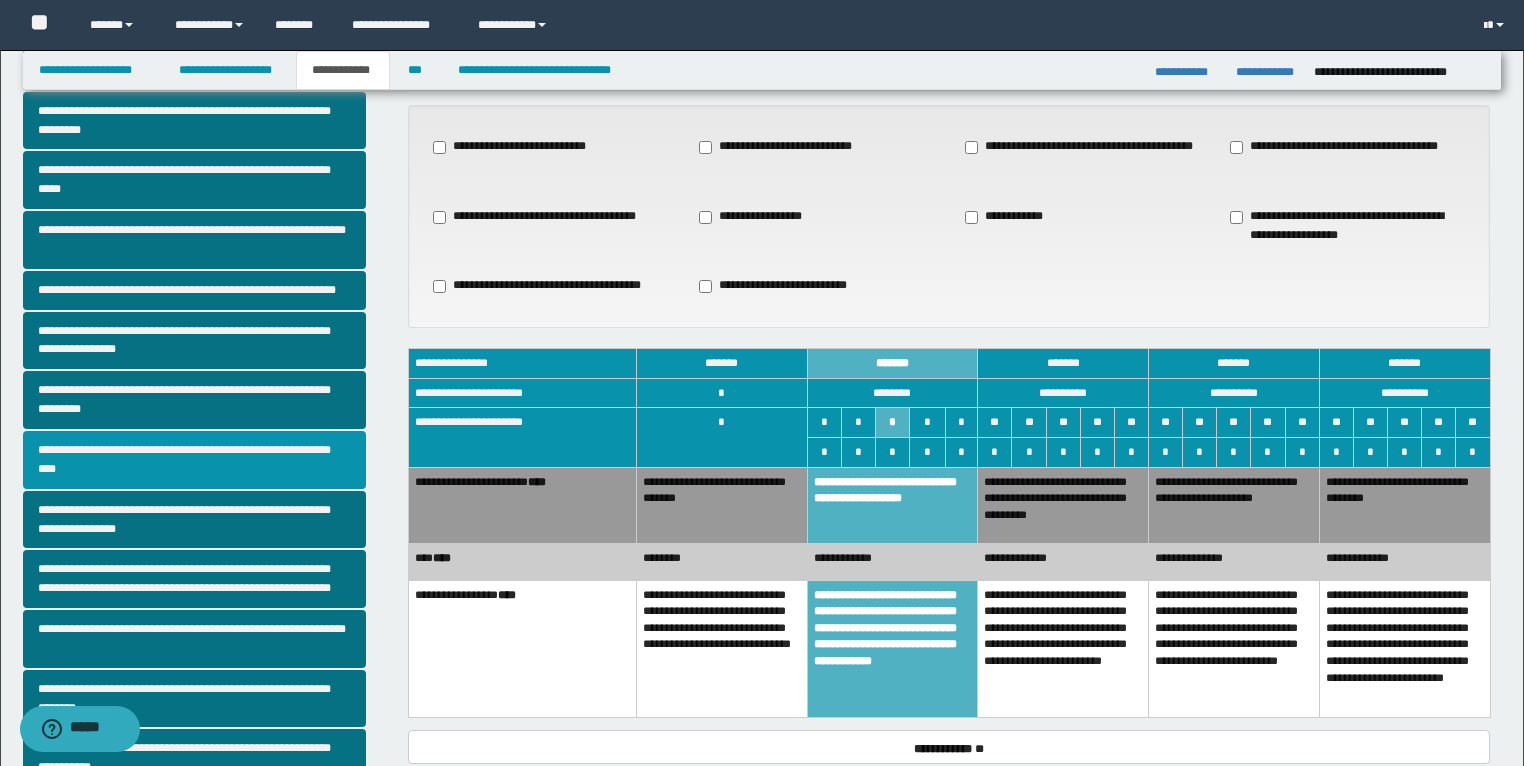 scroll, scrollTop: 240, scrollLeft: 0, axis: vertical 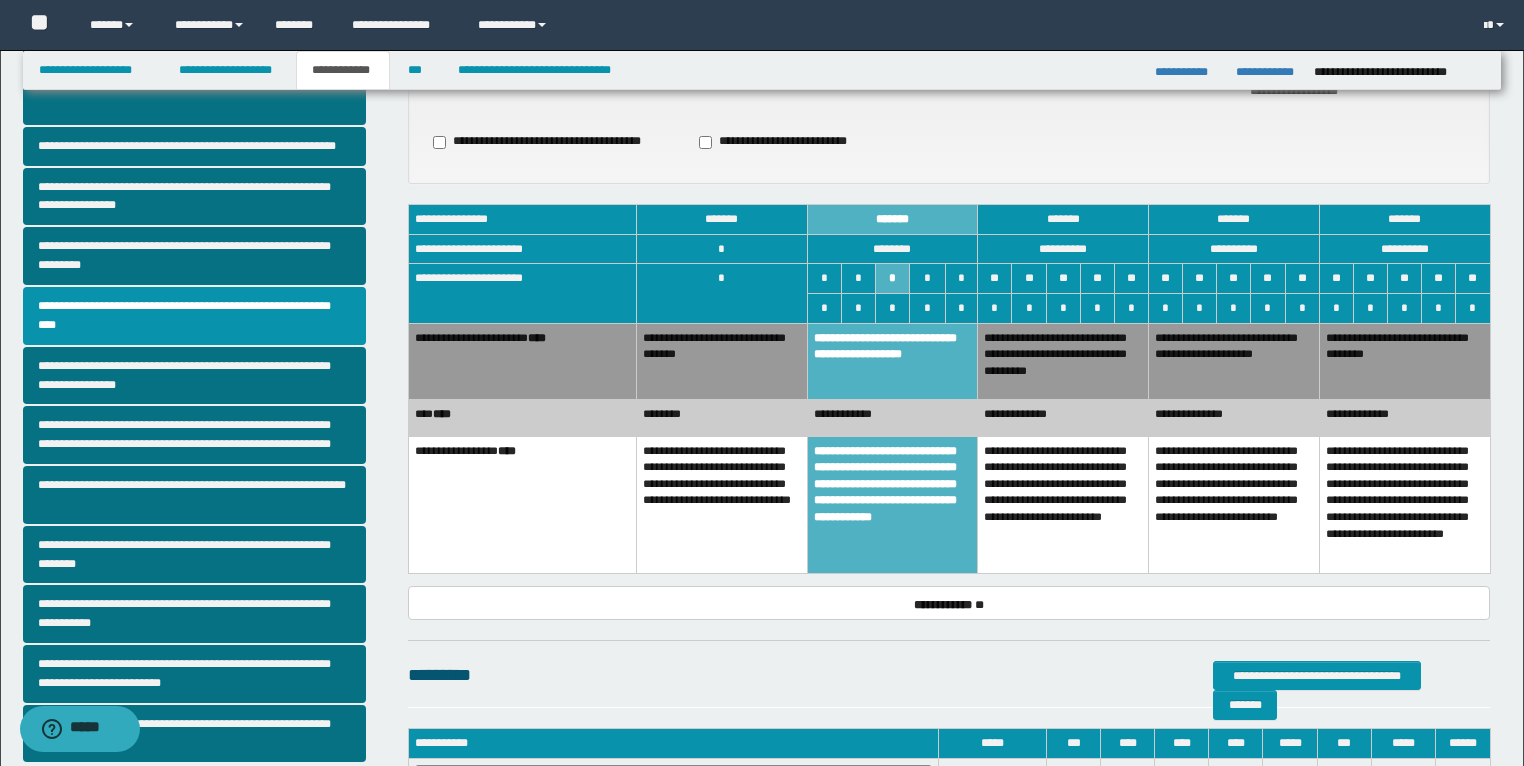 click on "**********" at bounding box center [892, 418] 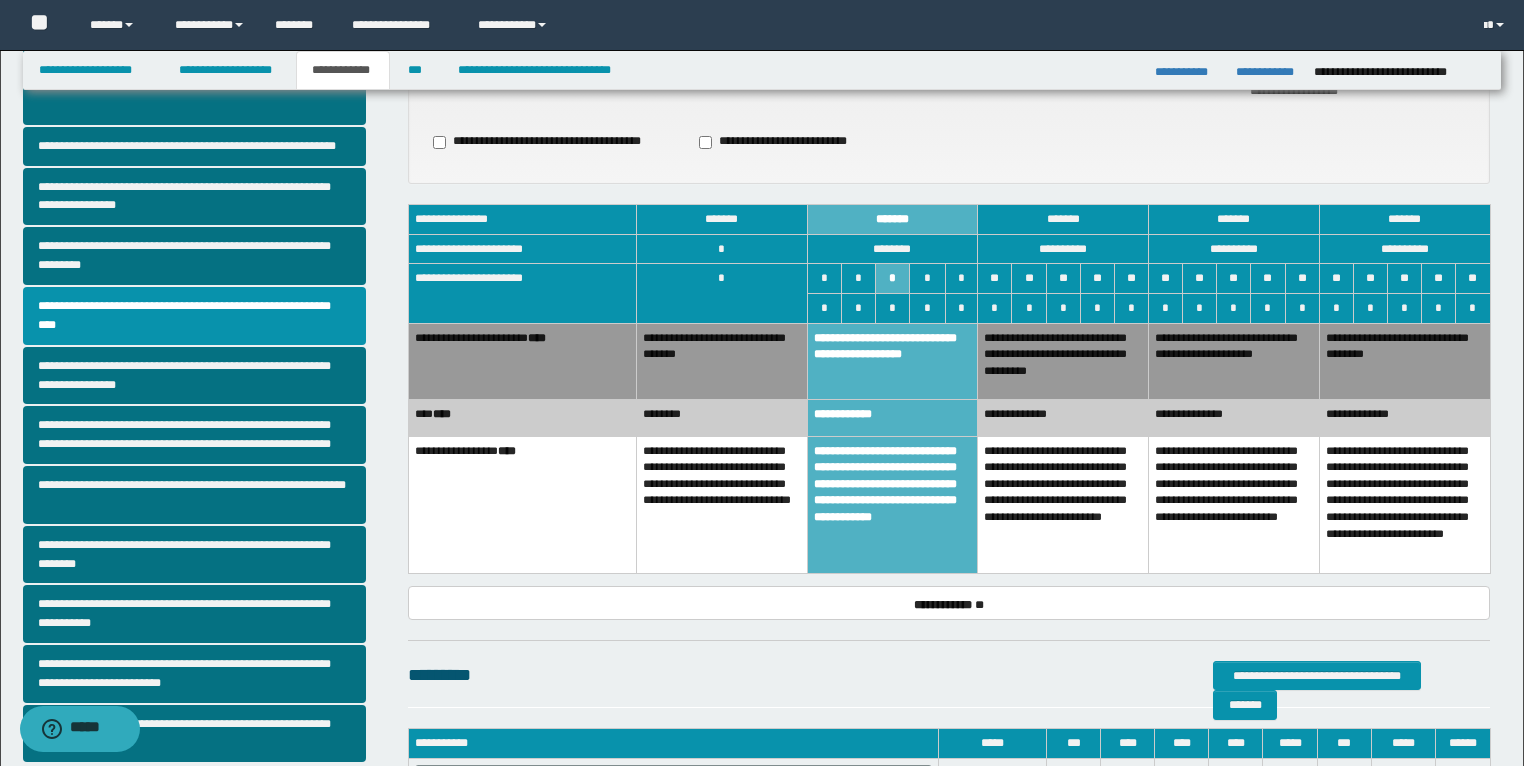 click on "**********" at bounding box center (1063, 361) 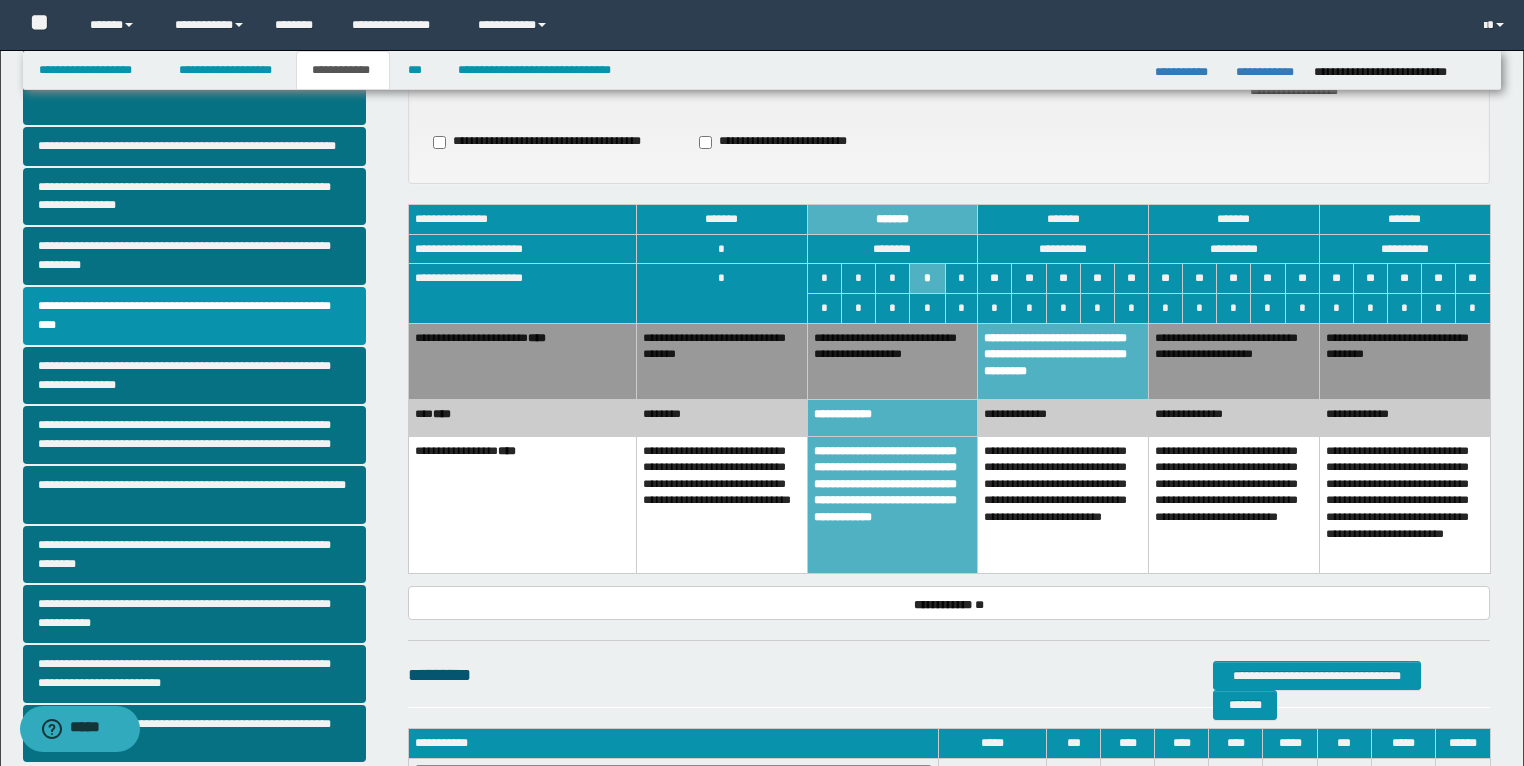 click on "**********" at bounding box center (1063, 418) 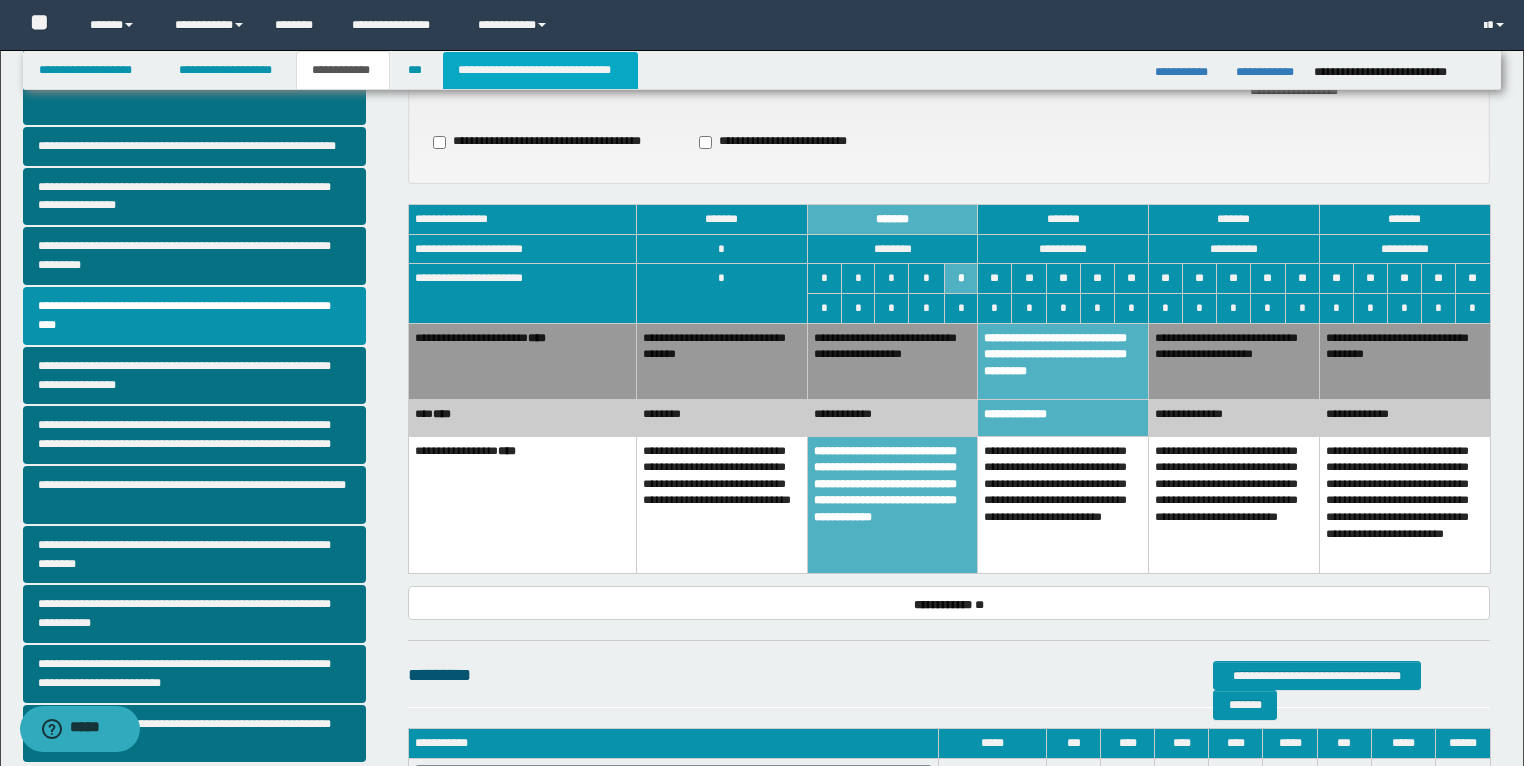 click on "**********" at bounding box center (540, 70) 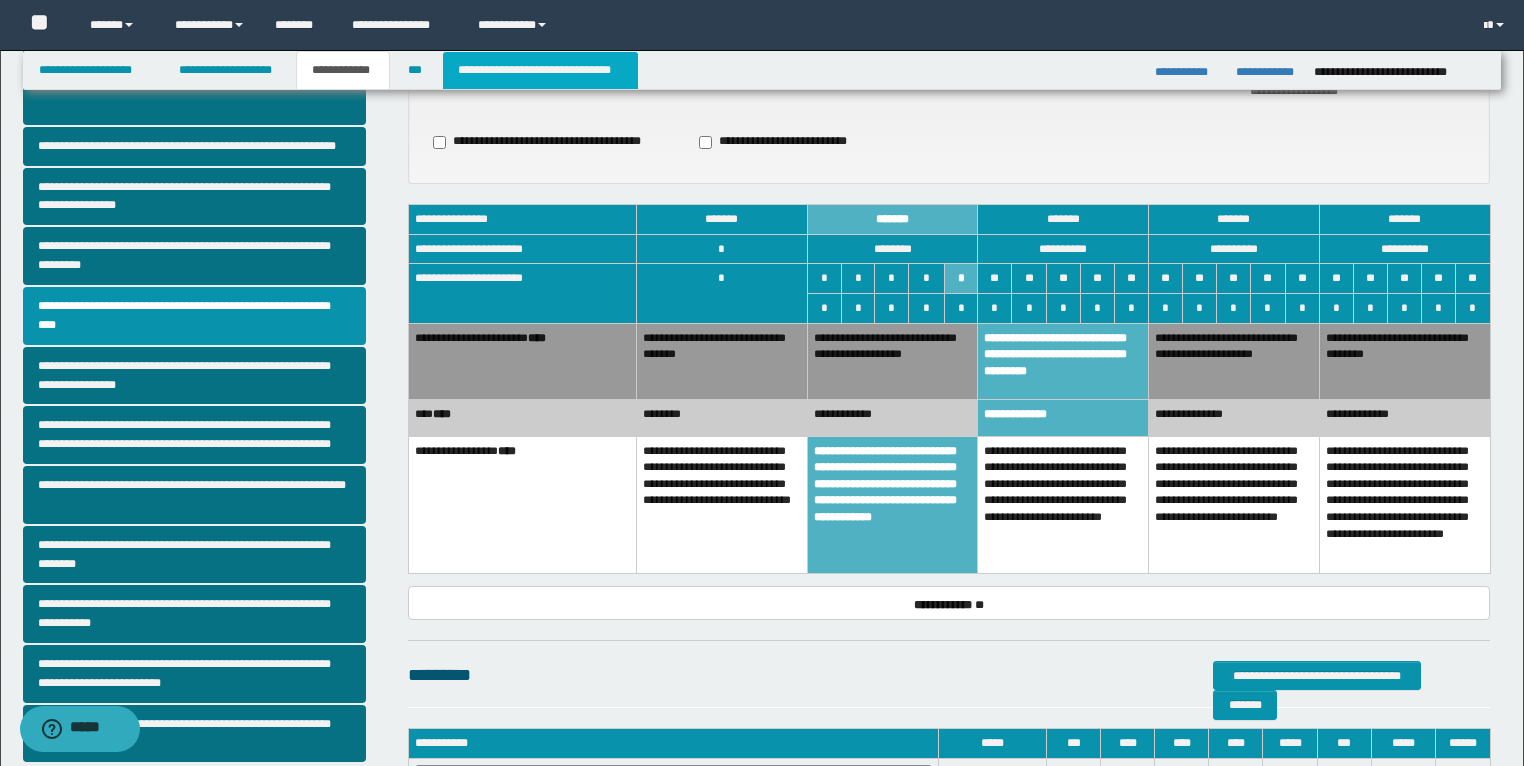 type on "**********" 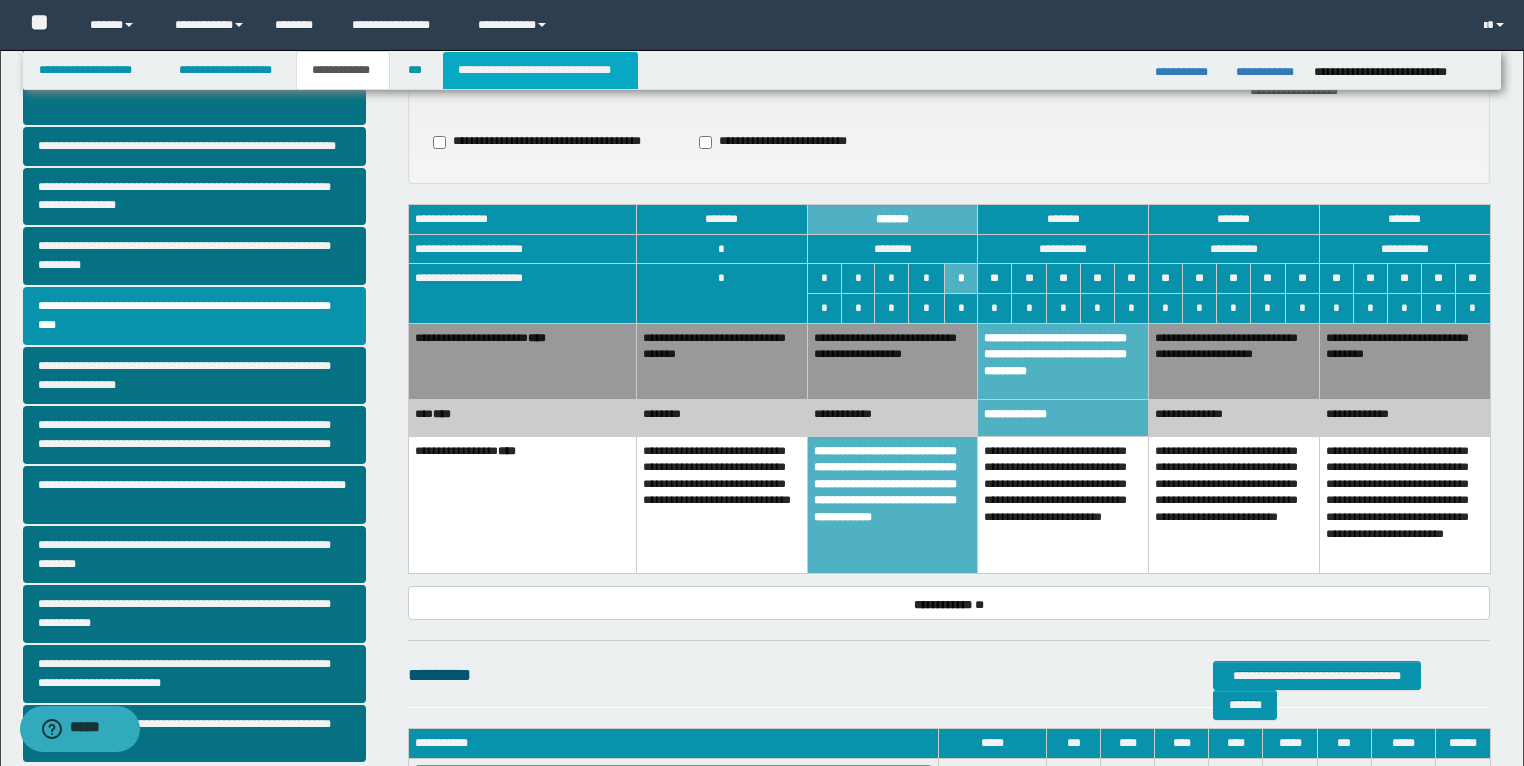 type on "**********" 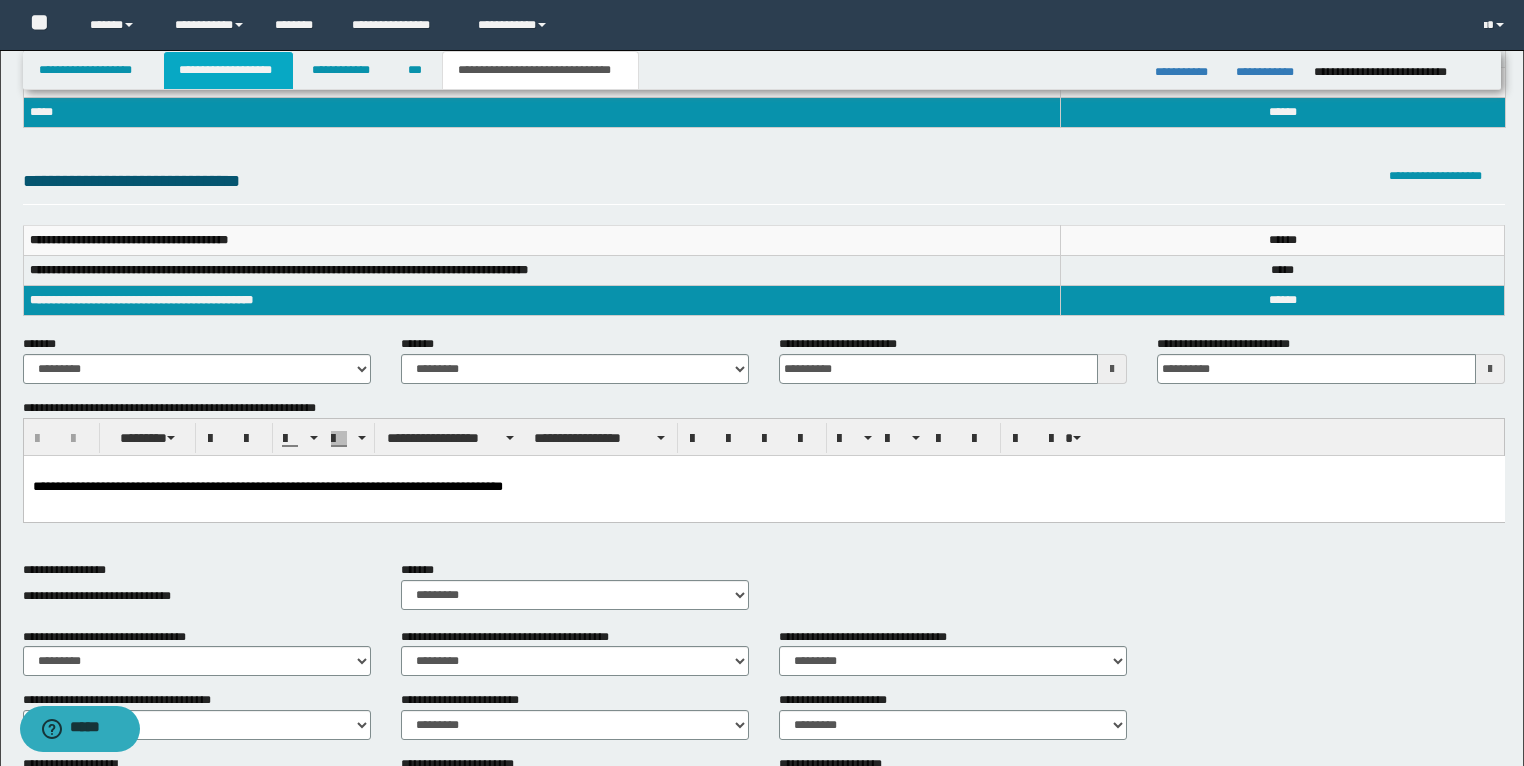 click on "**********" at bounding box center [228, 70] 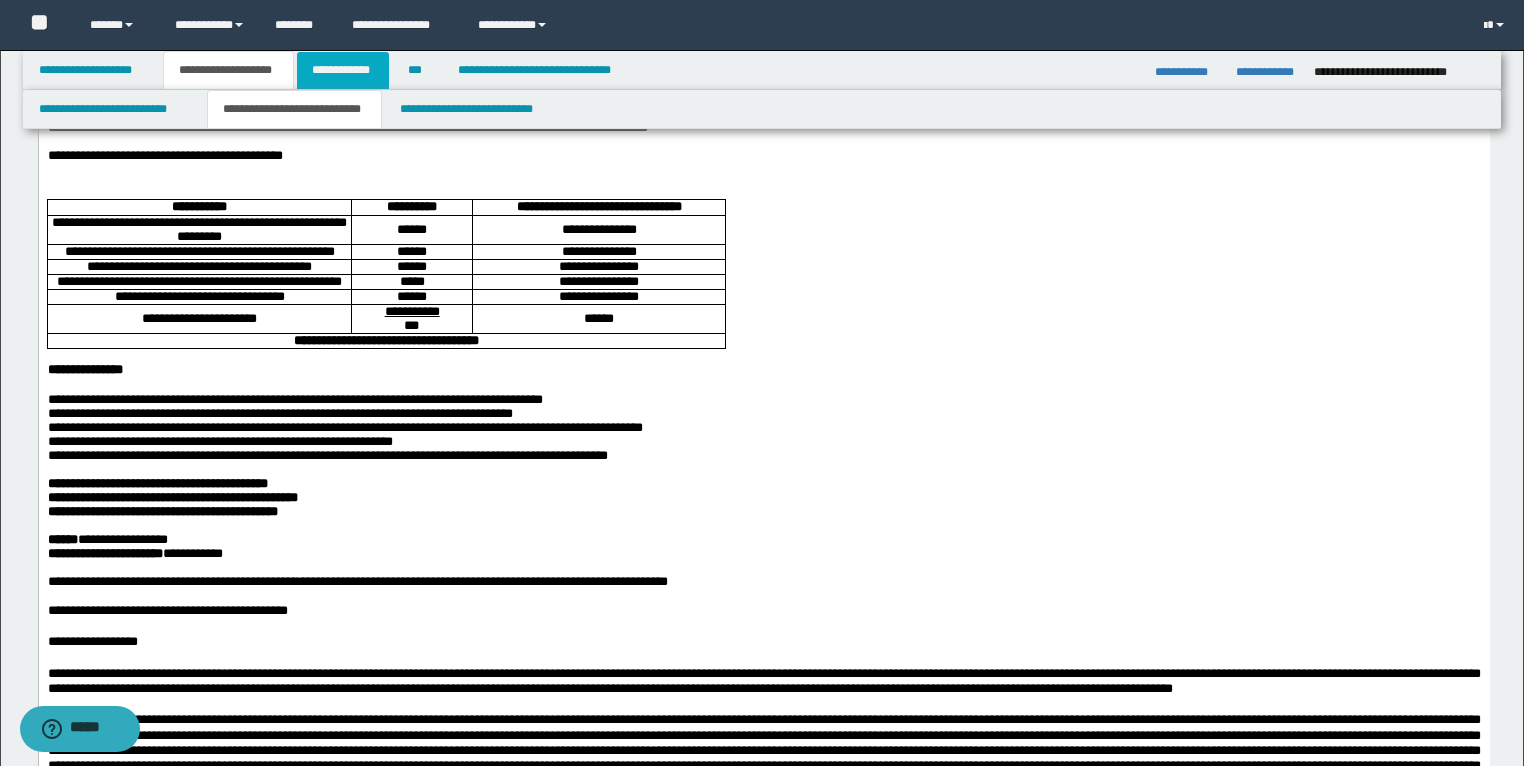 click on "**********" at bounding box center (343, 70) 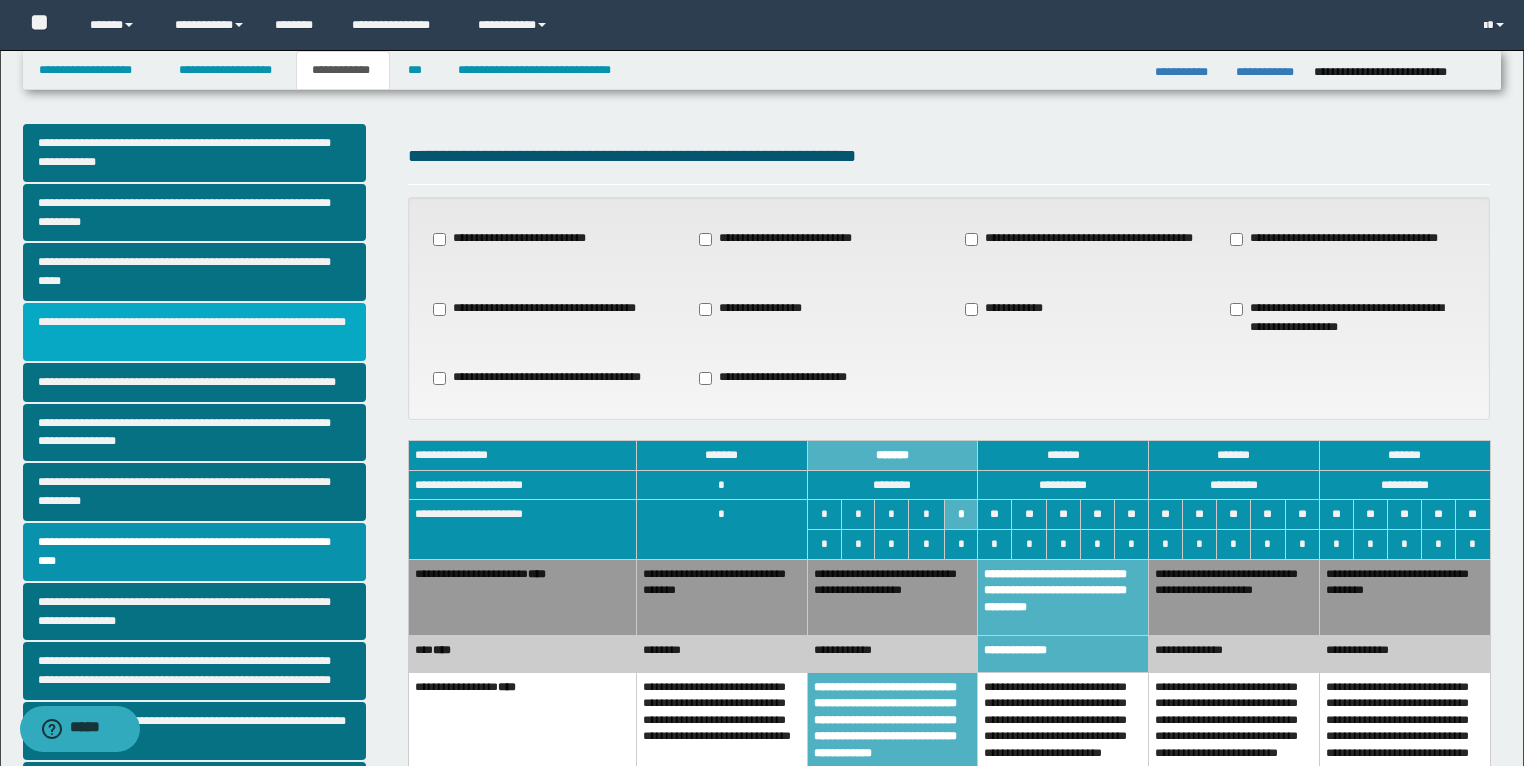 scroll, scrollTop: 0, scrollLeft: 0, axis: both 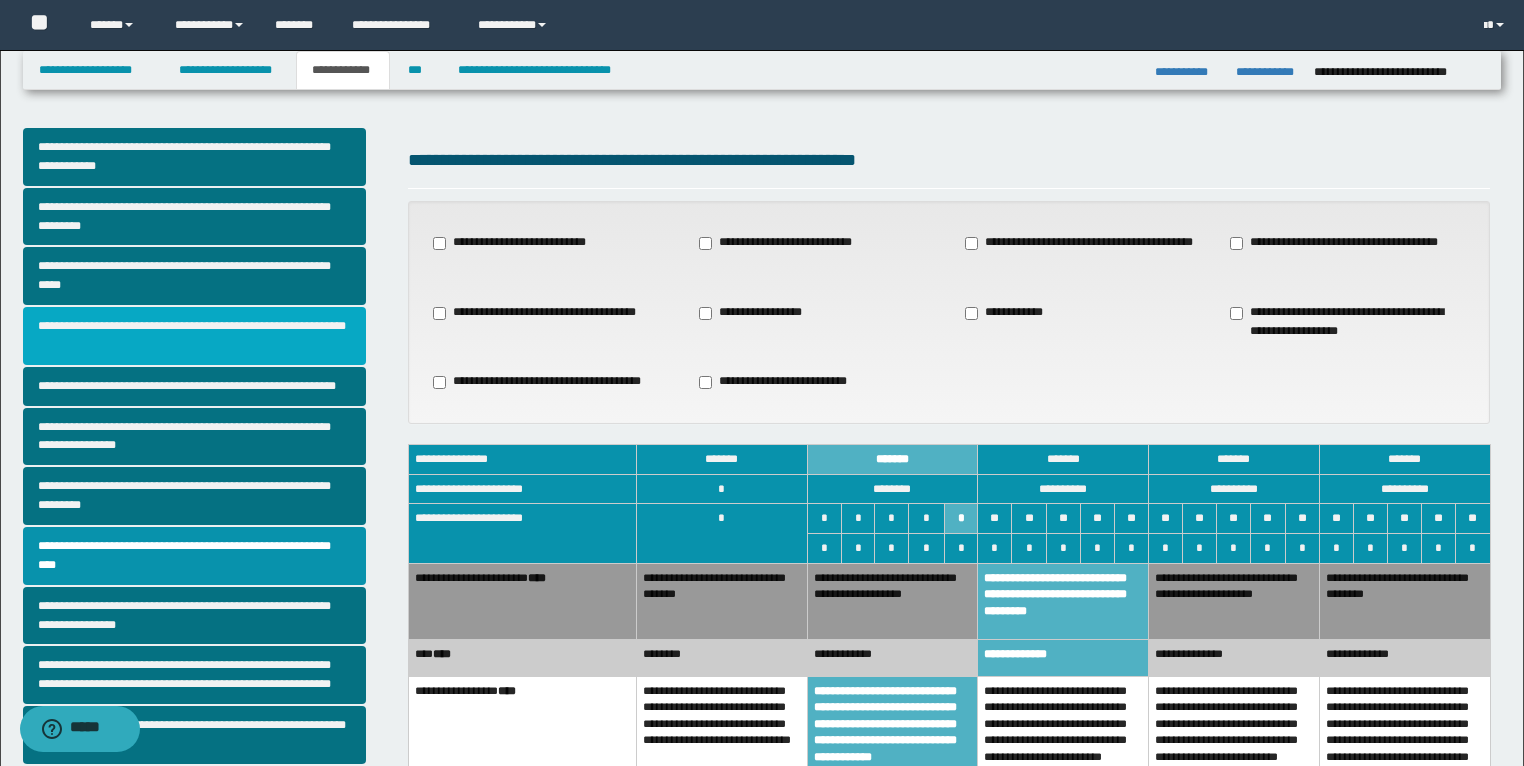 click on "**********" at bounding box center (195, 336) 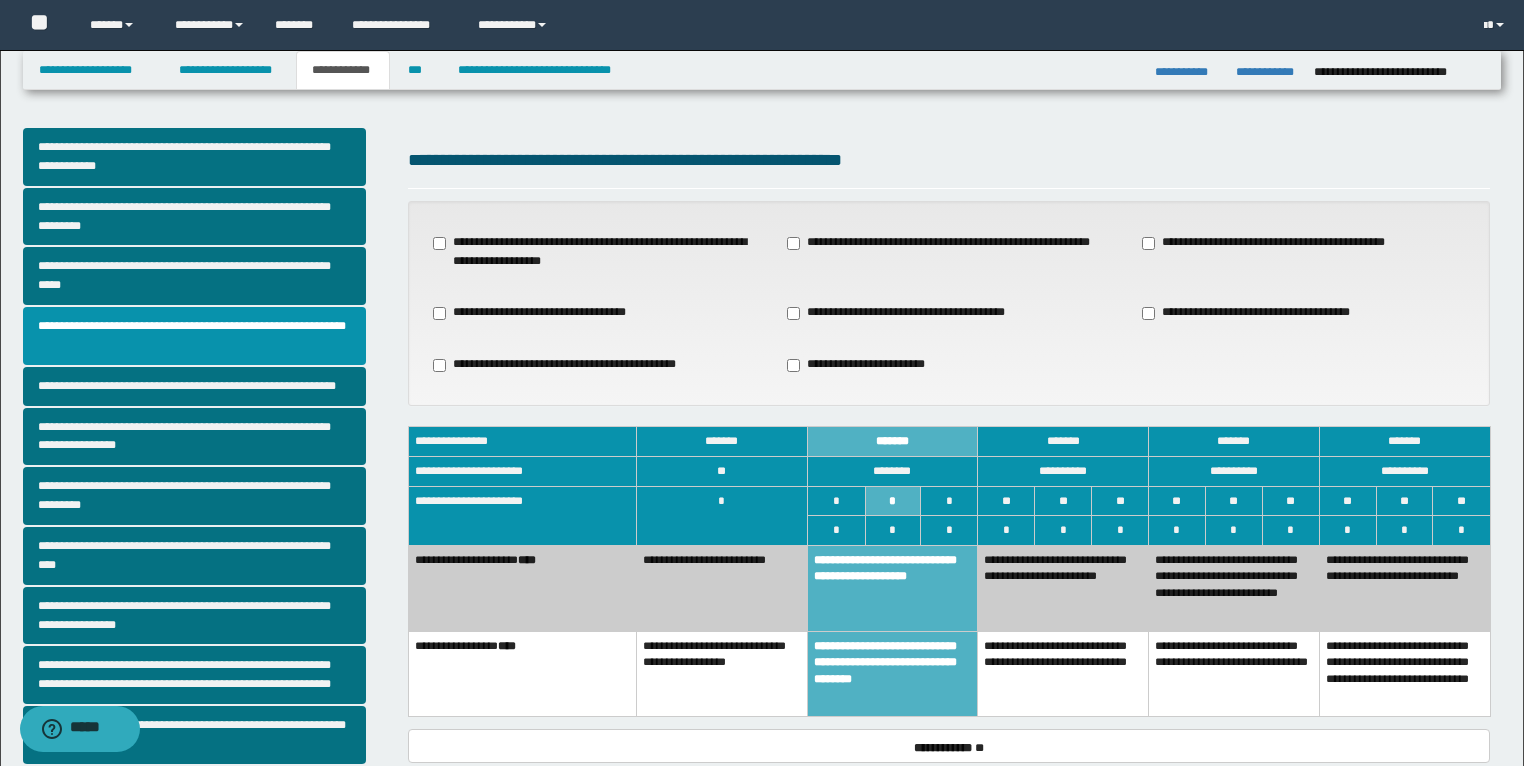click on "**********" at bounding box center (1063, 588) 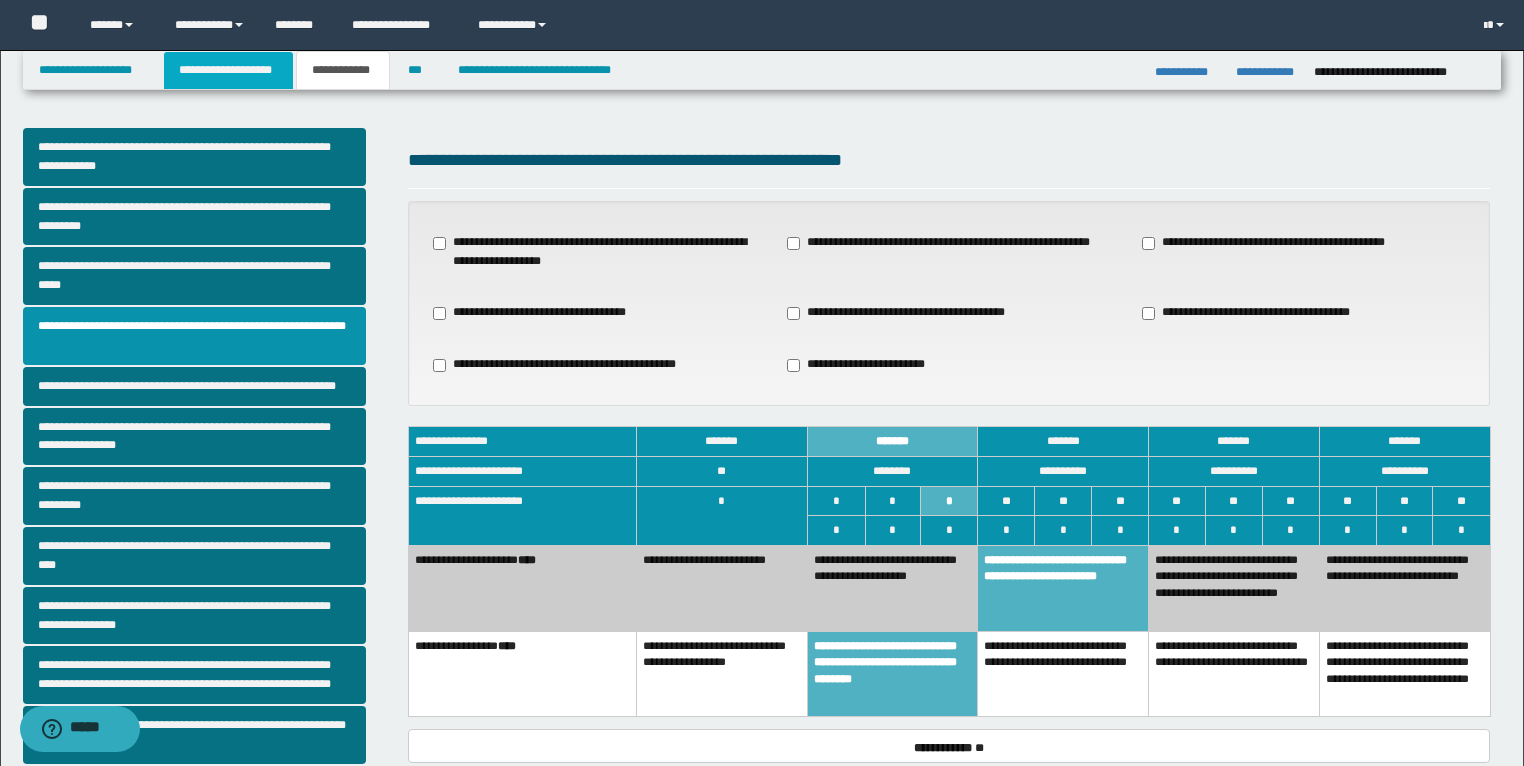 click on "**********" at bounding box center (228, 70) 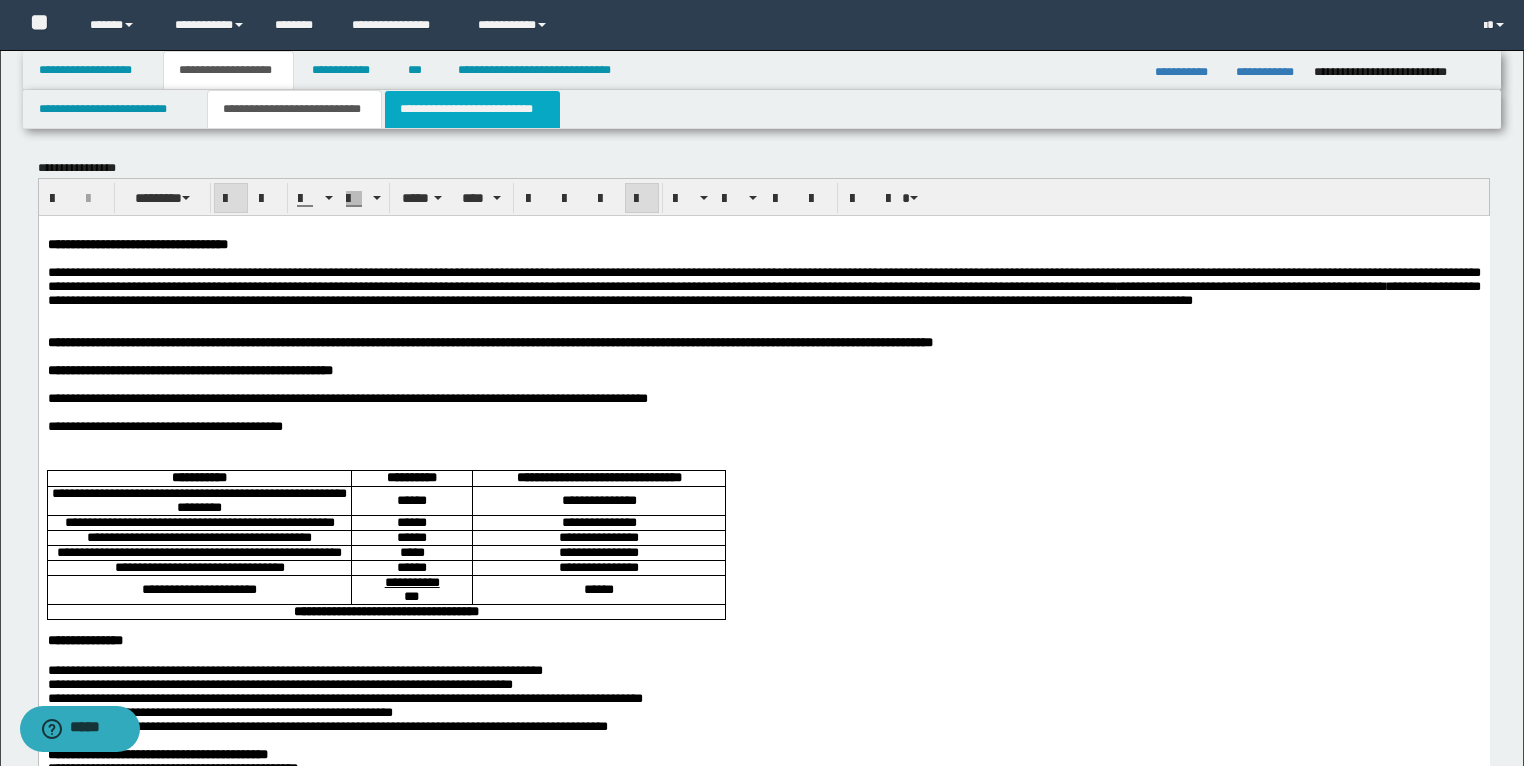 click on "**********" at bounding box center [472, 109] 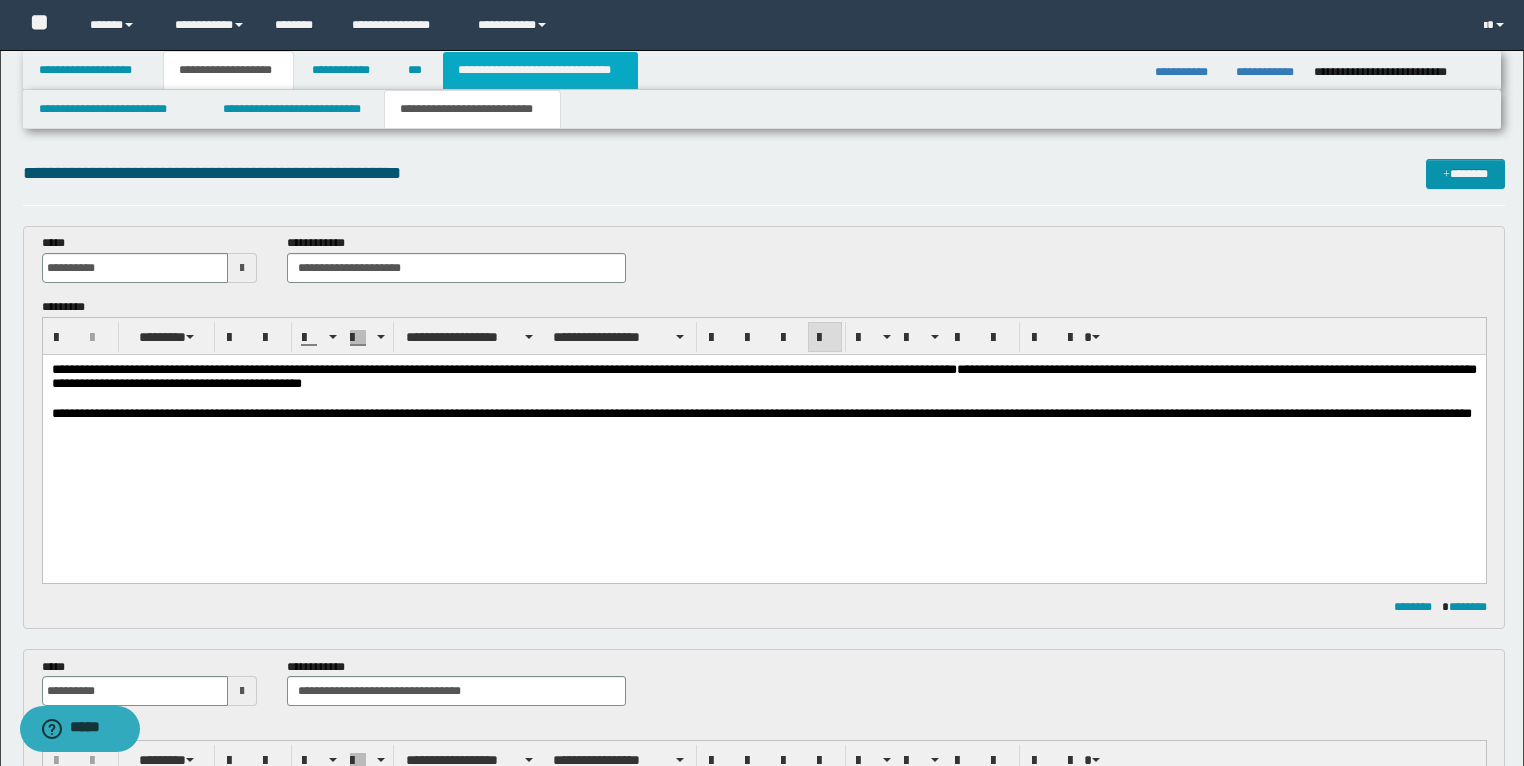 click on "**********" at bounding box center (540, 70) 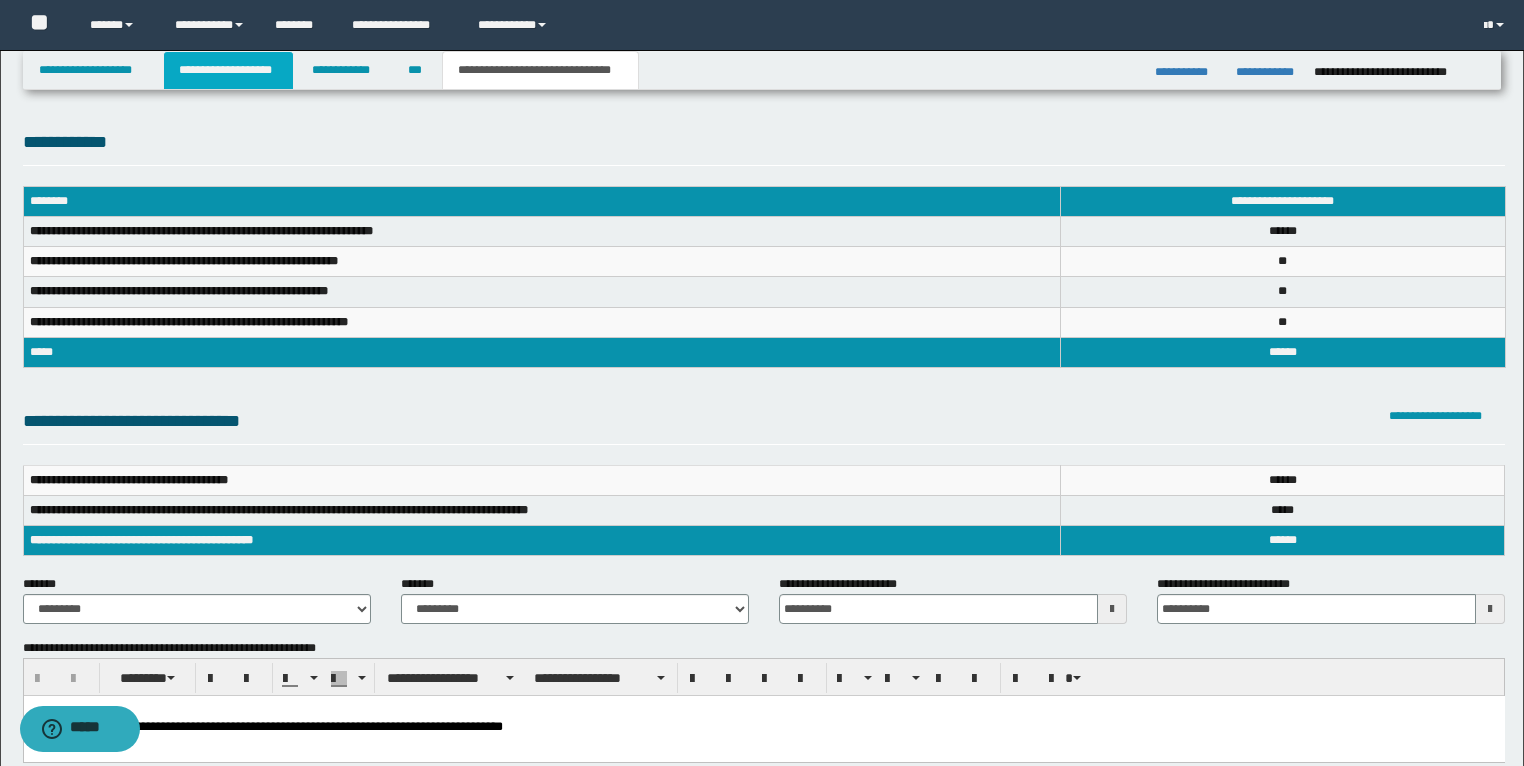 click on "**********" at bounding box center [228, 70] 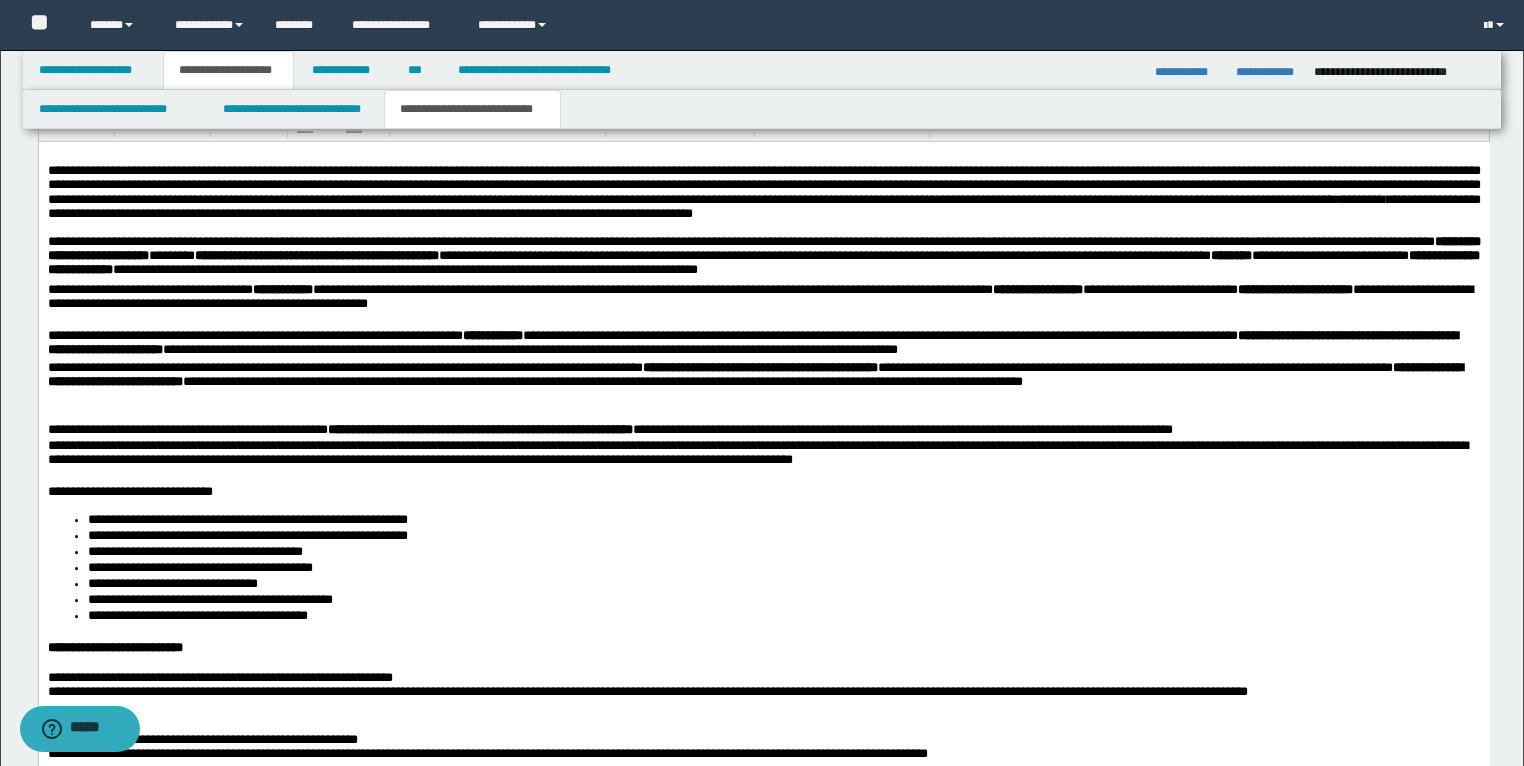 scroll, scrollTop: 960, scrollLeft: 0, axis: vertical 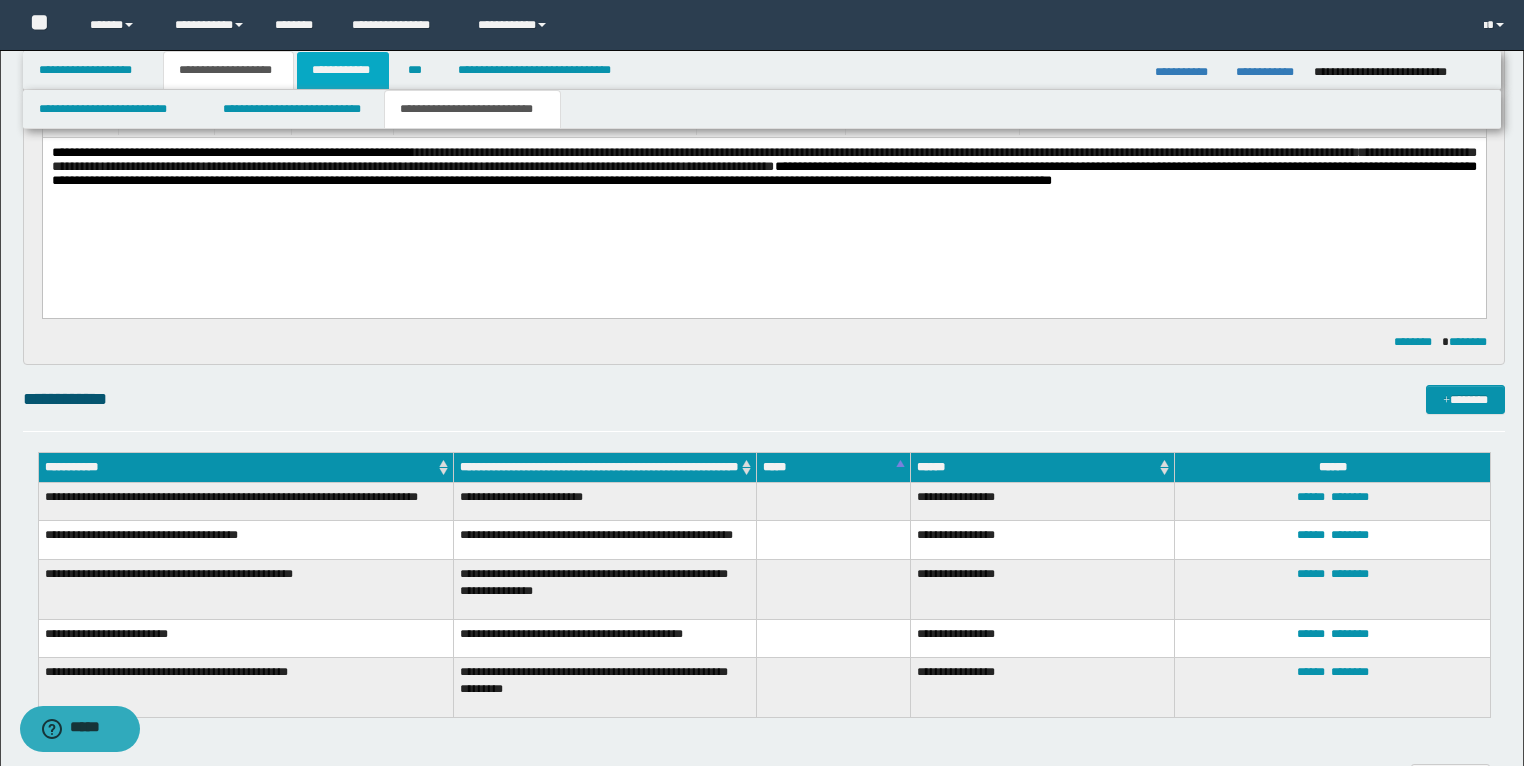 click on "**********" at bounding box center [343, 70] 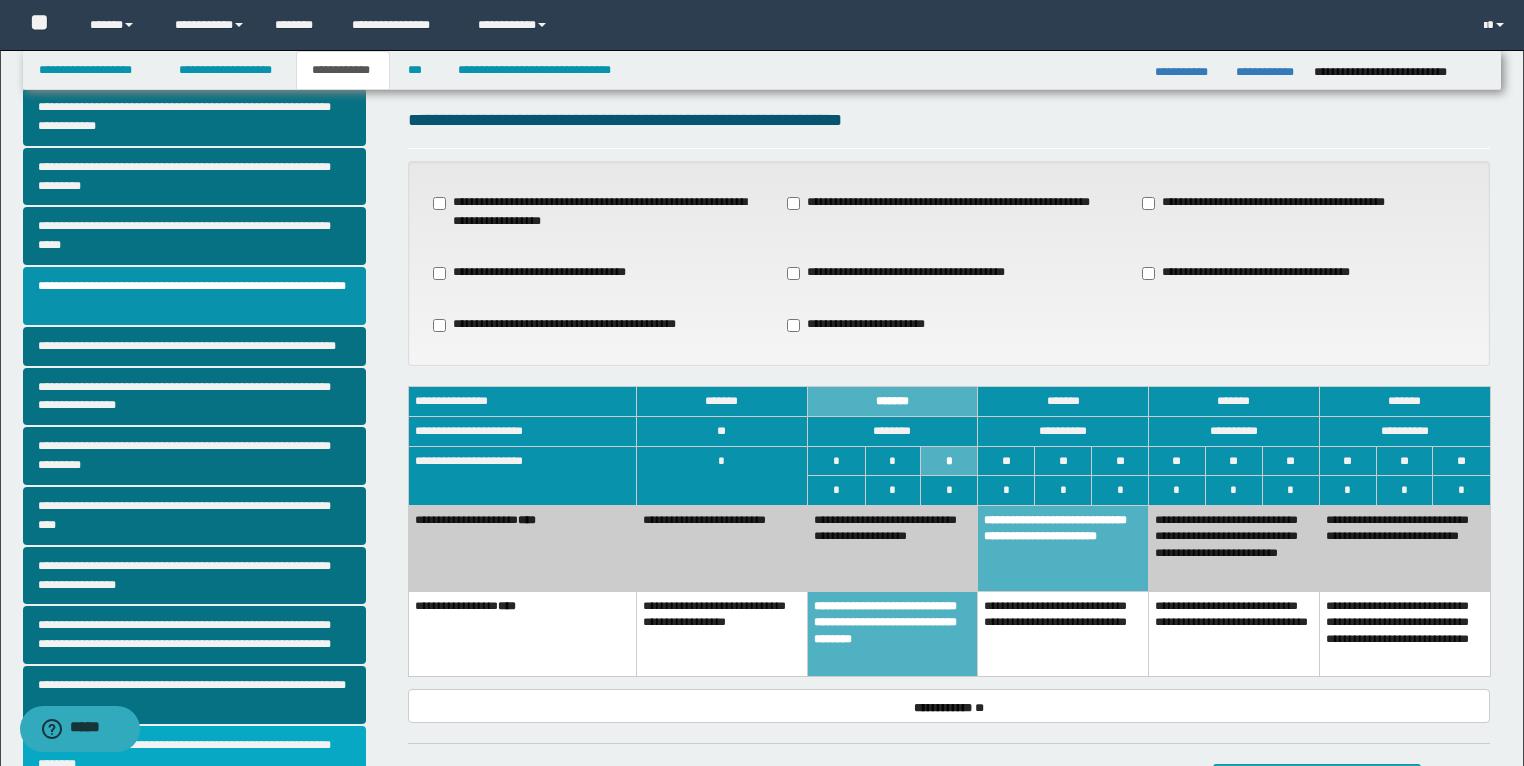scroll, scrollTop: 0, scrollLeft: 0, axis: both 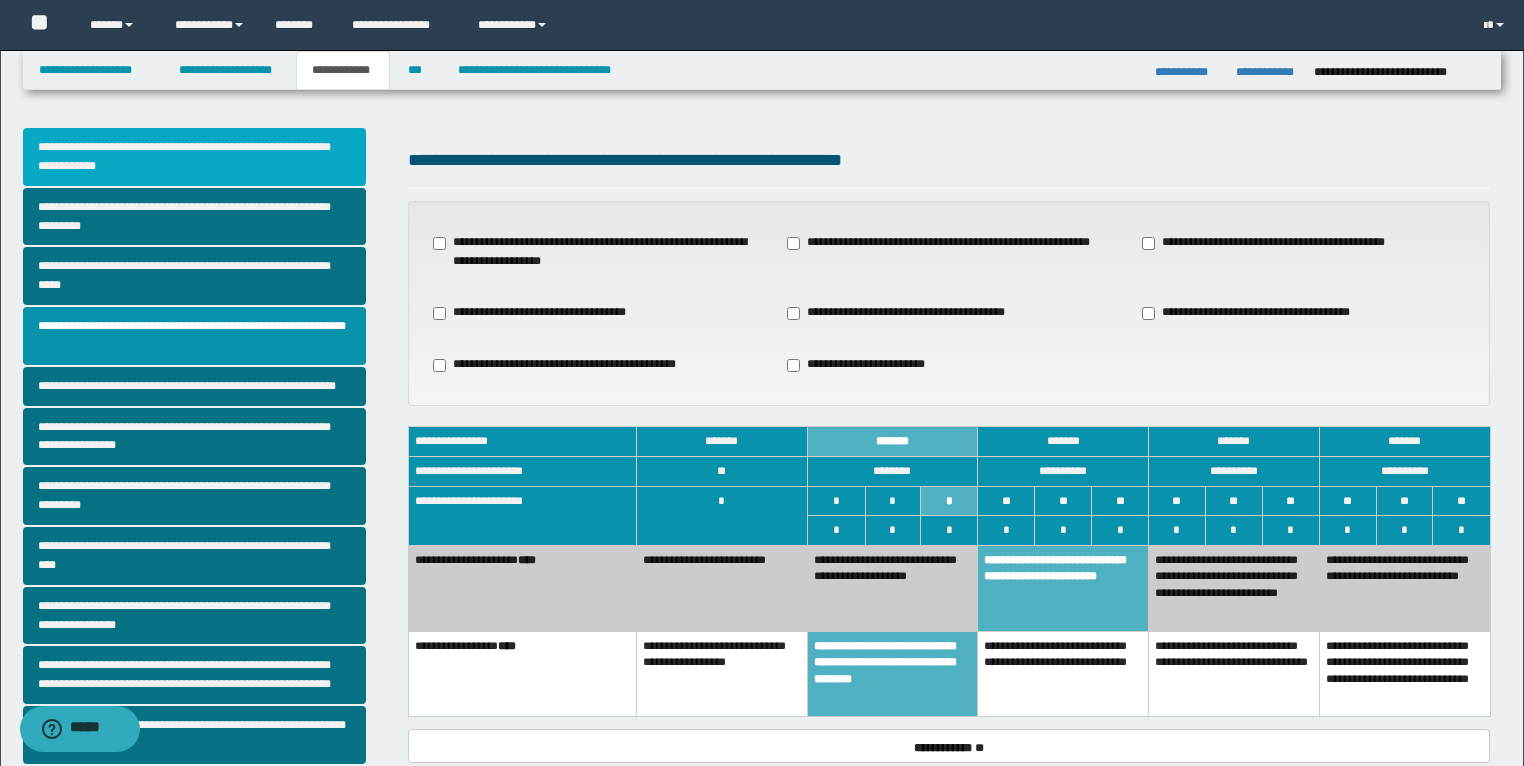 click on "**********" at bounding box center (195, 157) 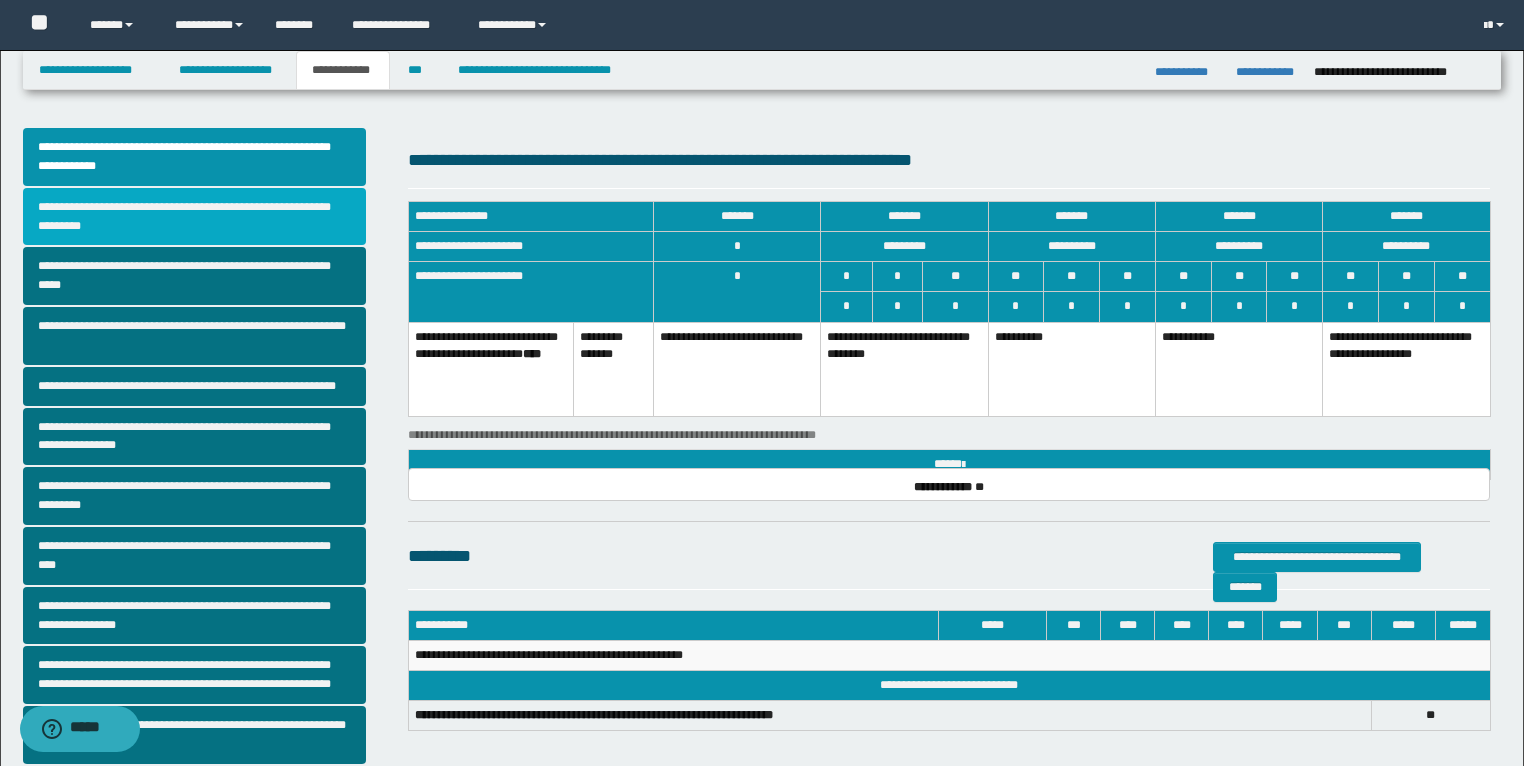 click on "**********" at bounding box center (195, 217) 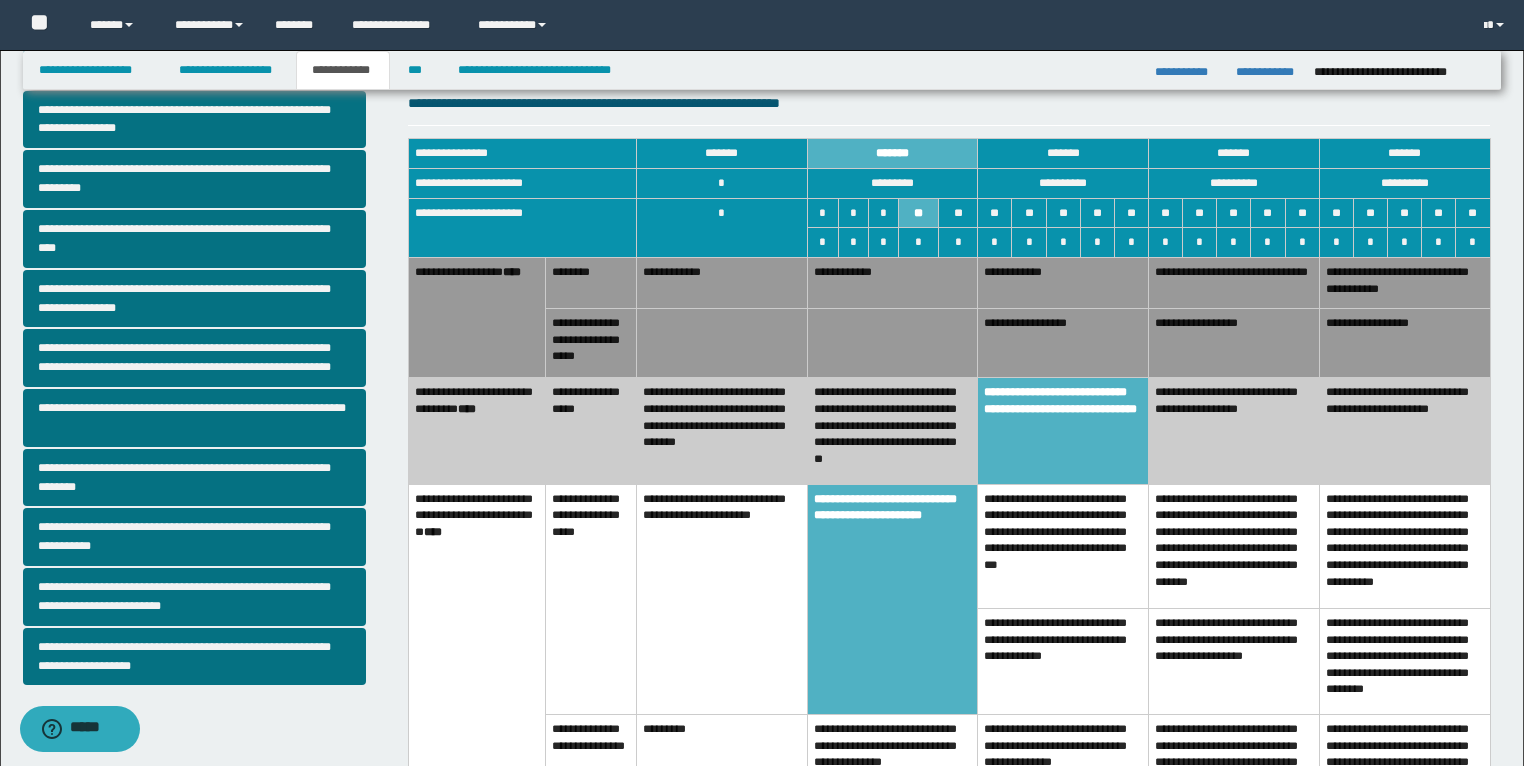 scroll, scrollTop: 320, scrollLeft: 0, axis: vertical 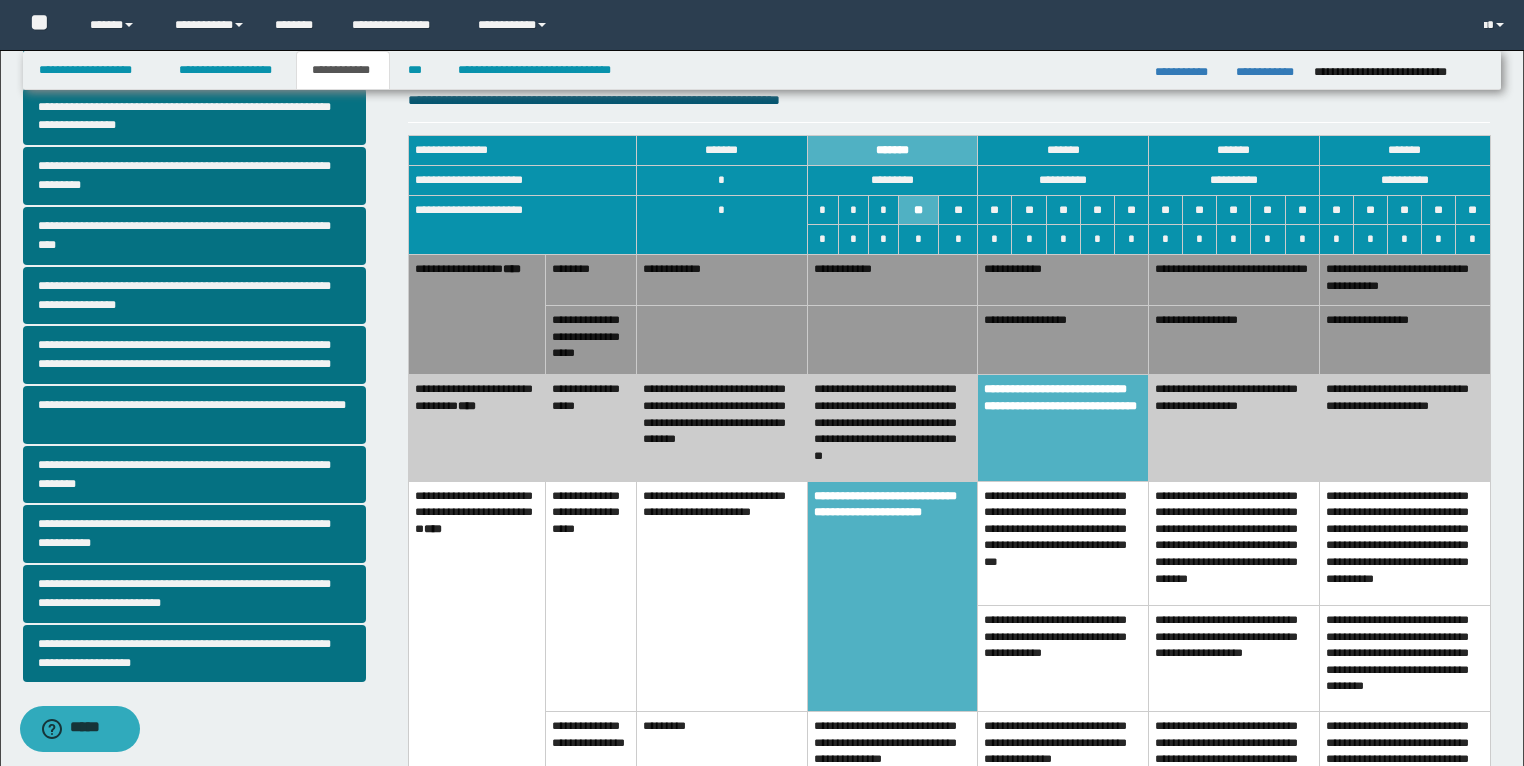 click on "**********" at bounding box center [1063, 340] 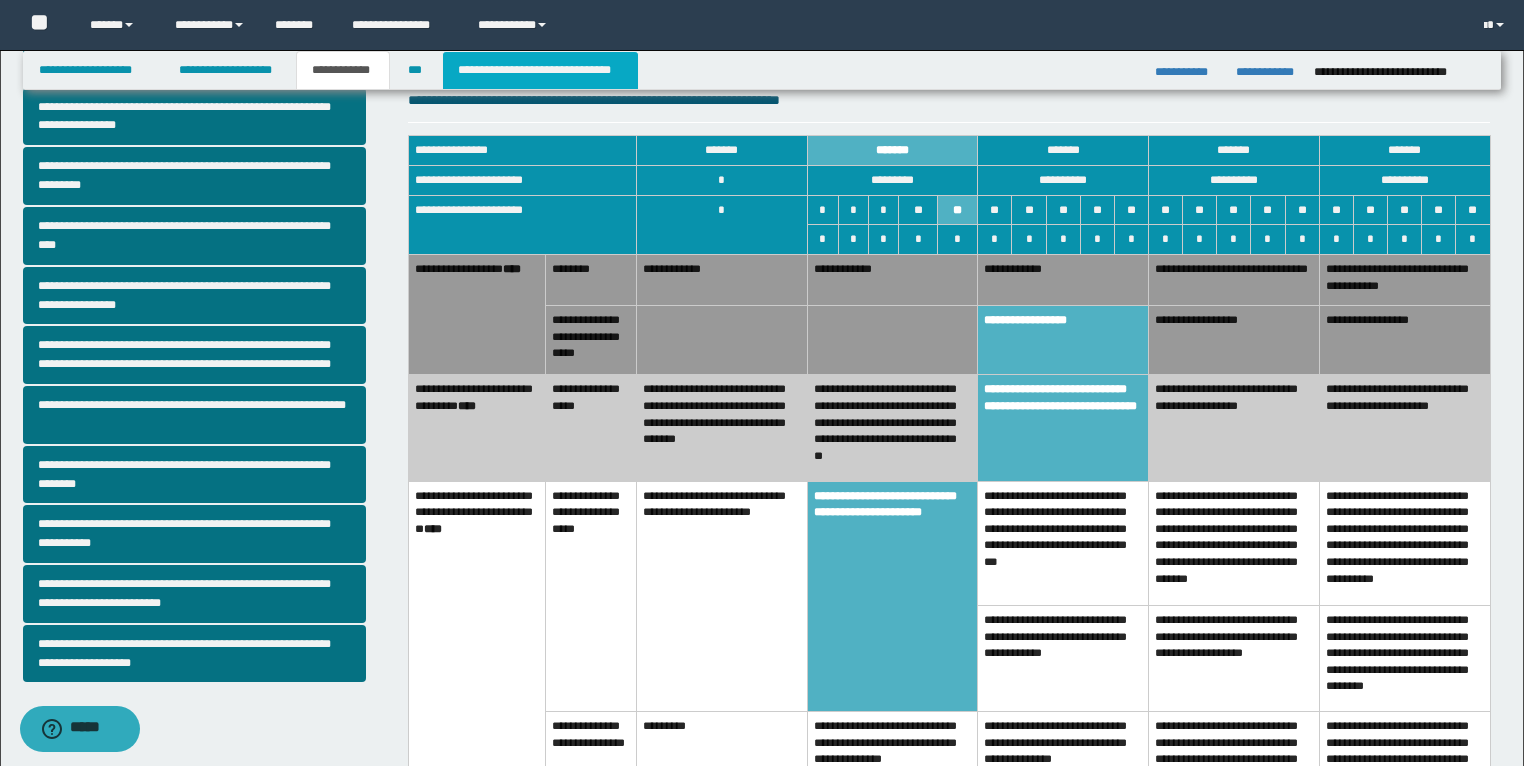 click on "**********" at bounding box center (540, 70) 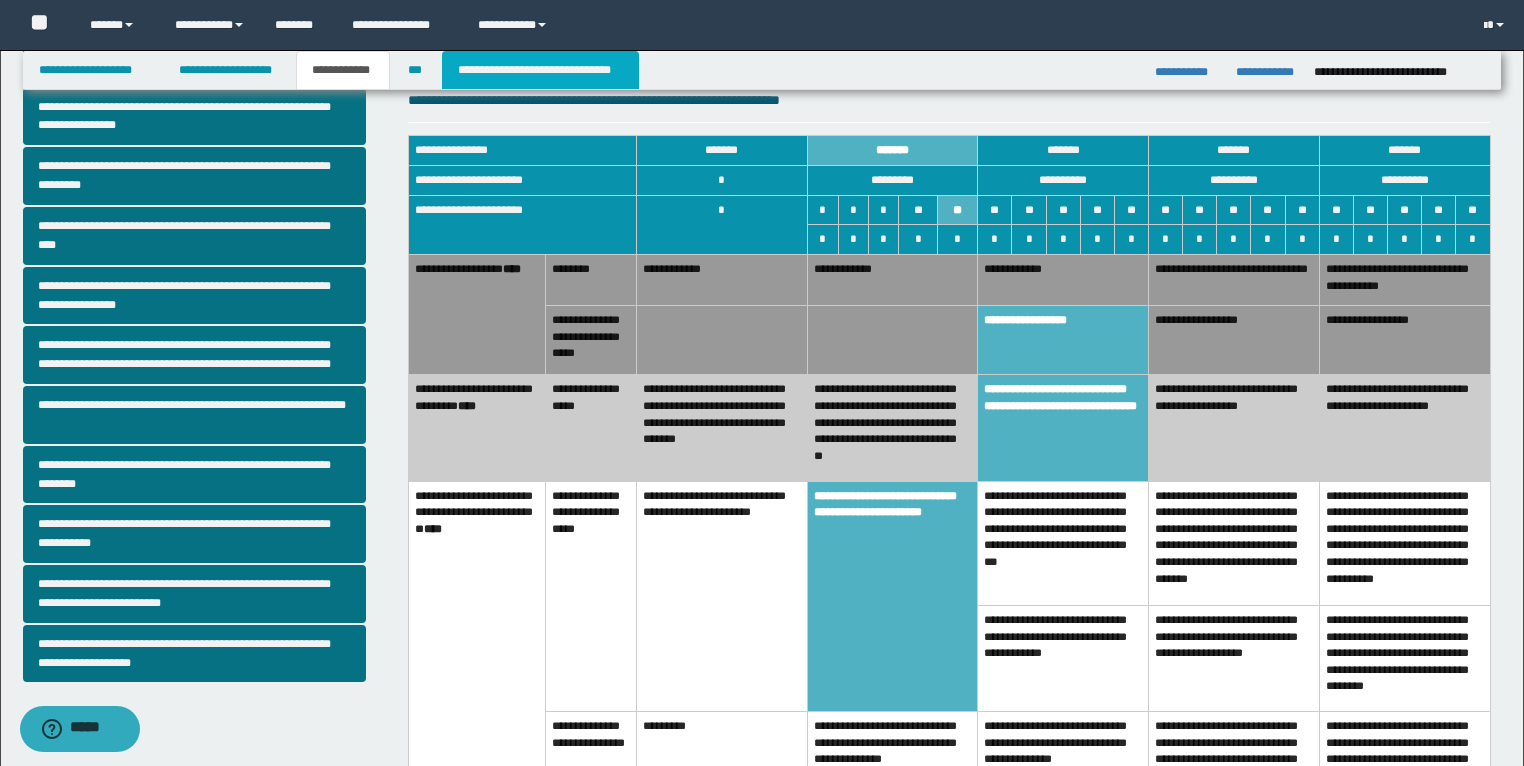 type on "**********" 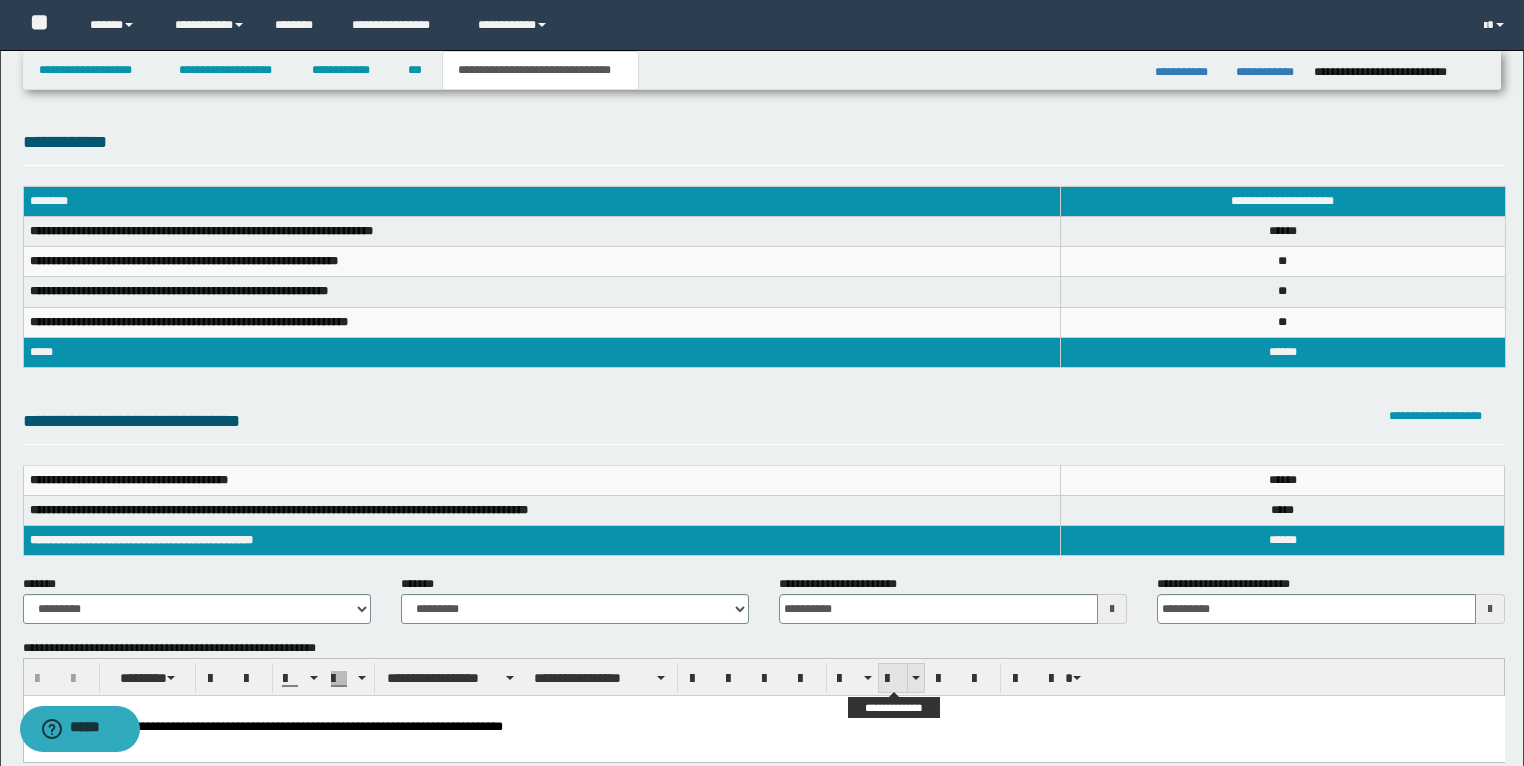 scroll, scrollTop: 0, scrollLeft: 0, axis: both 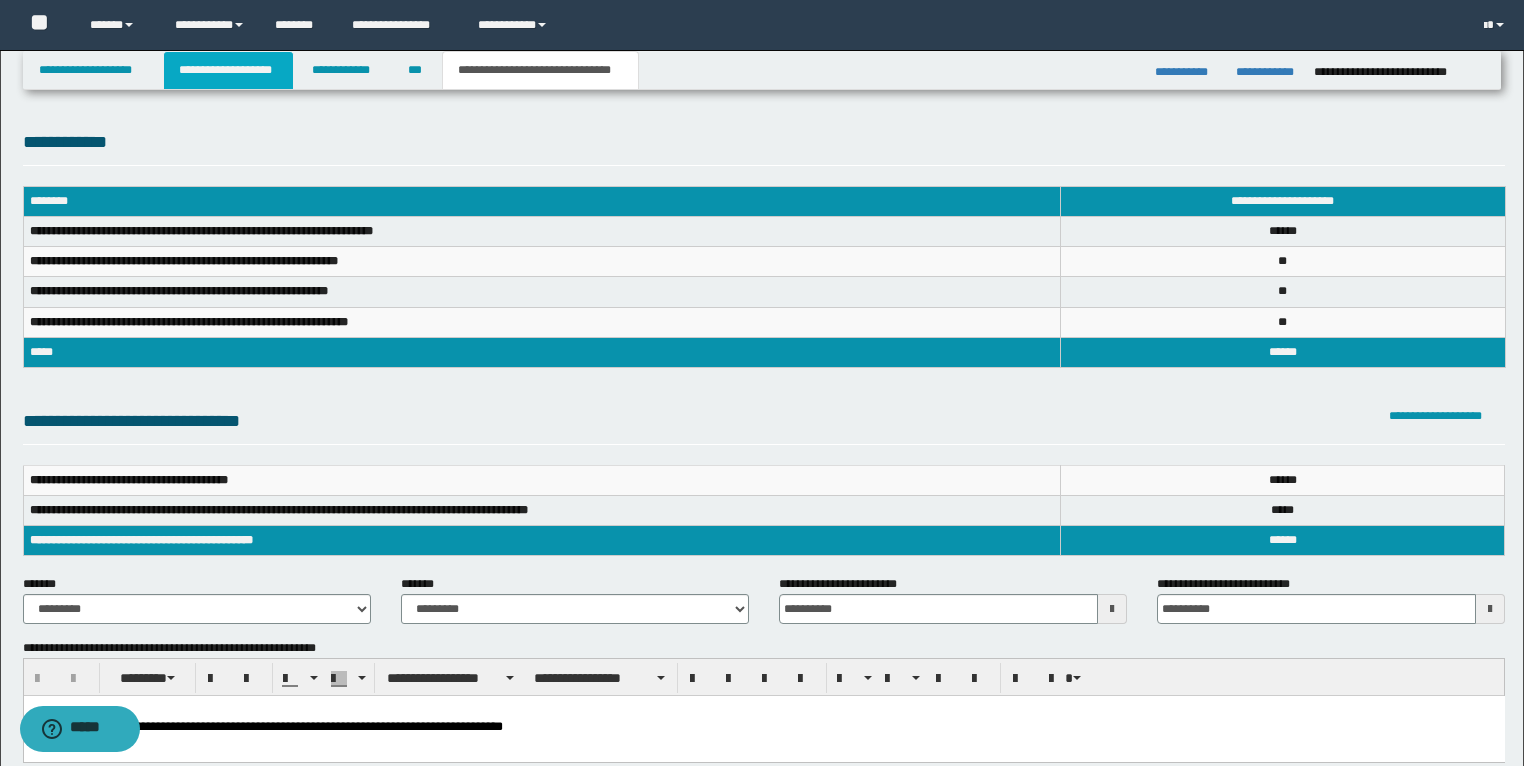 click on "**********" at bounding box center [228, 70] 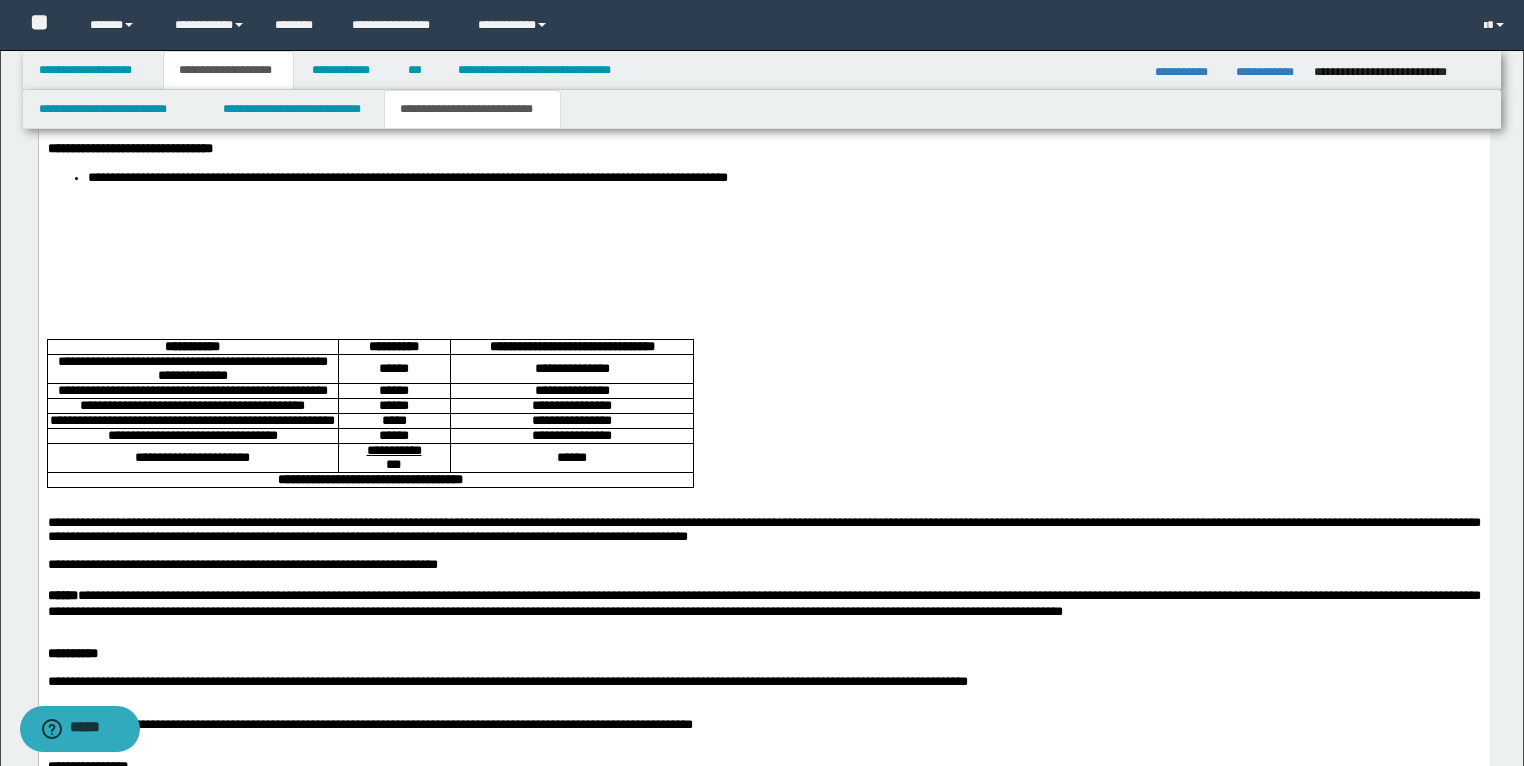 scroll, scrollTop: 3040, scrollLeft: 0, axis: vertical 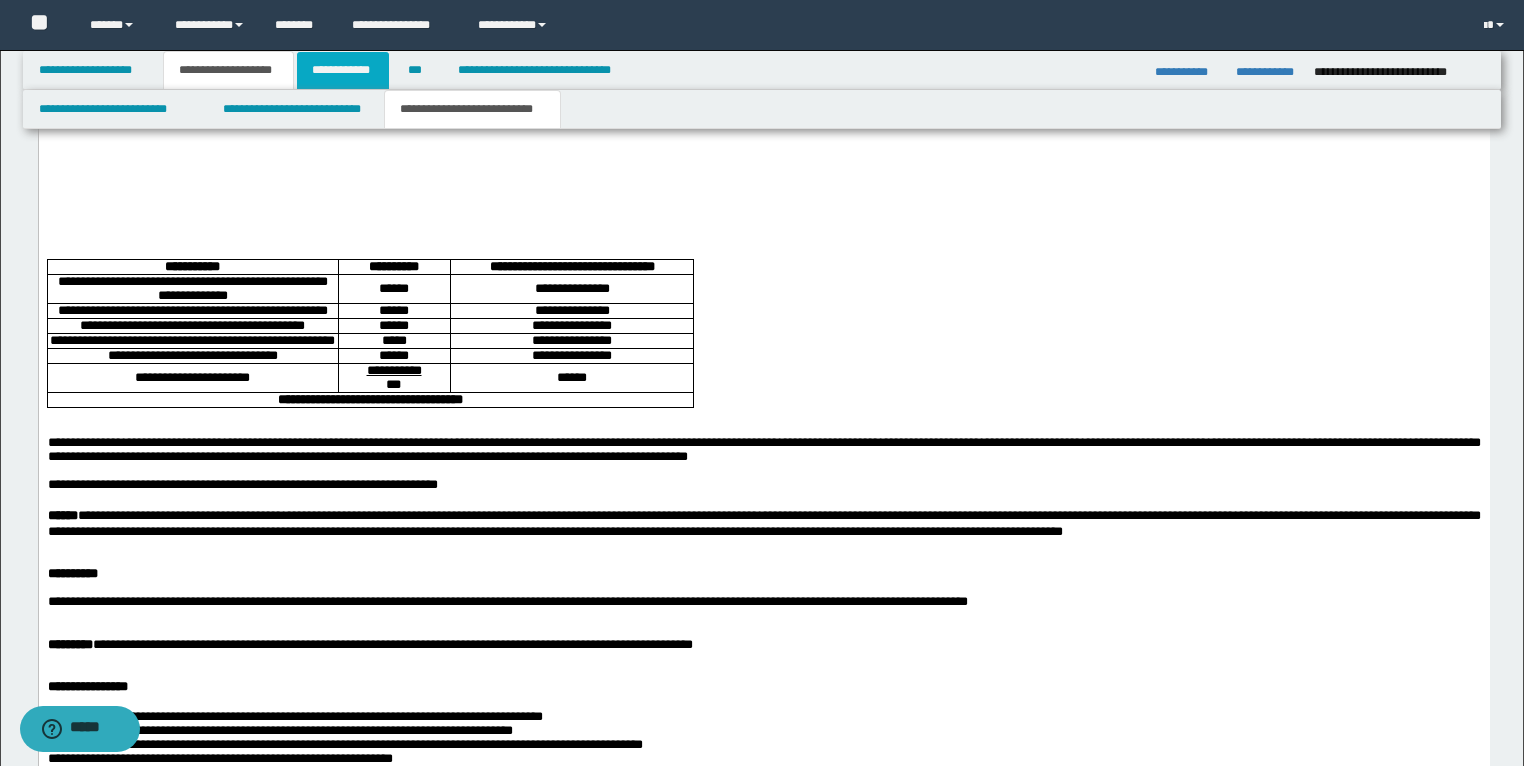 click on "**********" at bounding box center [343, 70] 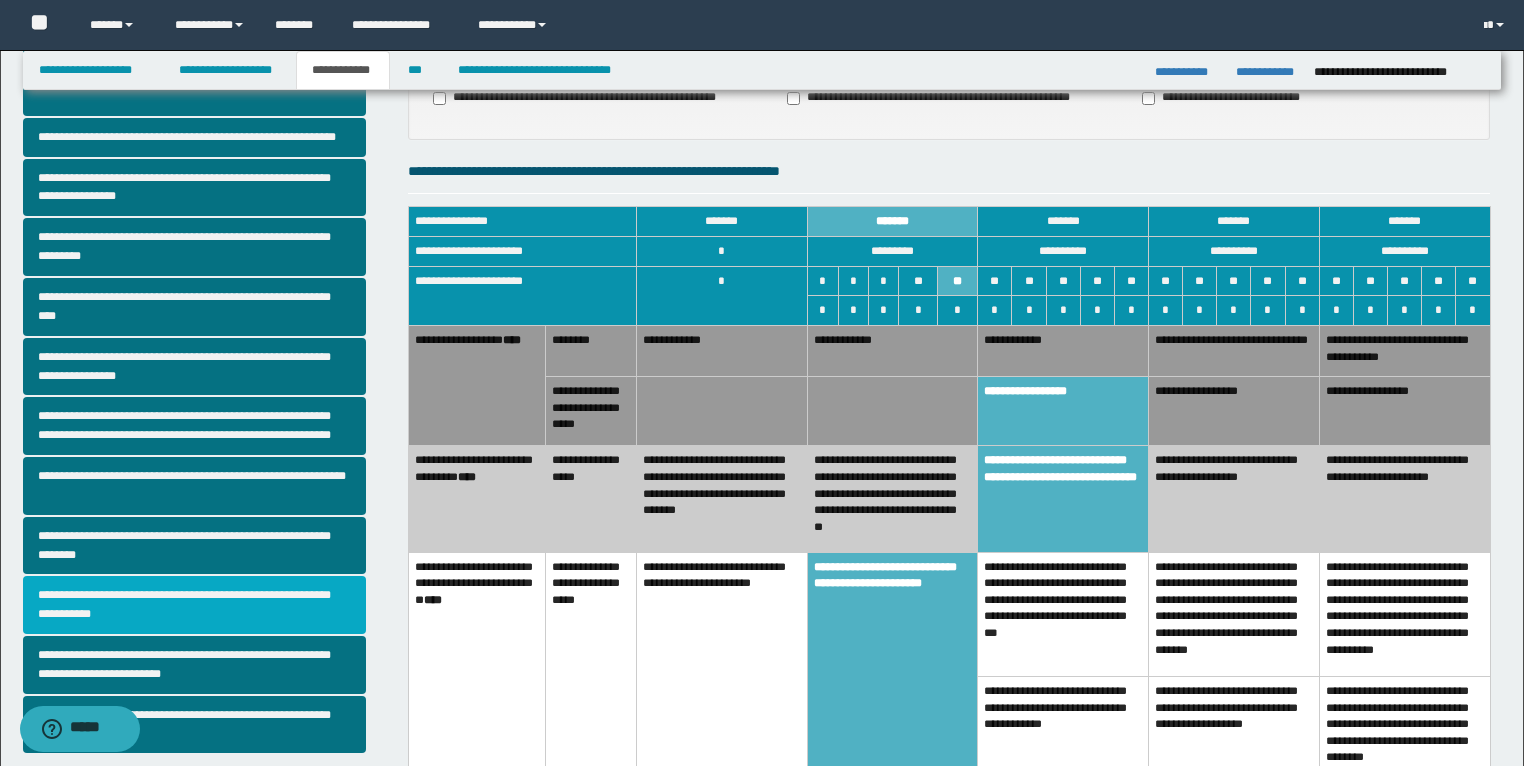 scroll, scrollTop: 200, scrollLeft: 0, axis: vertical 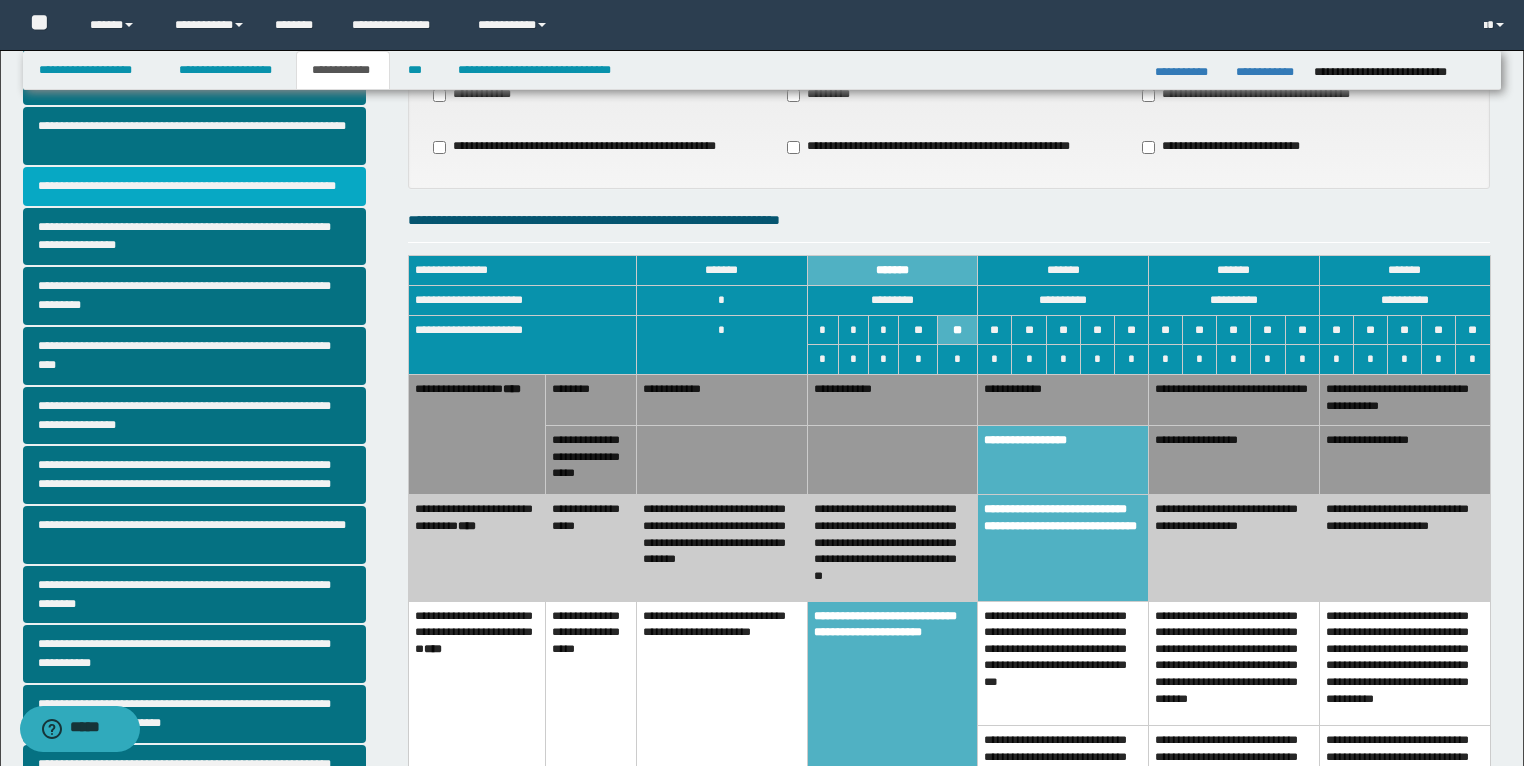 click on "**********" at bounding box center [195, 186] 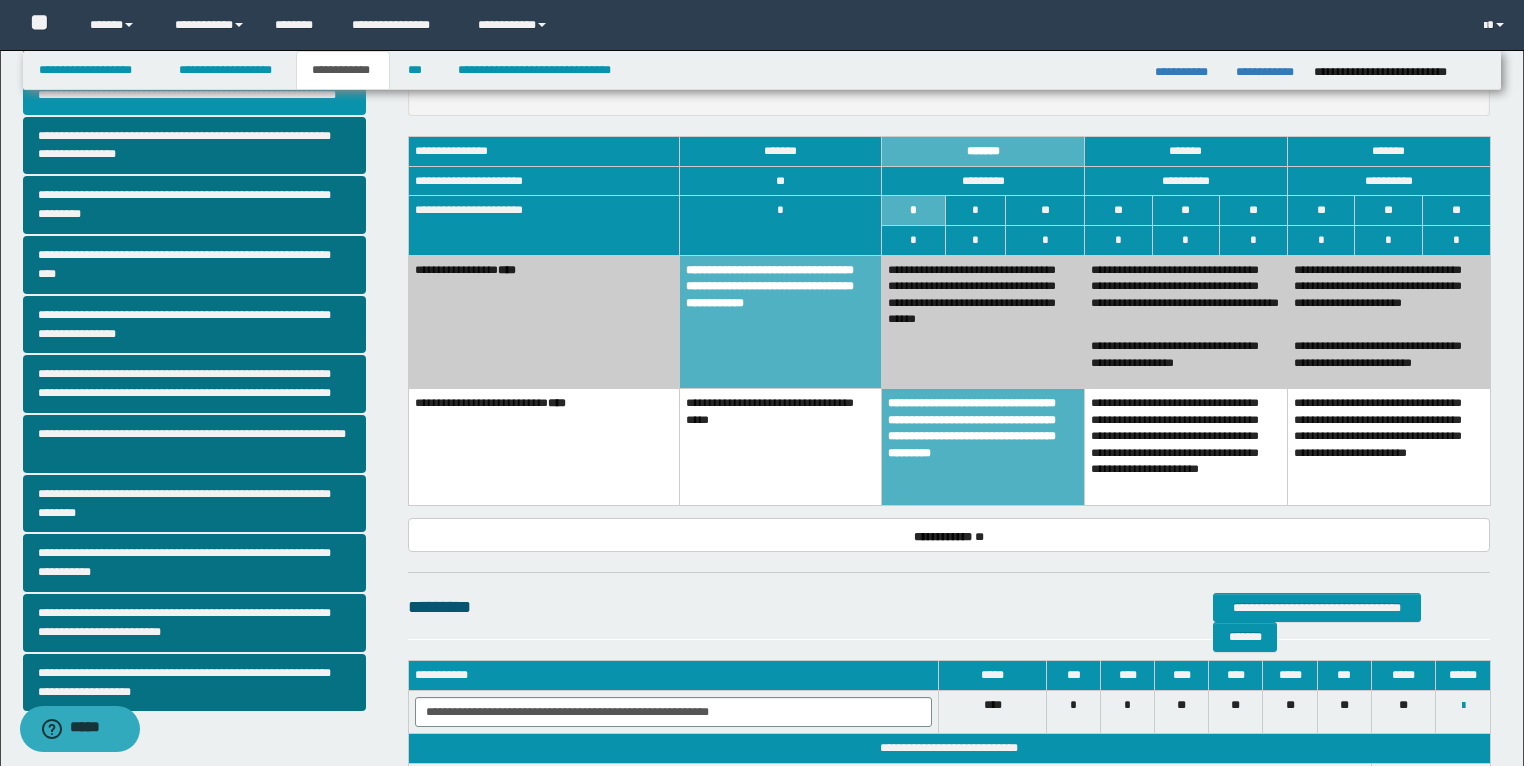 scroll, scrollTop: 320, scrollLeft: 0, axis: vertical 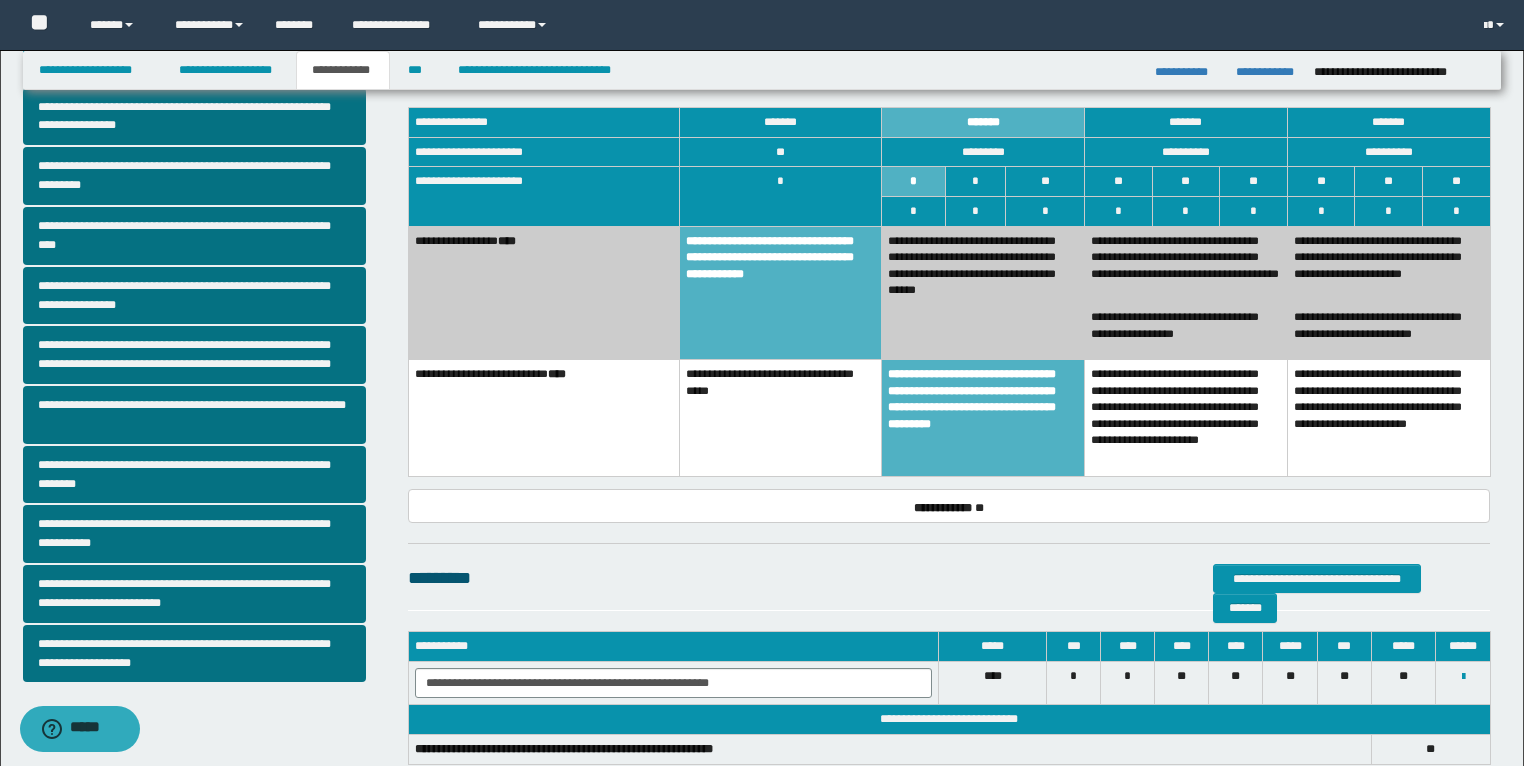 click on "**********" at bounding box center (983, 292) 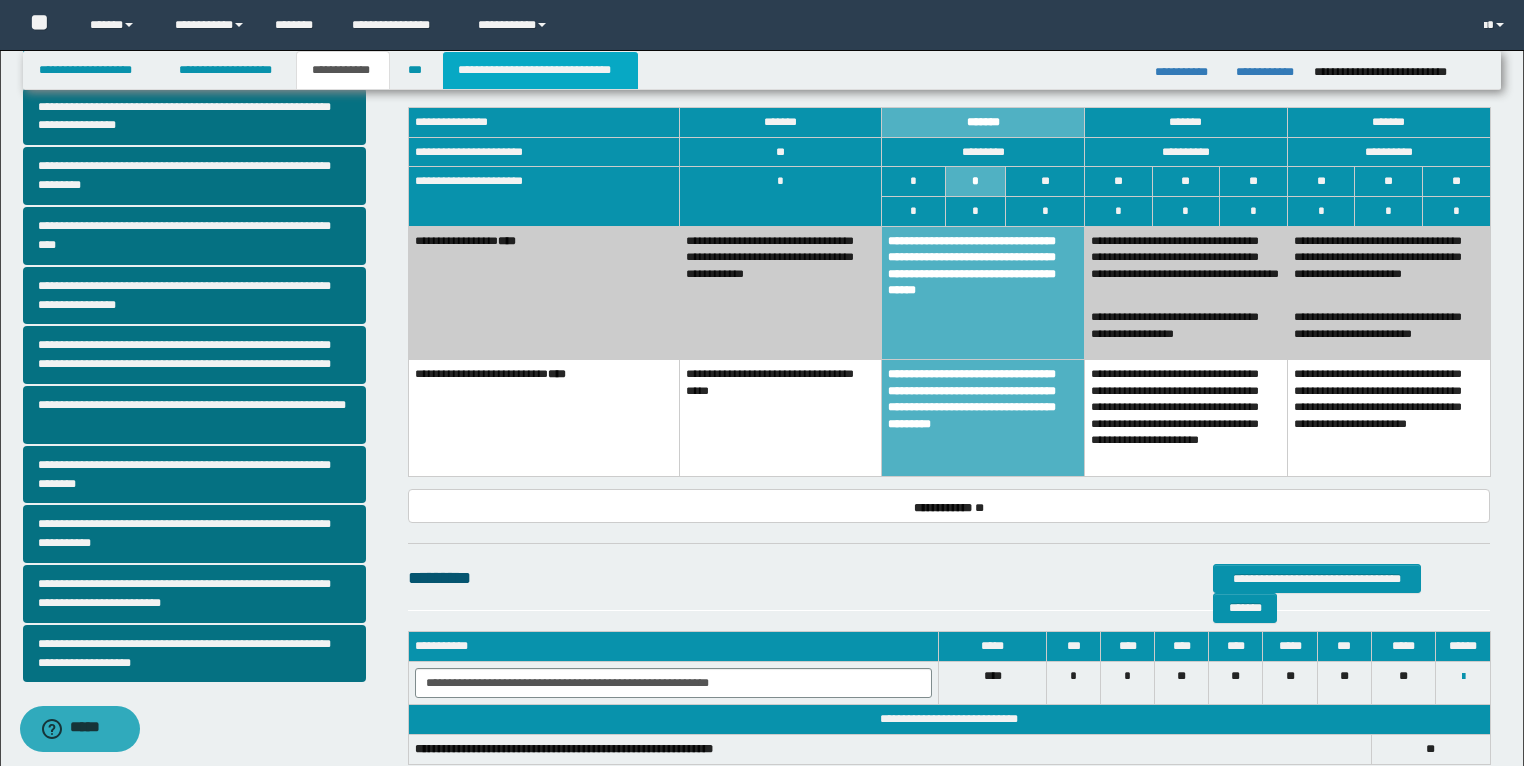 click on "**********" at bounding box center (540, 70) 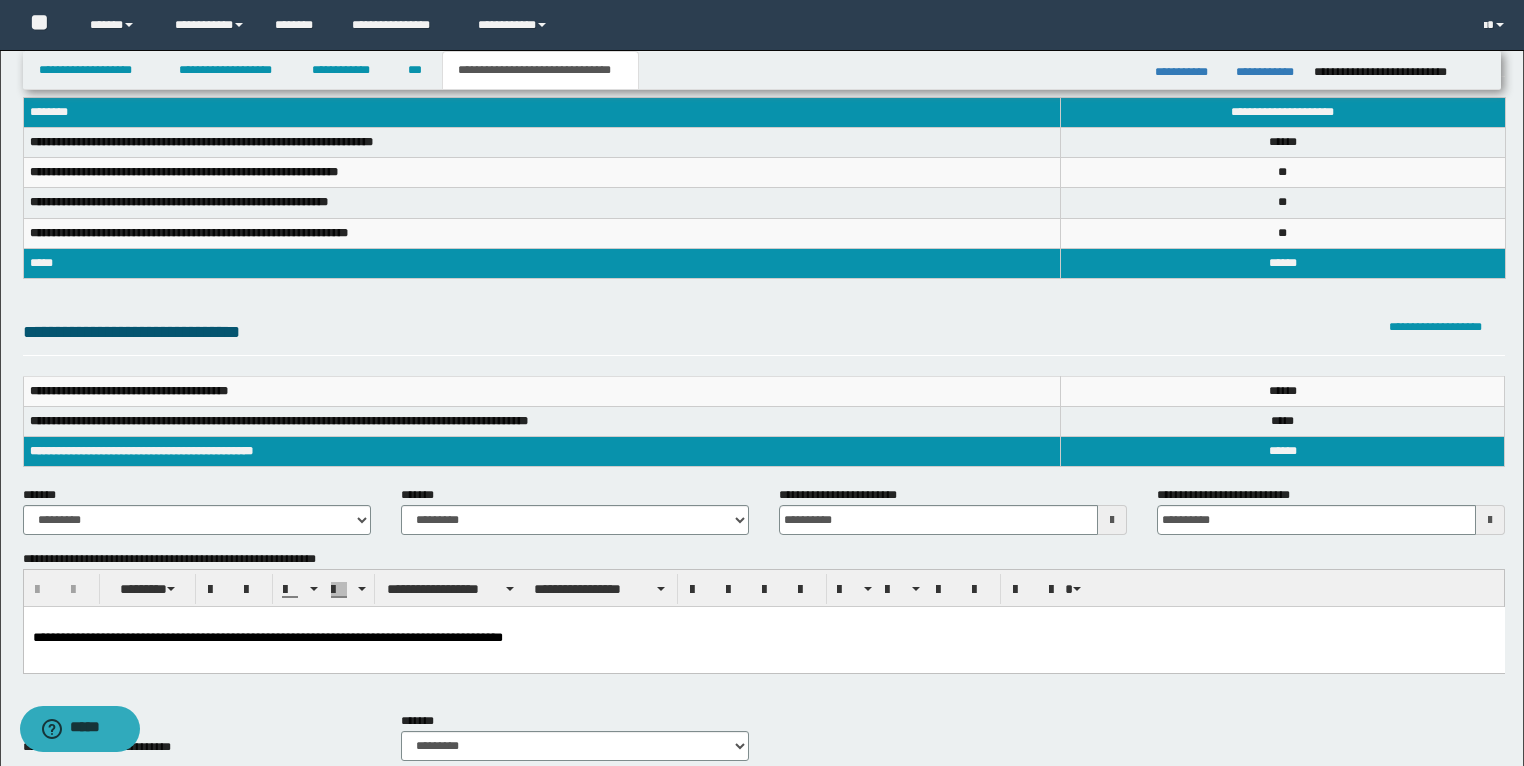 scroll, scrollTop: 0, scrollLeft: 0, axis: both 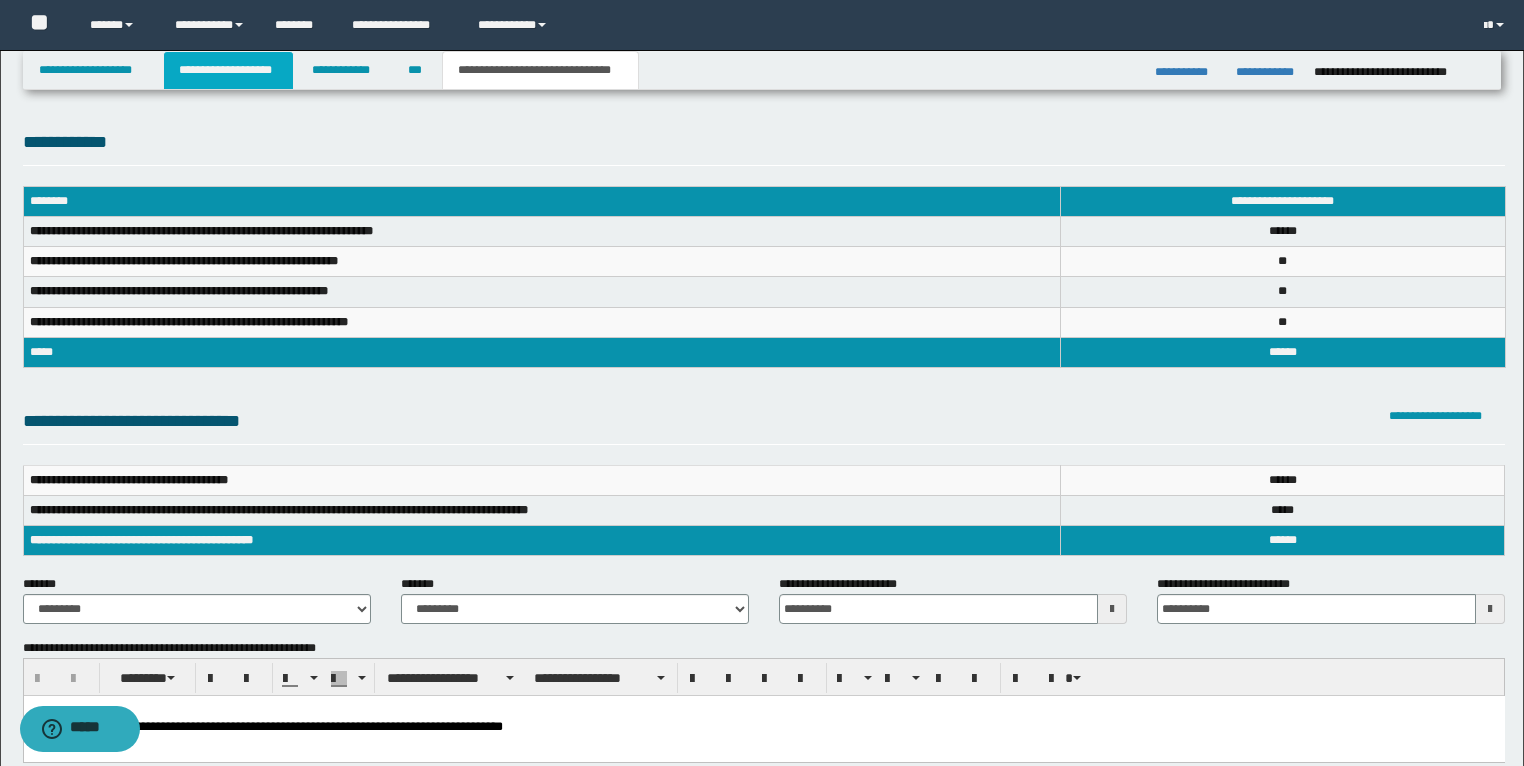 click on "**********" at bounding box center [228, 70] 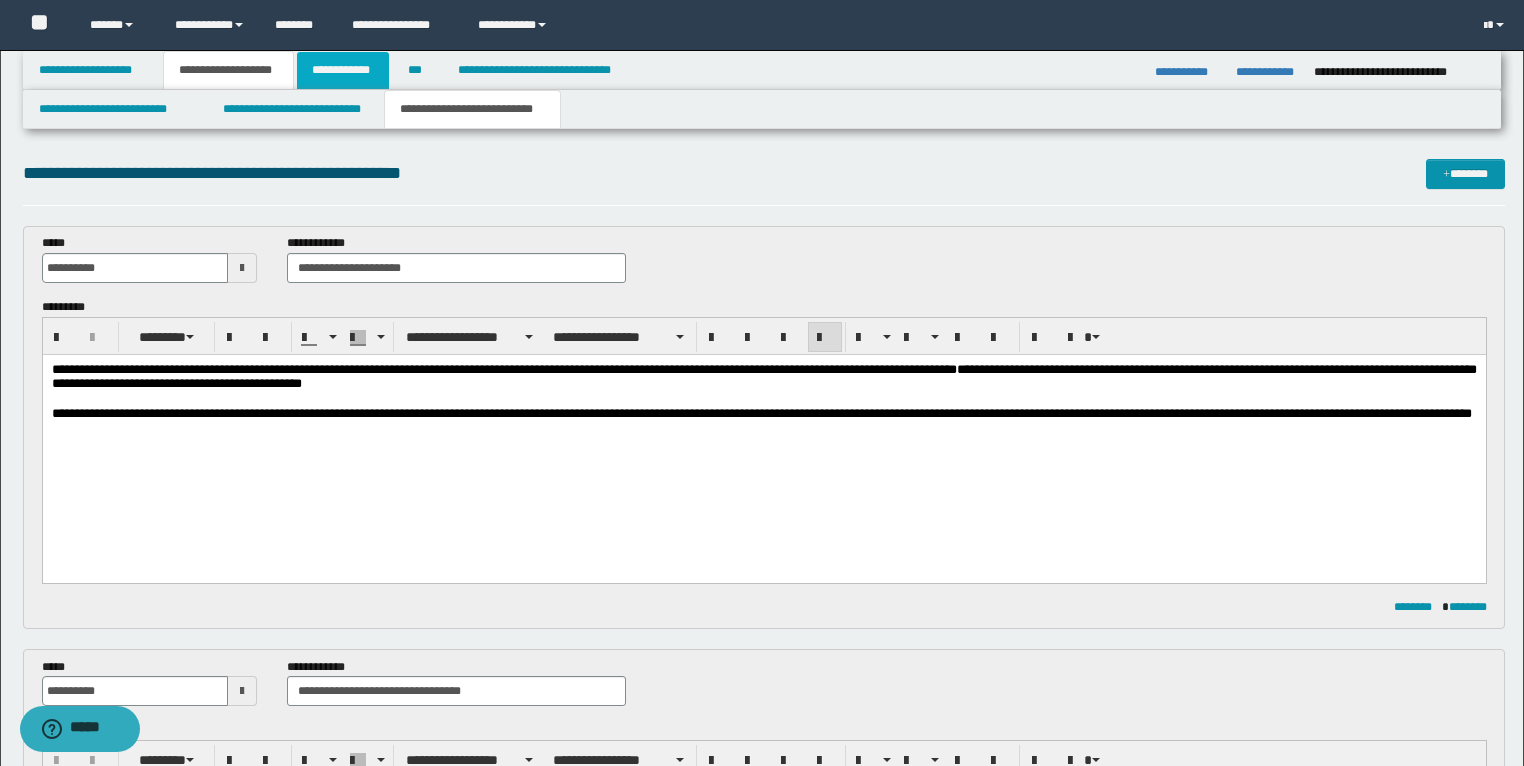 click on "**********" at bounding box center [343, 70] 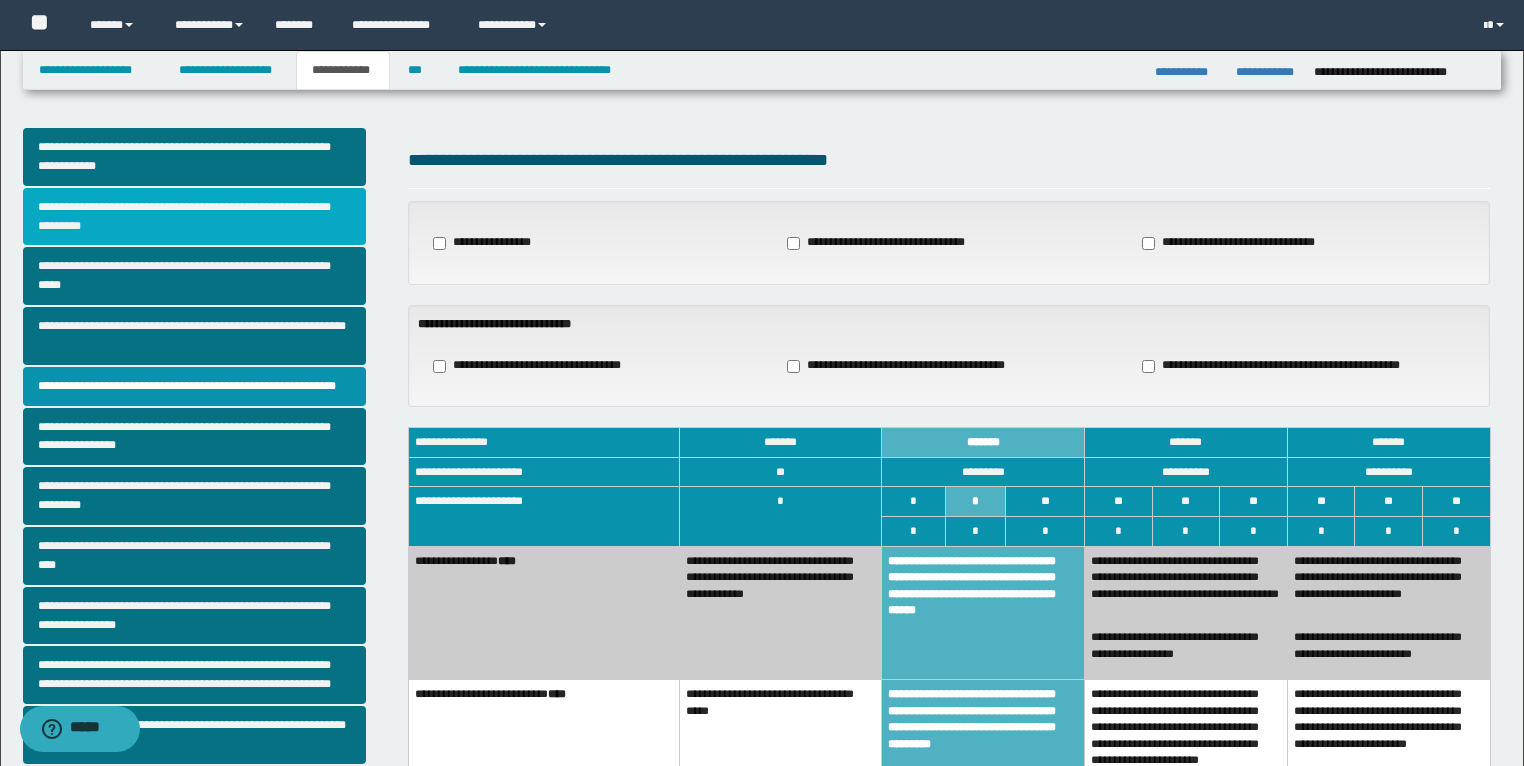 click on "**********" at bounding box center [195, 217] 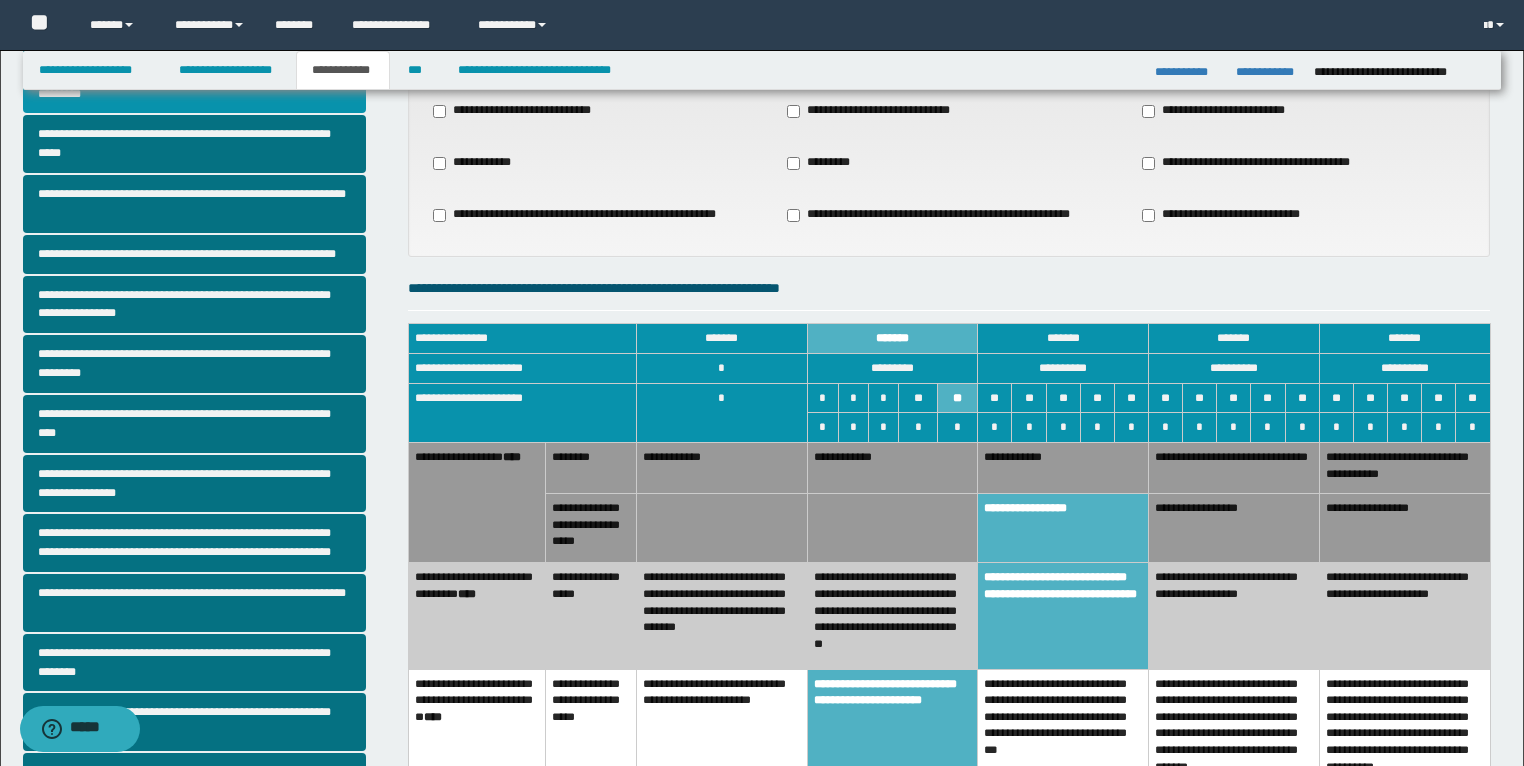 scroll, scrollTop: 160, scrollLeft: 0, axis: vertical 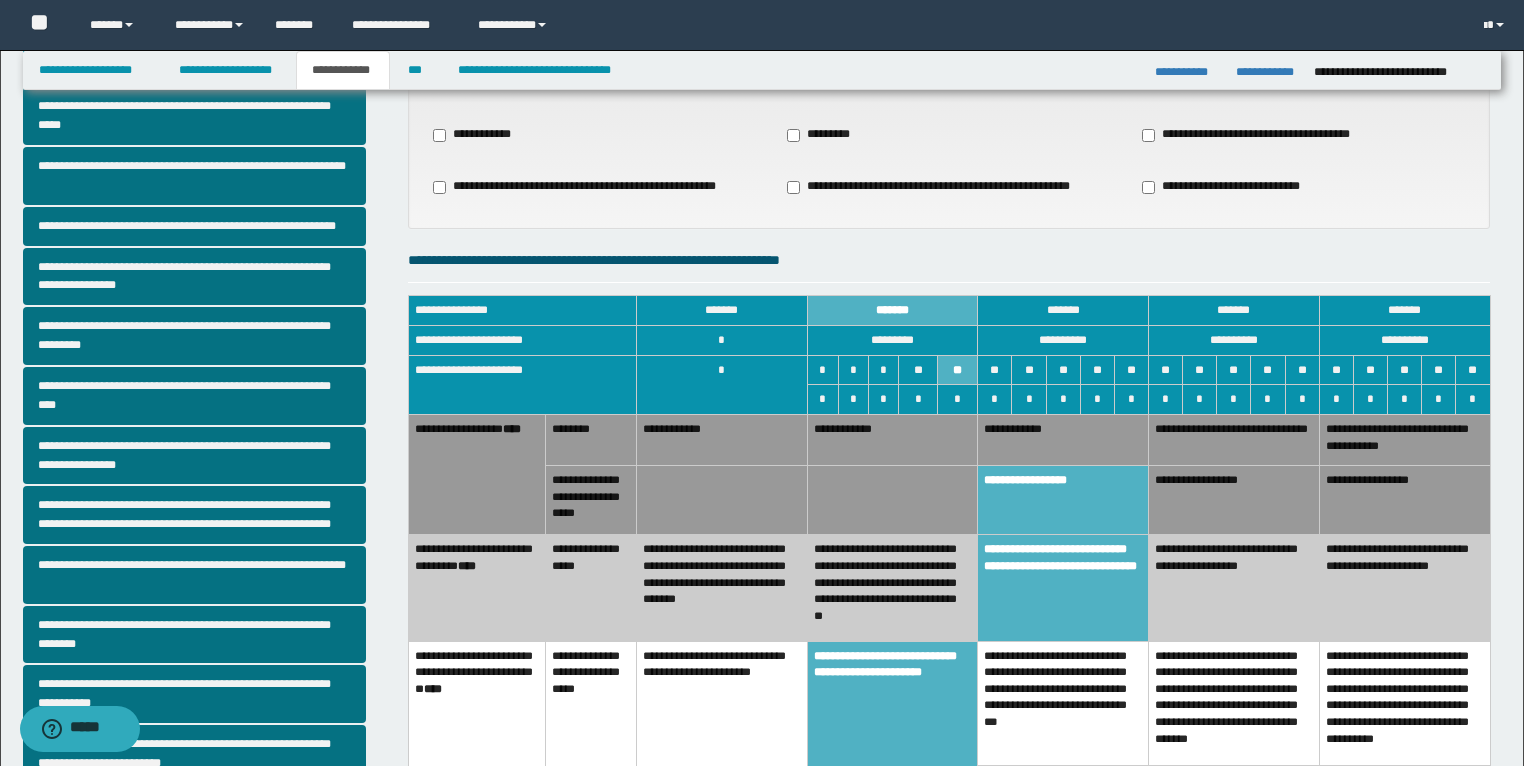 click on "**********" at bounding box center [892, 588] 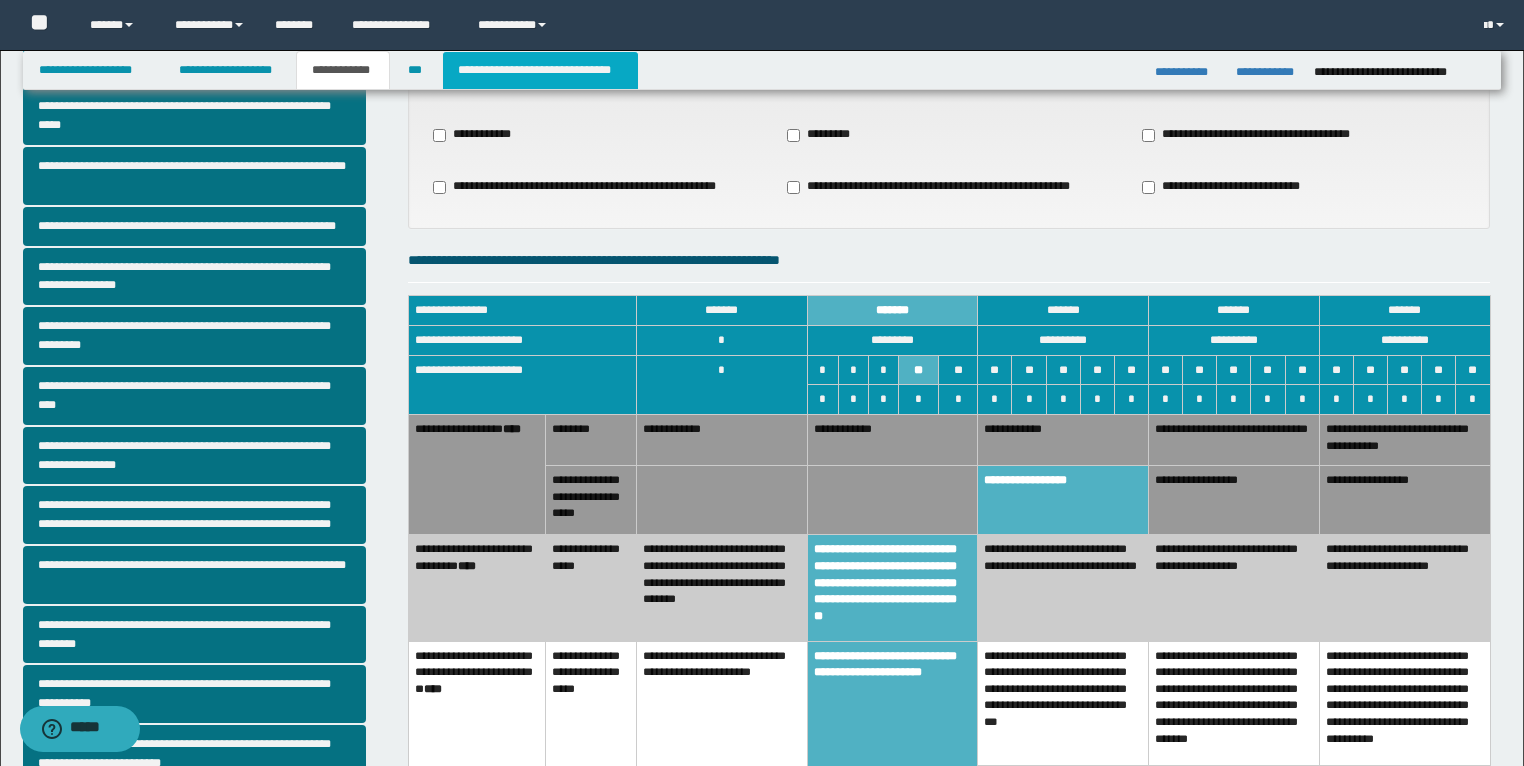 click on "**********" at bounding box center [540, 70] 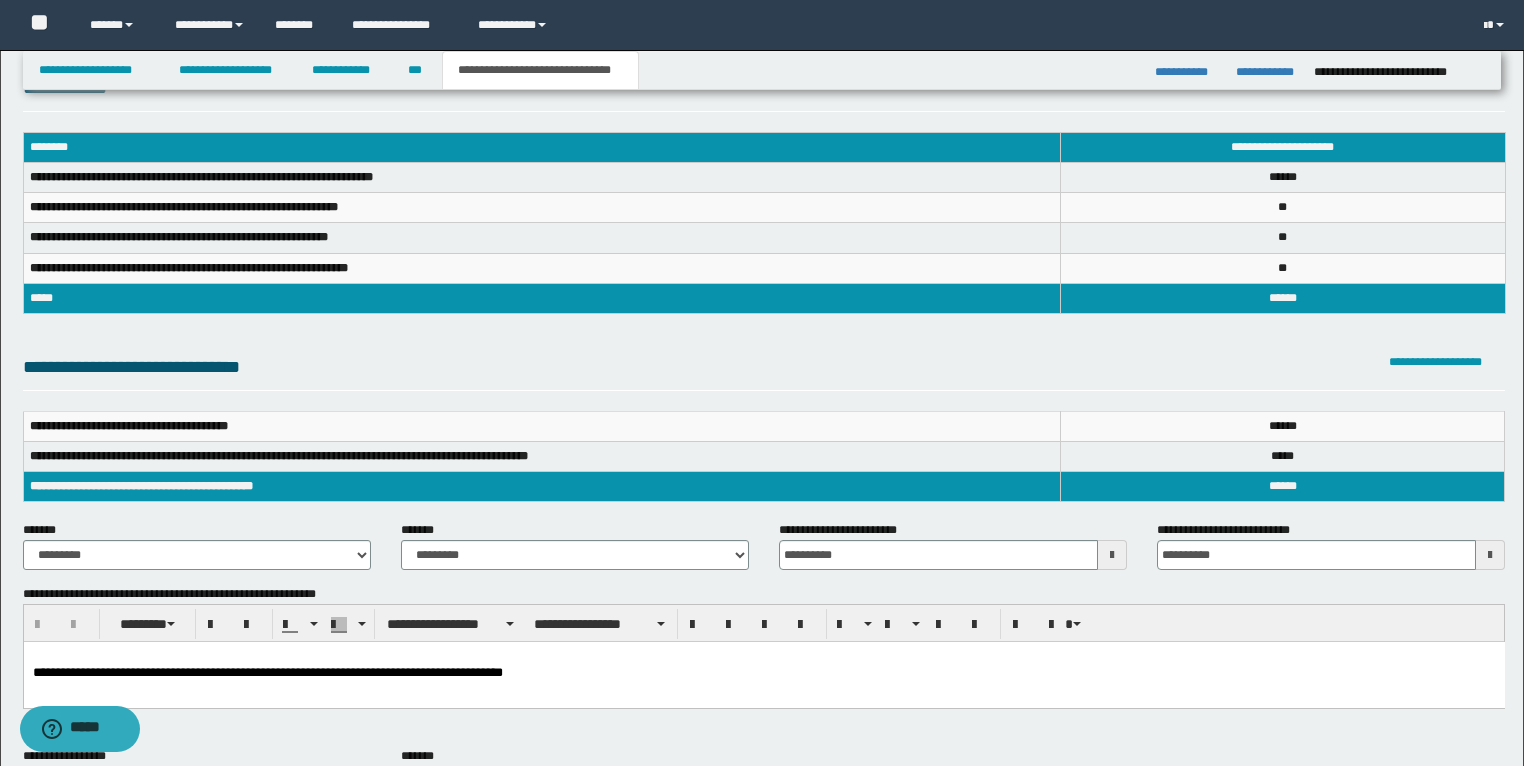 scroll, scrollTop: 0, scrollLeft: 0, axis: both 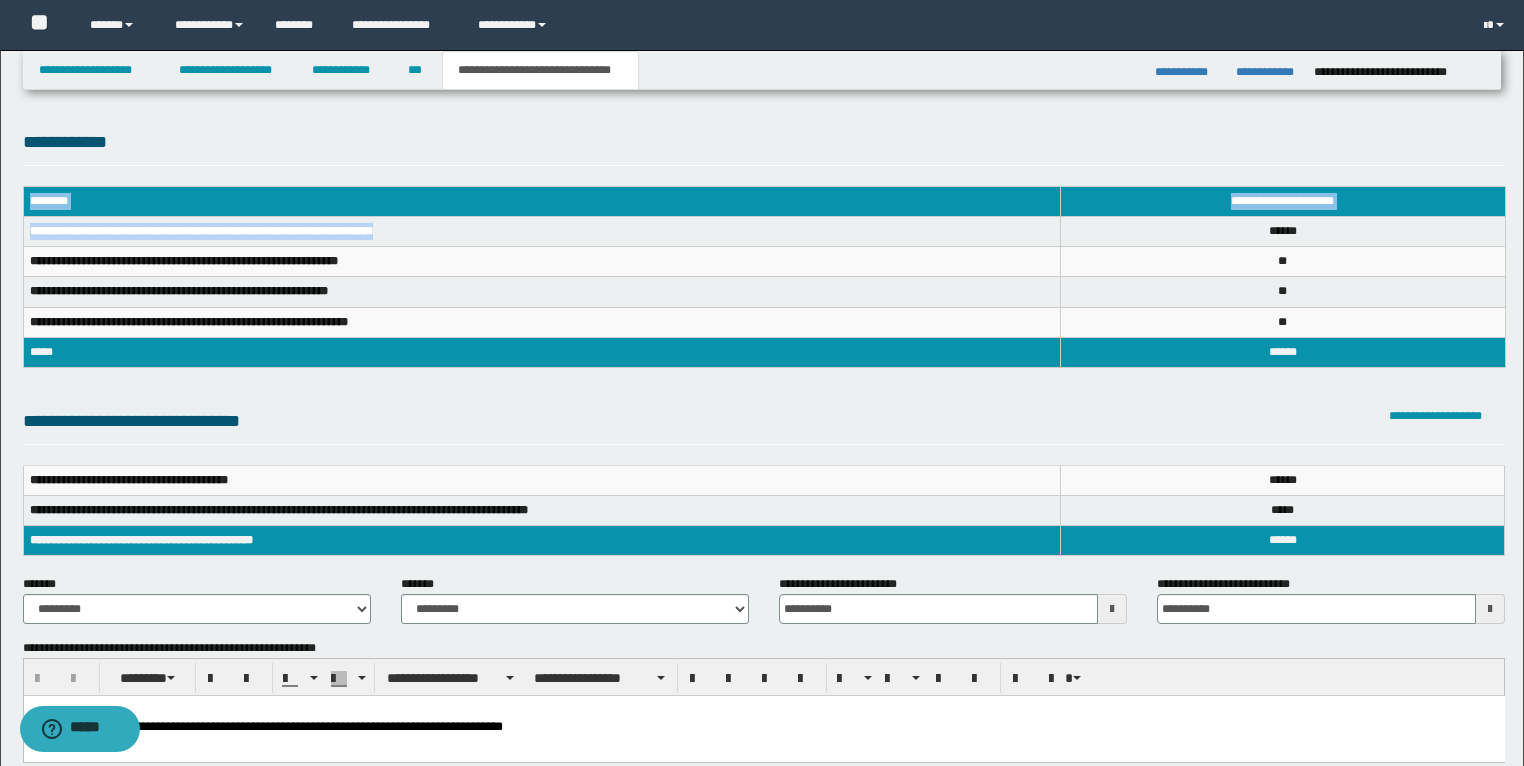 drag, startPoint x: 475, startPoint y: 230, endPoint x: 52, endPoint y: 233, distance: 423.01065 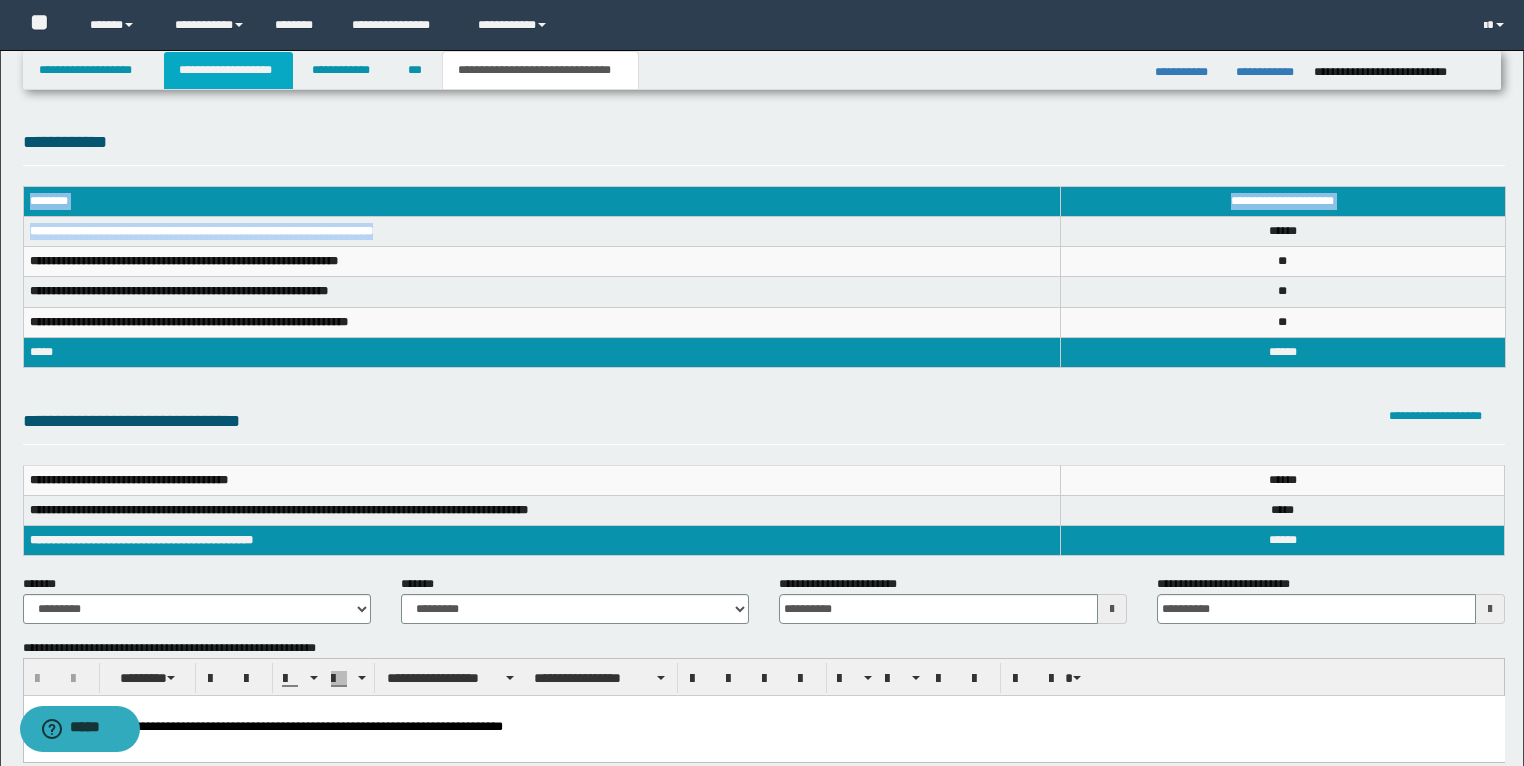 click on "**********" at bounding box center [228, 70] 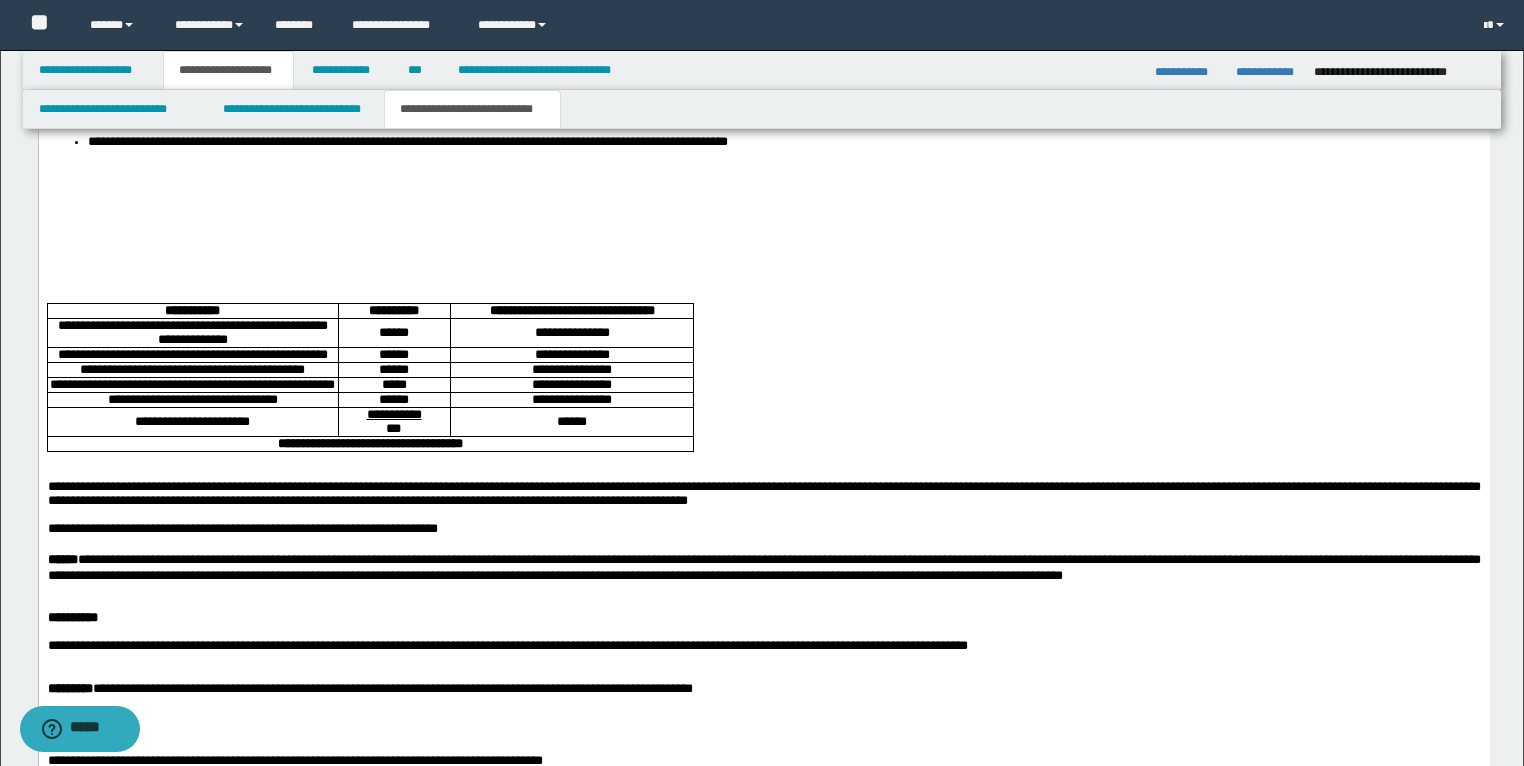 scroll, scrollTop: 3120, scrollLeft: 0, axis: vertical 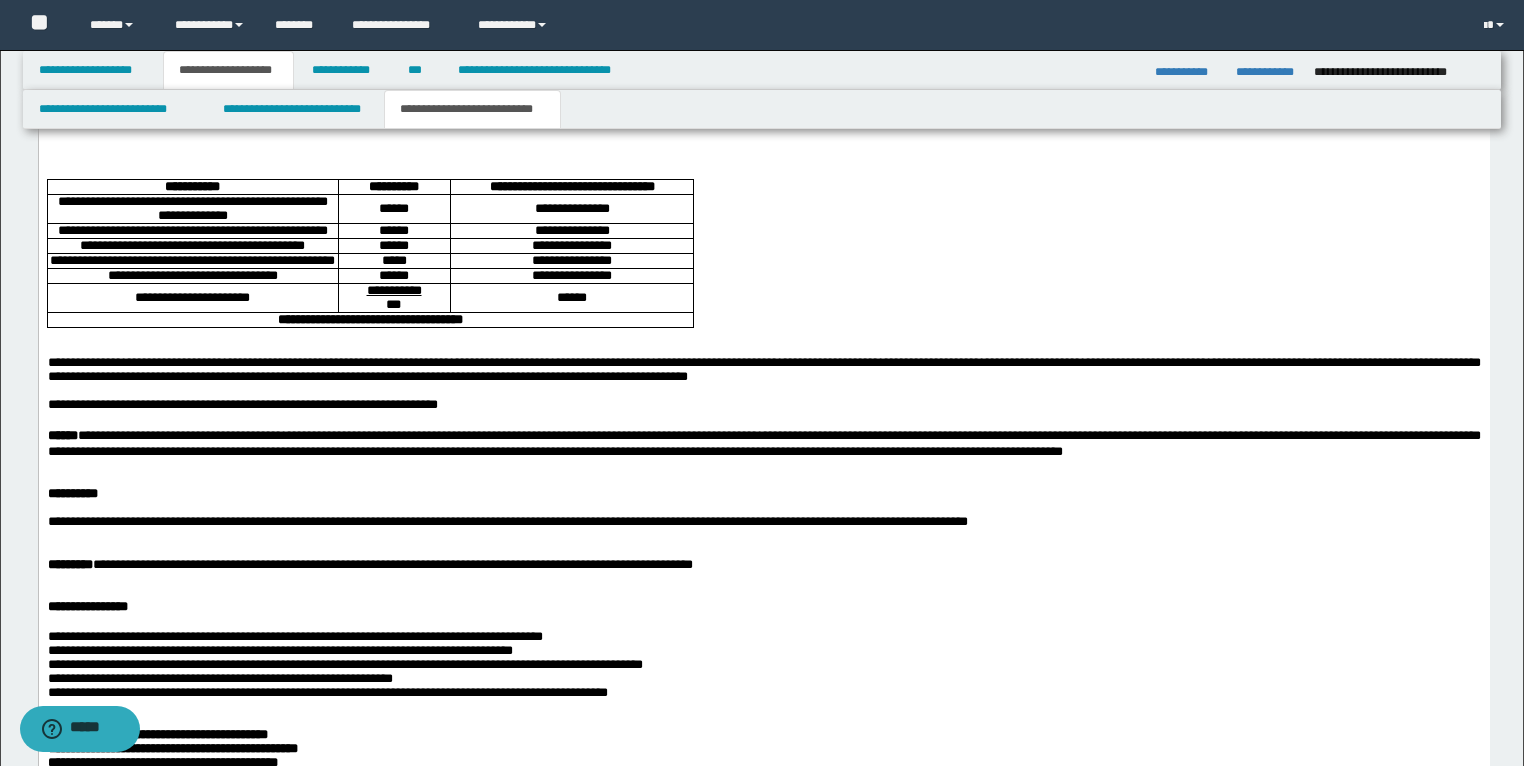 click on "**********" at bounding box center (191, 209) 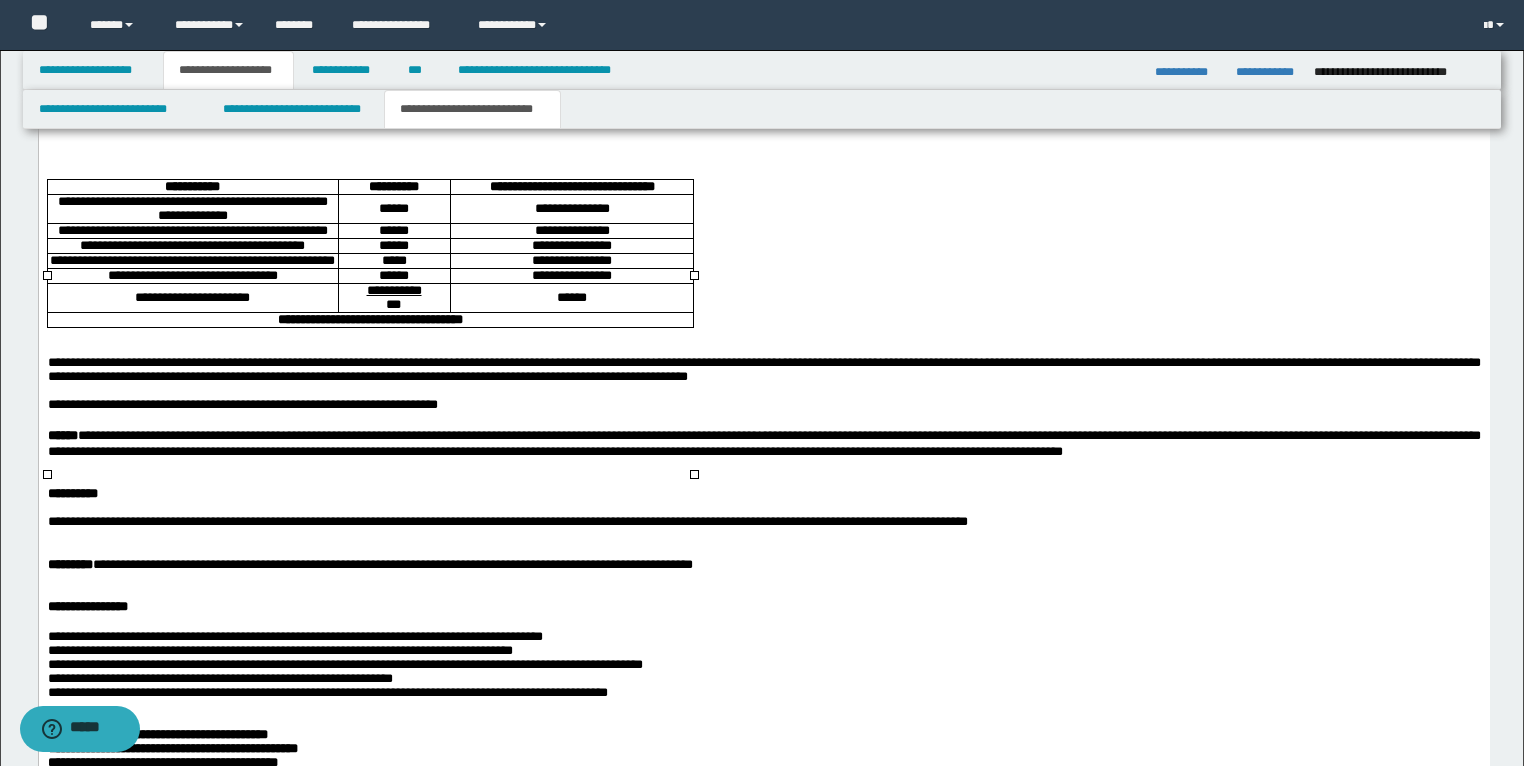 click on "**********" at bounding box center (192, 208) 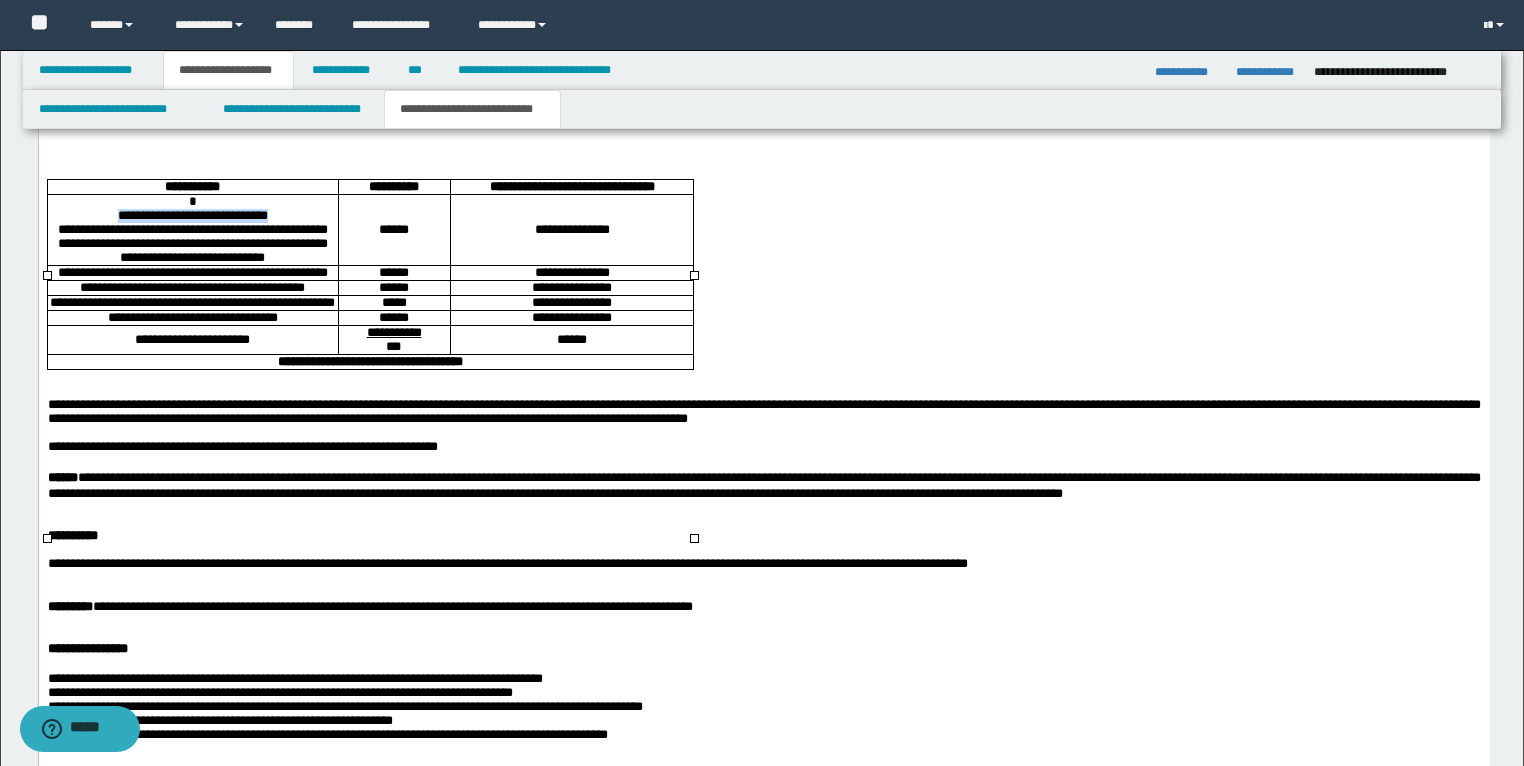 drag, startPoint x: 151, startPoint y: 315, endPoint x: 86, endPoint y: 323, distance: 65.490456 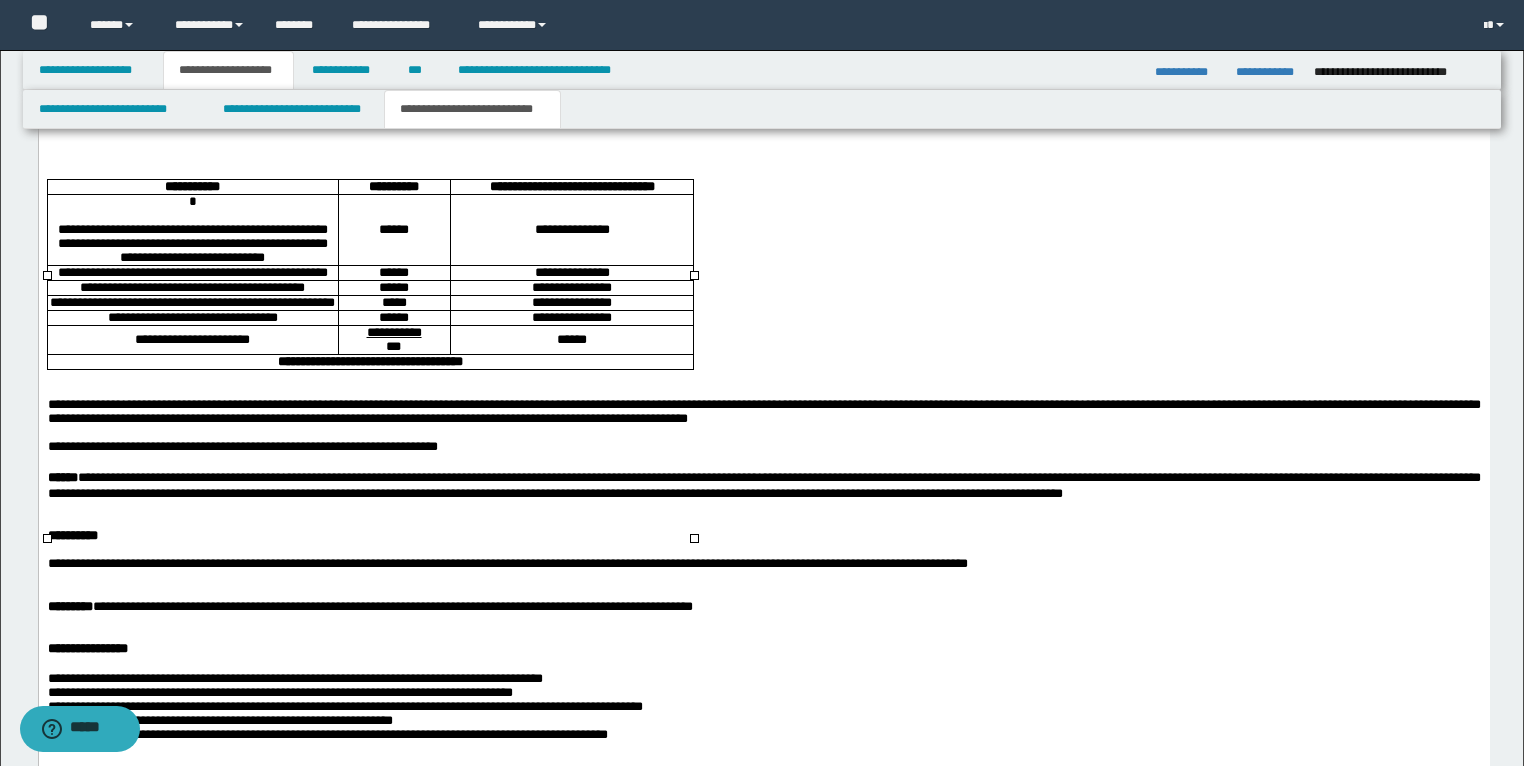 click on "**********" at bounding box center (191, 230) 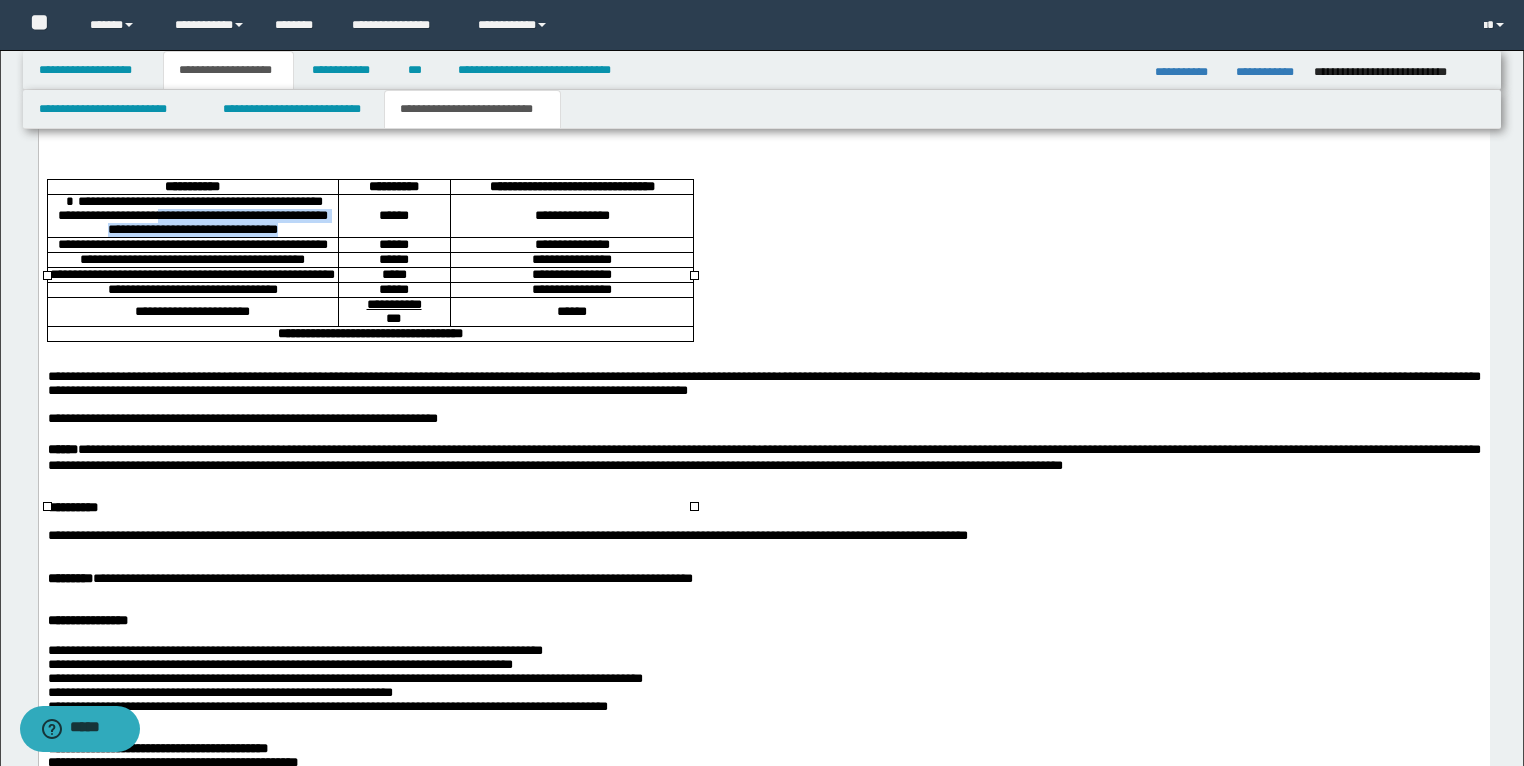 drag, startPoint x: 231, startPoint y: 344, endPoint x: 219, endPoint y: 317, distance: 29.546574 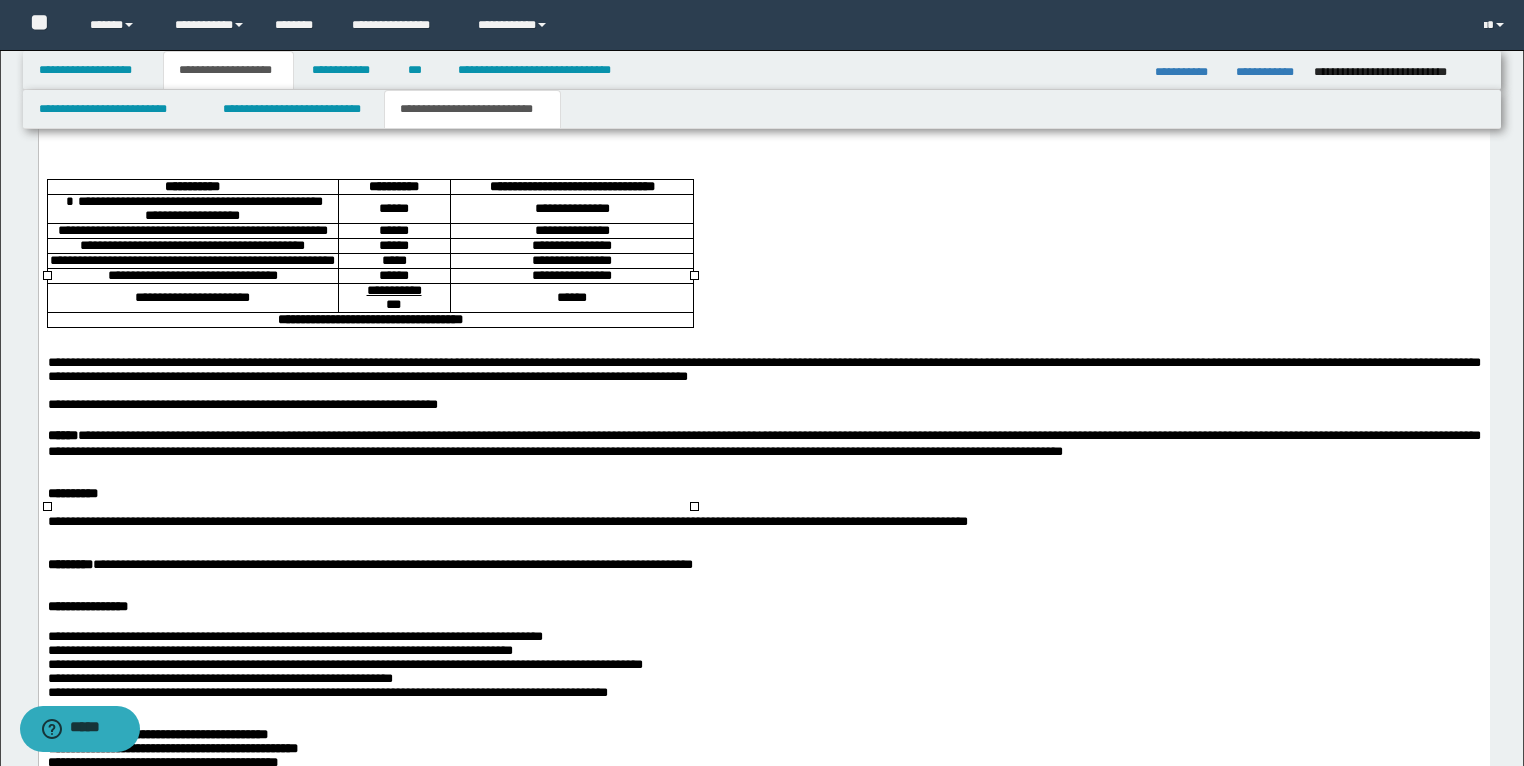 click on "**********" at bounding box center [571, 209] 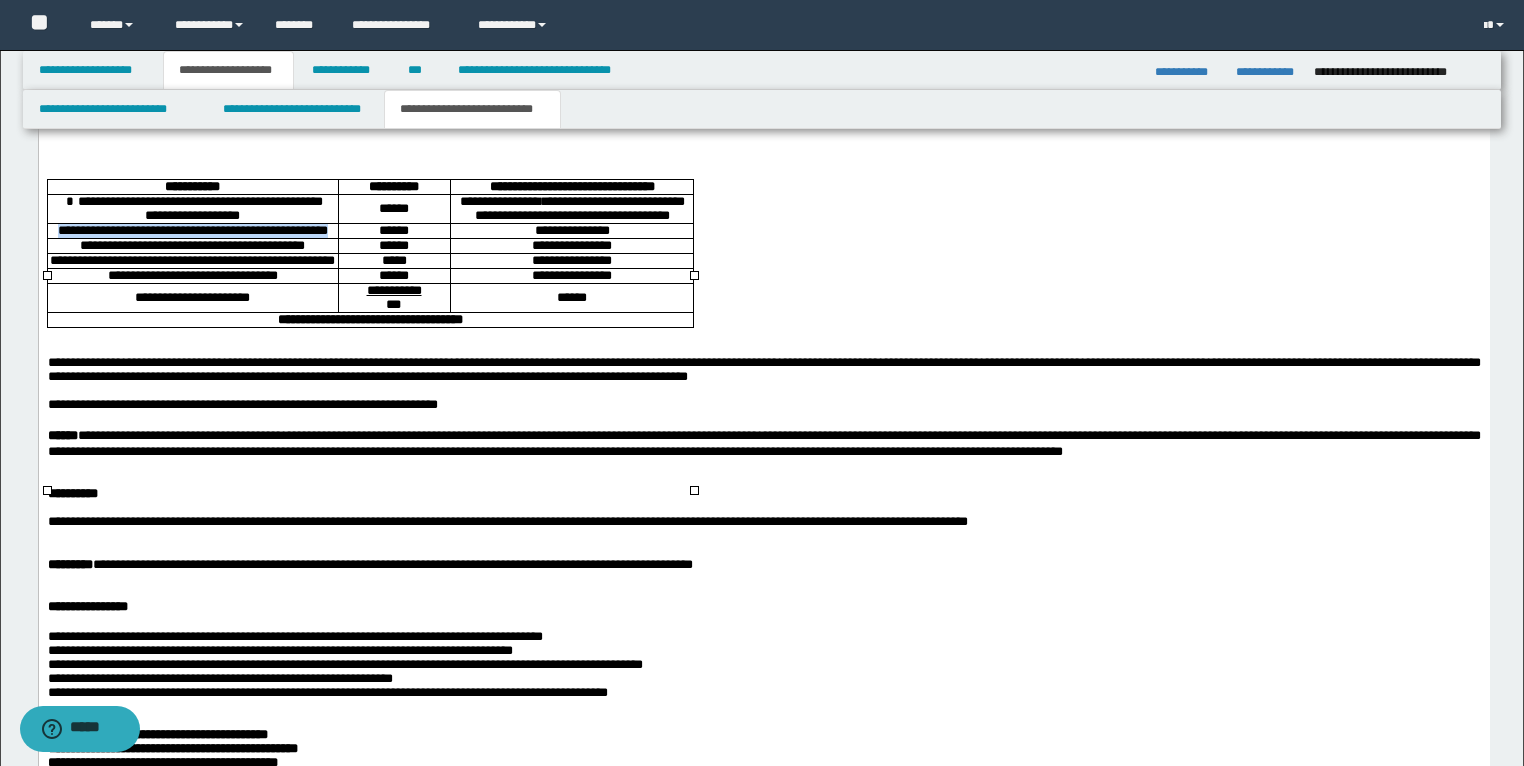 drag, startPoint x: 240, startPoint y: 362, endPoint x: 65, endPoint y: 352, distance: 175.28548 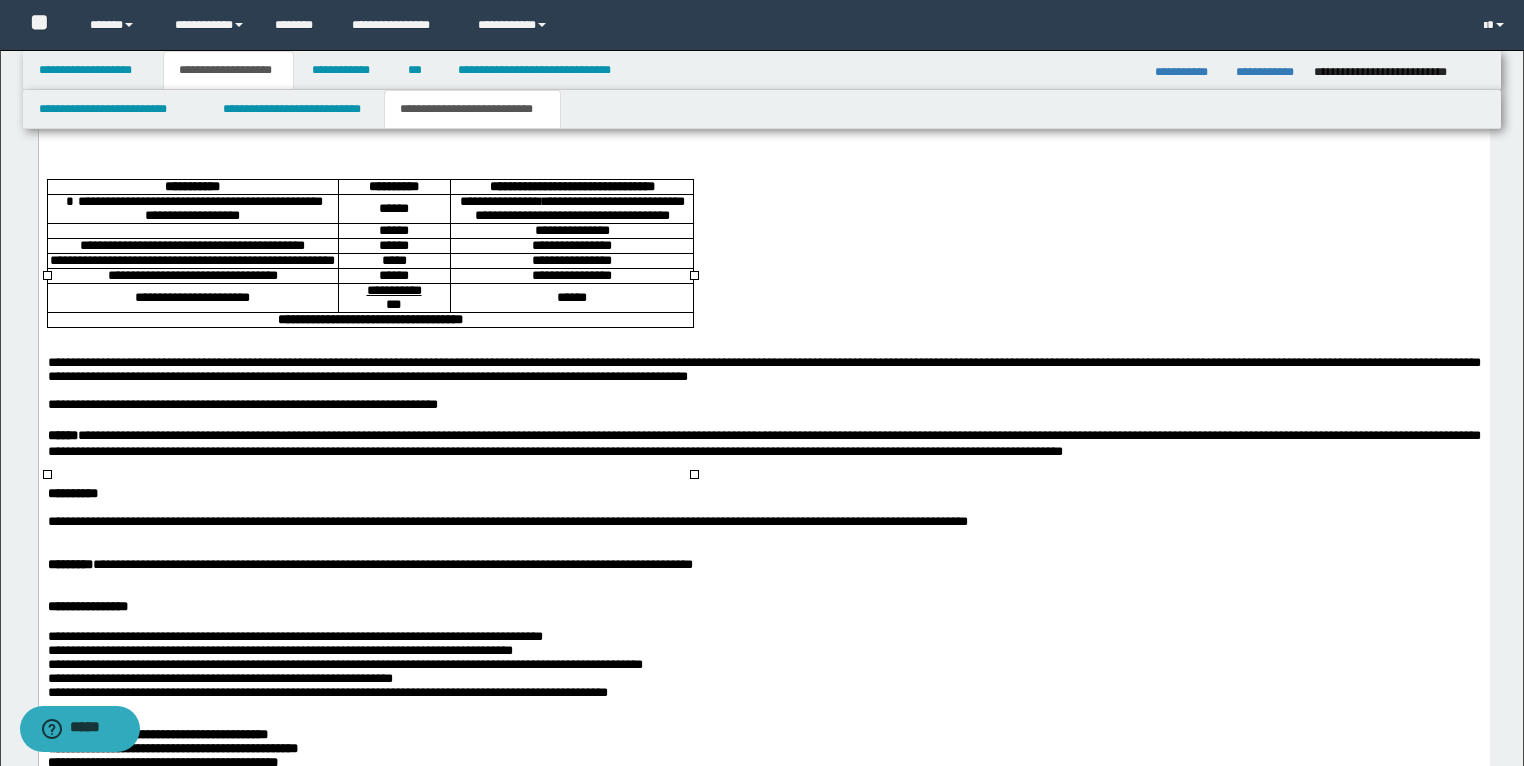 click on "**********" at bounding box center (571, 231) 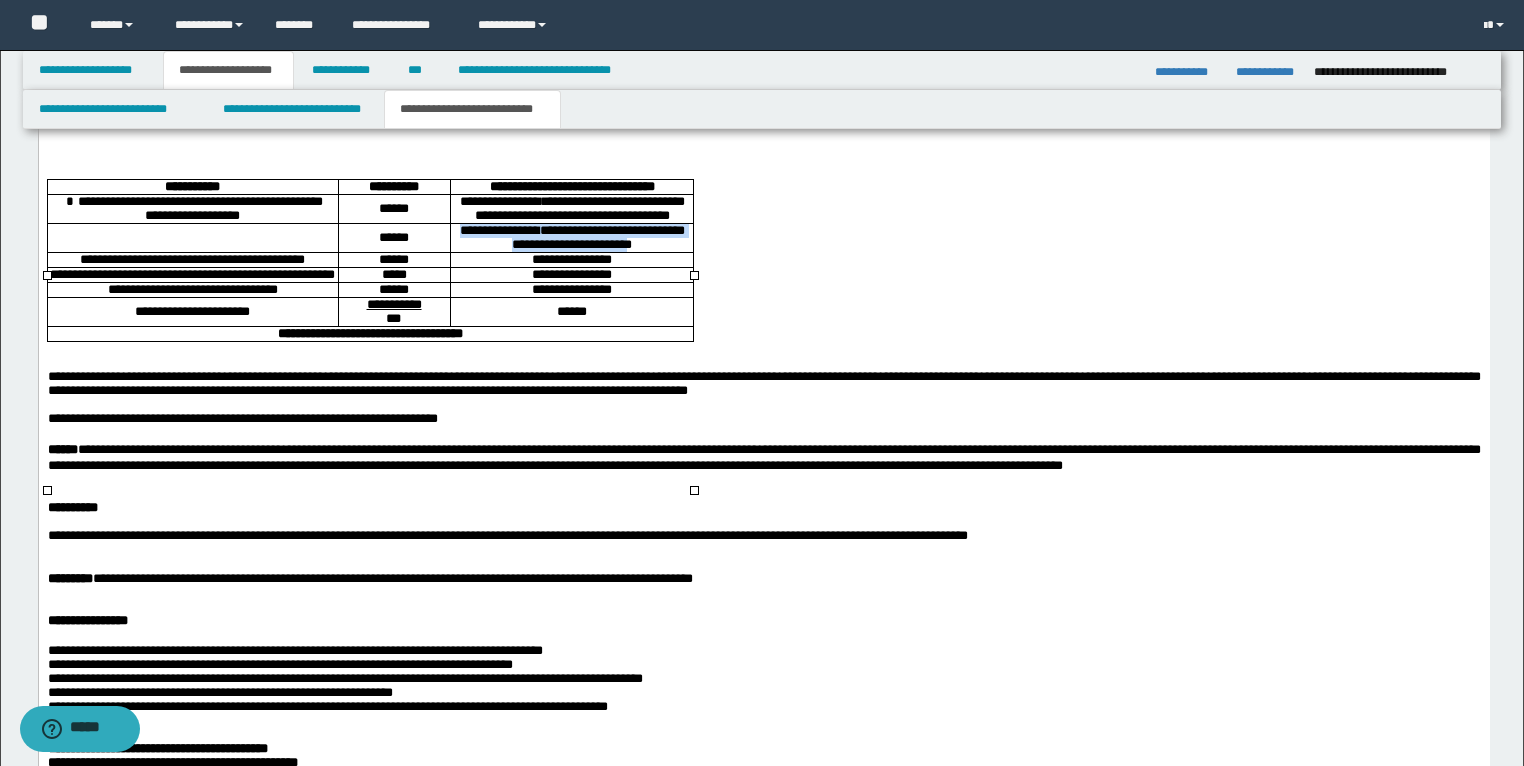 drag, startPoint x: 684, startPoint y: 368, endPoint x: 470, endPoint y: 355, distance: 214.3945 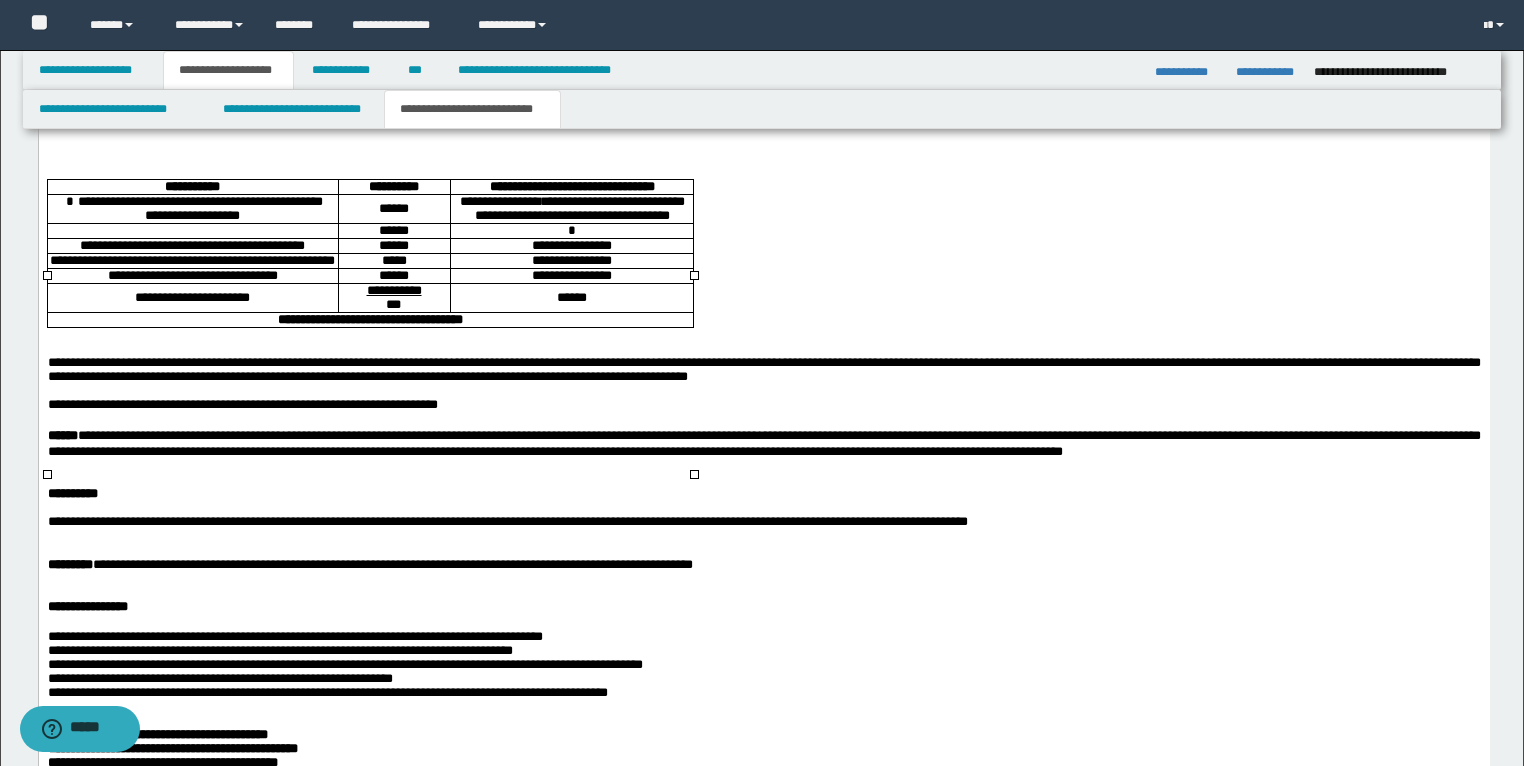 click on "**********" at bounding box center (571, 208) 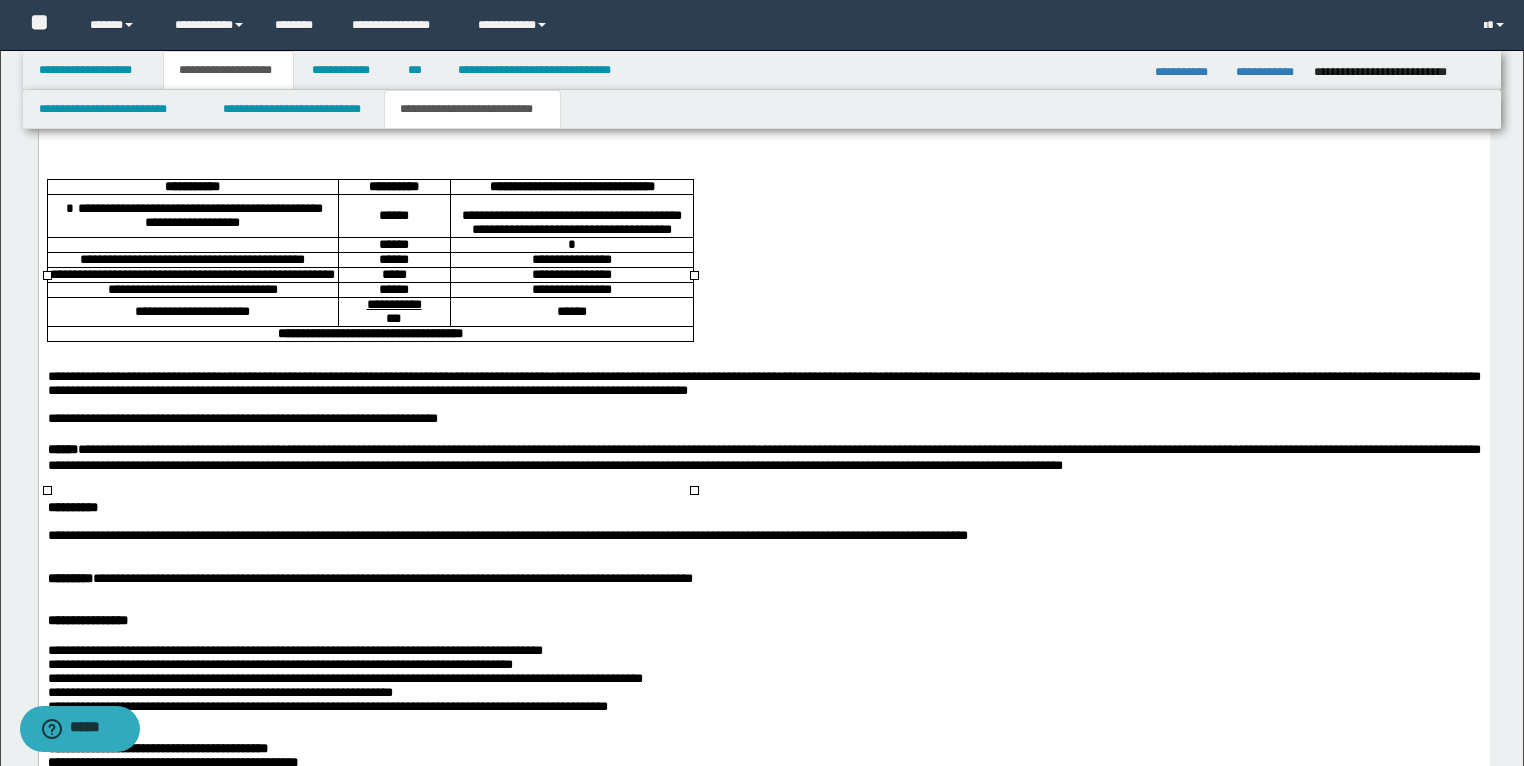 click at bounding box center (571, 202) 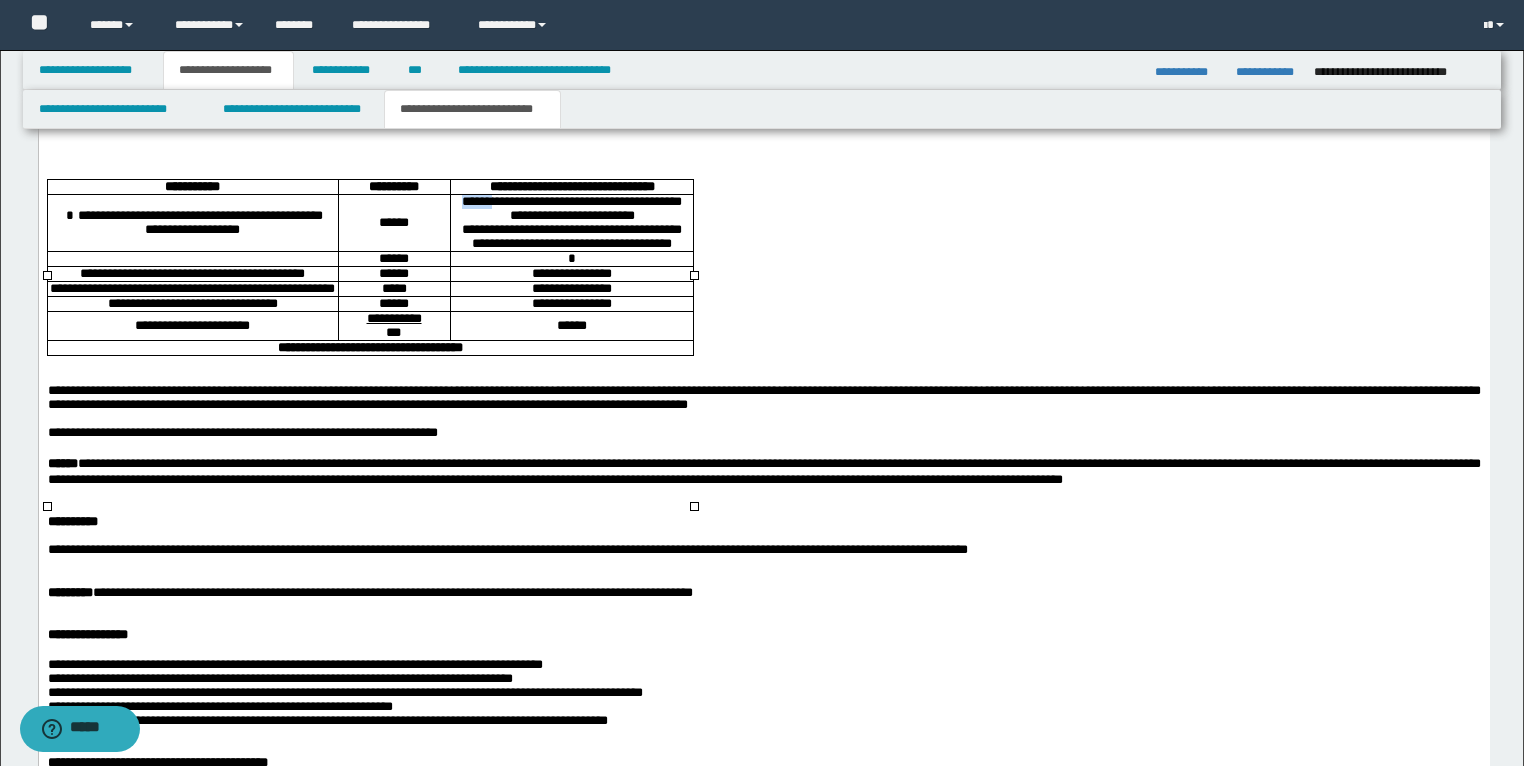 drag, startPoint x: 518, startPoint y: 302, endPoint x: 476, endPoint y: 303, distance: 42.0119 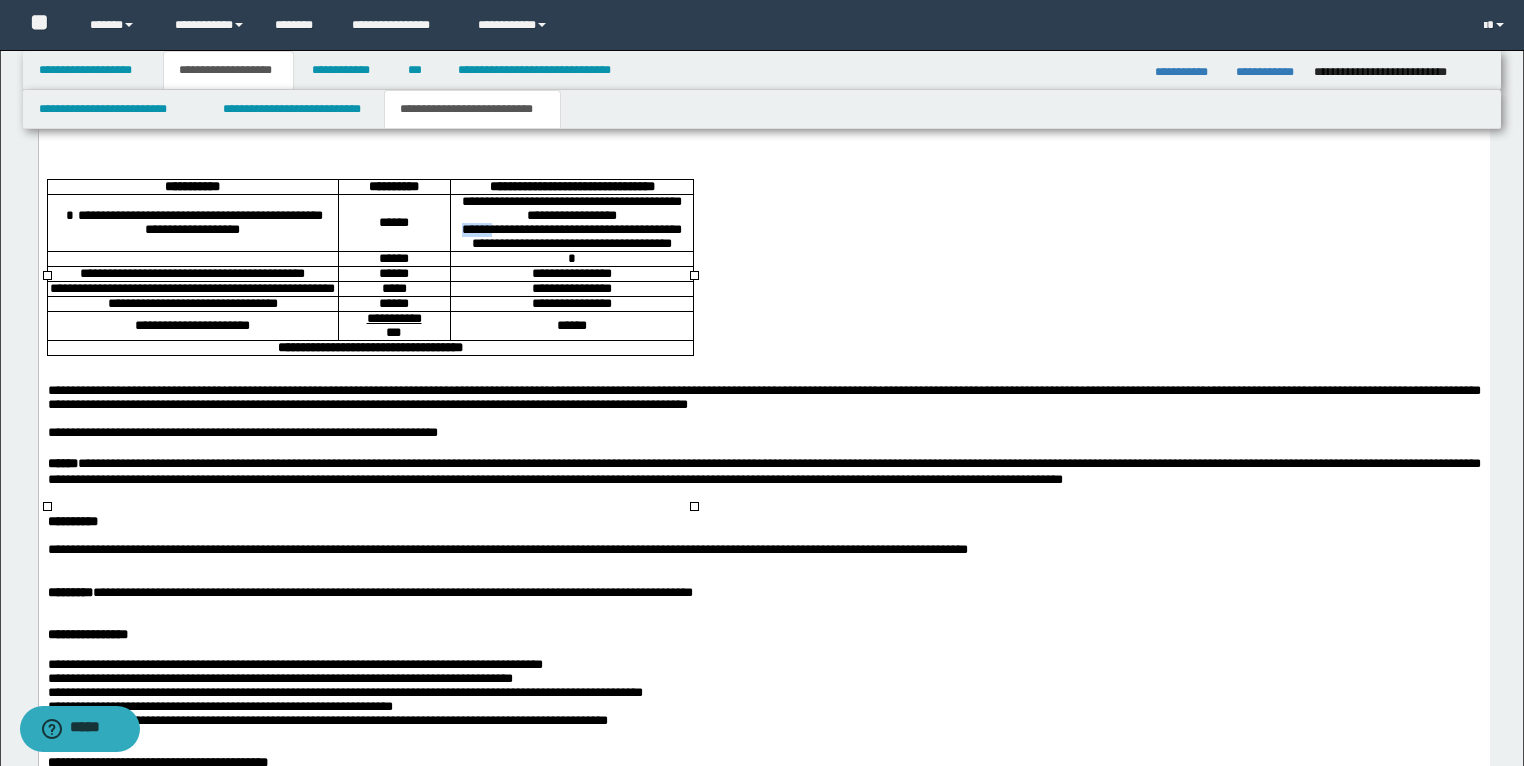 drag, startPoint x: 518, startPoint y: 329, endPoint x: 467, endPoint y: 332, distance: 51.088158 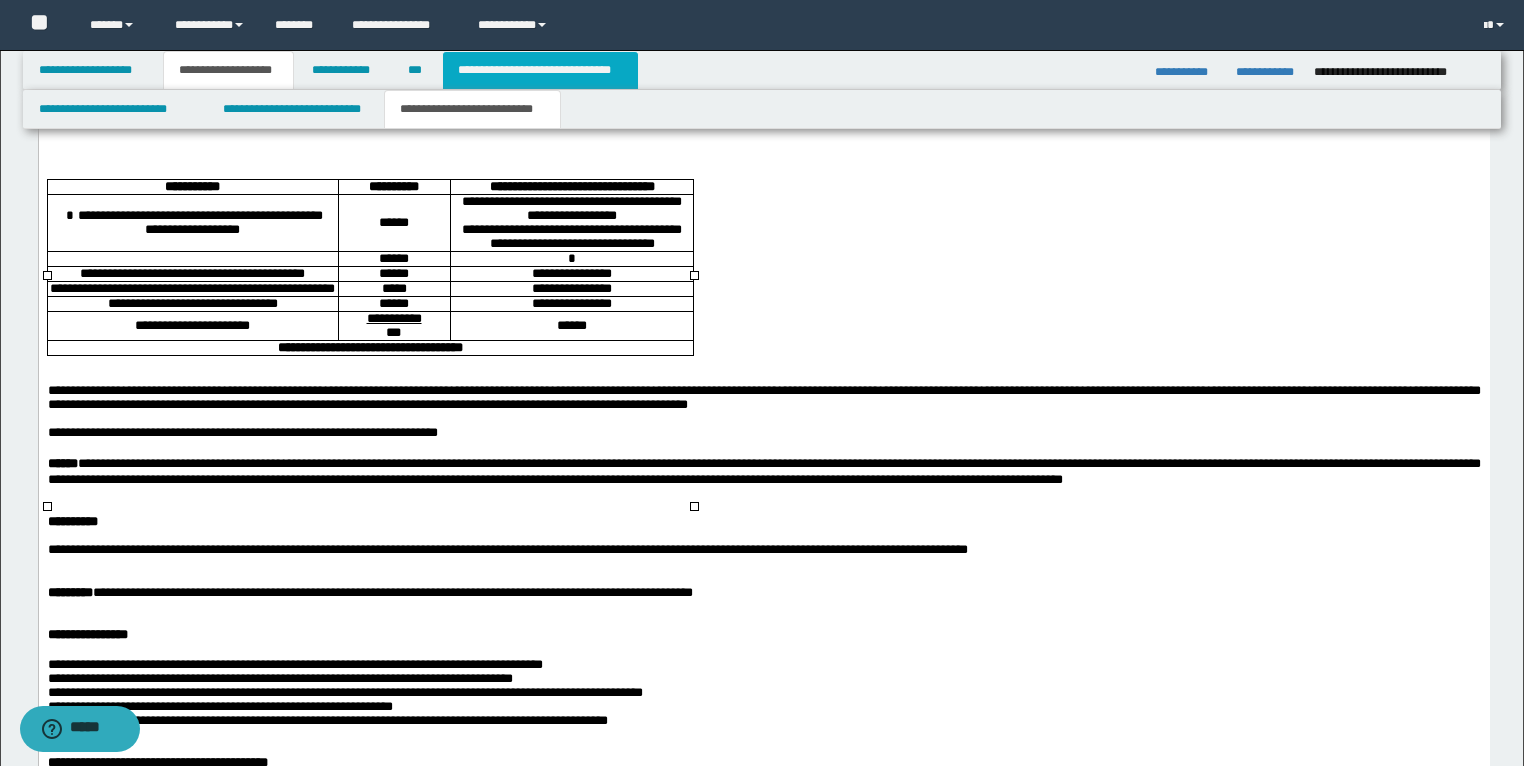 click on "**********" at bounding box center [540, 70] 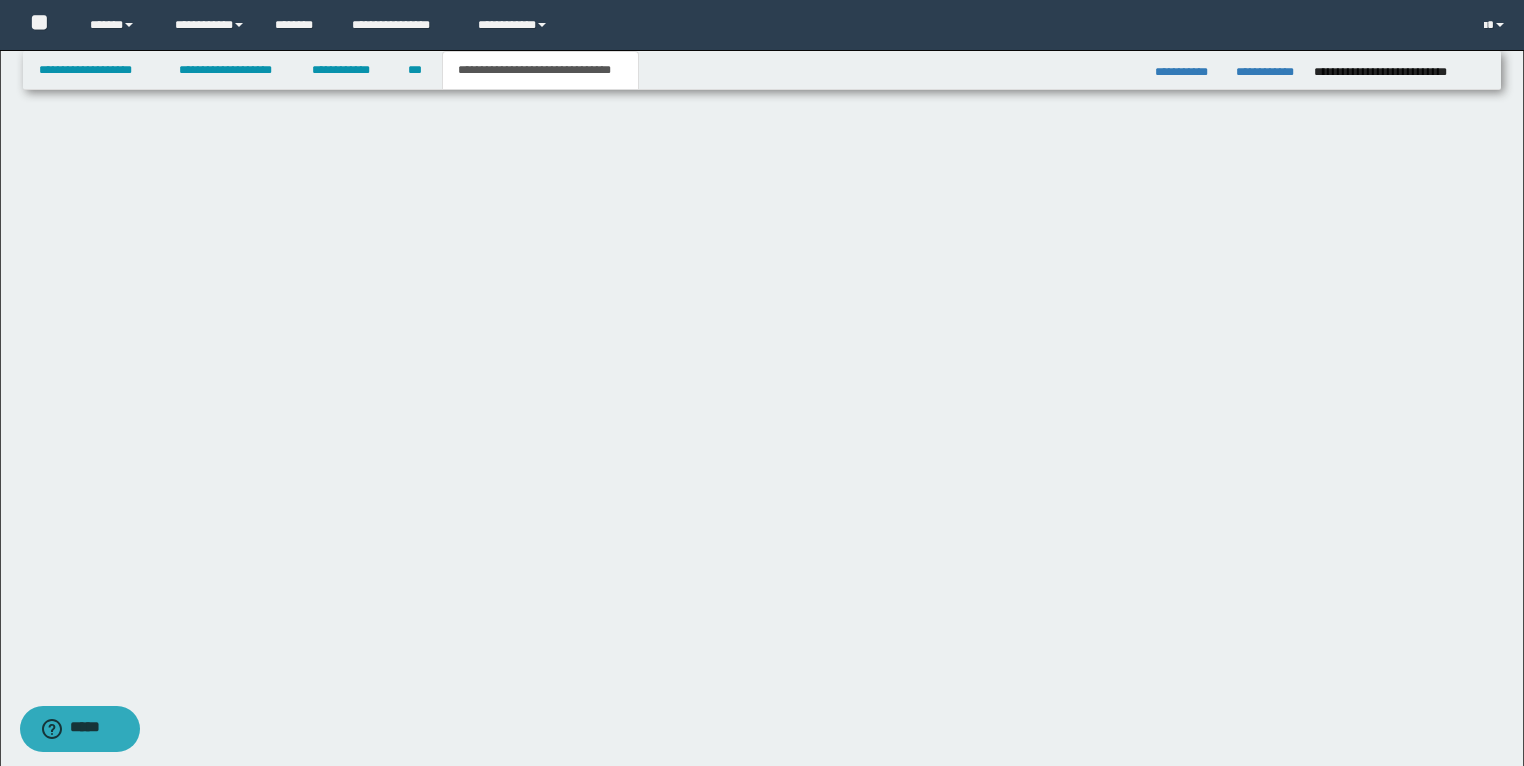 type on "**********" 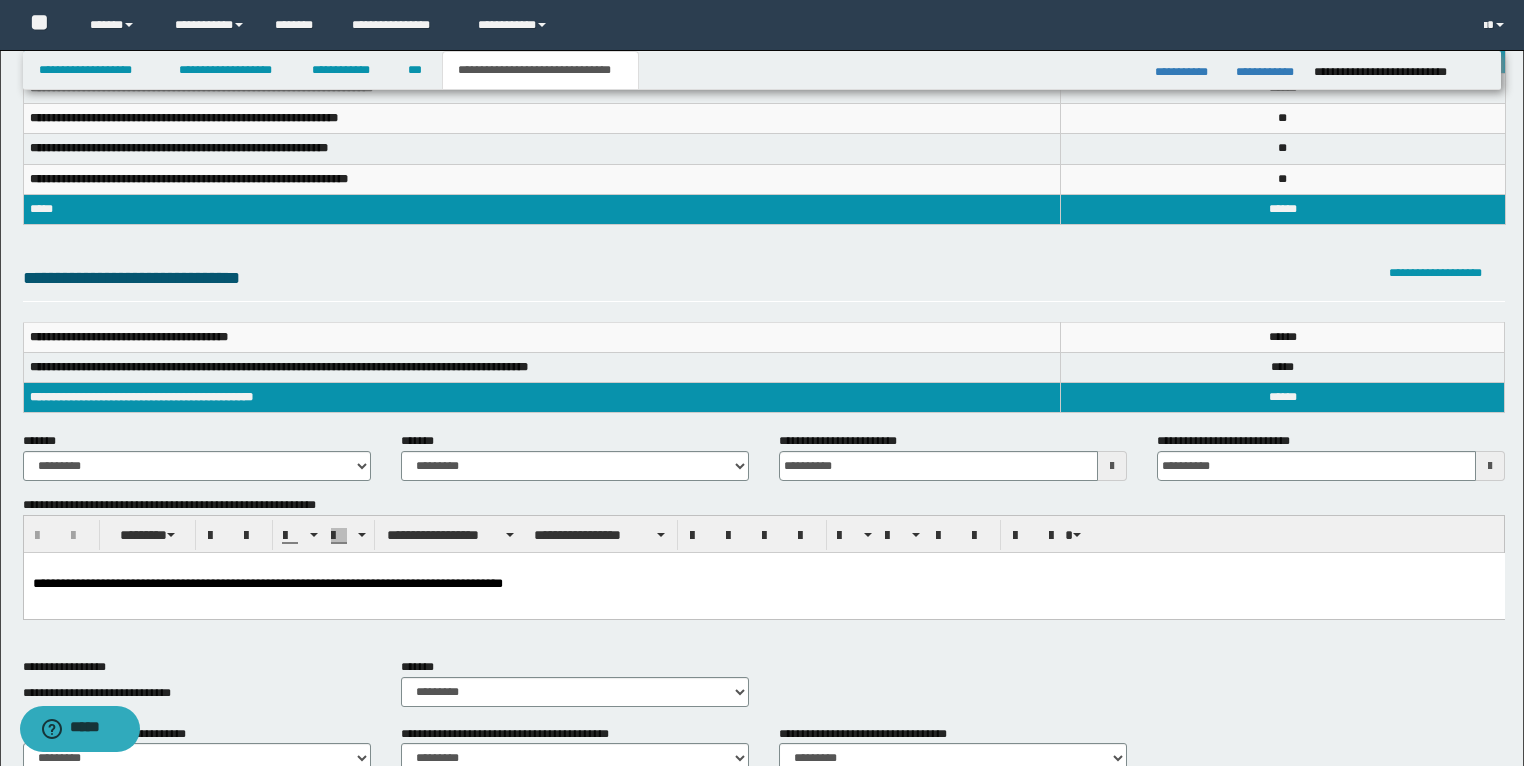 scroll, scrollTop: 0, scrollLeft: 0, axis: both 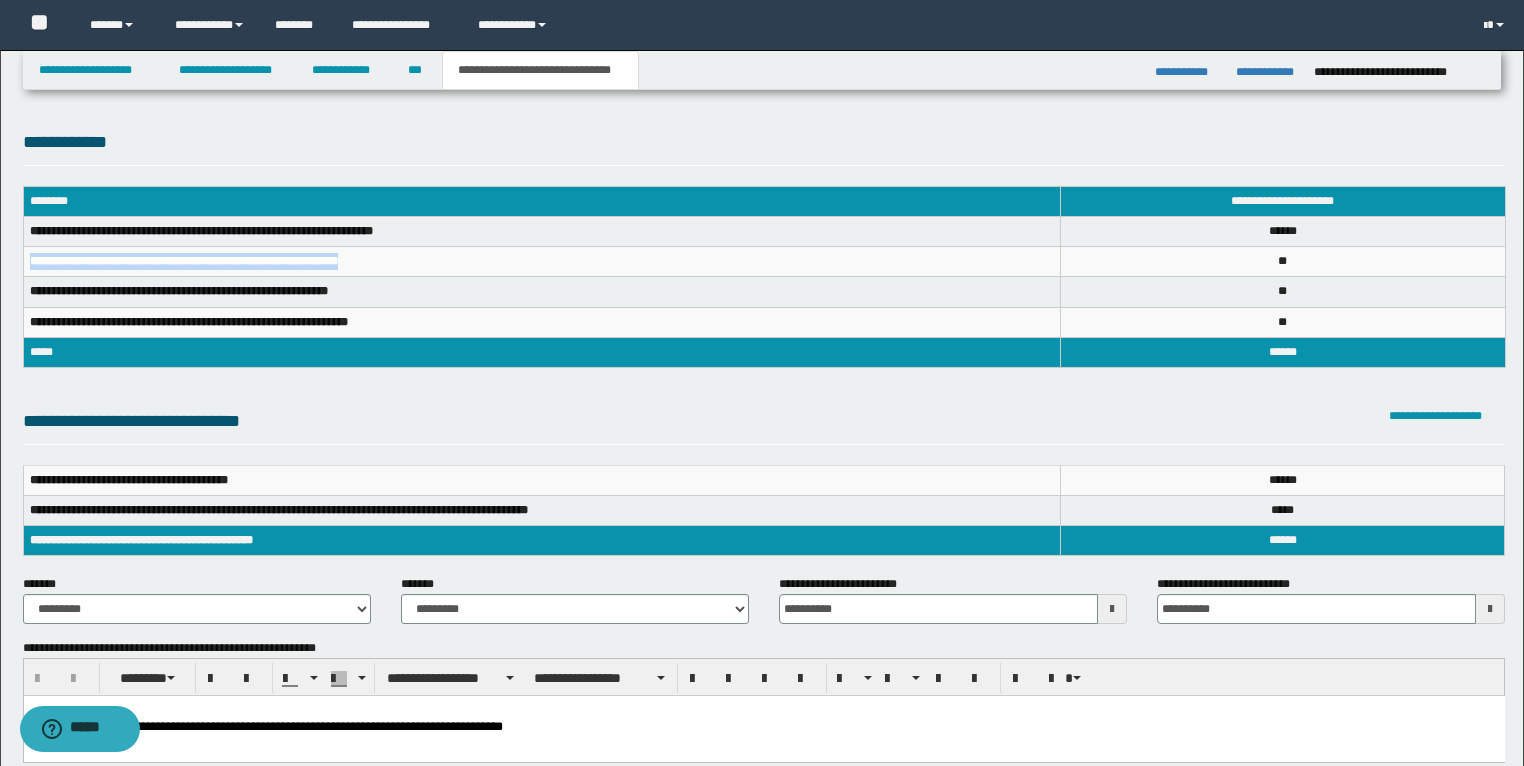drag, startPoint x: 384, startPoint y: 255, endPoint x: 27, endPoint y: 272, distance: 357.40454 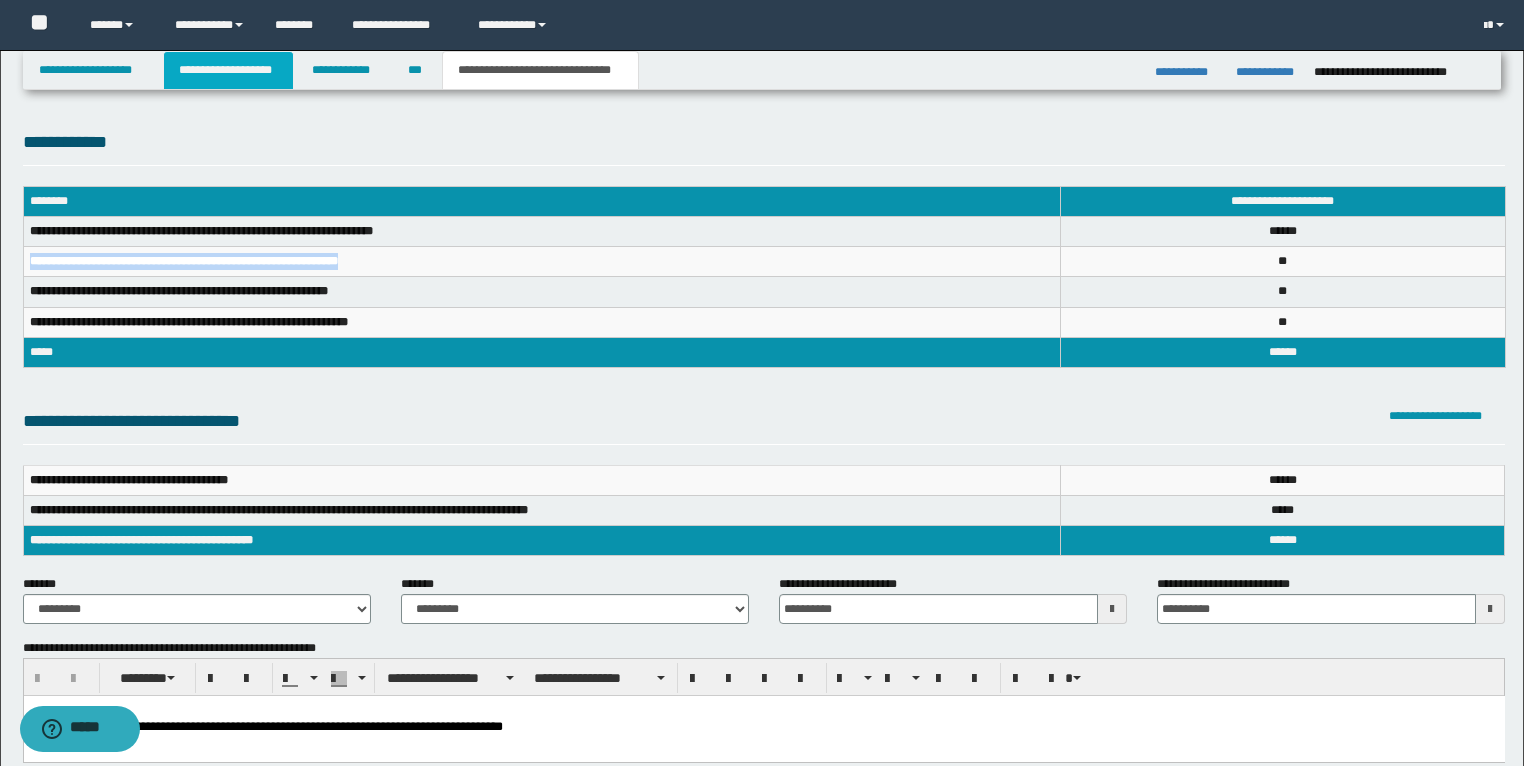 click on "**********" at bounding box center [228, 70] 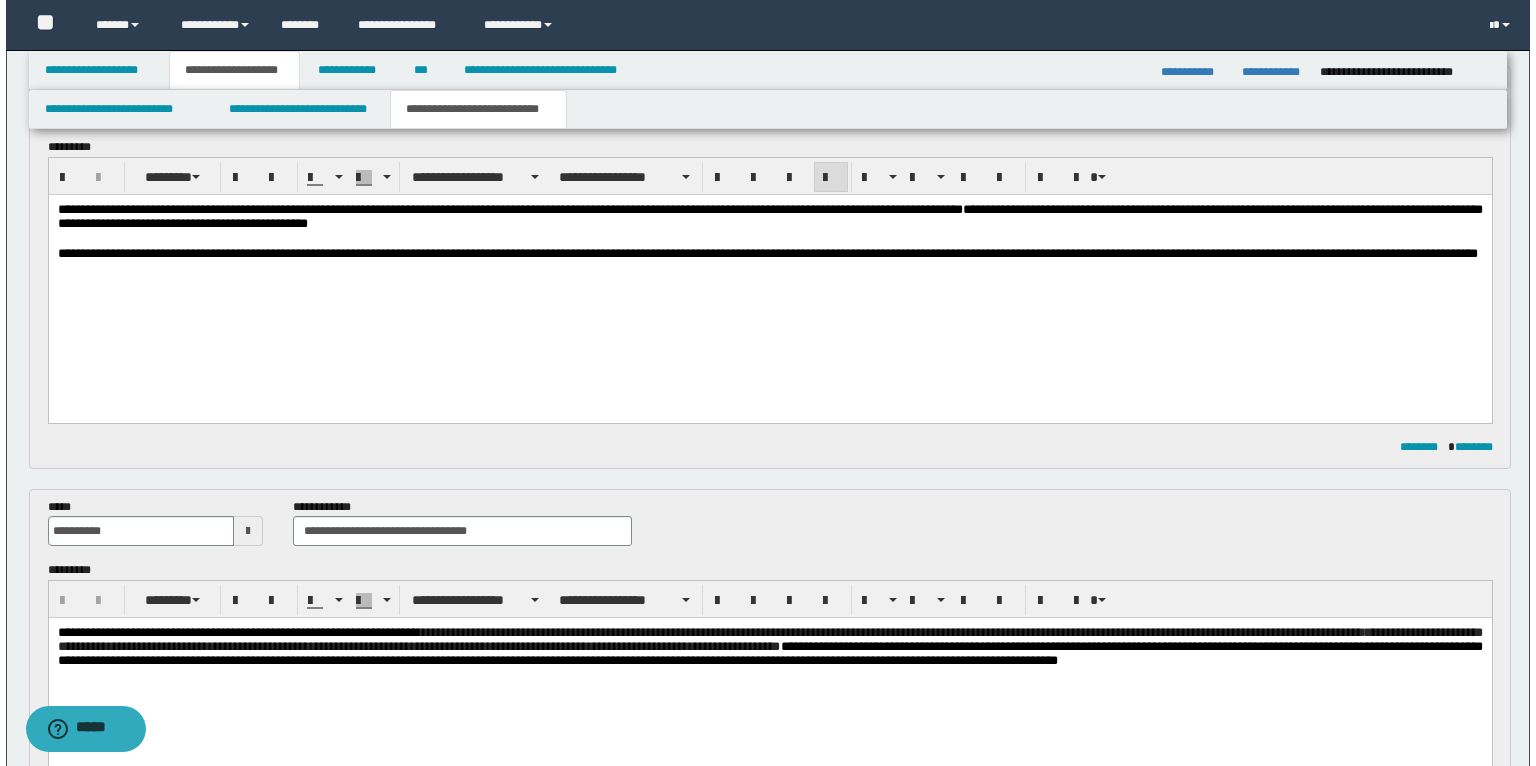 scroll, scrollTop: 0, scrollLeft: 0, axis: both 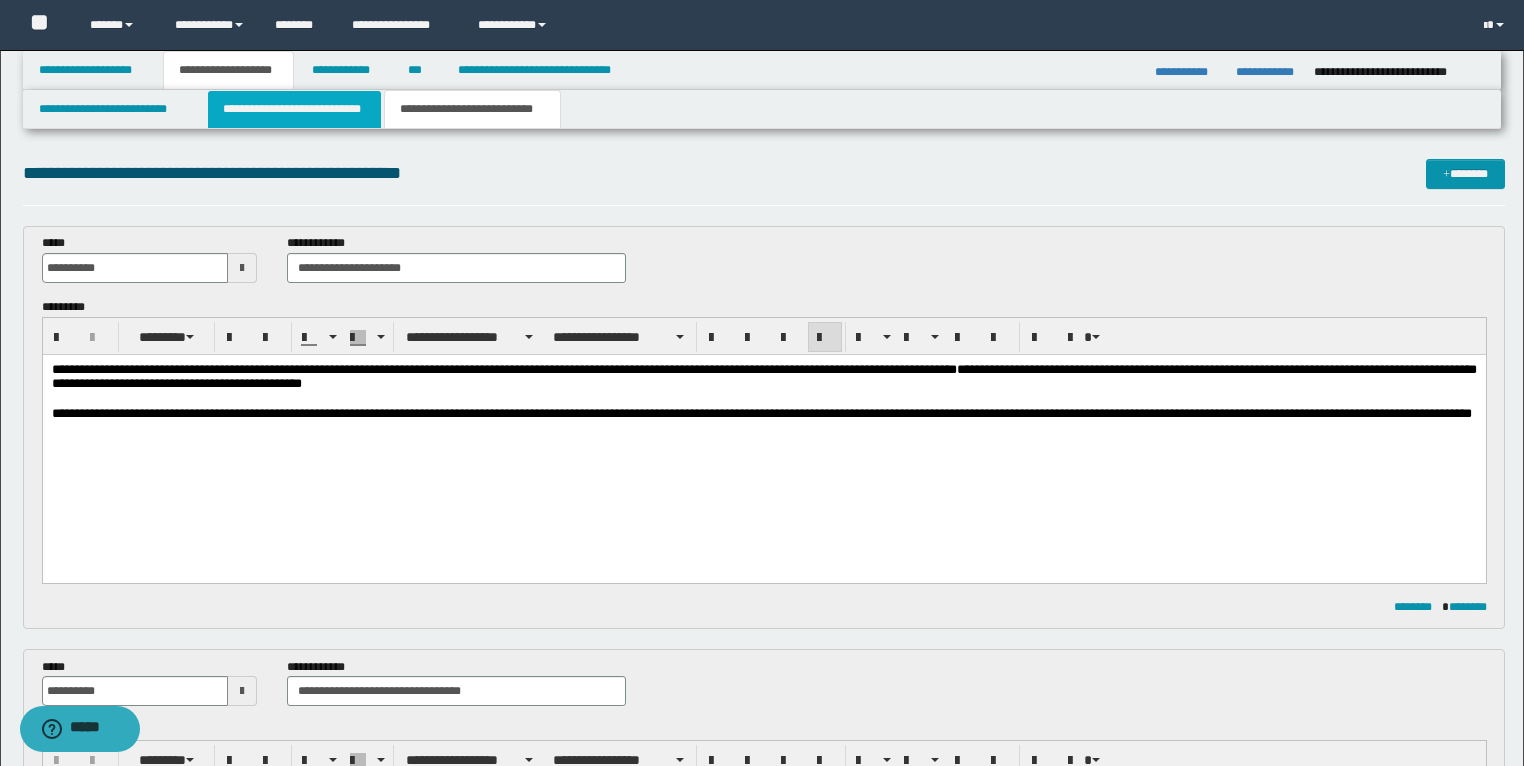 click on "**********" at bounding box center (294, 109) 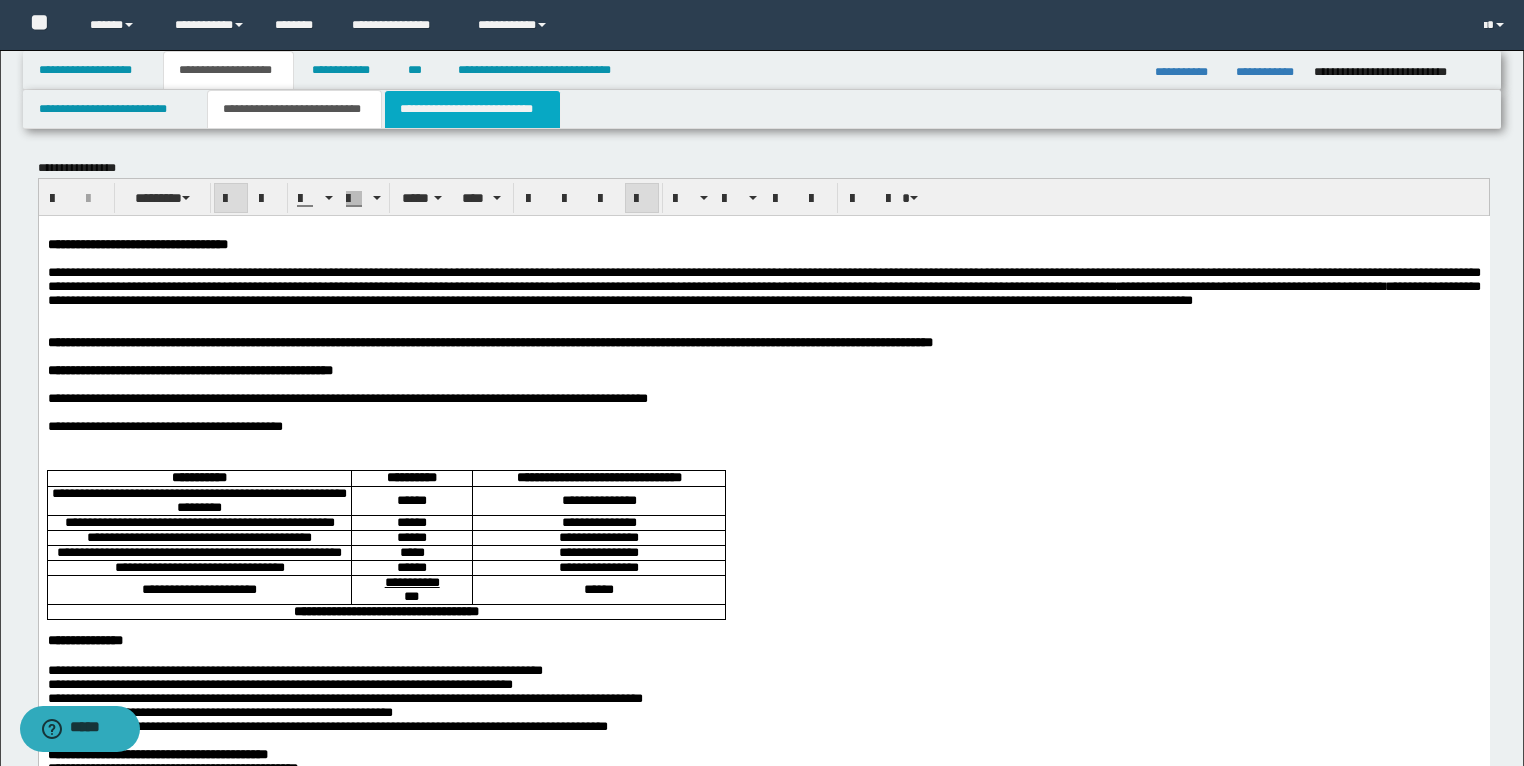 click on "**********" at bounding box center [472, 109] 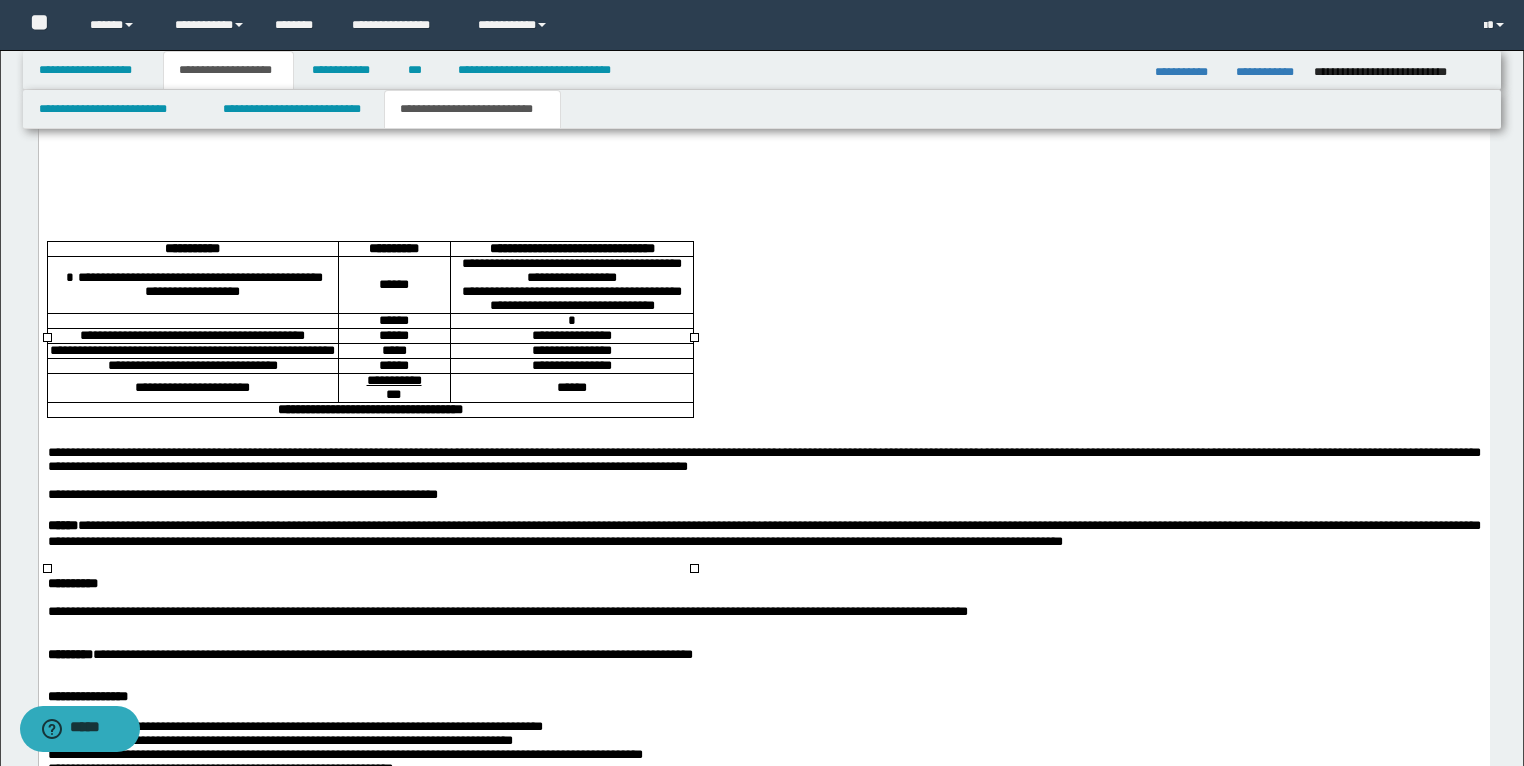 scroll, scrollTop: 3120, scrollLeft: 0, axis: vertical 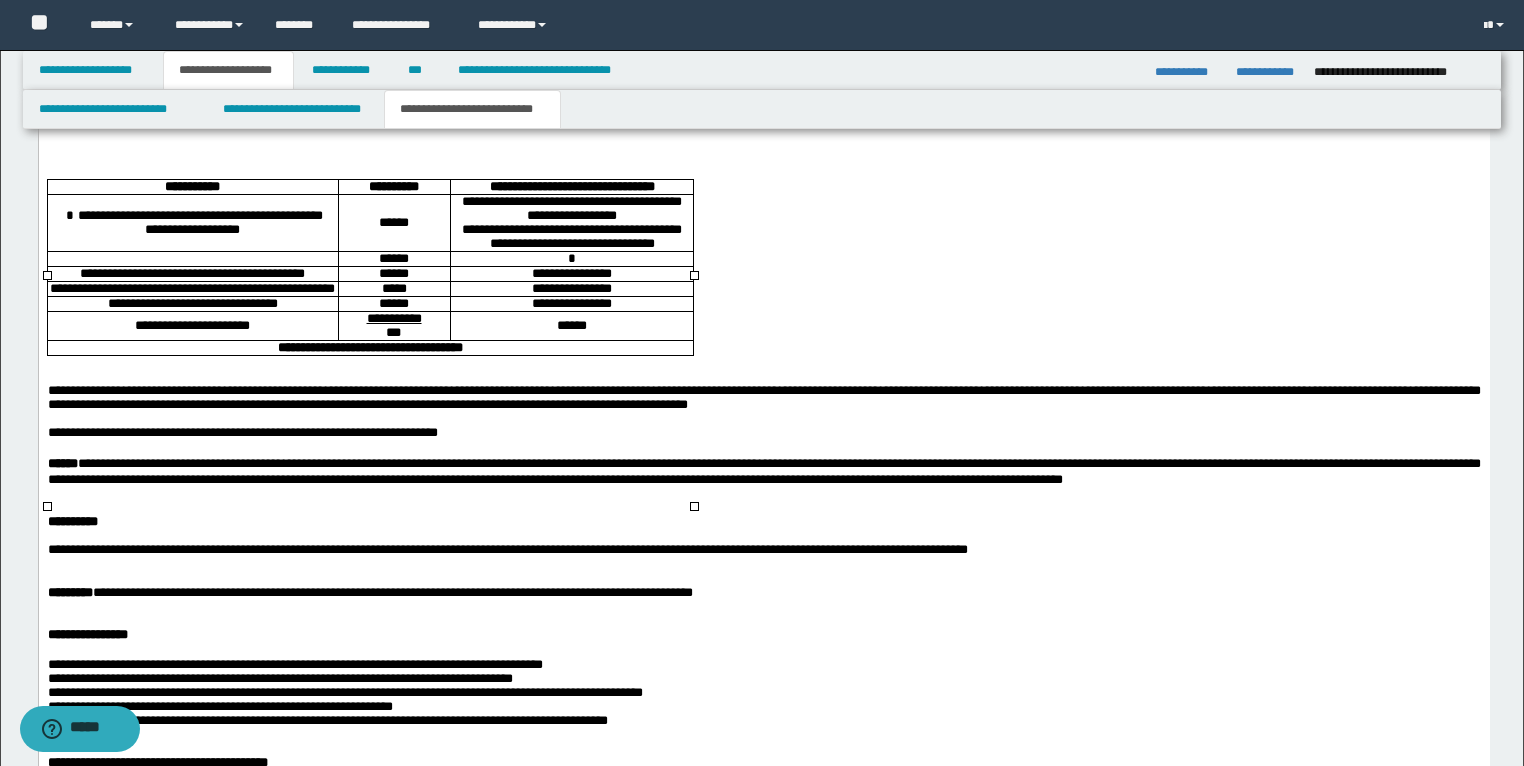 click at bounding box center [191, 259] 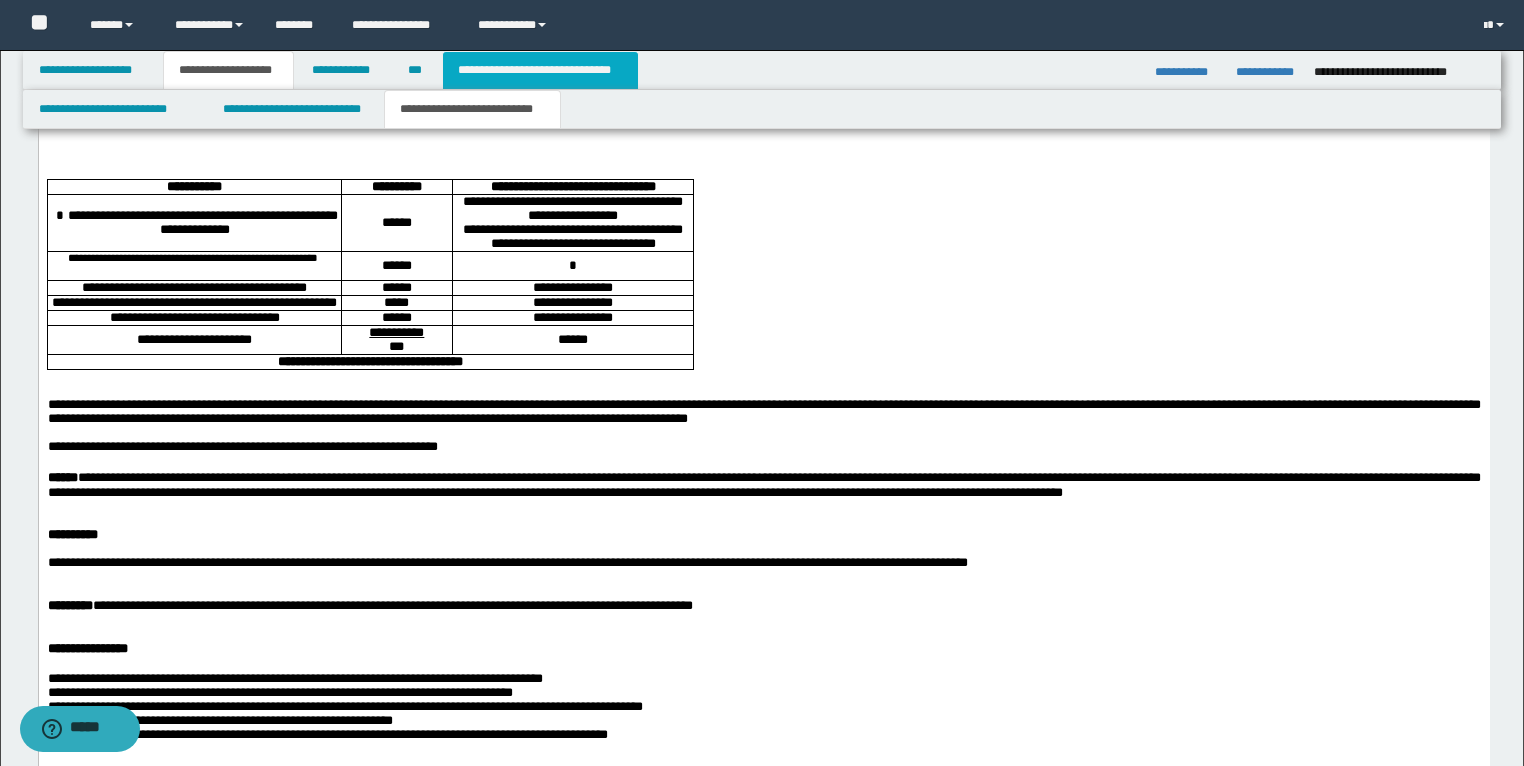 click on "**********" at bounding box center (540, 70) 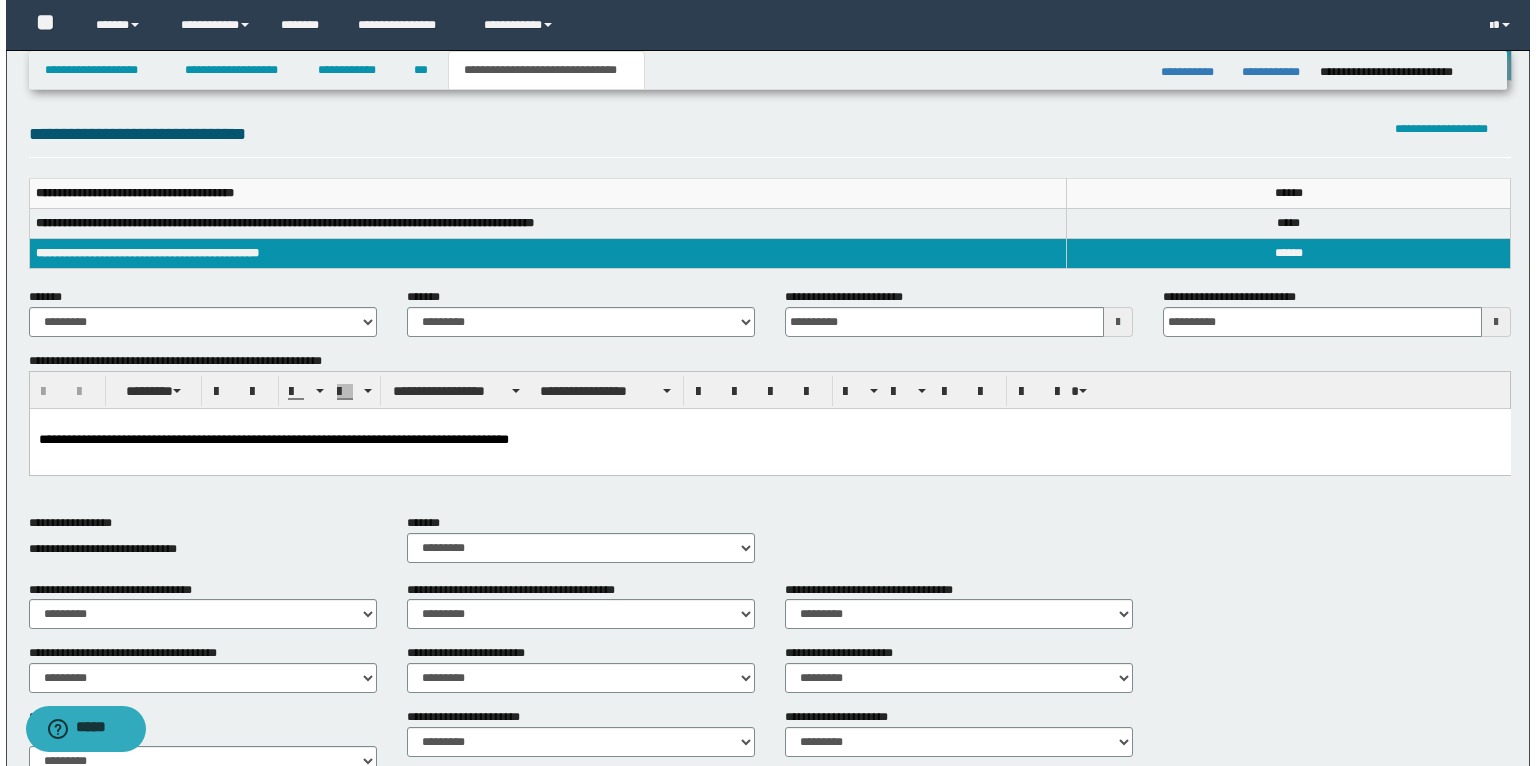scroll, scrollTop: 286, scrollLeft: 0, axis: vertical 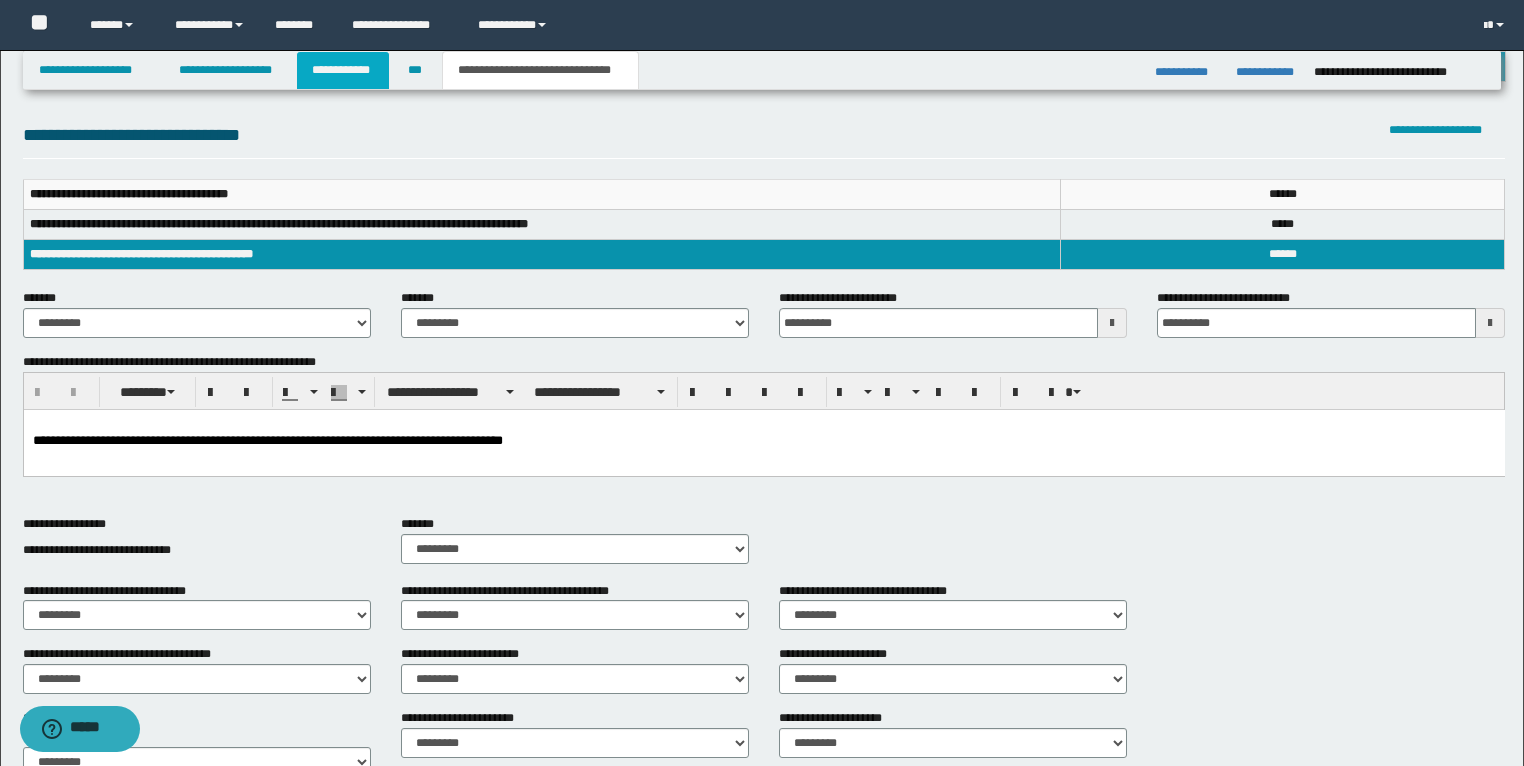 click on "**********" at bounding box center [343, 70] 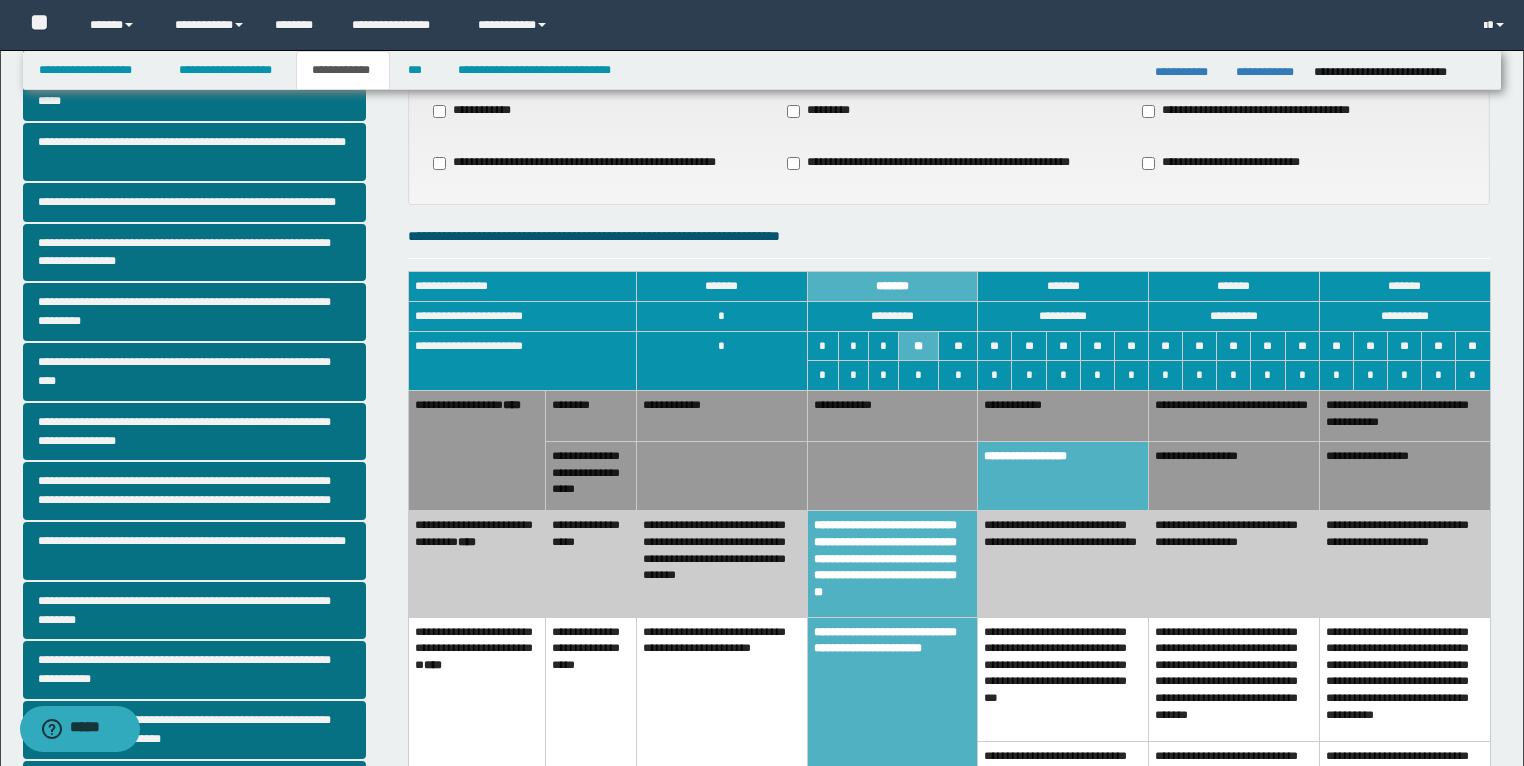 scroll, scrollTop: 0, scrollLeft: 0, axis: both 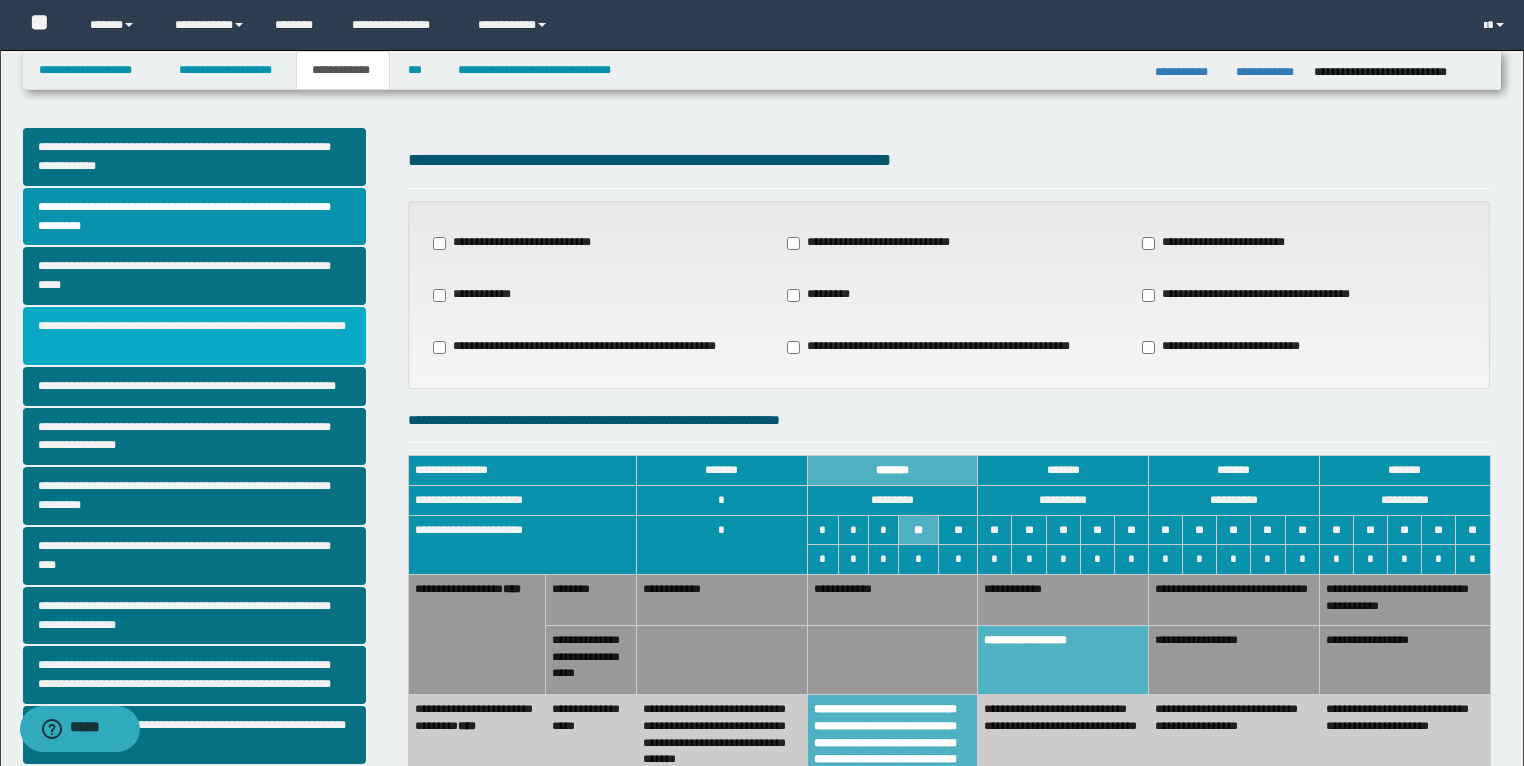 click on "**********" at bounding box center [195, 336] 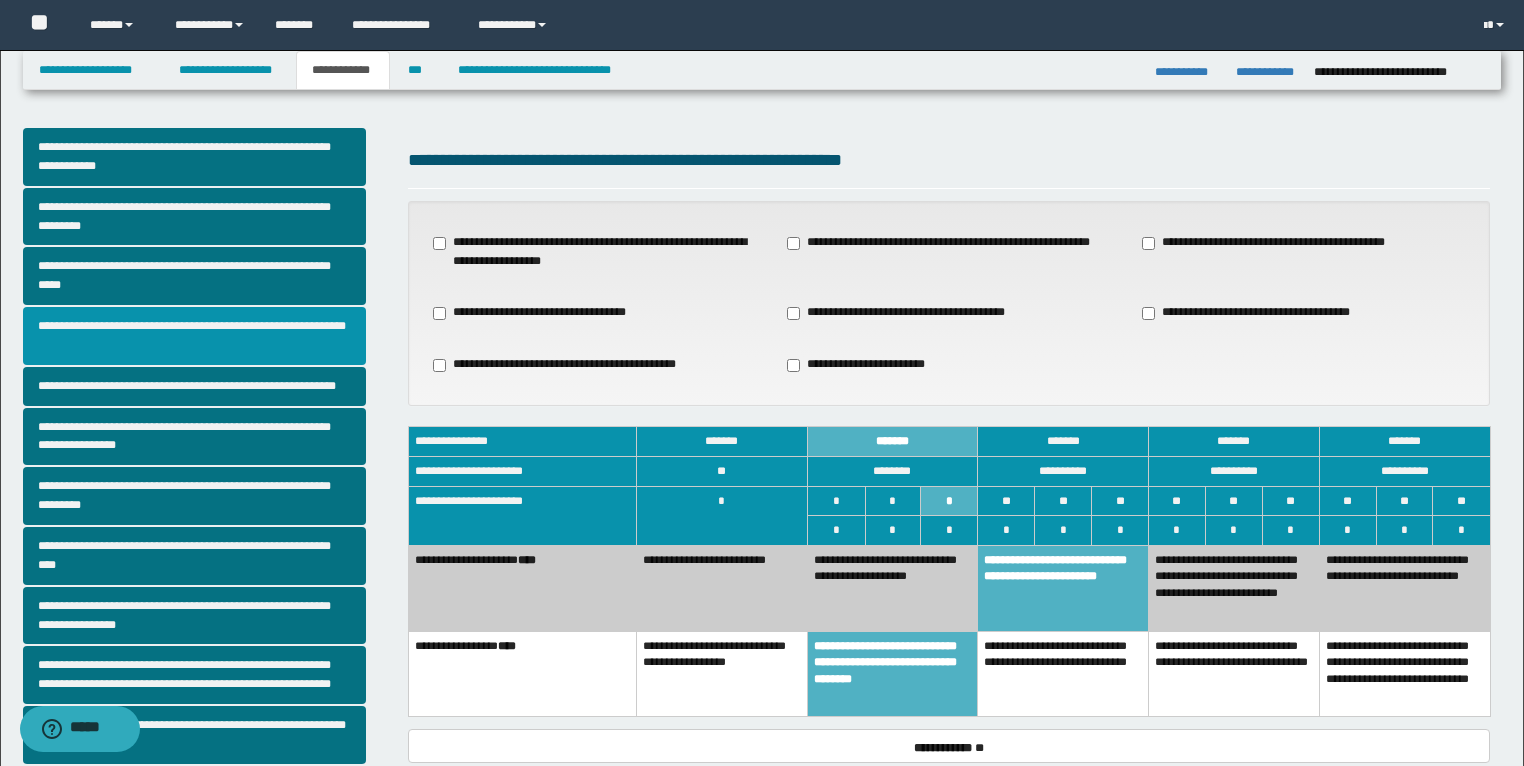 scroll, scrollTop: 366, scrollLeft: 0, axis: vertical 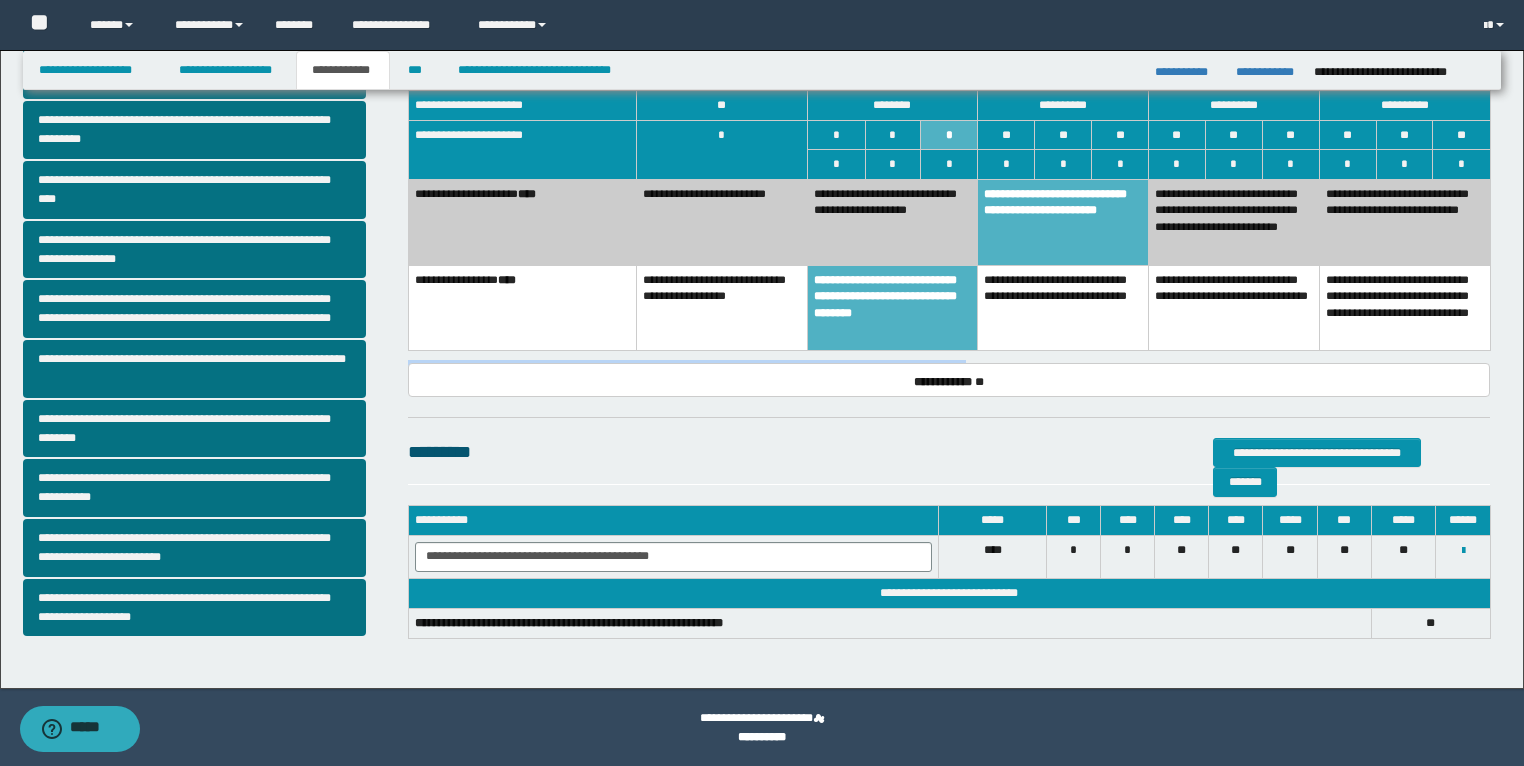 drag, startPoint x: 988, startPoint y: 339, endPoint x: 416, endPoint y: 341, distance: 572.0035 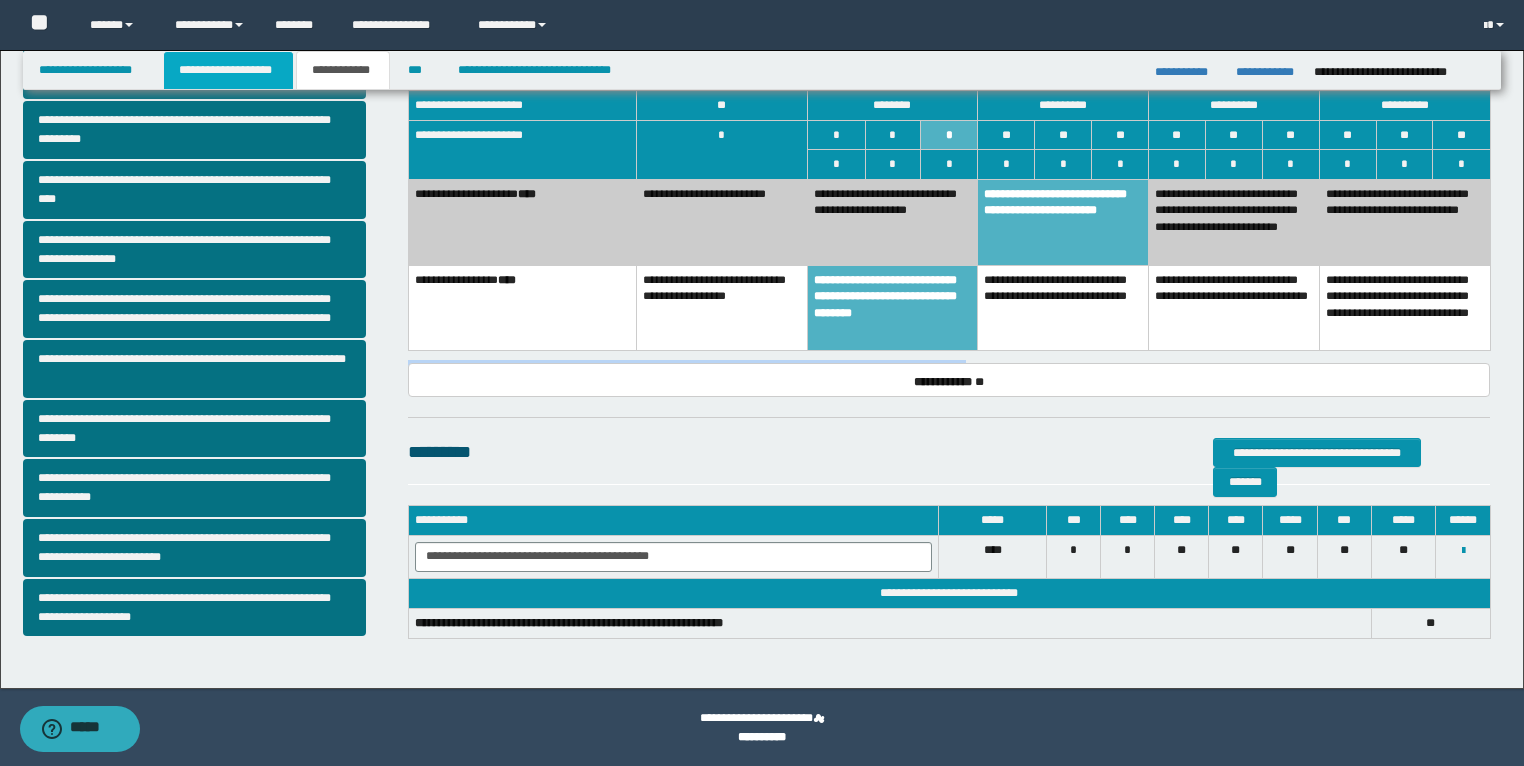 click on "**********" at bounding box center [228, 70] 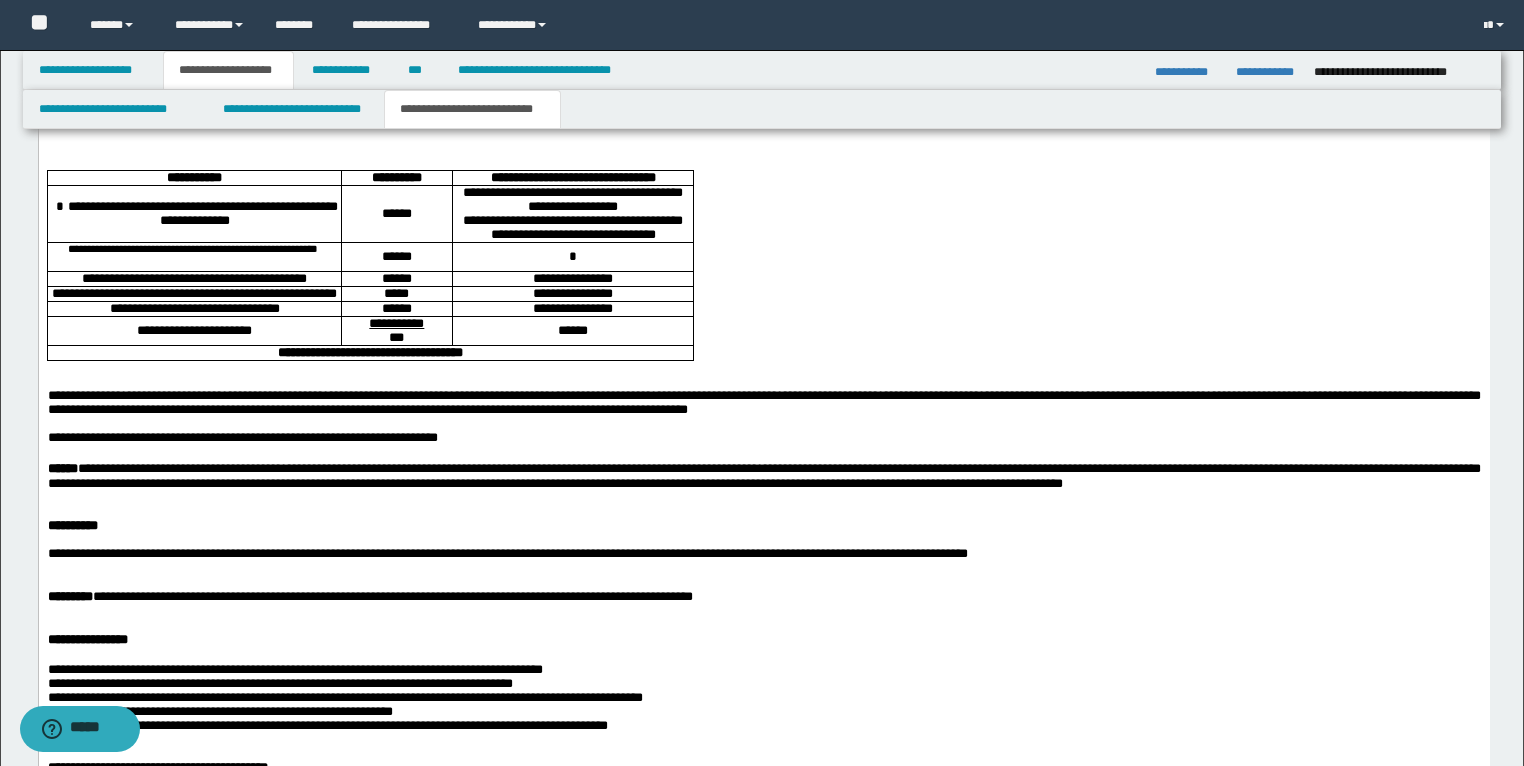 scroll, scrollTop: 3120, scrollLeft: 0, axis: vertical 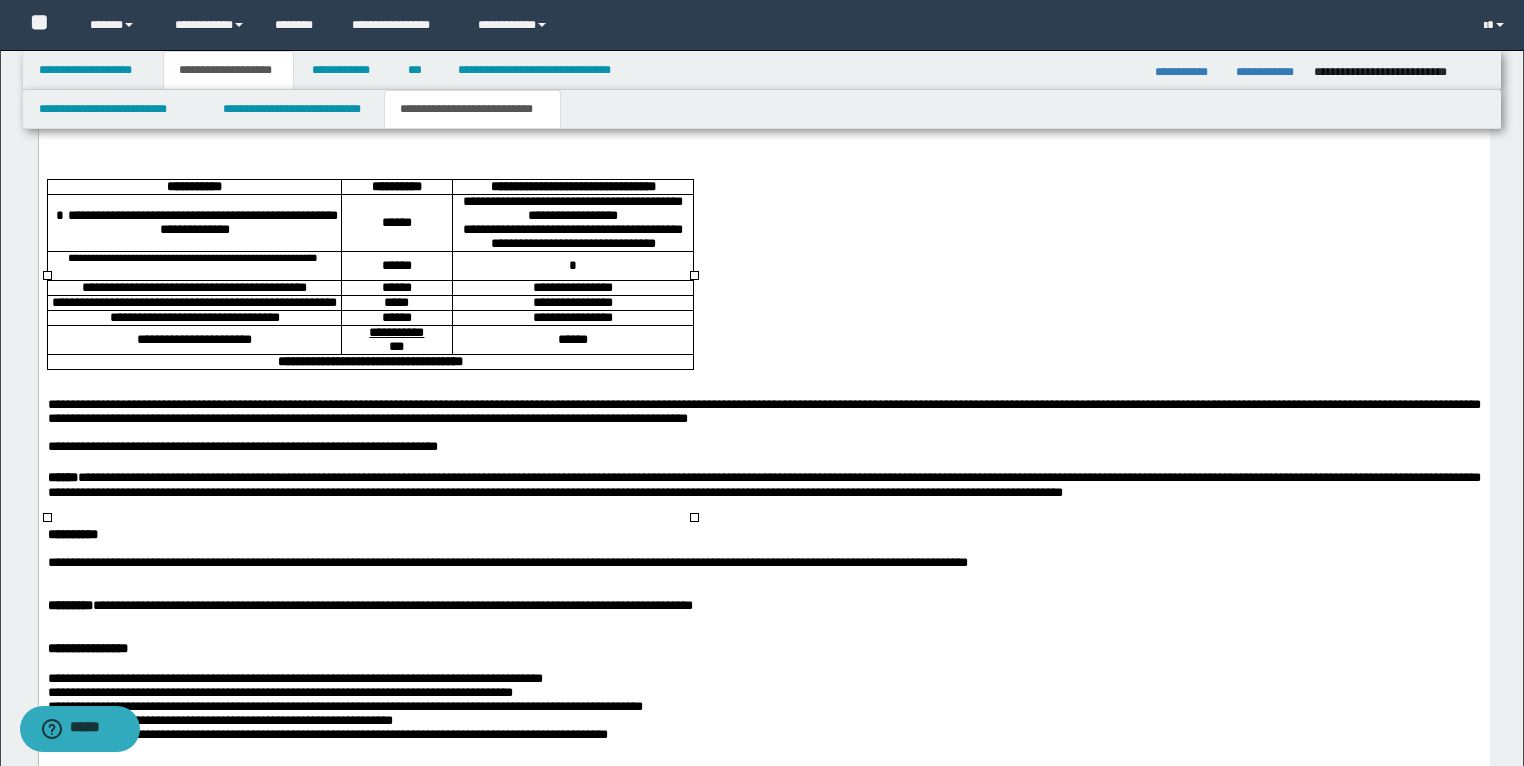 click on "*" at bounding box center (572, 266) 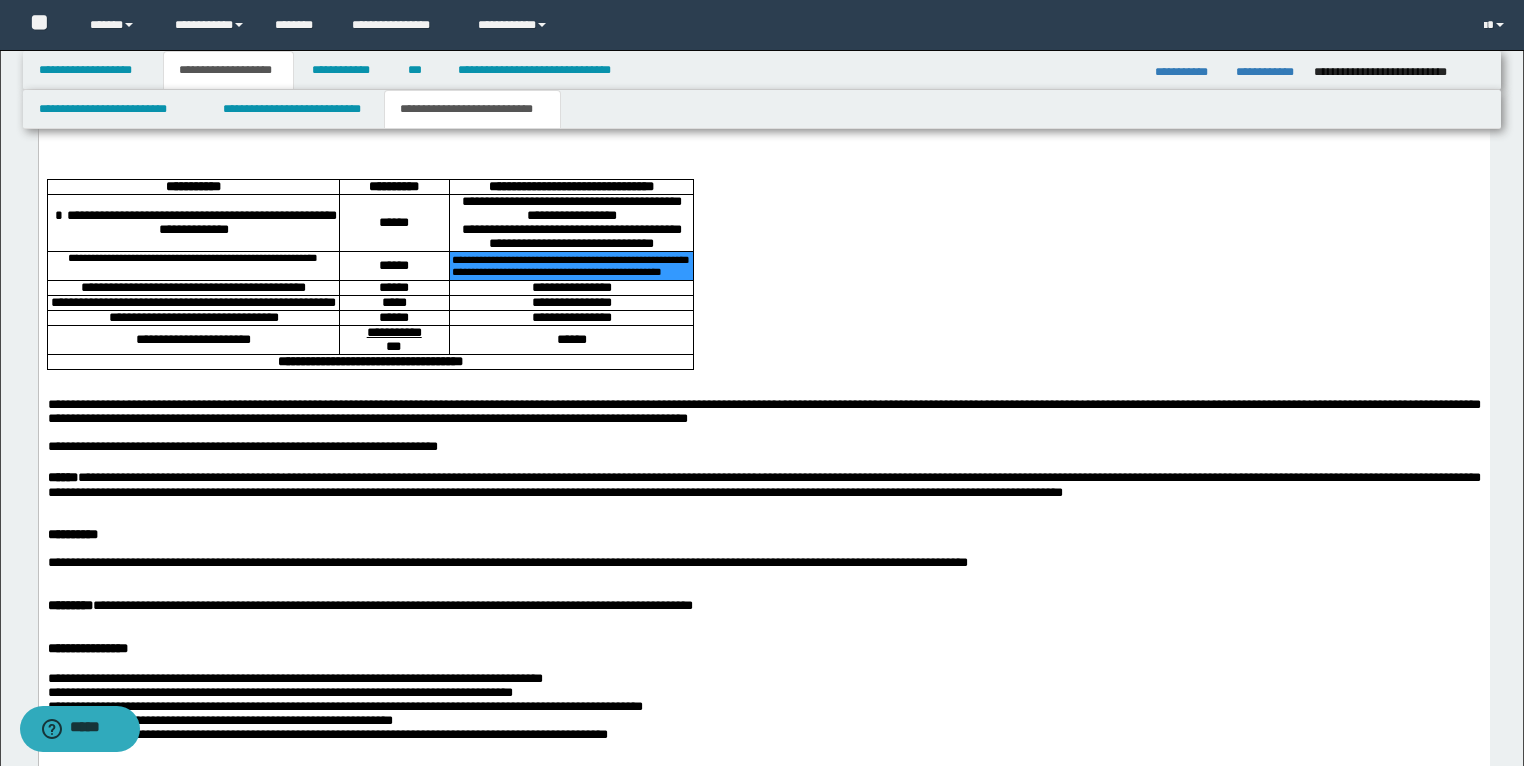 drag, startPoint x: 605, startPoint y: 402, endPoint x: 472, endPoint y: 374, distance: 135.91542 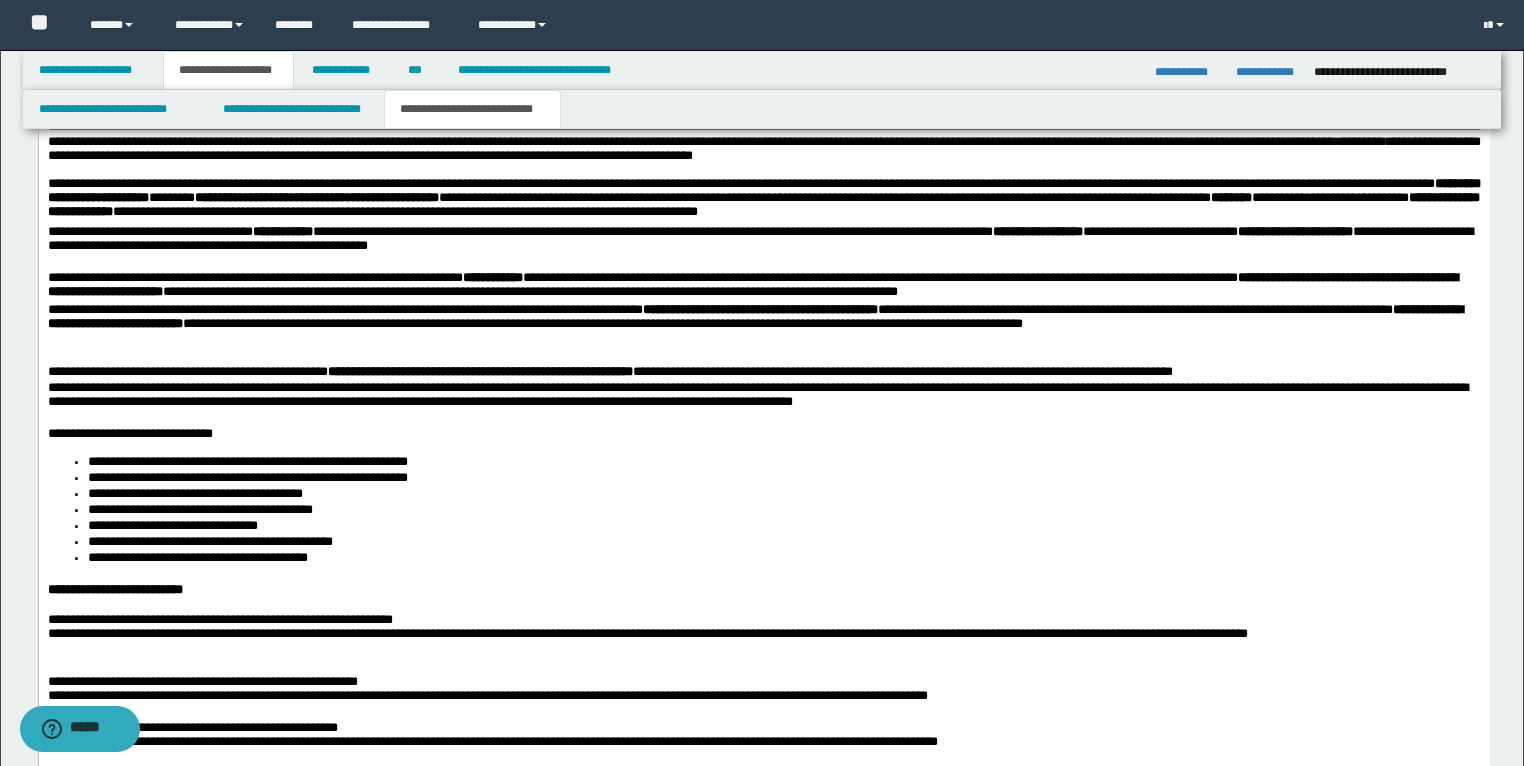 scroll, scrollTop: 1120, scrollLeft: 0, axis: vertical 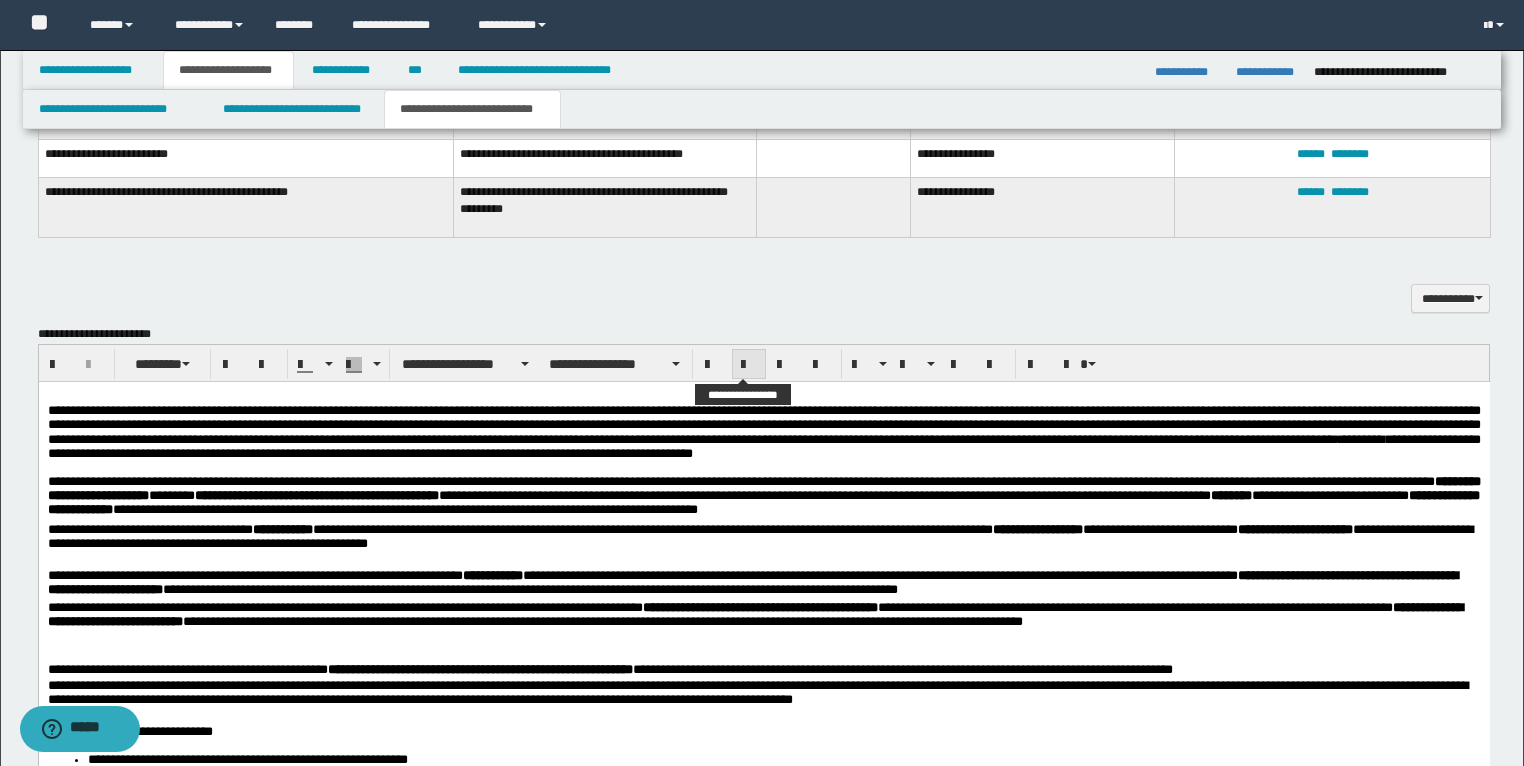 click at bounding box center [749, 365] 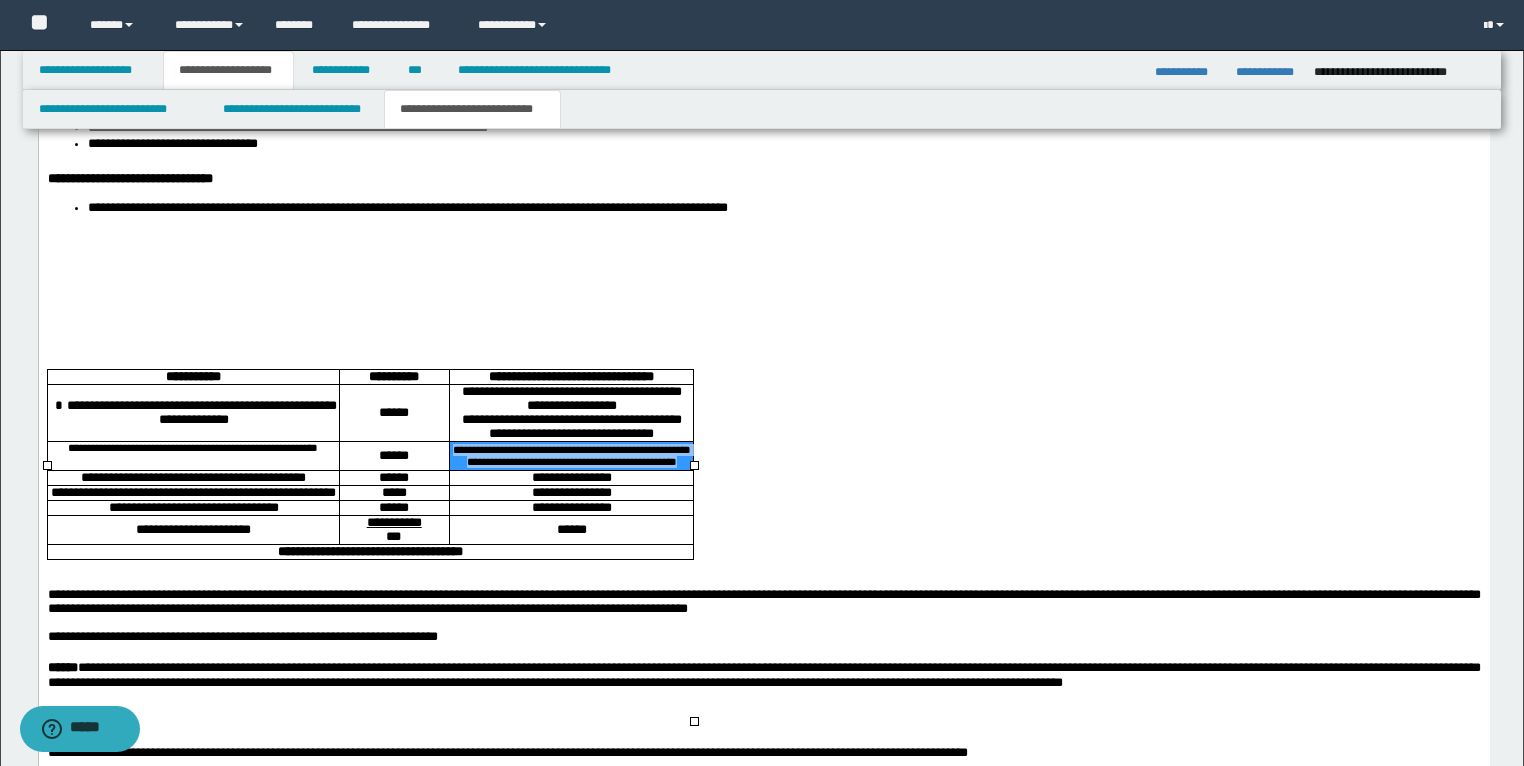 scroll, scrollTop: 3040, scrollLeft: 0, axis: vertical 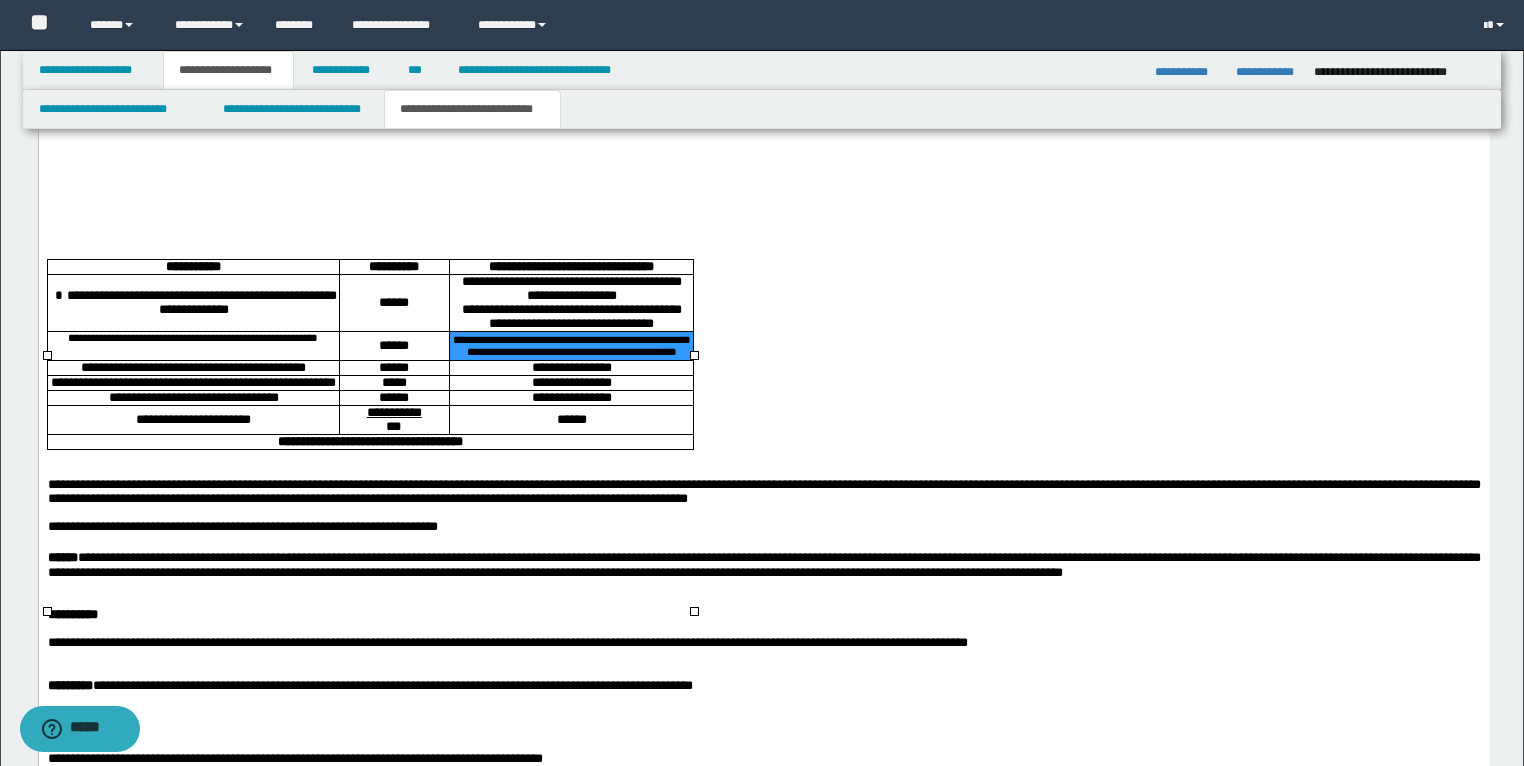 click on "**********" at bounding box center [570, 382] 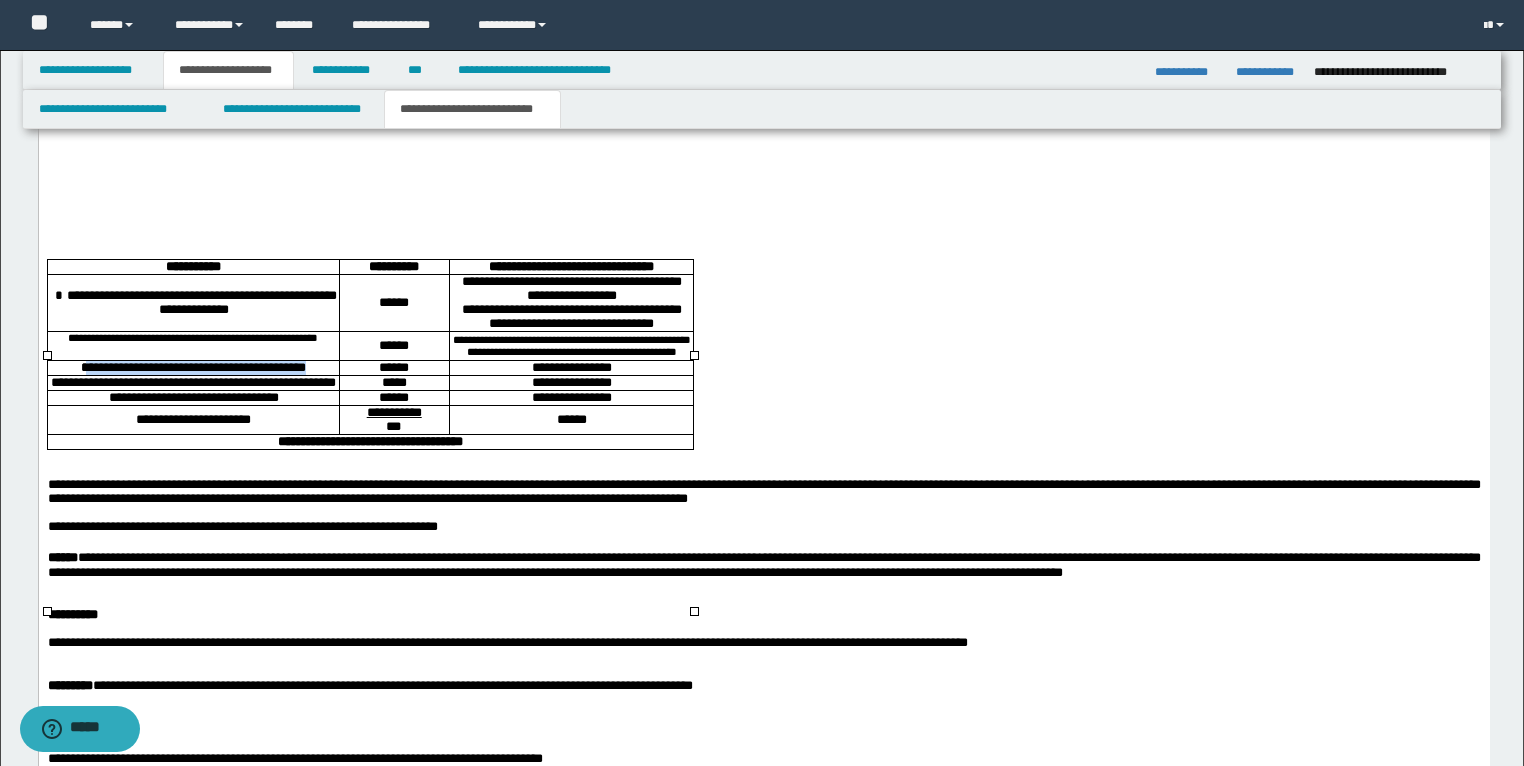 drag, startPoint x: 330, startPoint y: 503, endPoint x: 67, endPoint y: 500, distance: 263.01712 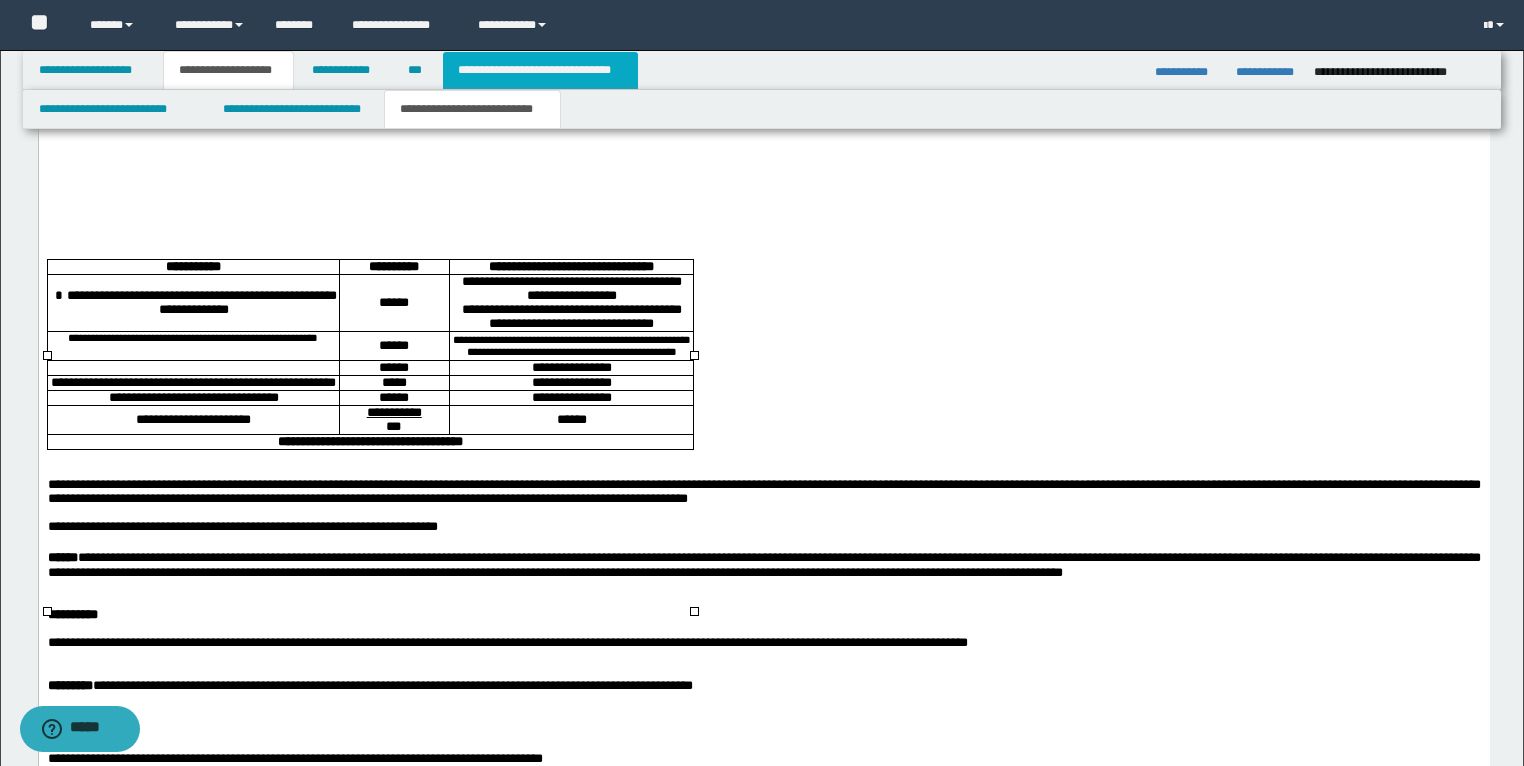 click on "**********" at bounding box center [540, 70] 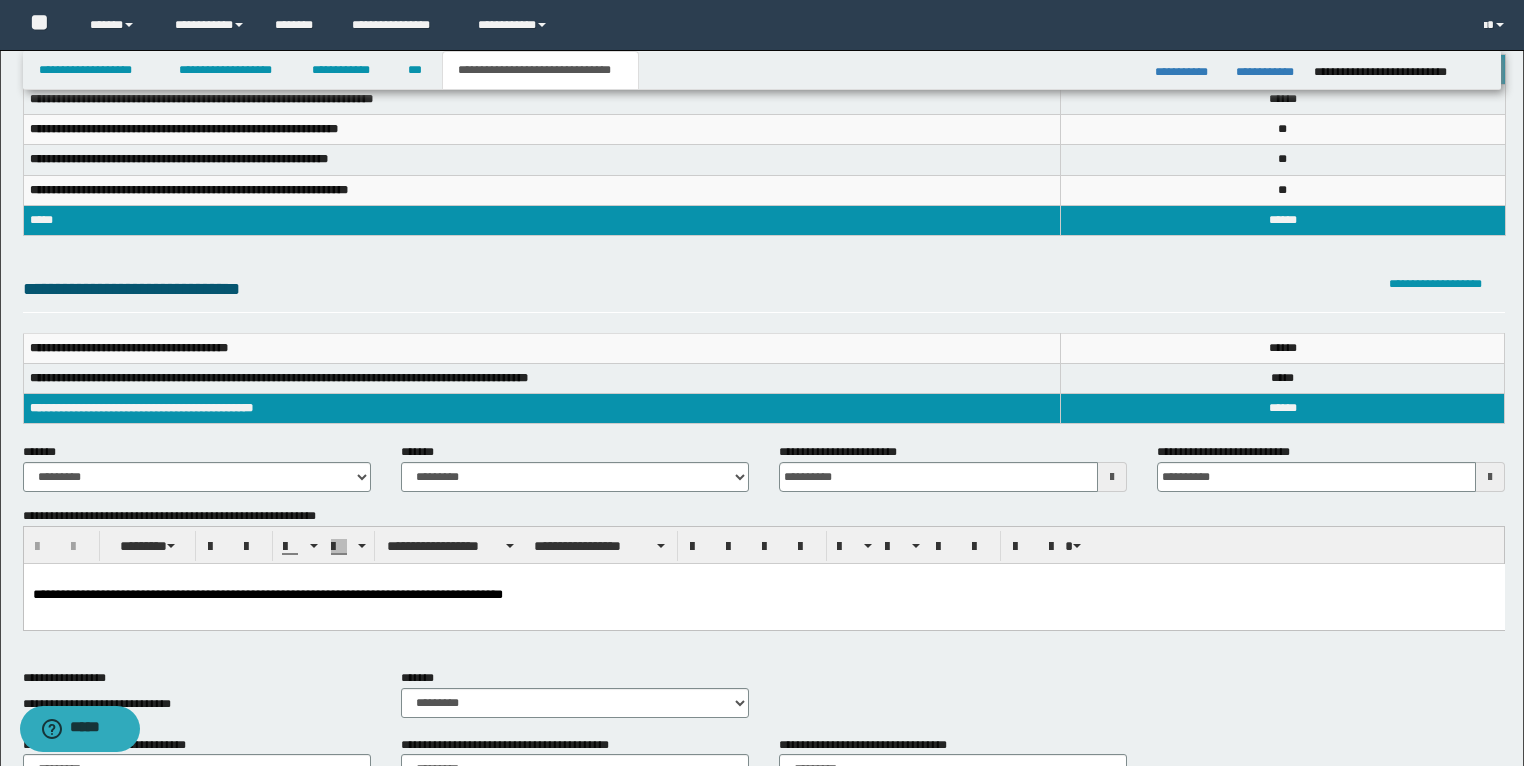 scroll, scrollTop: 0, scrollLeft: 0, axis: both 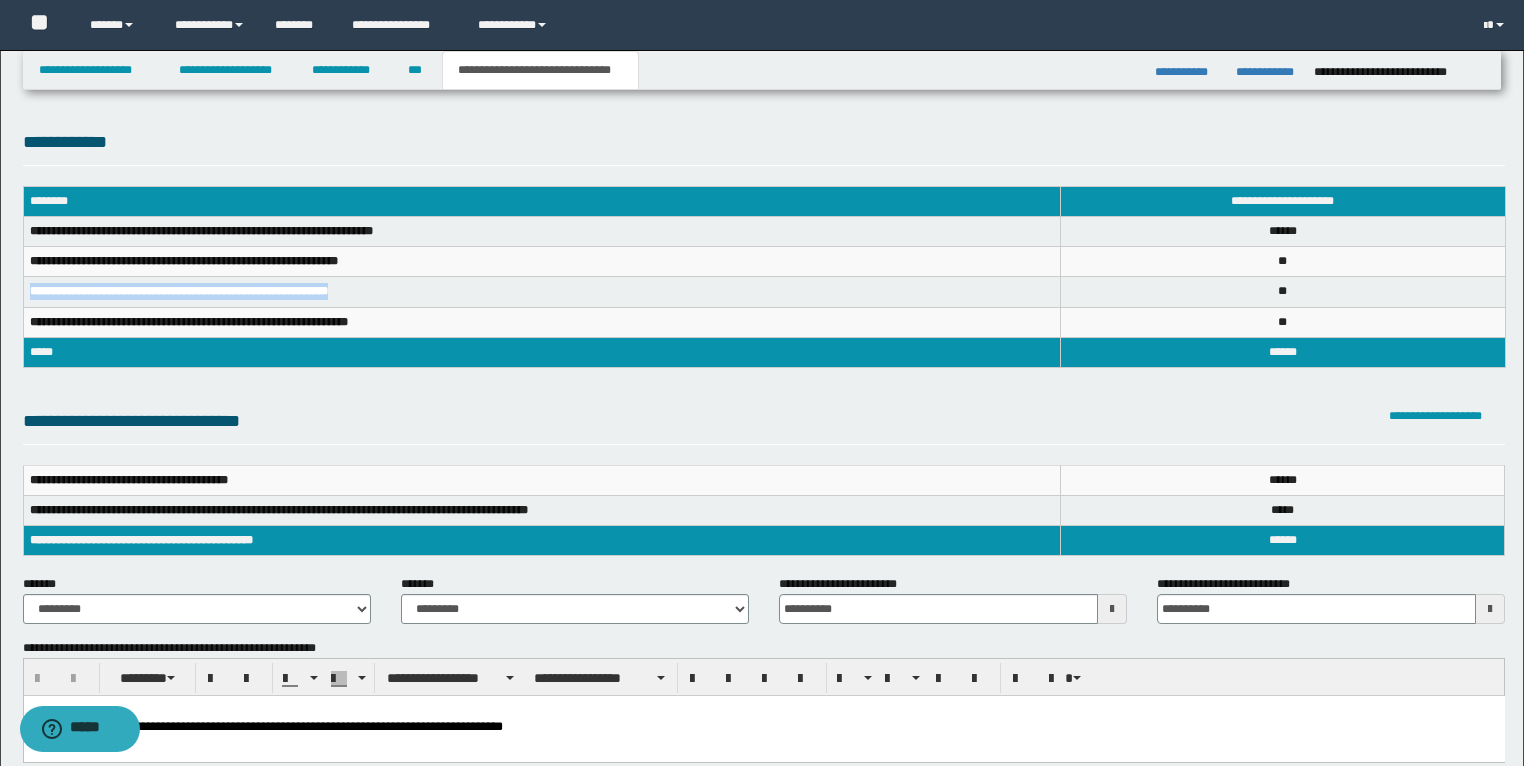 drag, startPoint x: 384, startPoint y: 292, endPoint x: 28, endPoint y: 296, distance: 356.02246 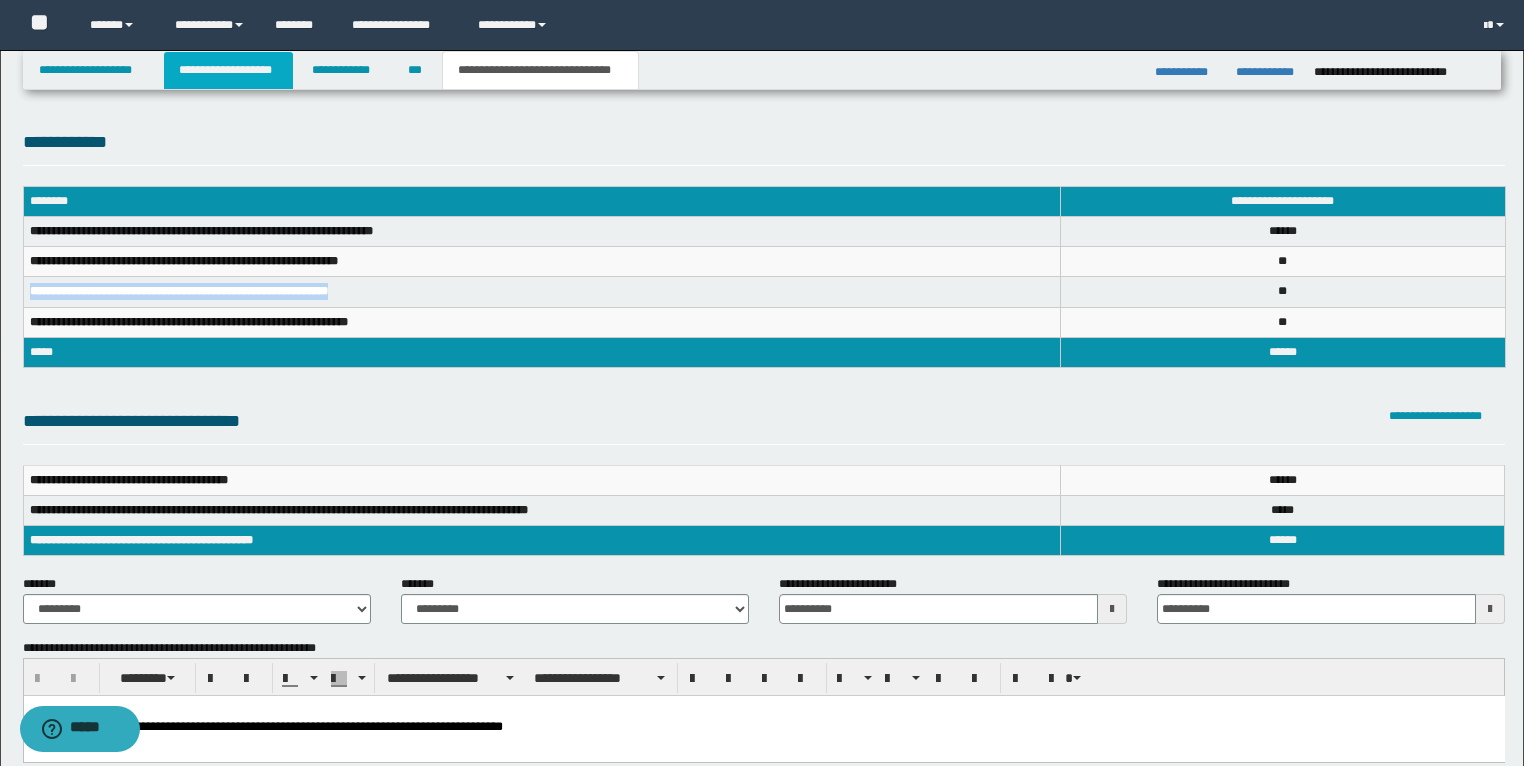 click on "**********" at bounding box center [228, 70] 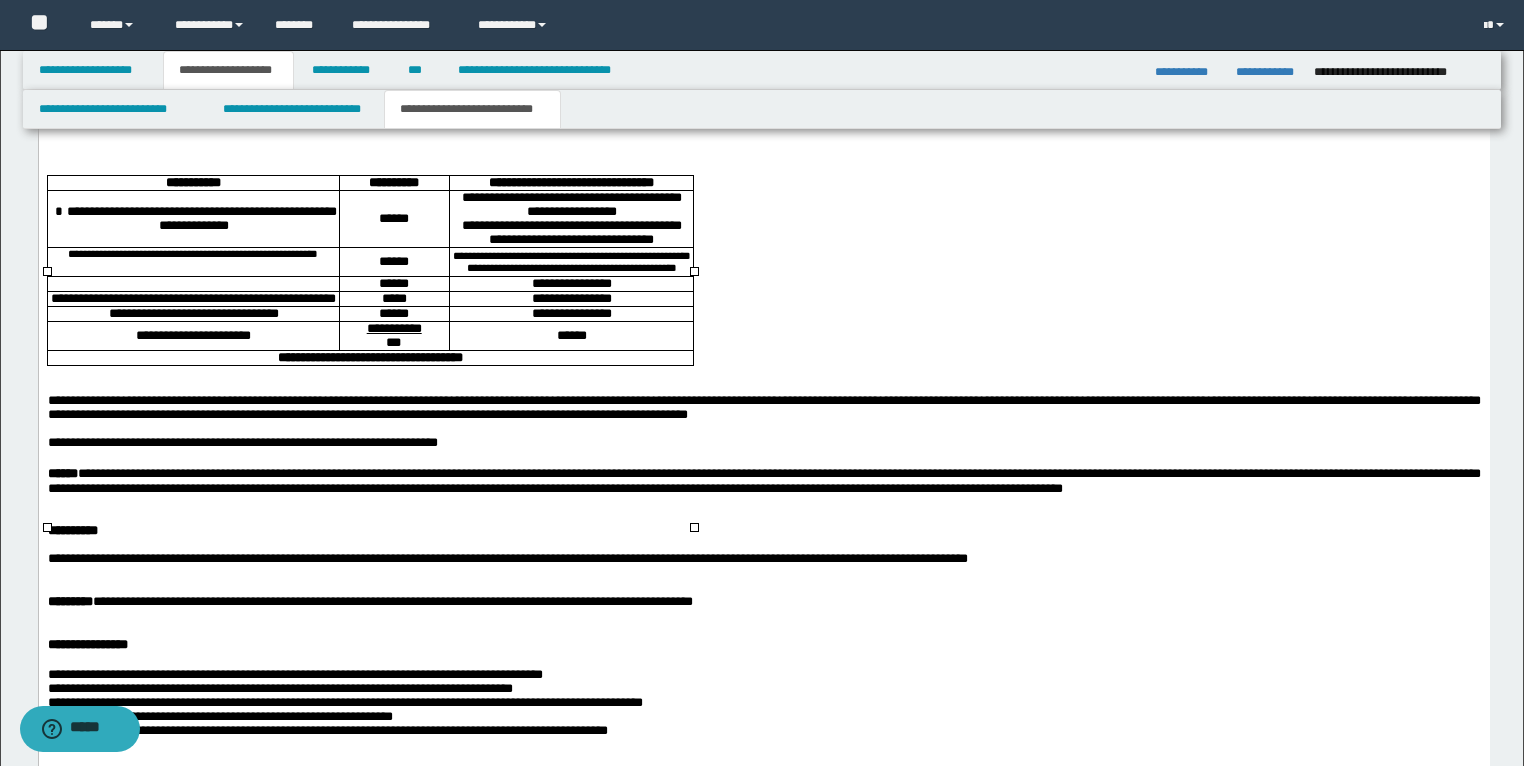 scroll, scrollTop: 3120, scrollLeft: 0, axis: vertical 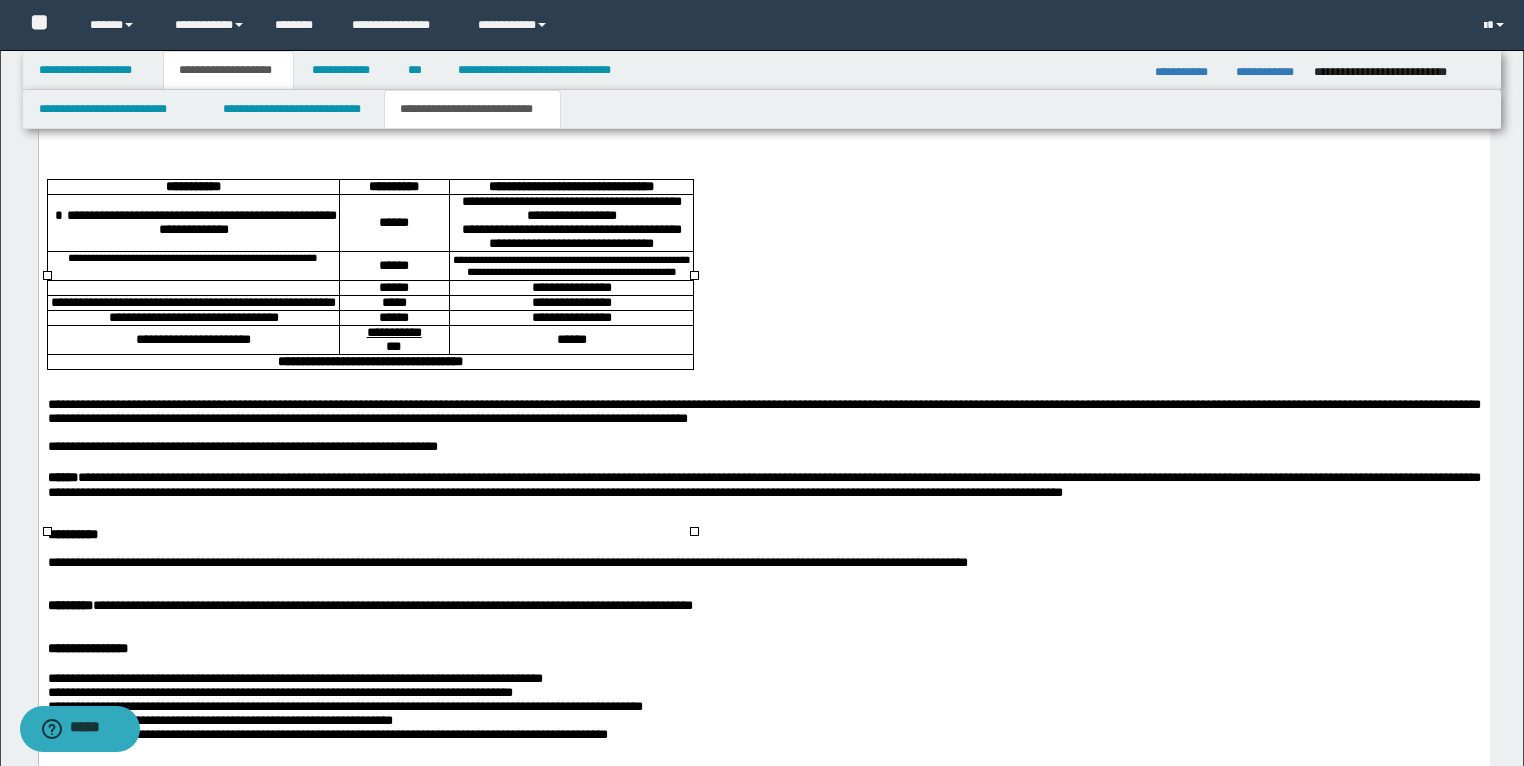 click at bounding box center [192, 288] 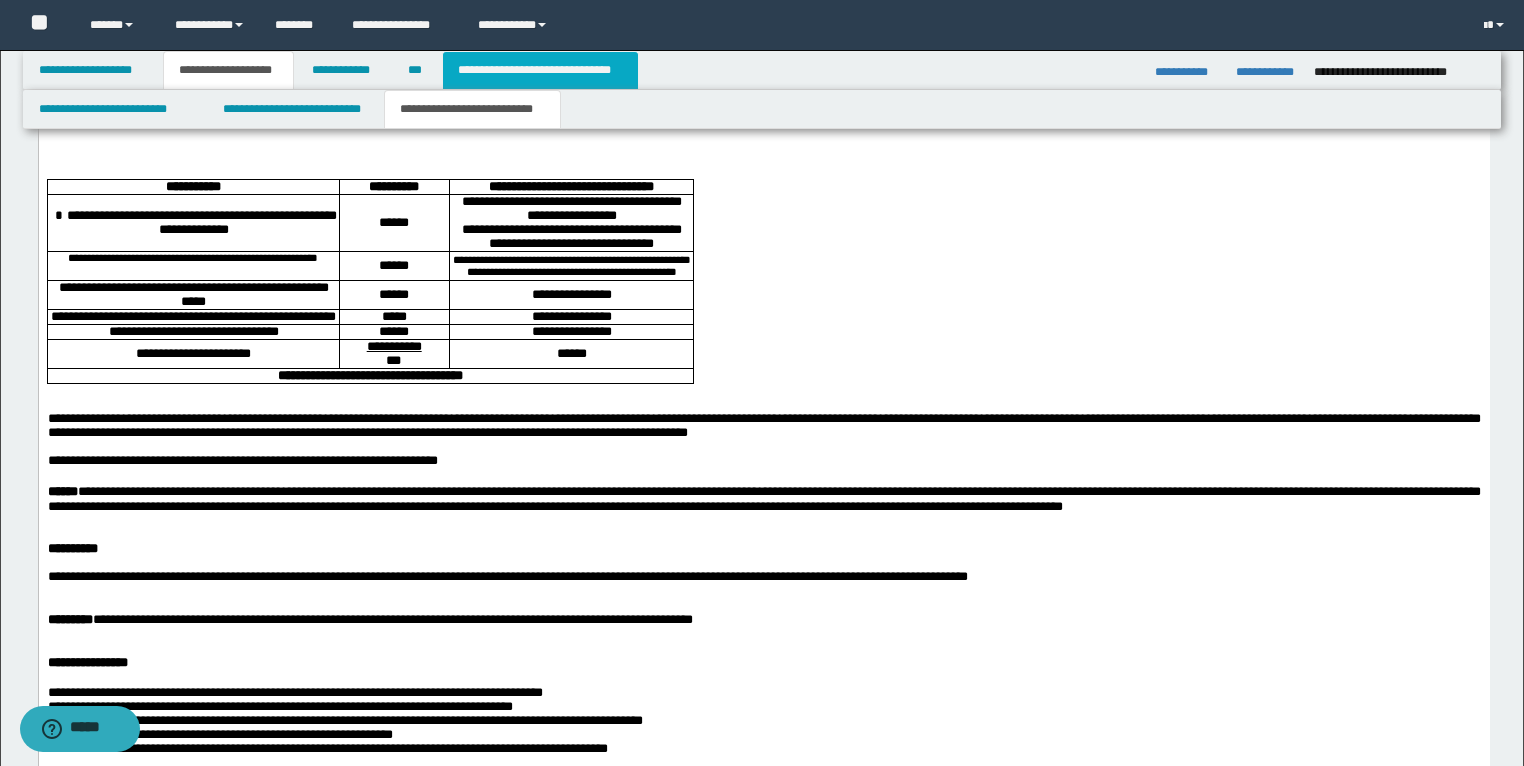 click on "**********" at bounding box center [540, 70] 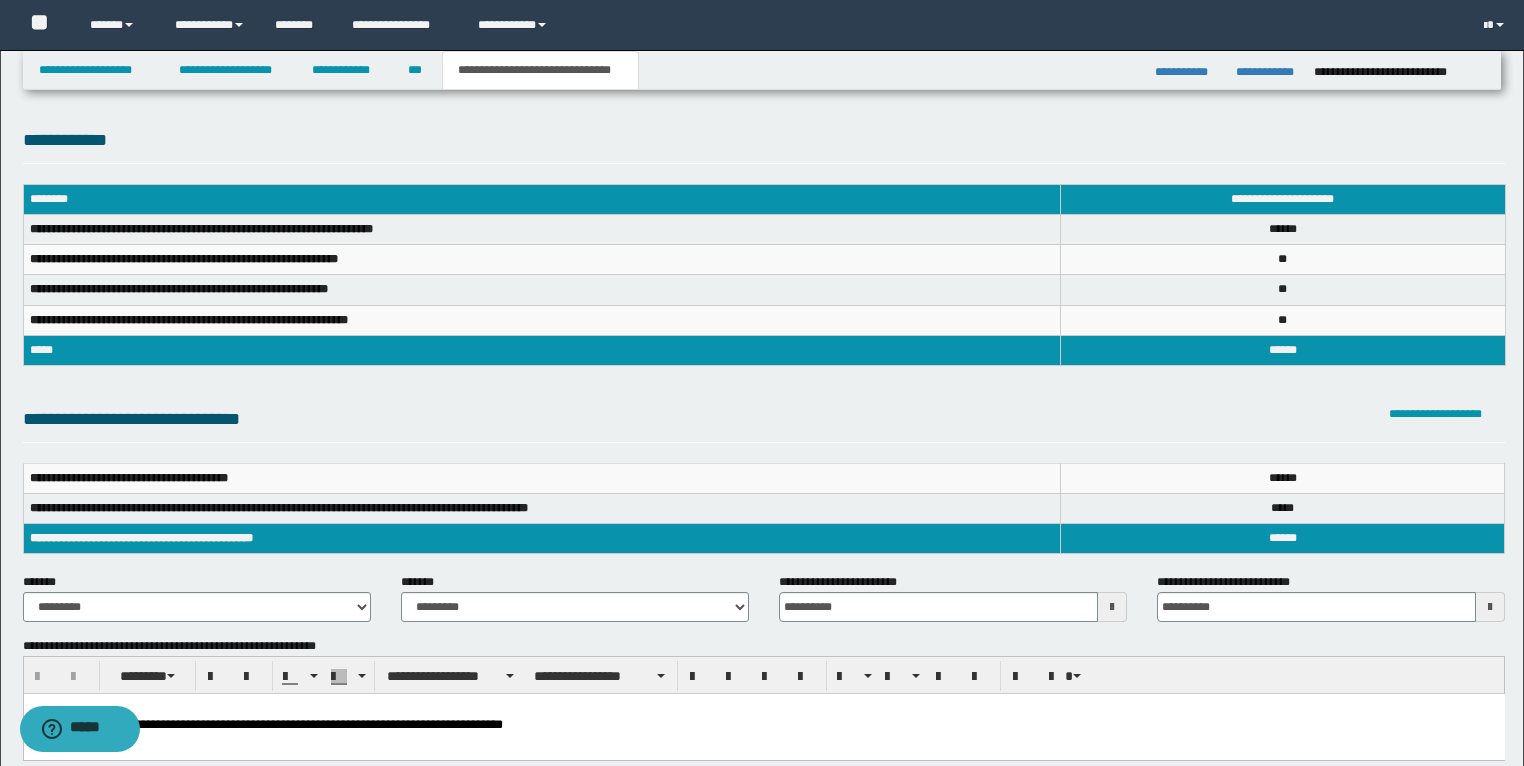 scroll, scrollTop: 0, scrollLeft: 0, axis: both 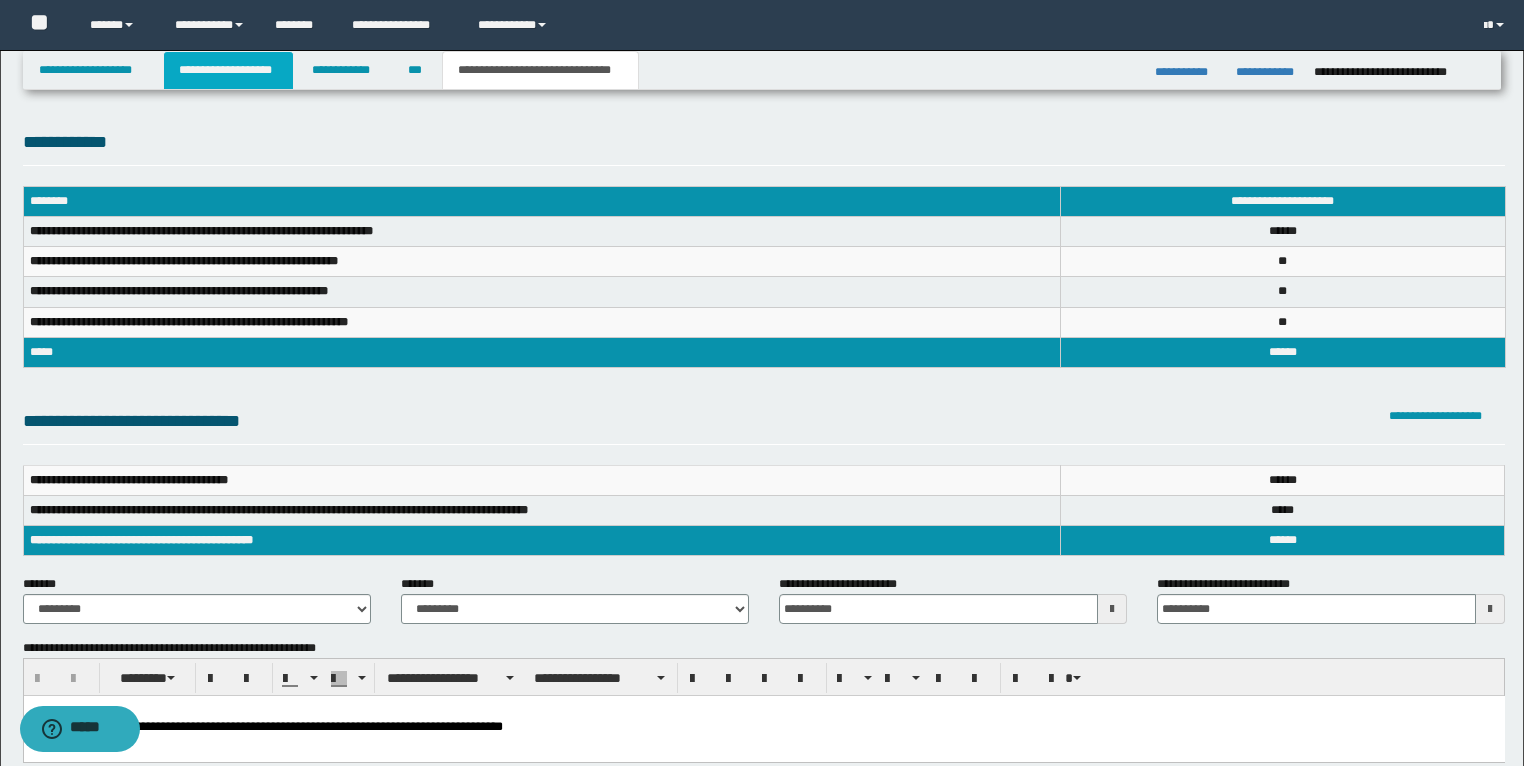 click on "**********" at bounding box center (228, 70) 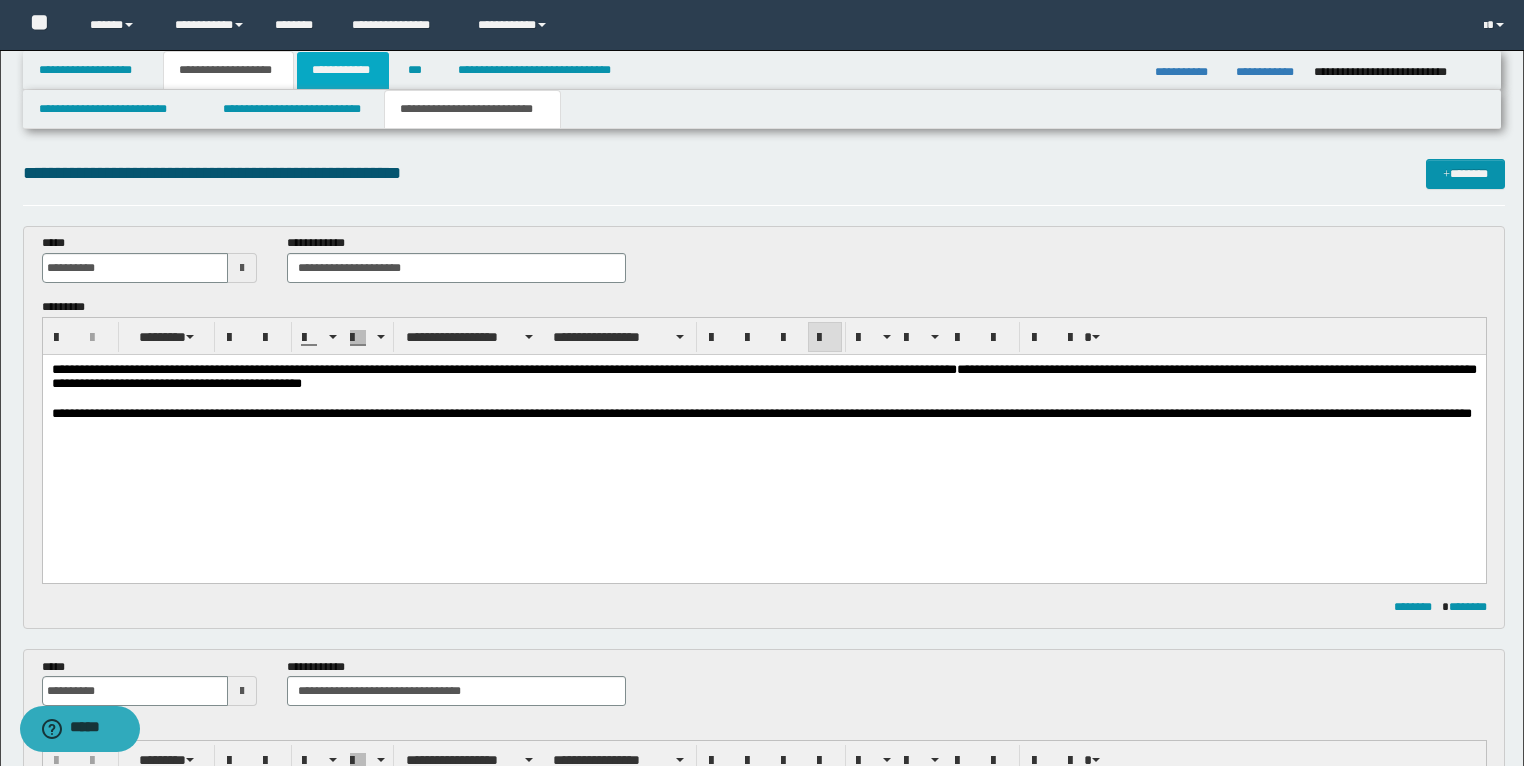 click on "**********" at bounding box center [343, 70] 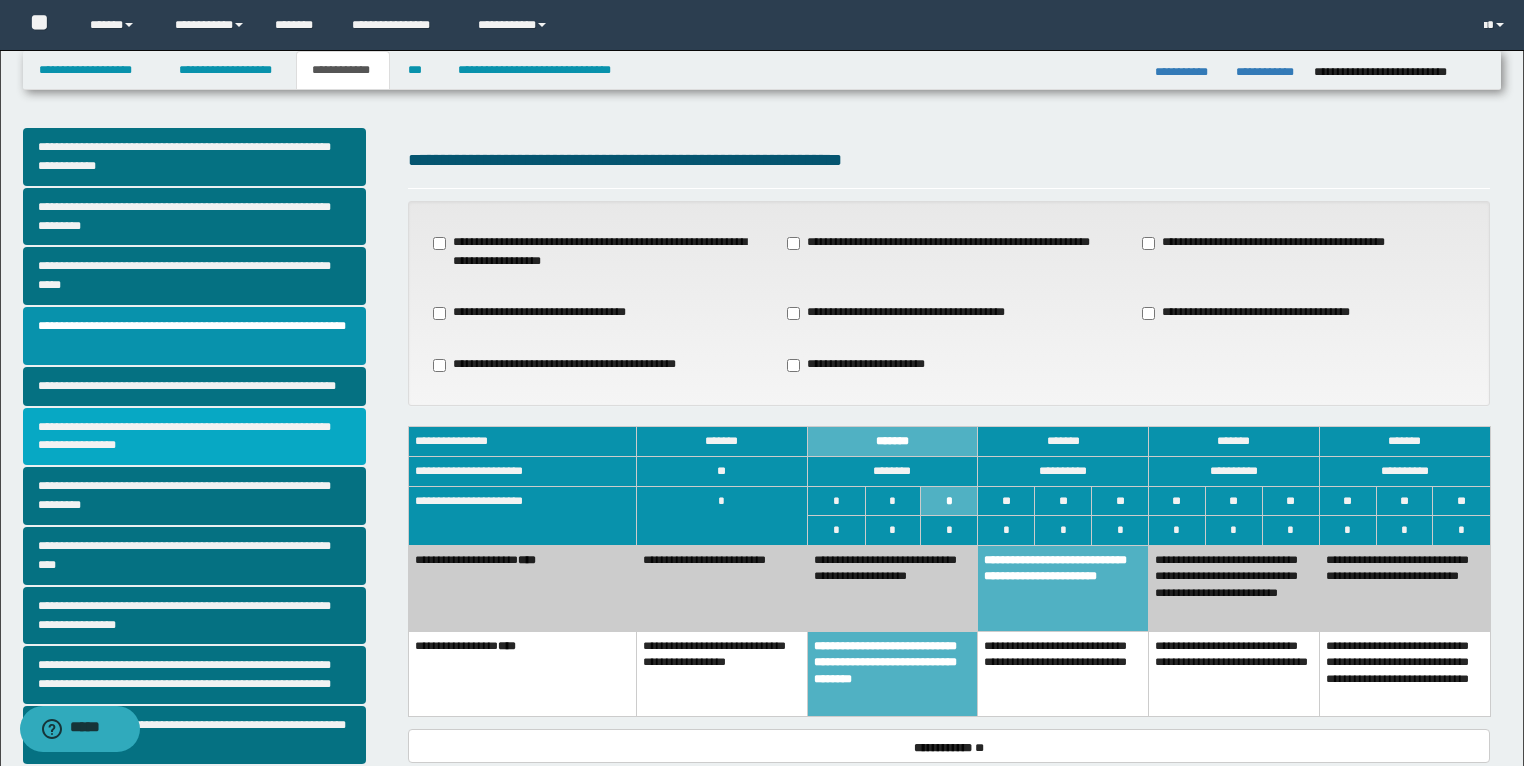 click on "**********" at bounding box center [195, 437] 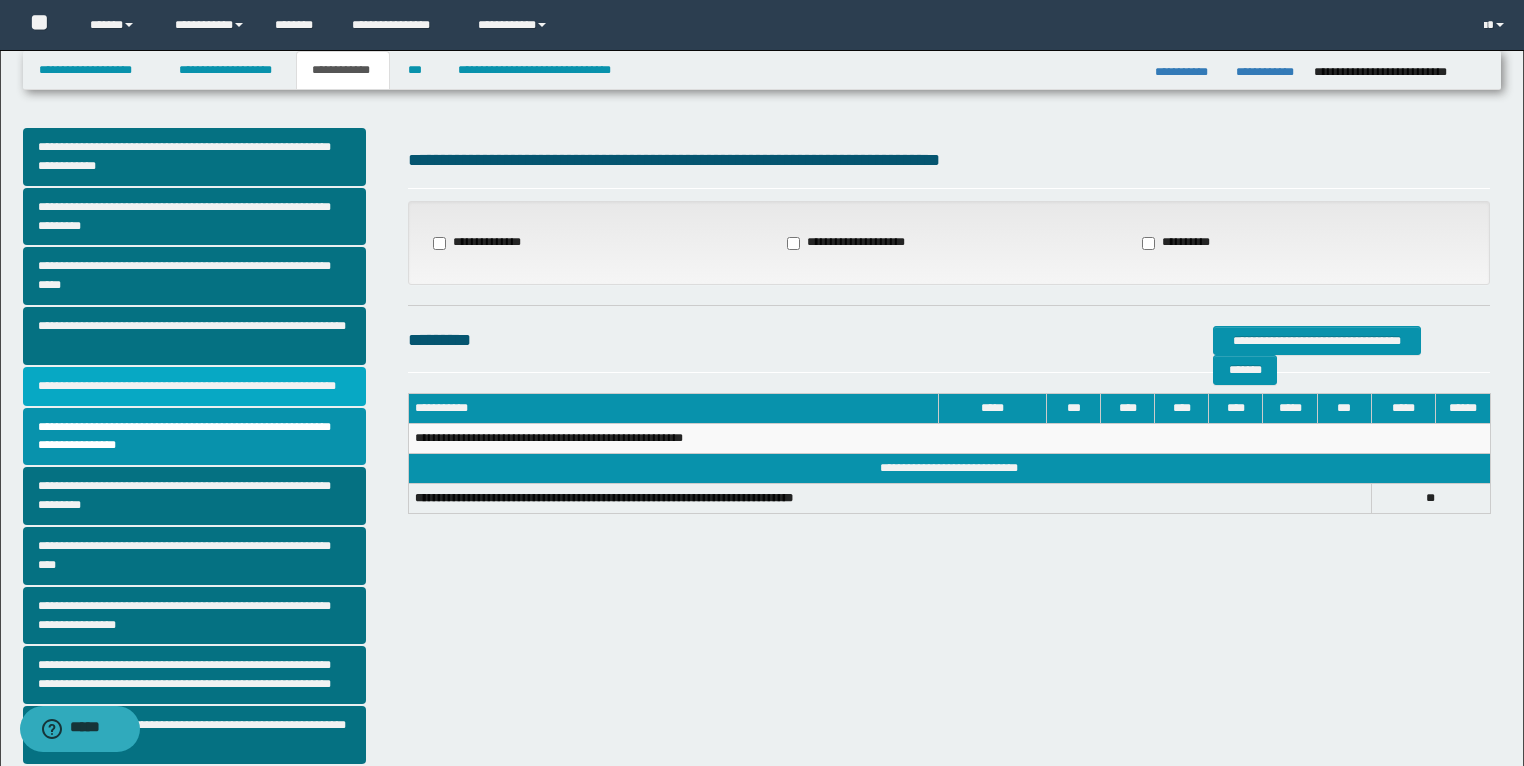 click on "**********" at bounding box center (195, 386) 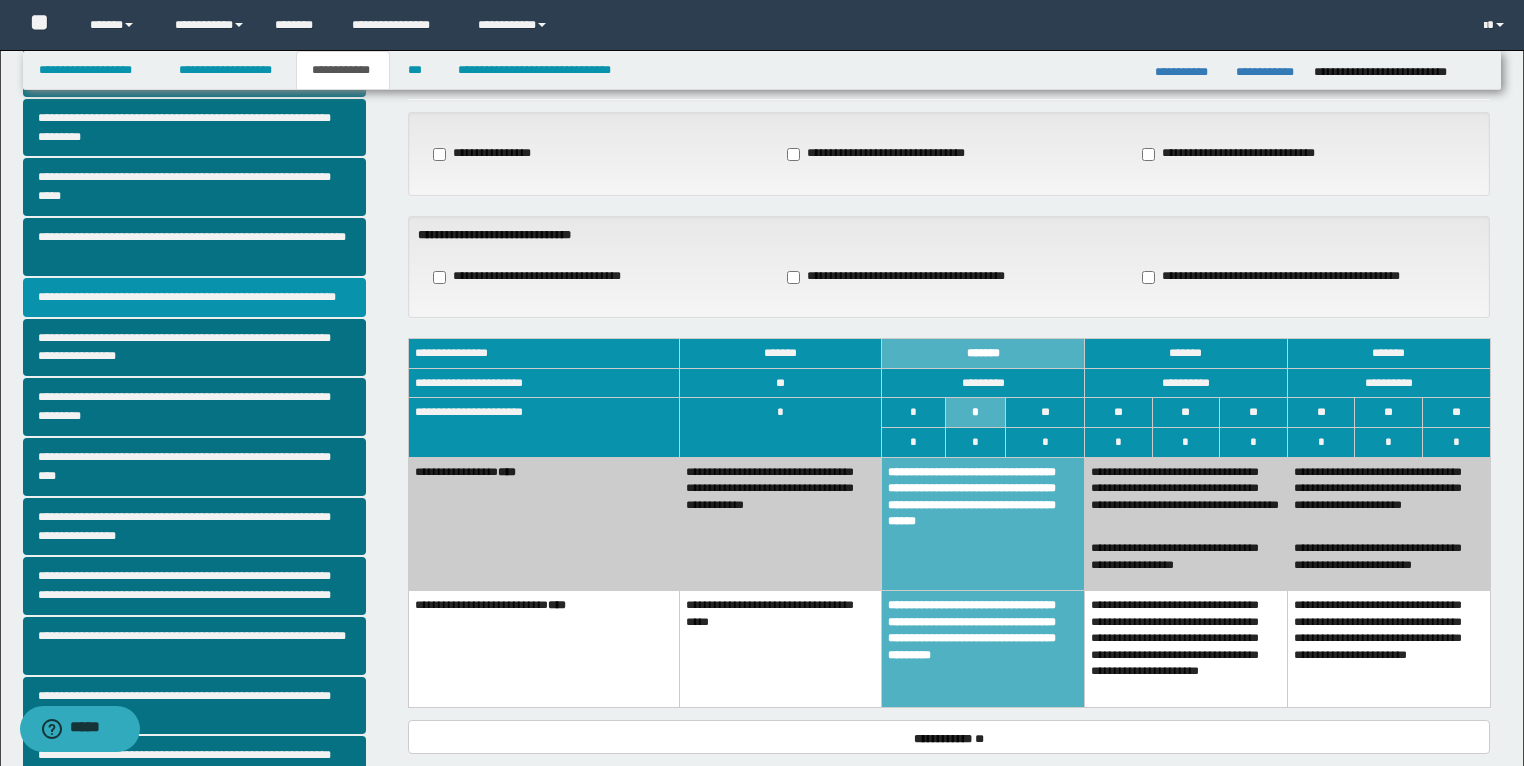 scroll, scrollTop: 400, scrollLeft: 0, axis: vertical 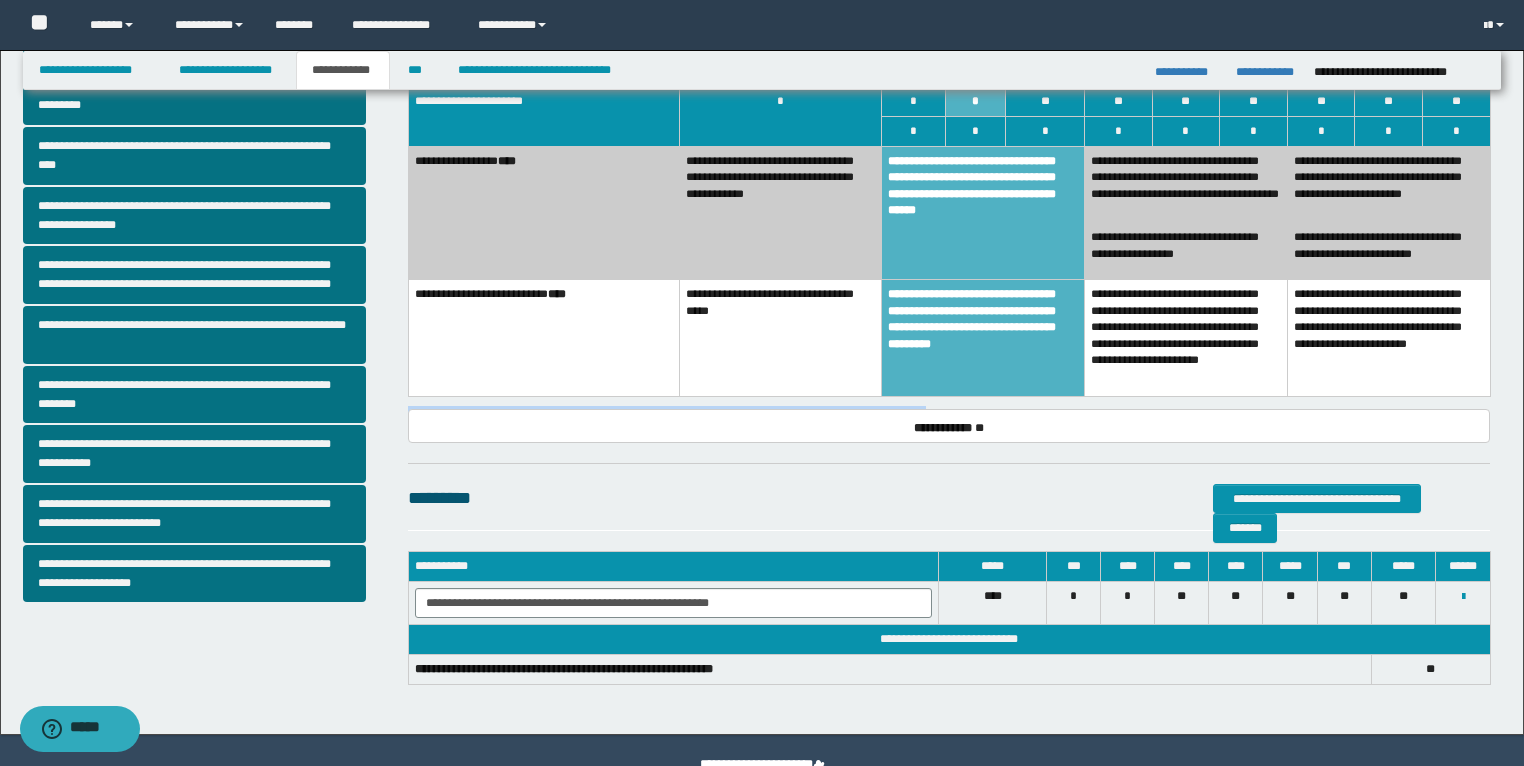 drag, startPoint x: 936, startPoint y: 384, endPoint x: 406, endPoint y: 388, distance: 530.0151 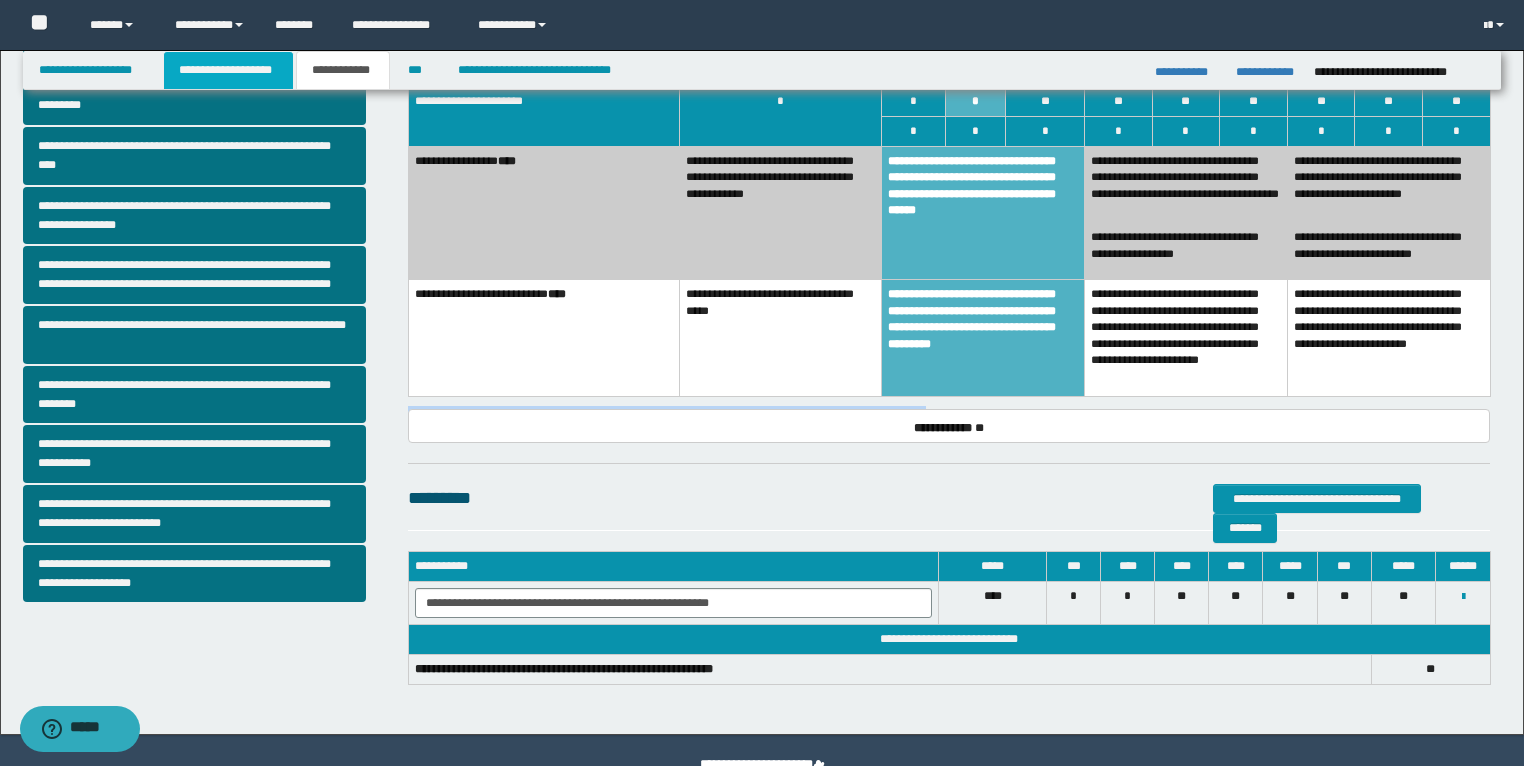click on "**********" at bounding box center [228, 70] 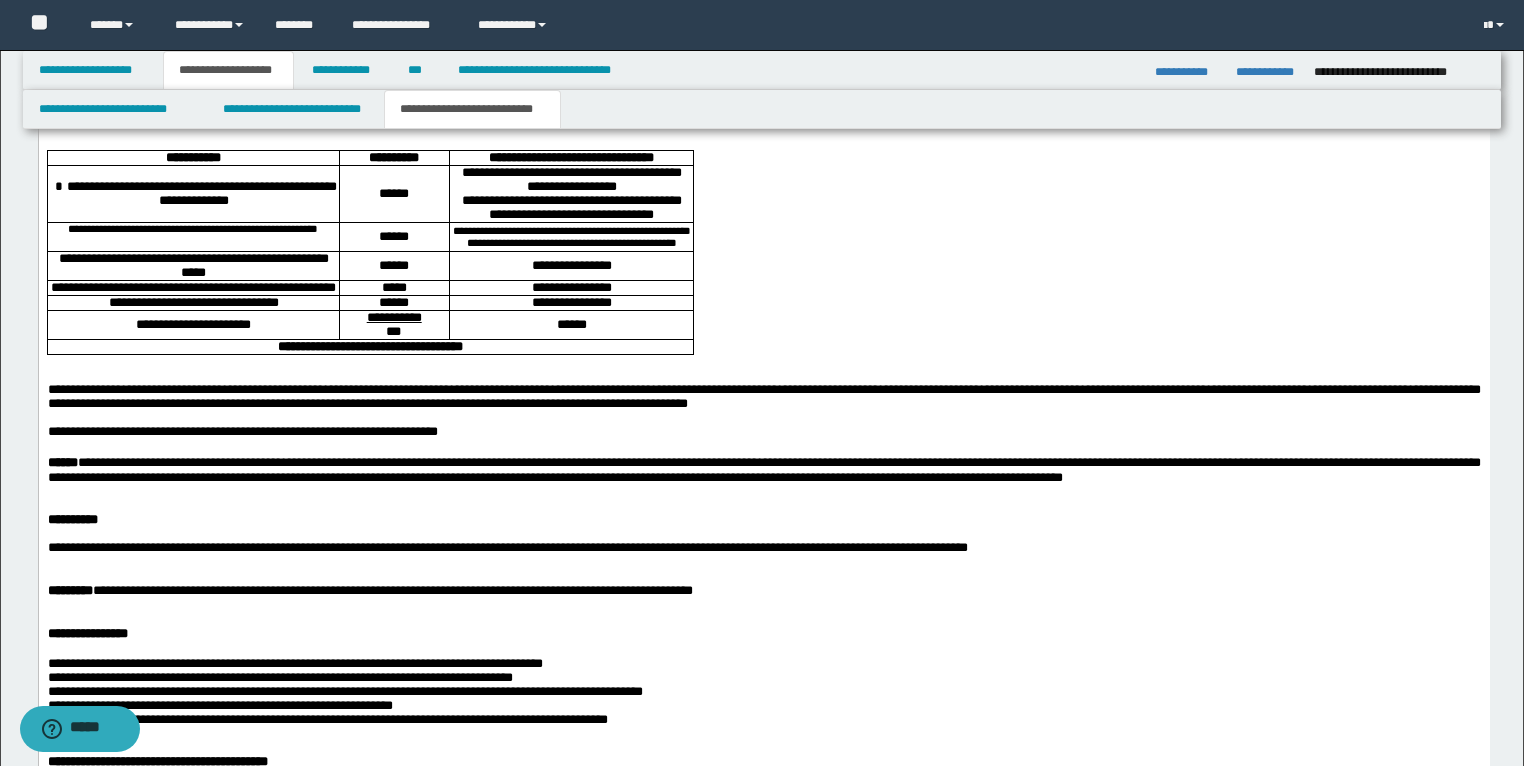 scroll, scrollTop: 3151, scrollLeft: 0, axis: vertical 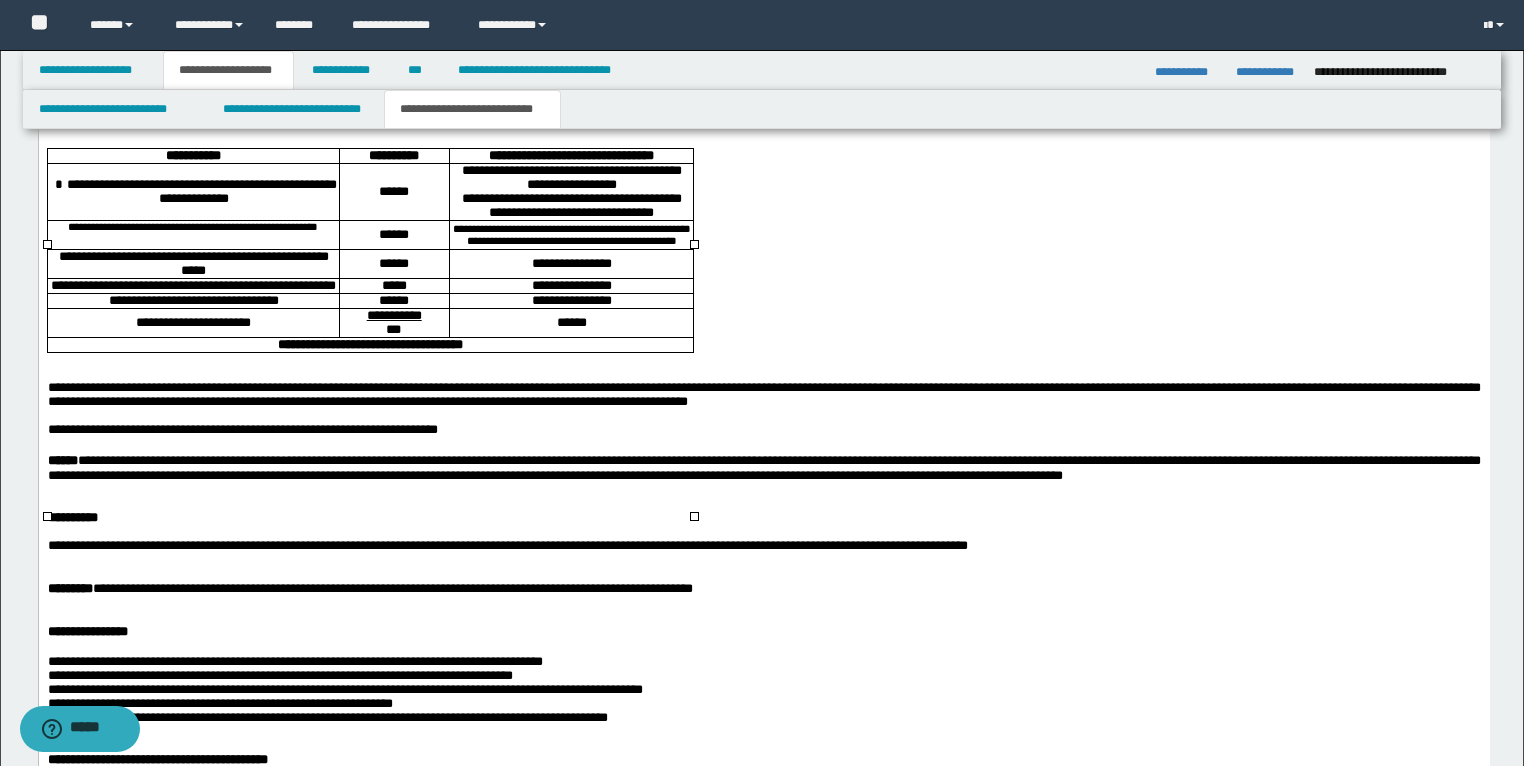 click on "**********" at bounding box center (571, 264) 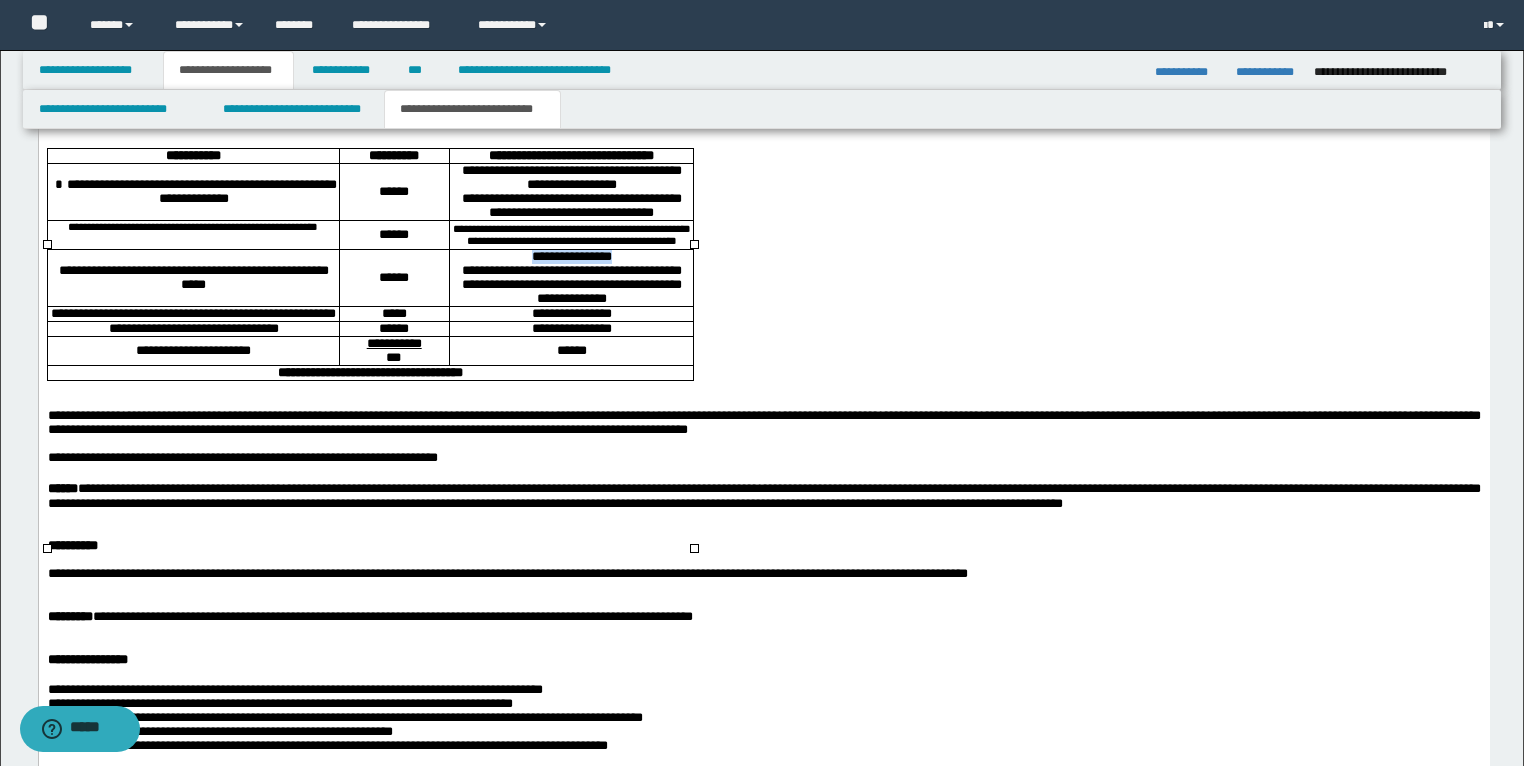 drag, startPoint x: 637, startPoint y: 386, endPoint x: 511, endPoint y: 388, distance: 126.01587 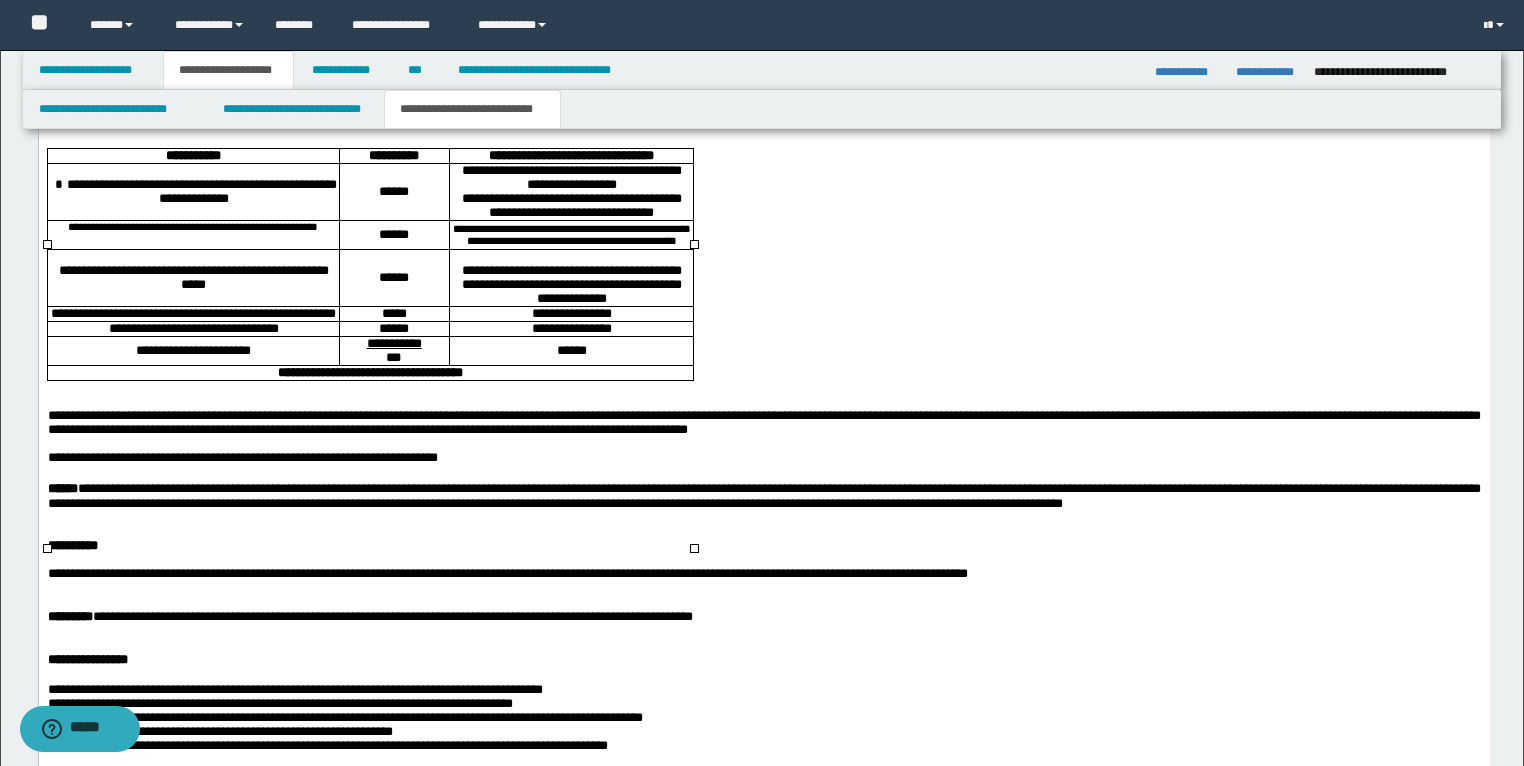 click on "**********" at bounding box center (571, 278) 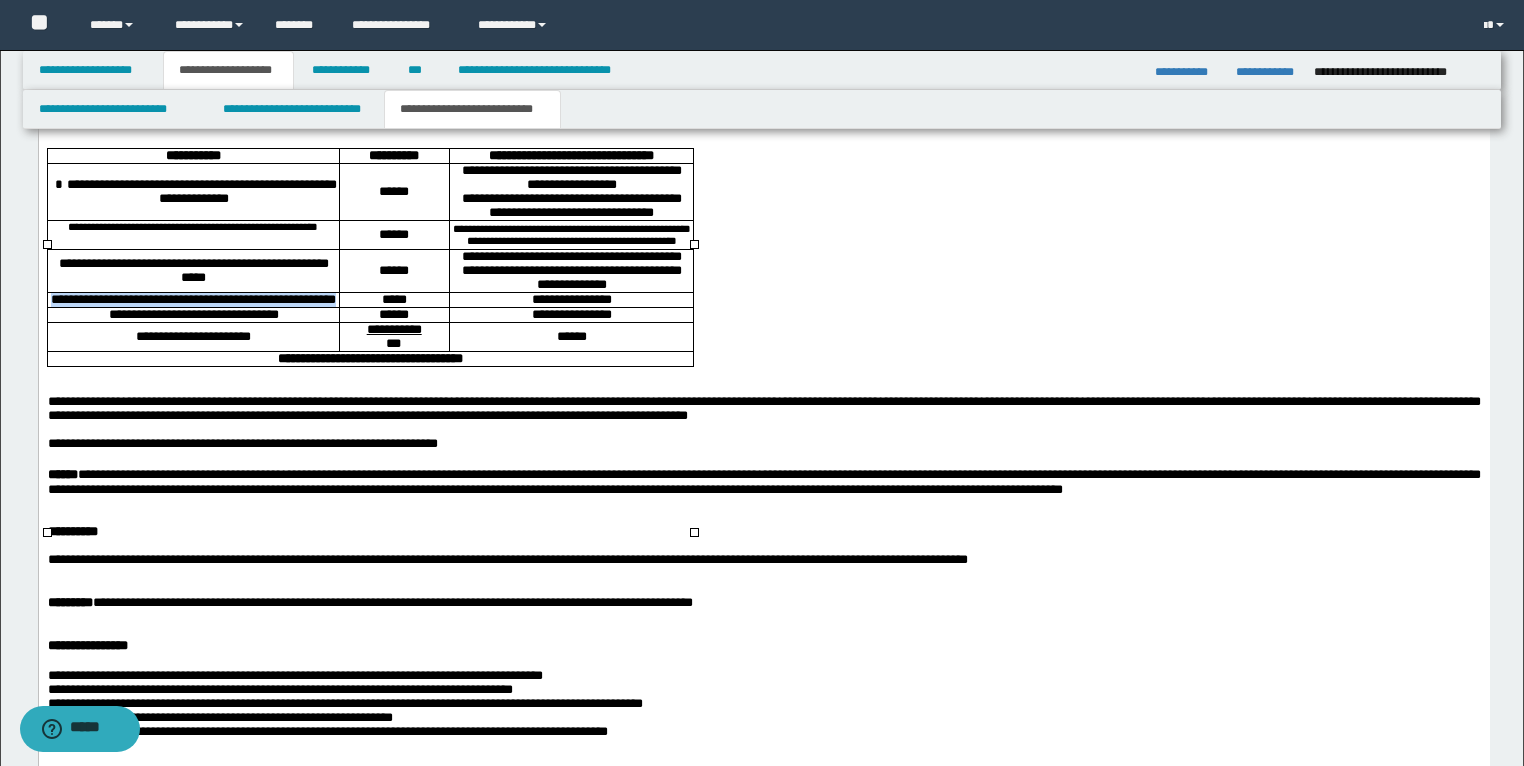 drag, startPoint x: 232, startPoint y: 454, endPoint x: 48, endPoint y: 443, distance: 184.3285 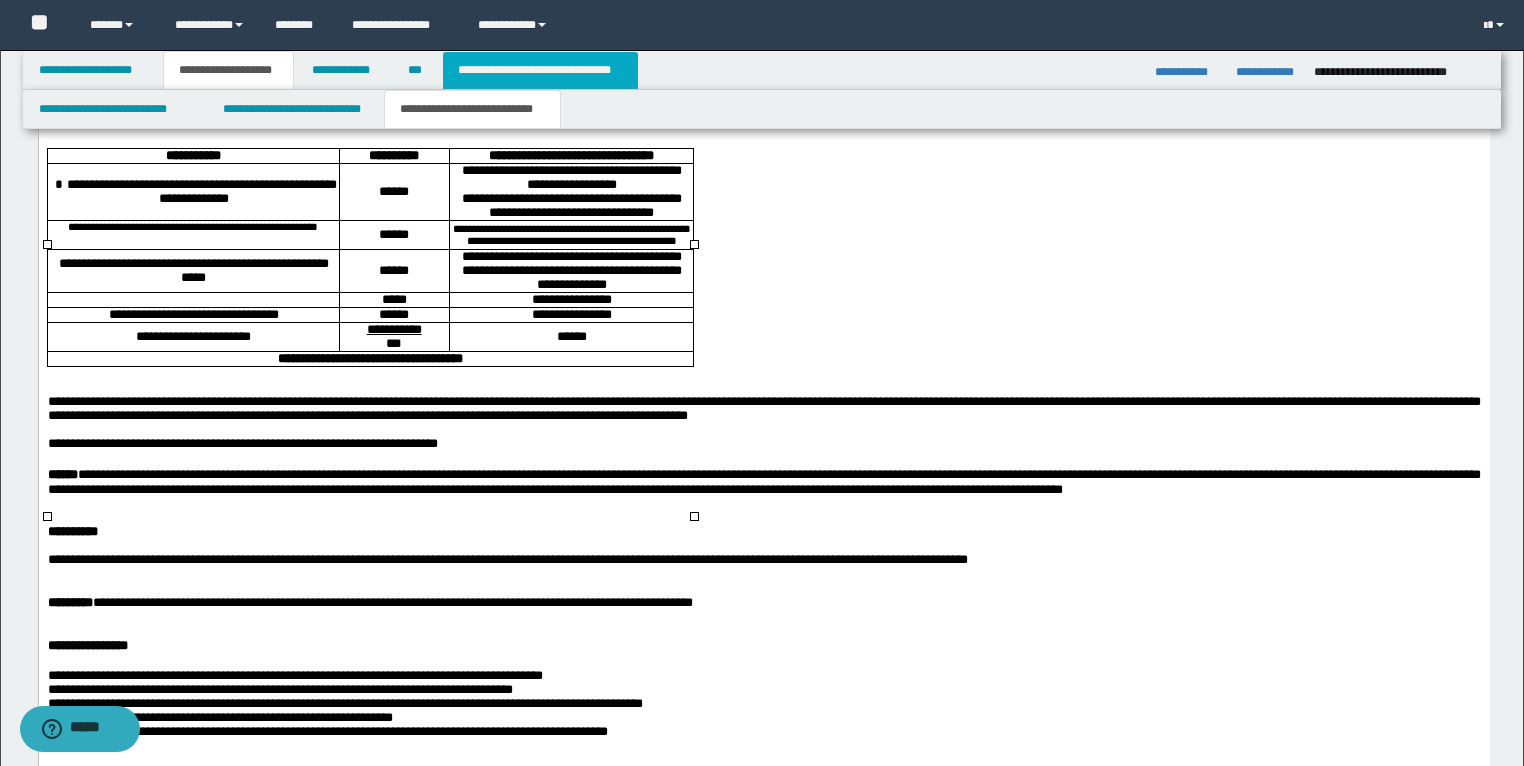 click on "**********" at bounding box center [540, 70] 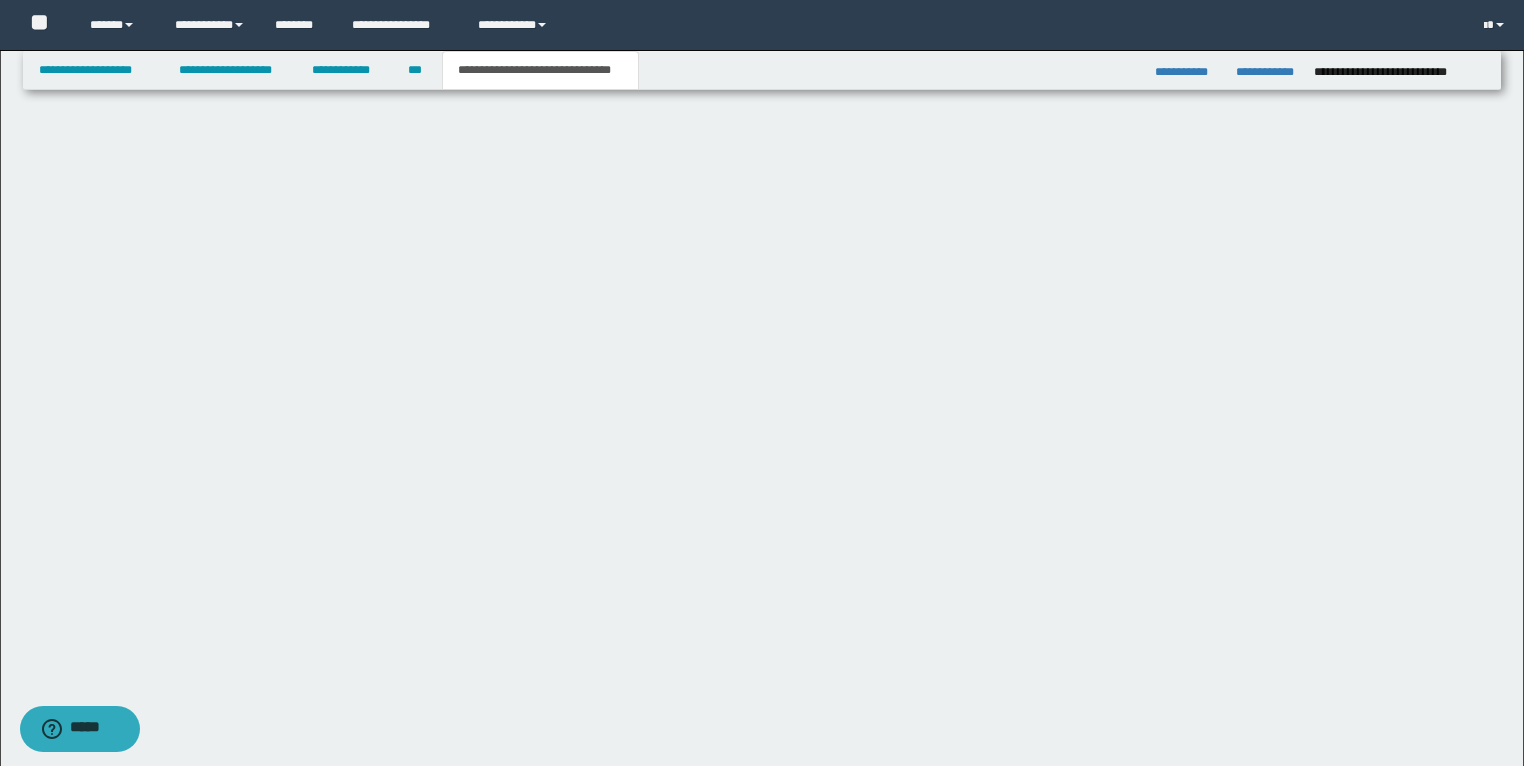 type on "**********" 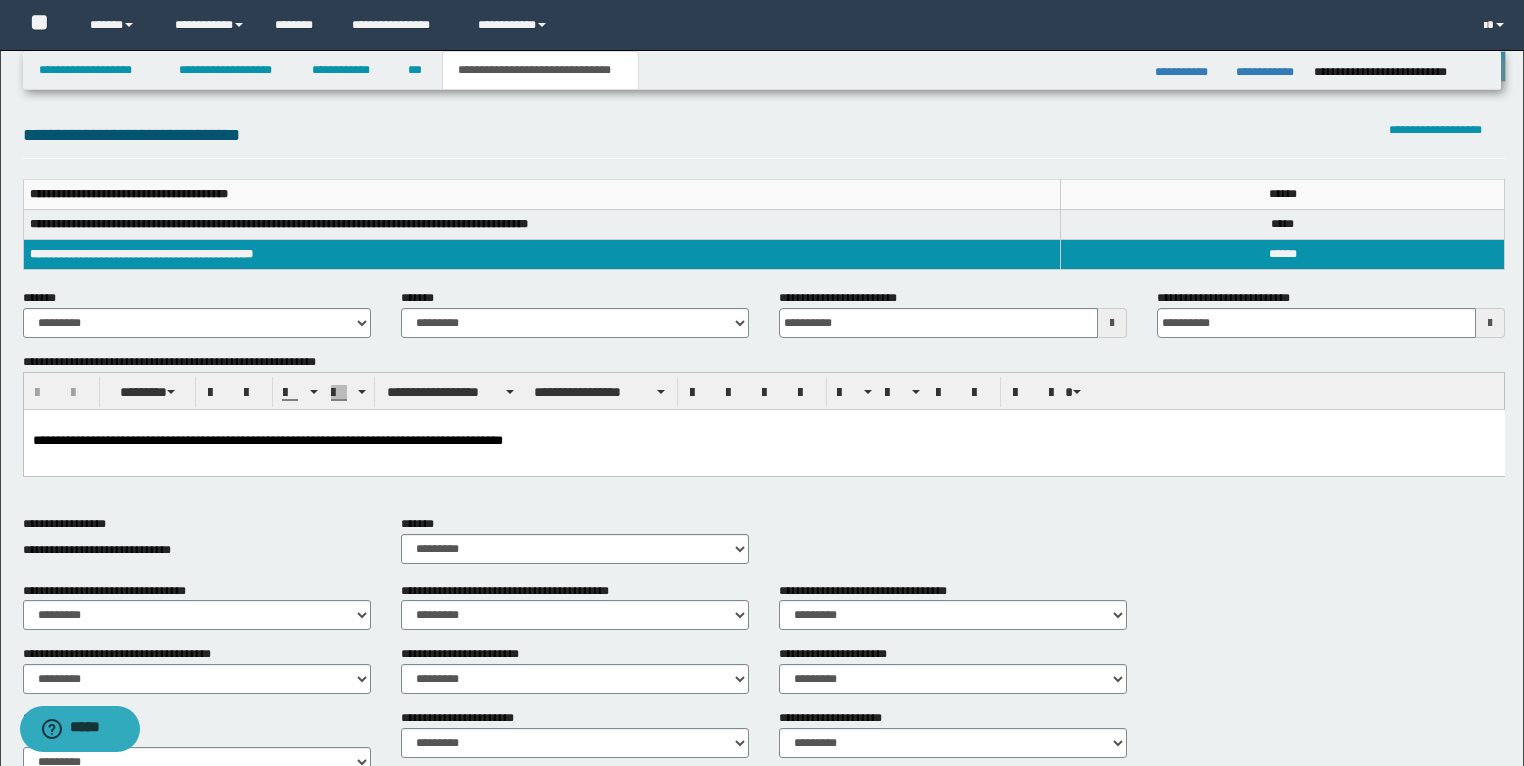 scroll, scrollTop: 0, scrollLeft: 0, axis: both 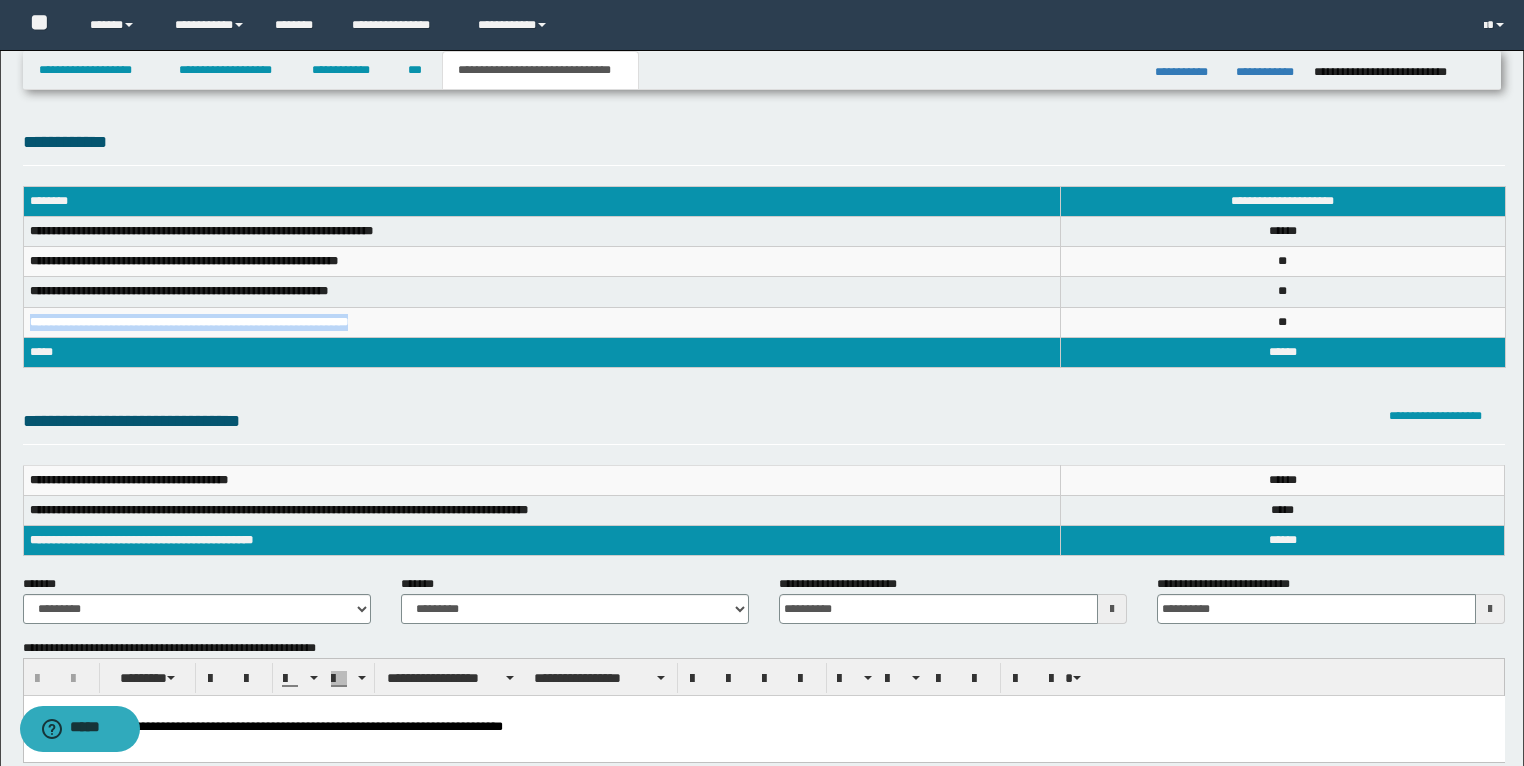 drag, startPoint x: 412, startPoint y: 320, endPoint x: 24, endPoint y: 327, distance: 388.06314 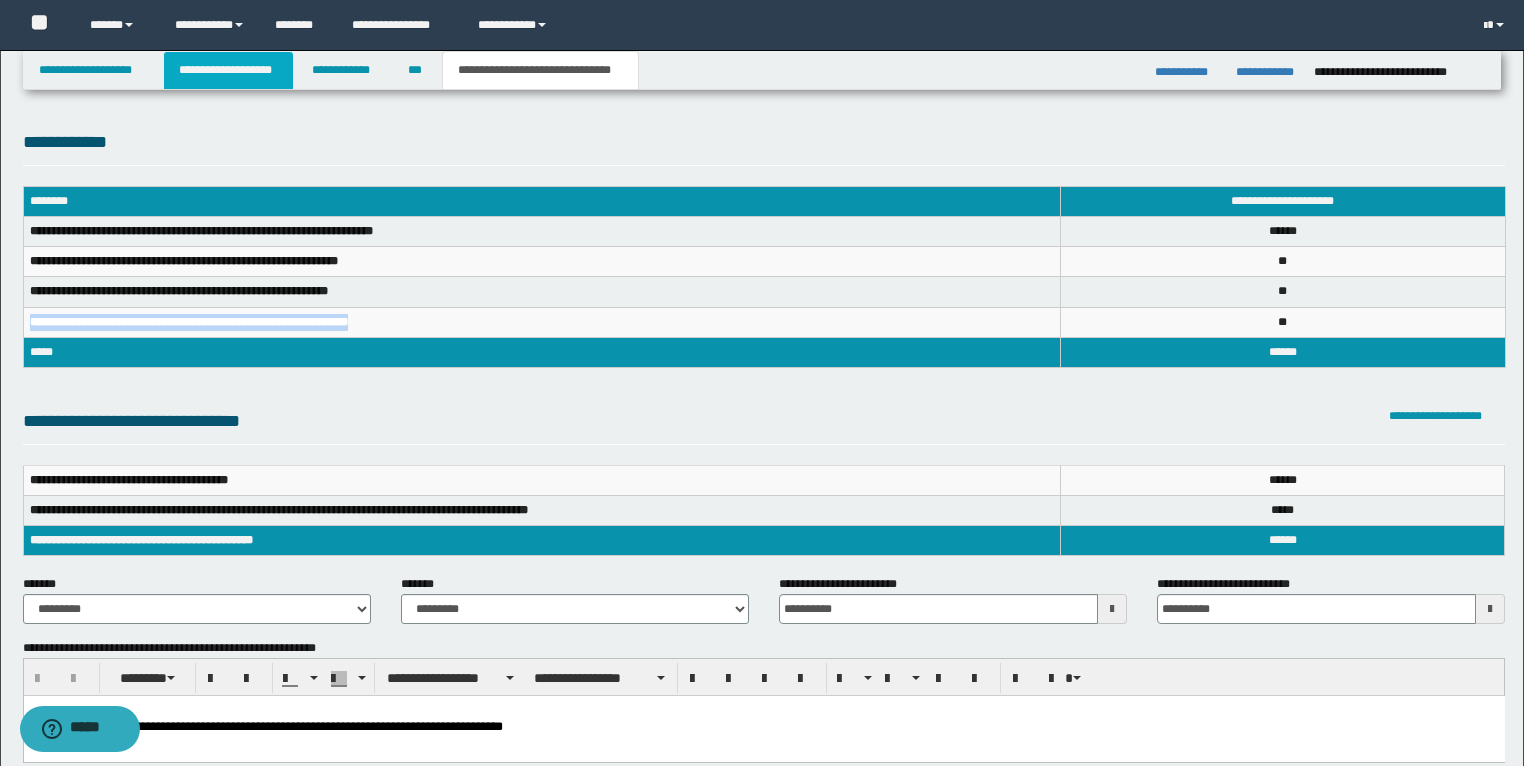 click on "**********" at bounding box center [228, 70] 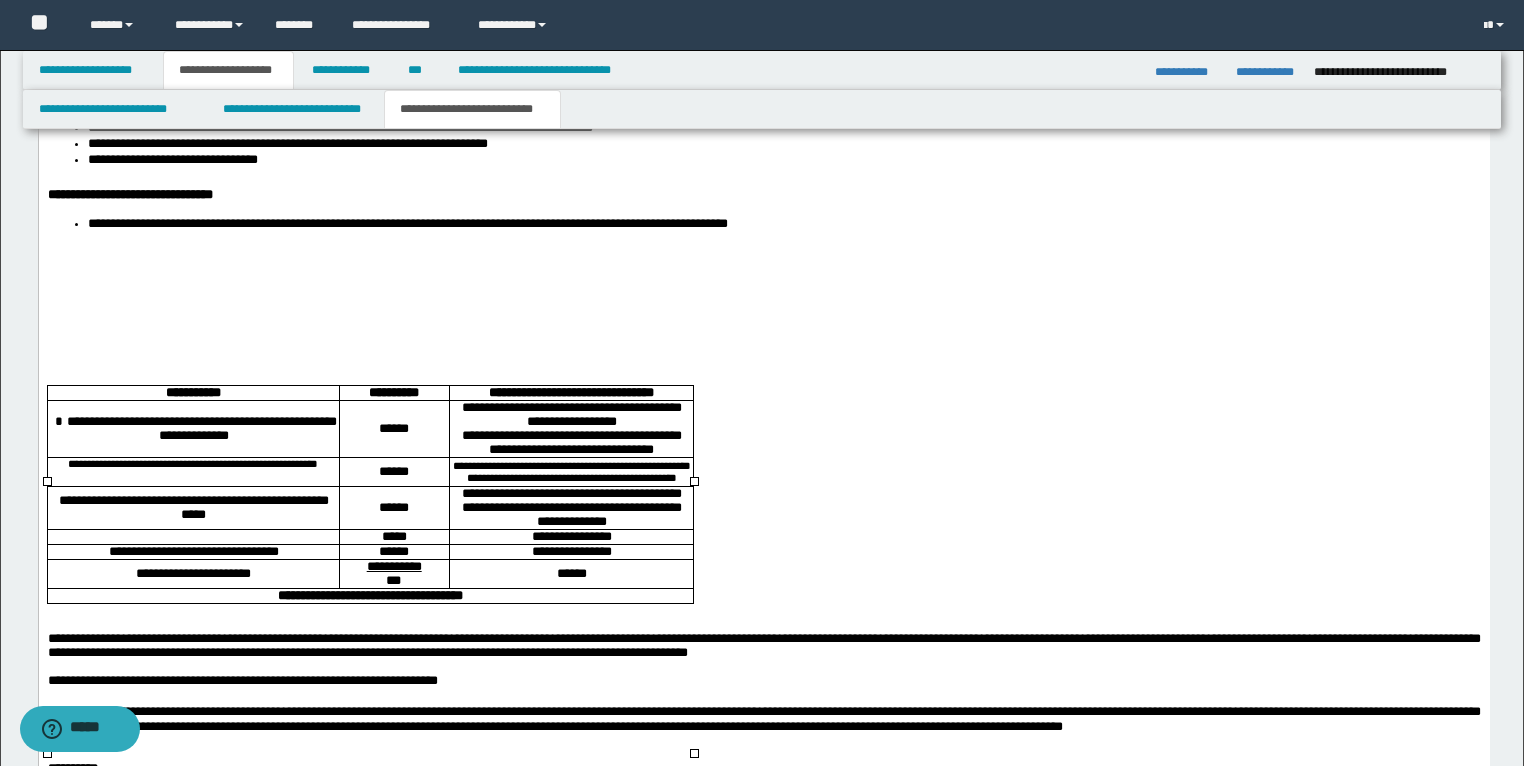 scroll, scrollTop: 3280, scrollLeft: 0, axis: vertical 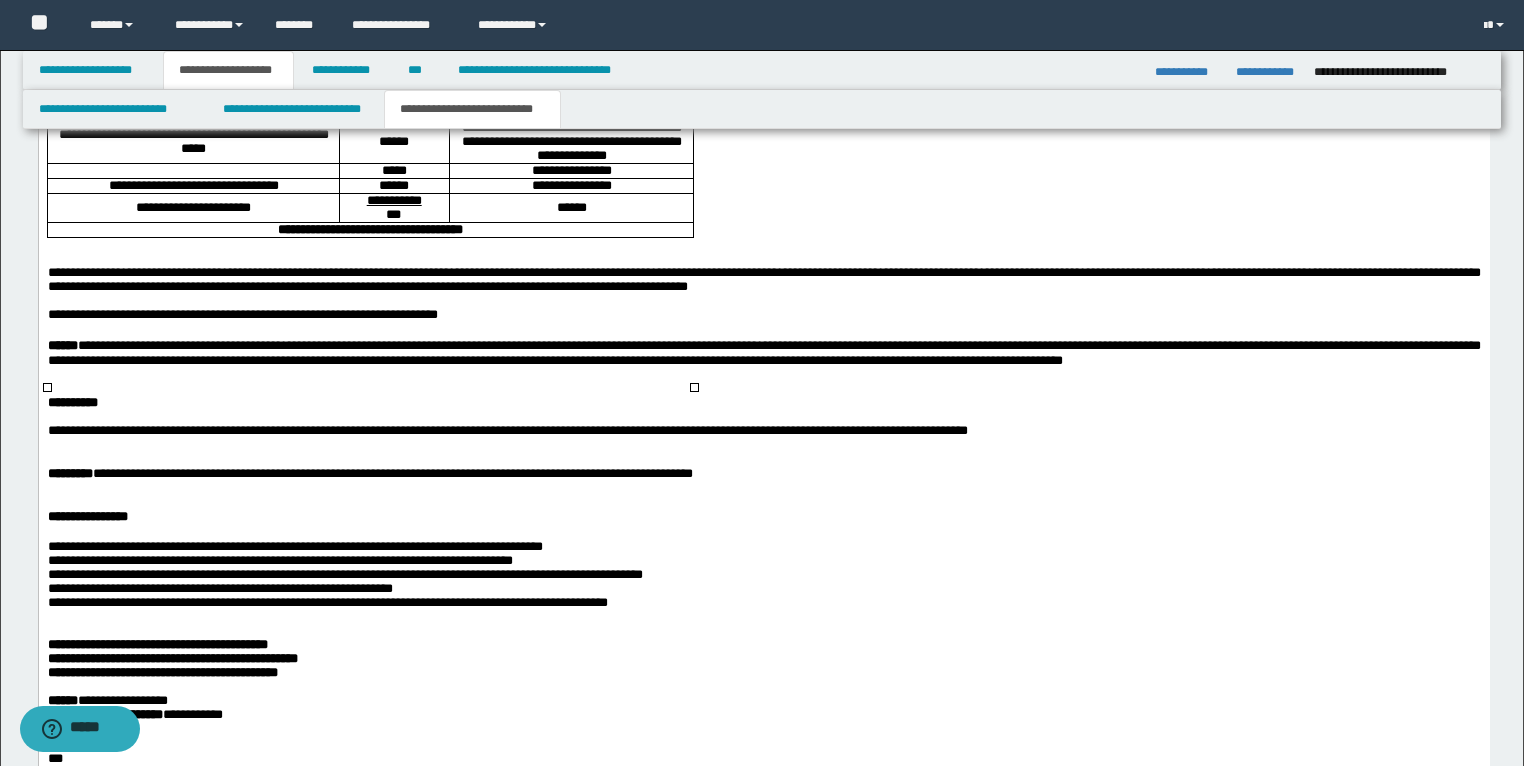click at bounding box center (192, 171) 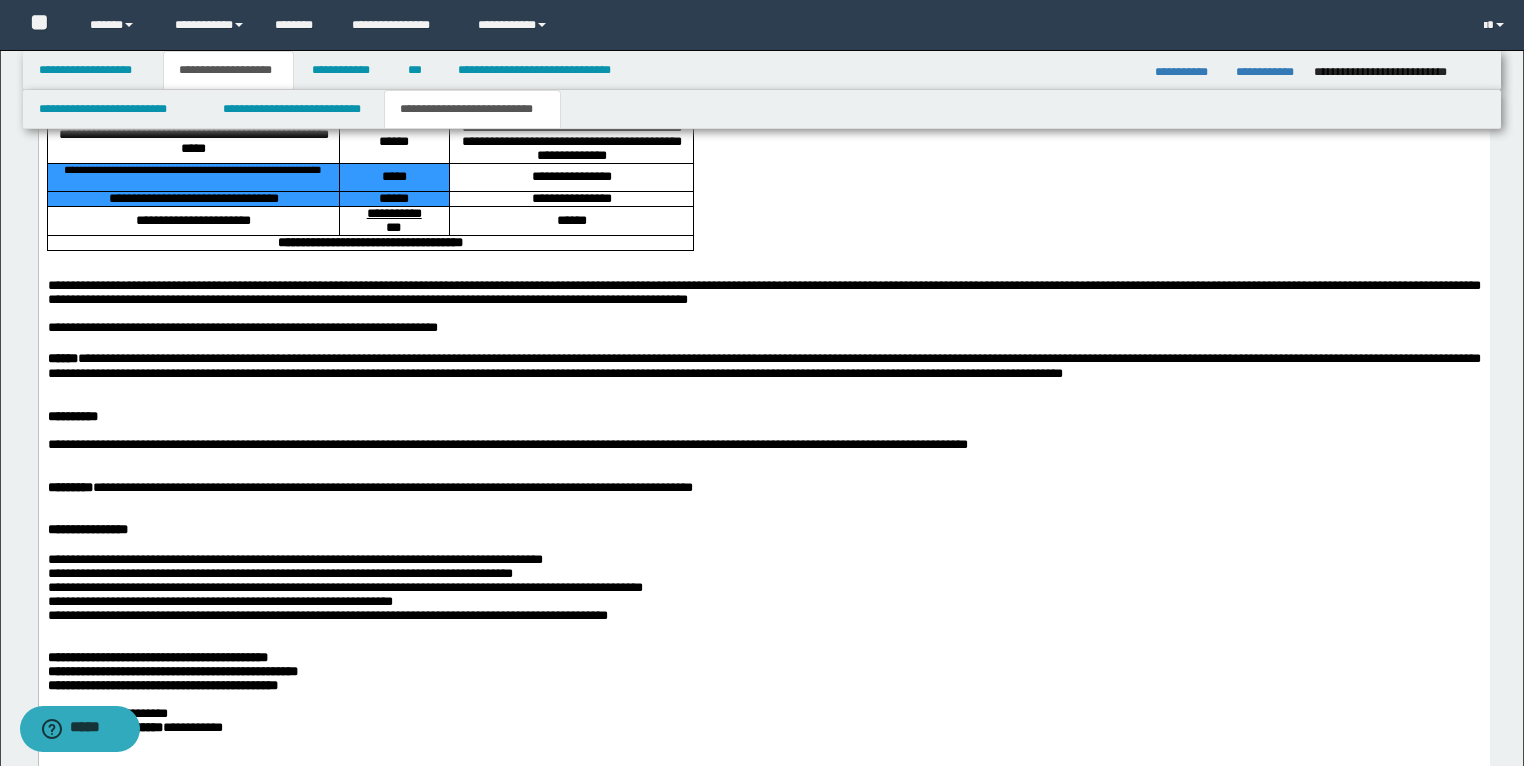drag, startPoint x: 97, startPoint y: 333, endPoint x: 406, endPoint y: 329, distance: 309.02588 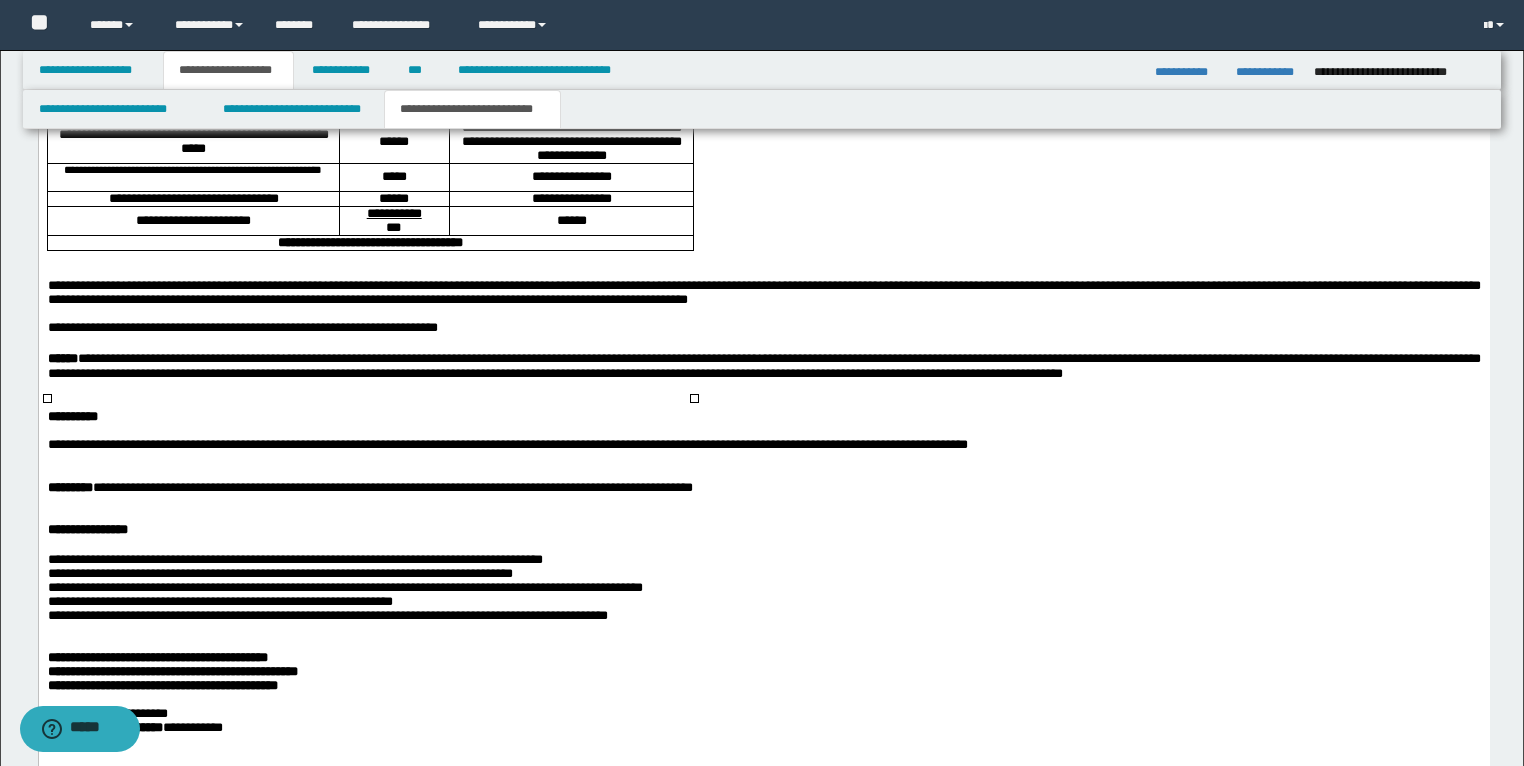 click on "**********" at bounding box center [571, 198] 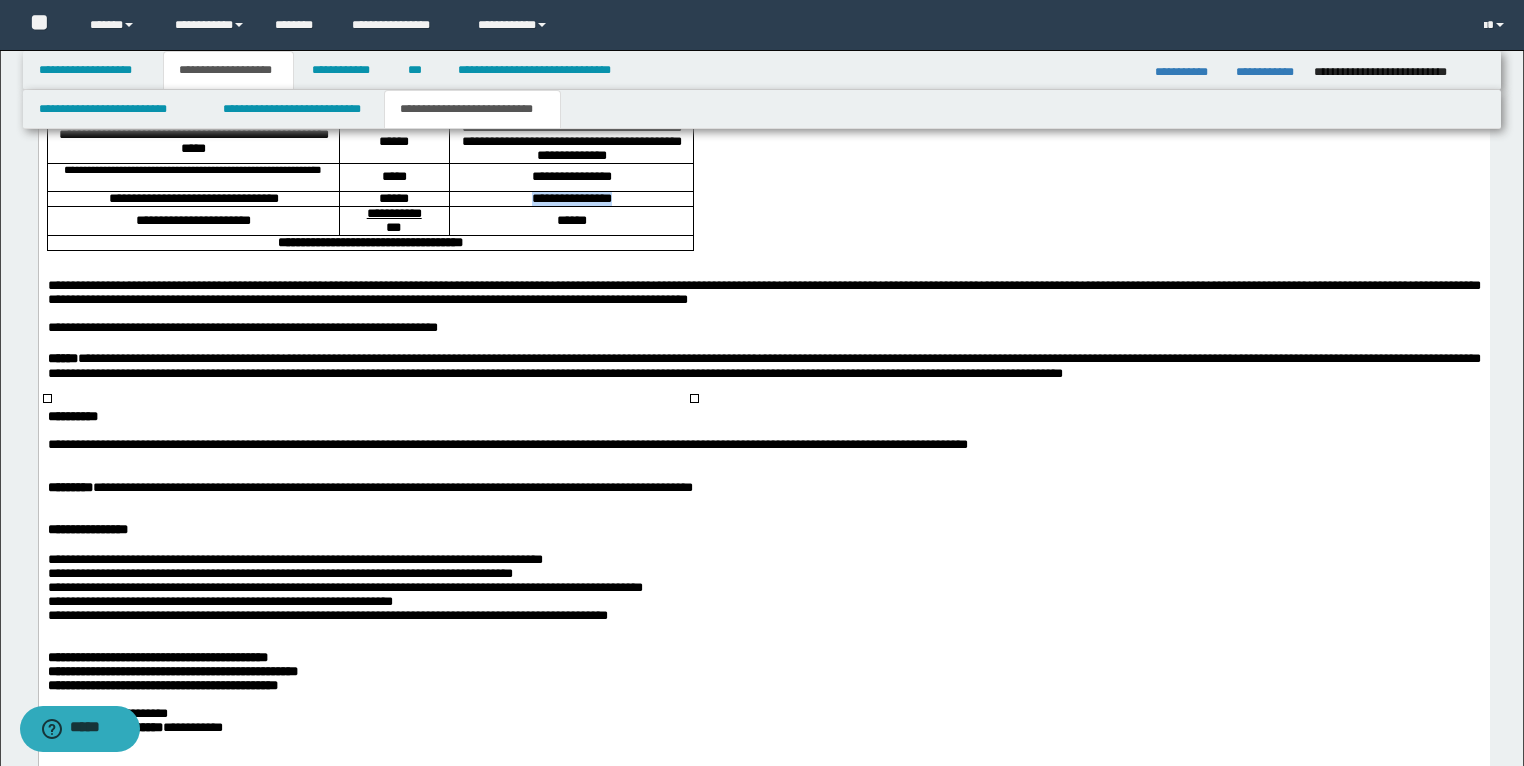 drag, startPoint x: 635, startPoint y: 340, endPoint x: 474, endPoint y: 340, distance: 161 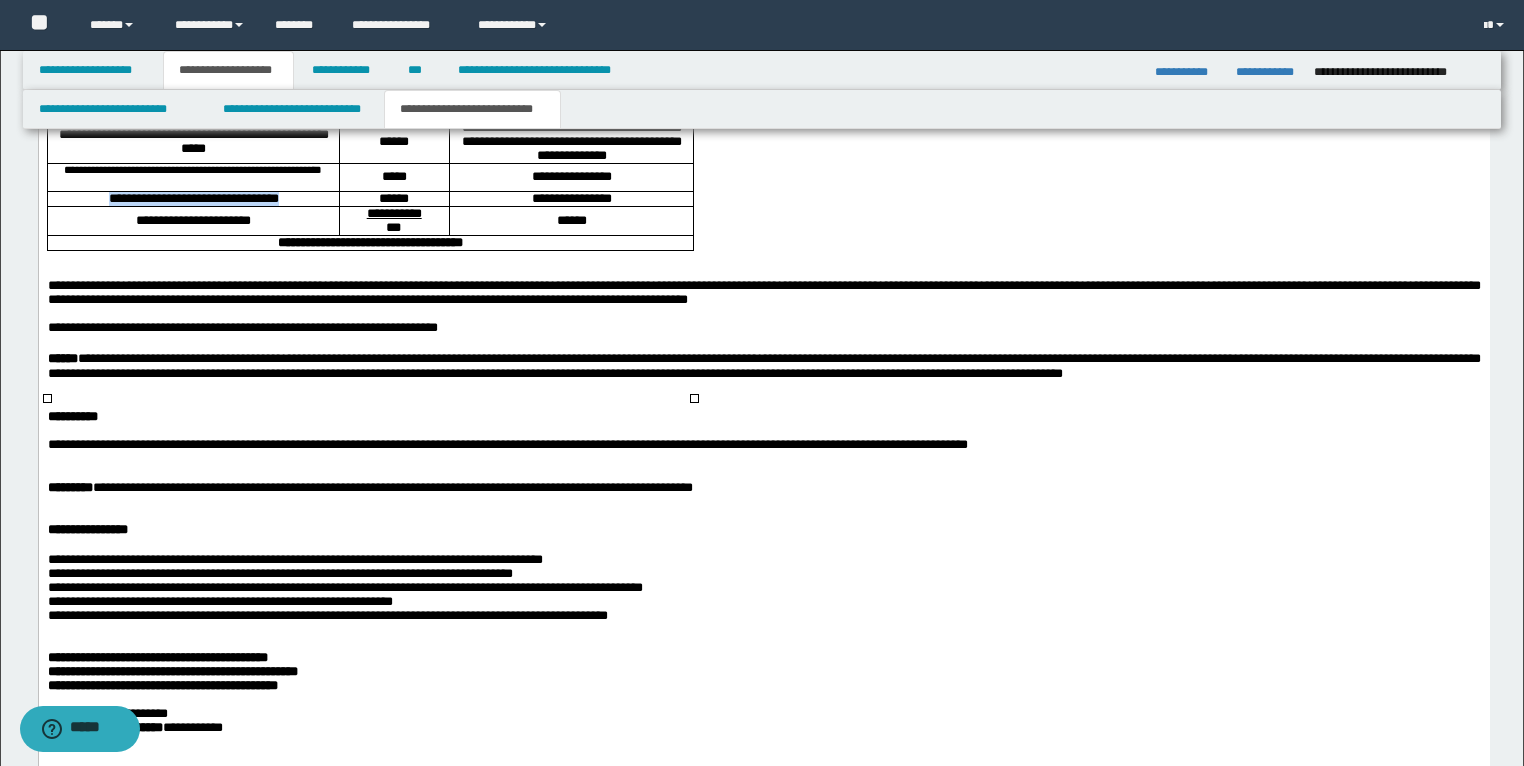 drag, startPoint x: 319, startPoint y: 340, endPoint x: 91, endPoint y: 347, distance: 228.10744 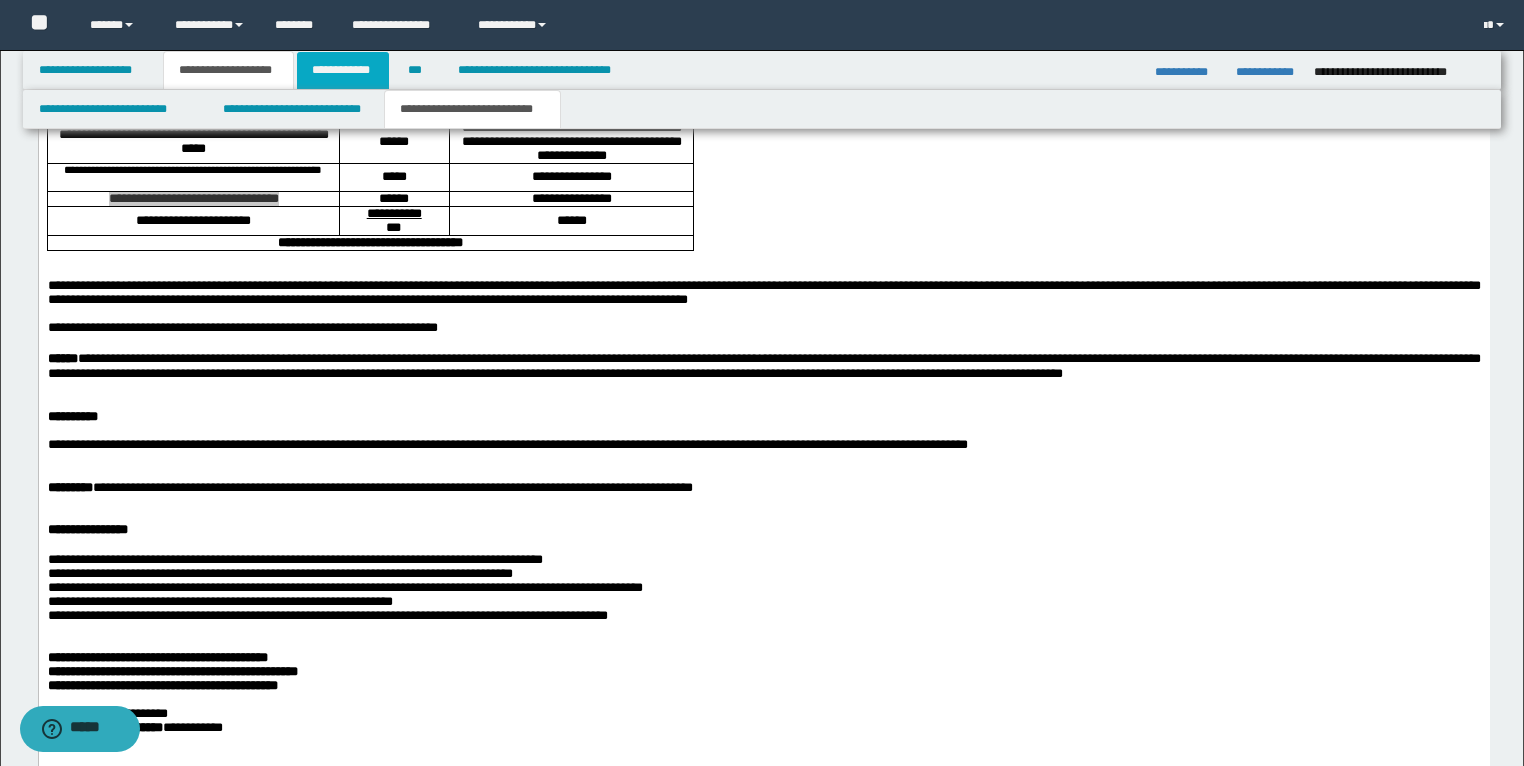 click on "**********" at bounding box center (343, 70) 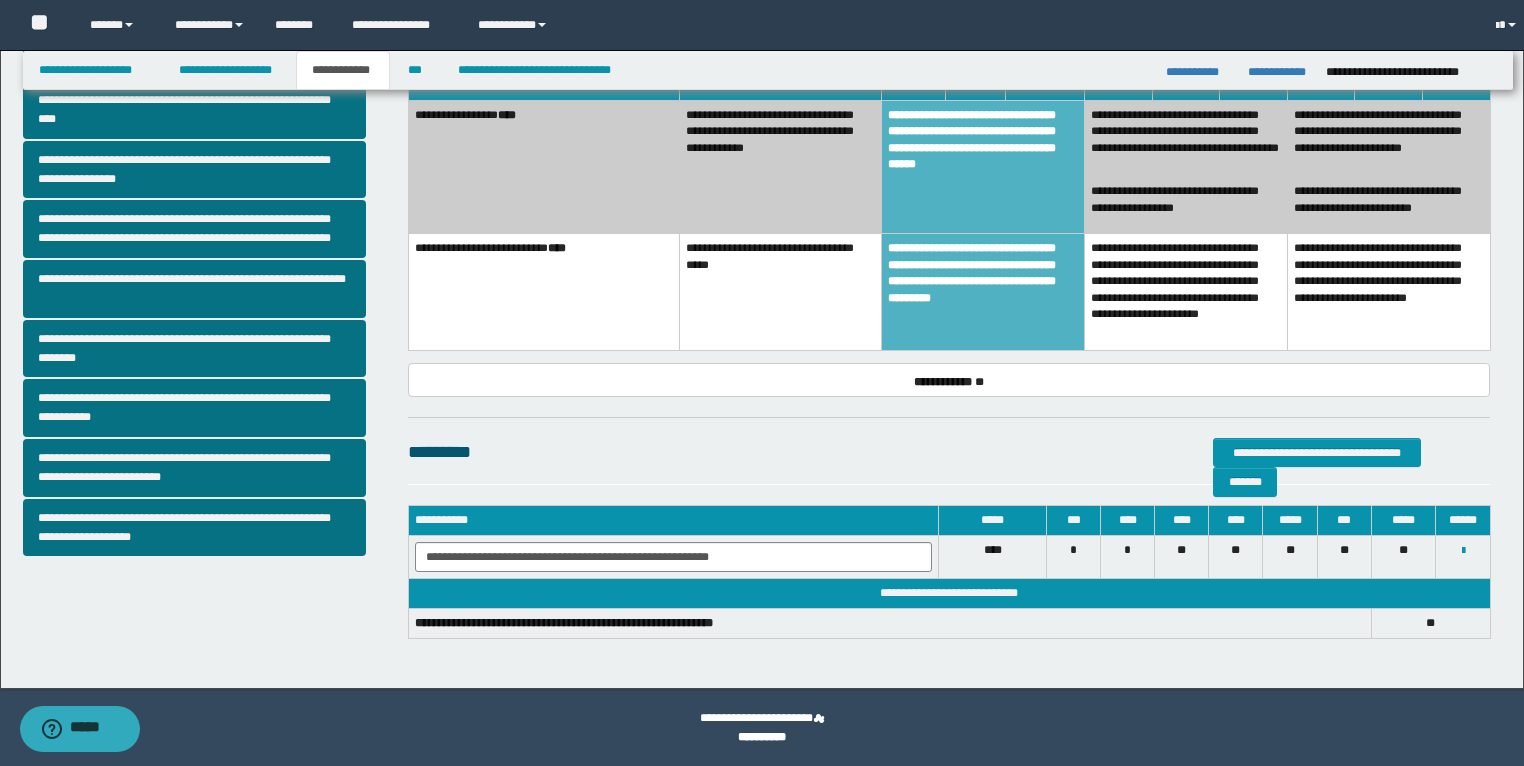 scroll, scrollTop: 447, scrollLeft: 0, axis: vertical 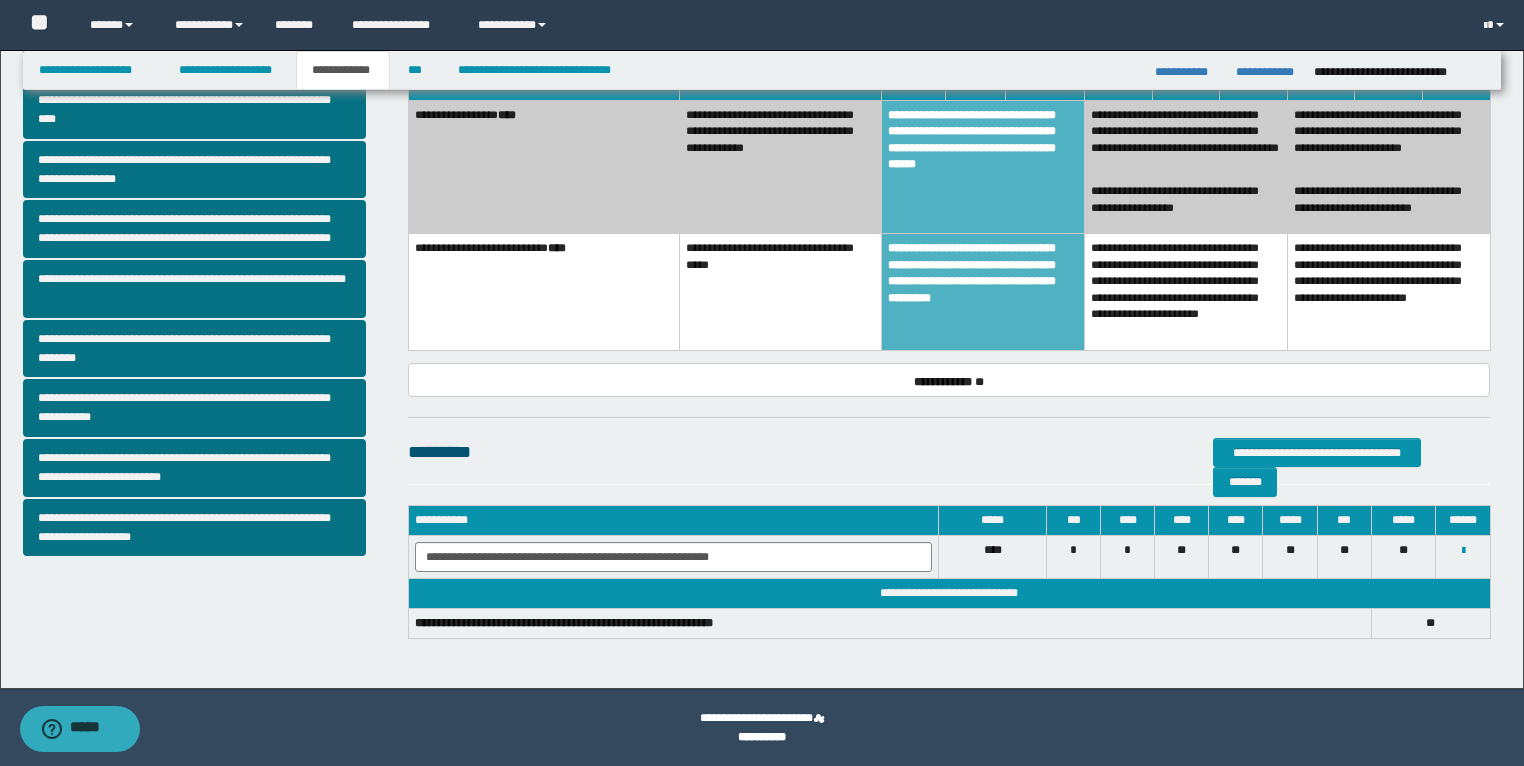 click on "**********" at bounding box center [949, 366] 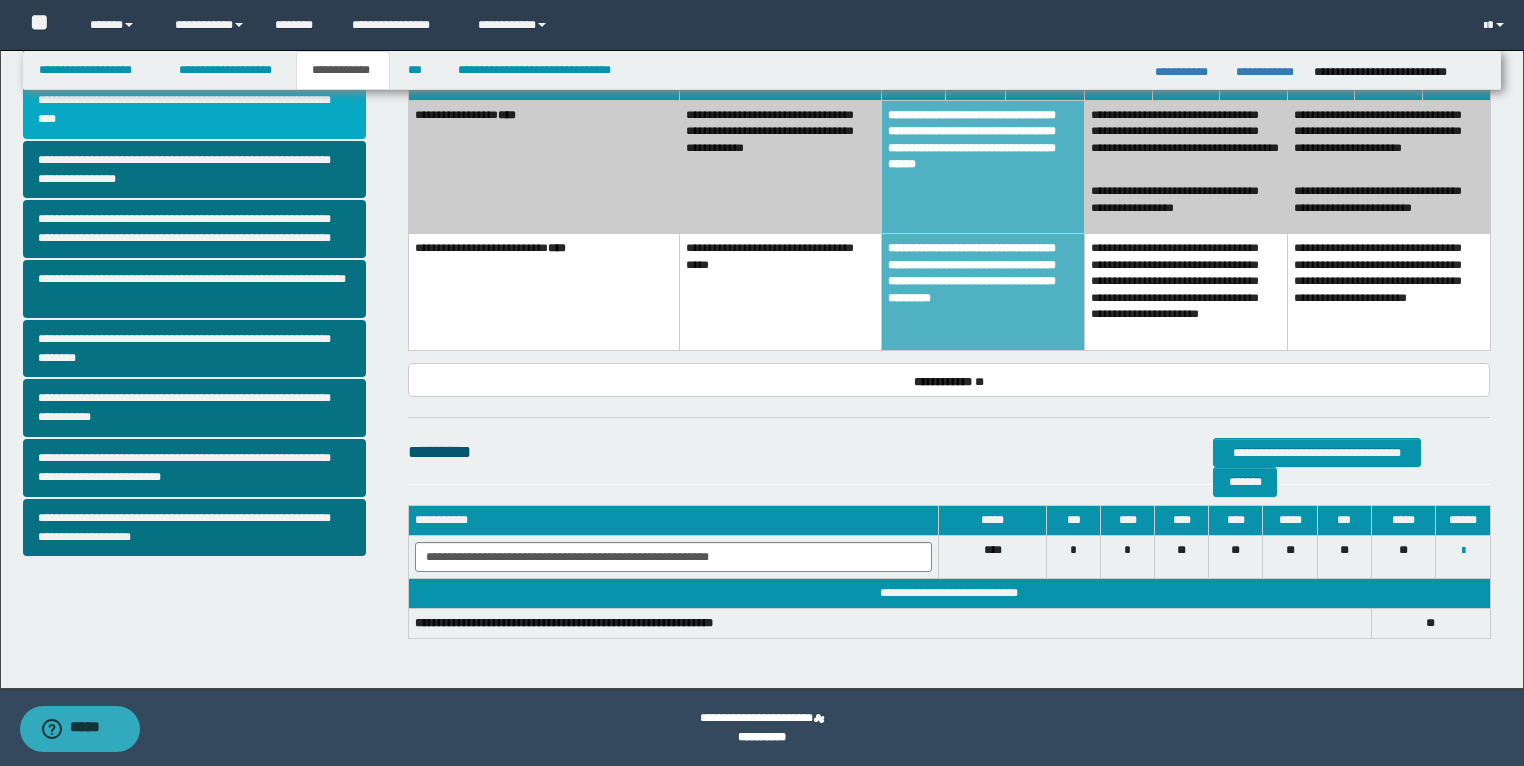 click on "**********" at bounding box center [195, 110] 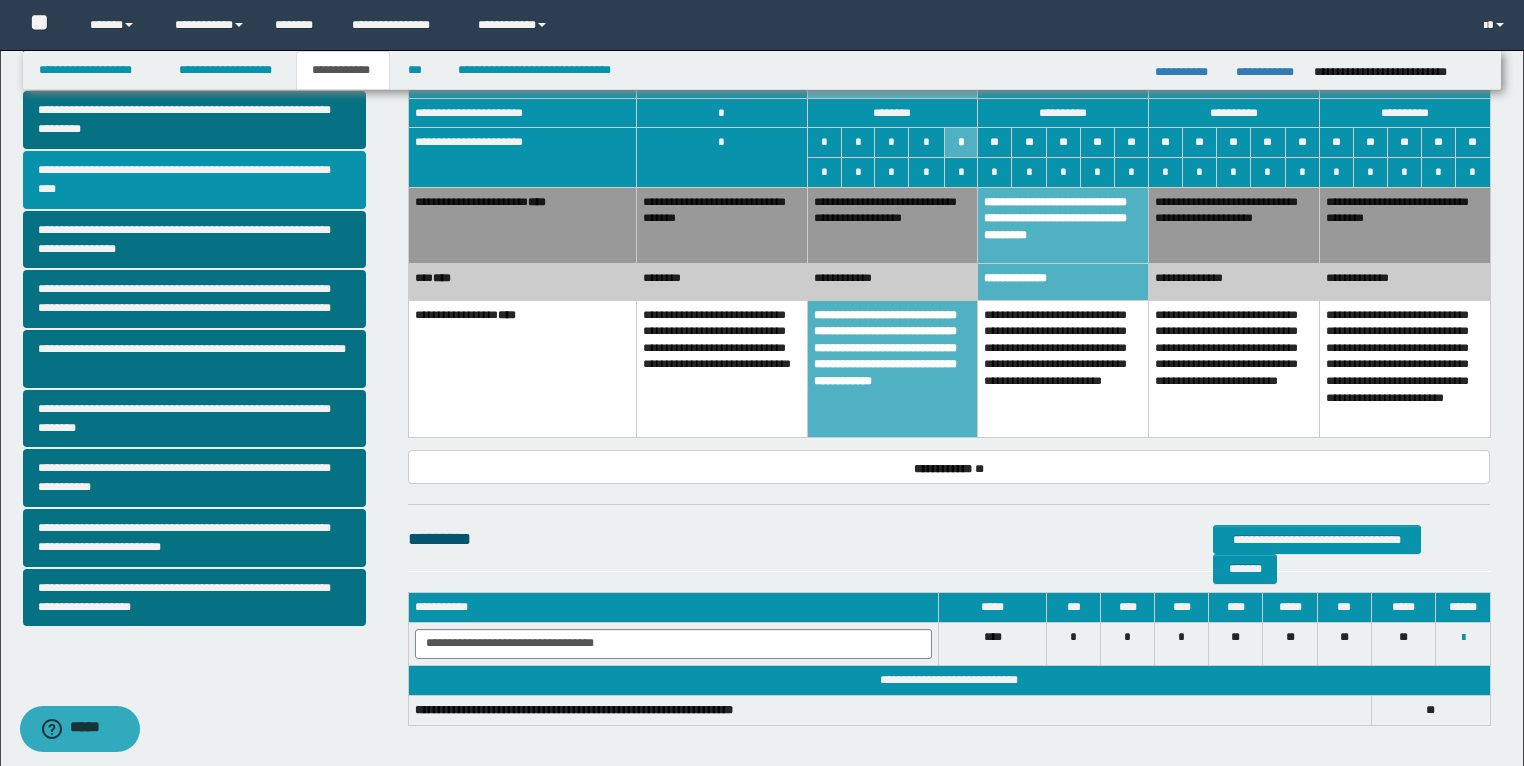 scroll, scrollTop: 400, scrollLeft: 0, axis: vertical 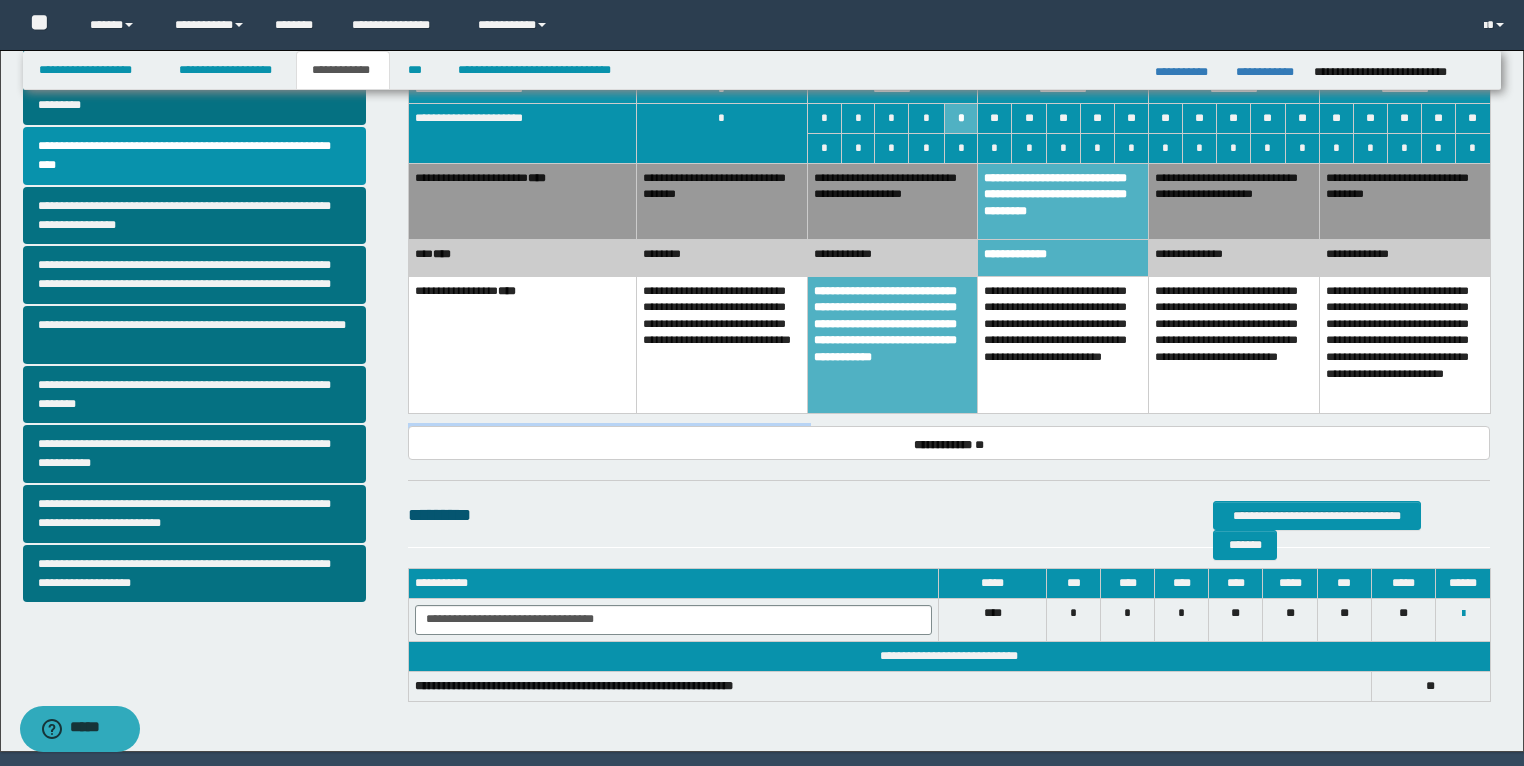 drag, startPoint x: 826, startPoint y: 404, endPoint x: 406, endPoint y: 402, distance: 420.00476 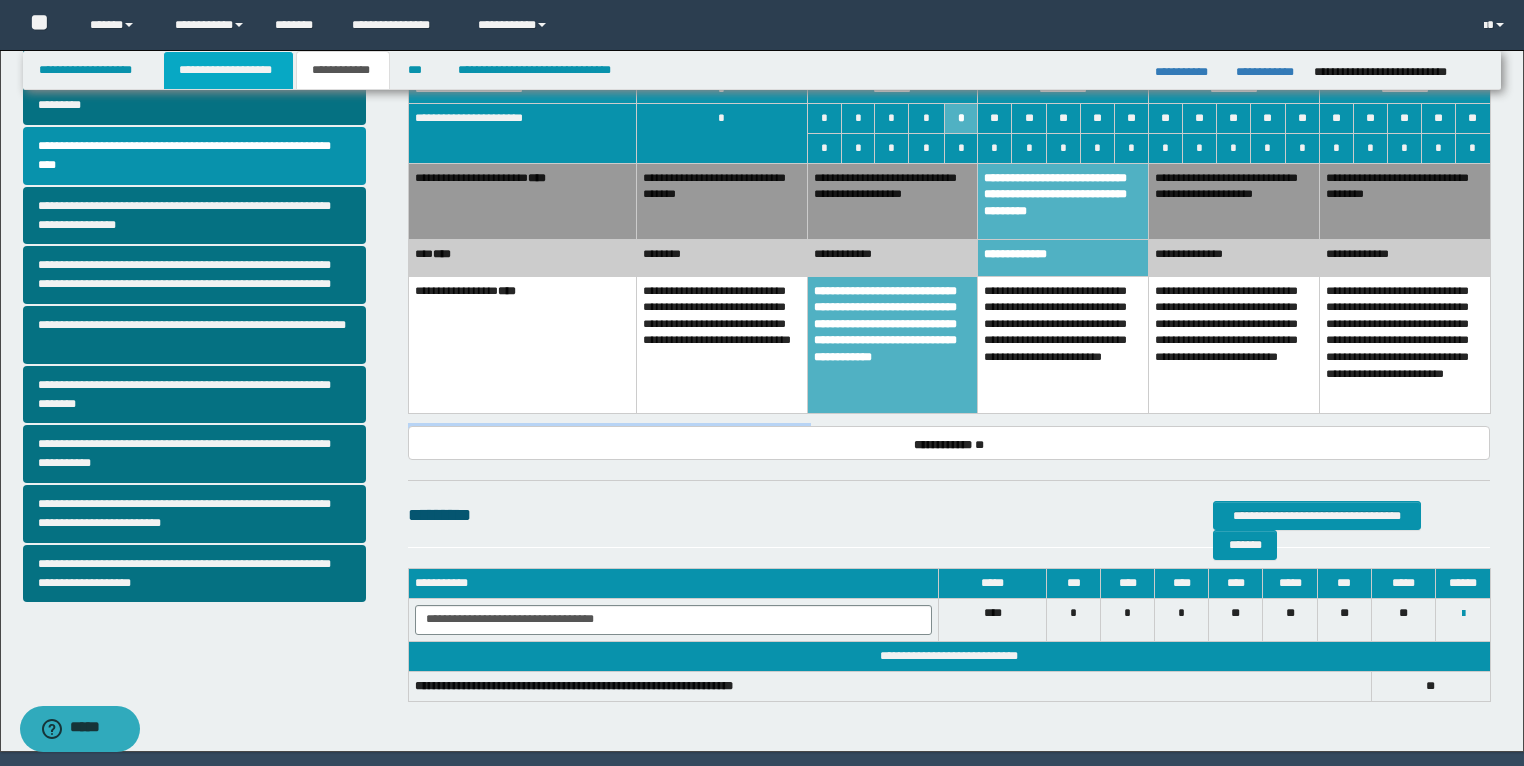 click on "**********" at bounding box center (228, 70) 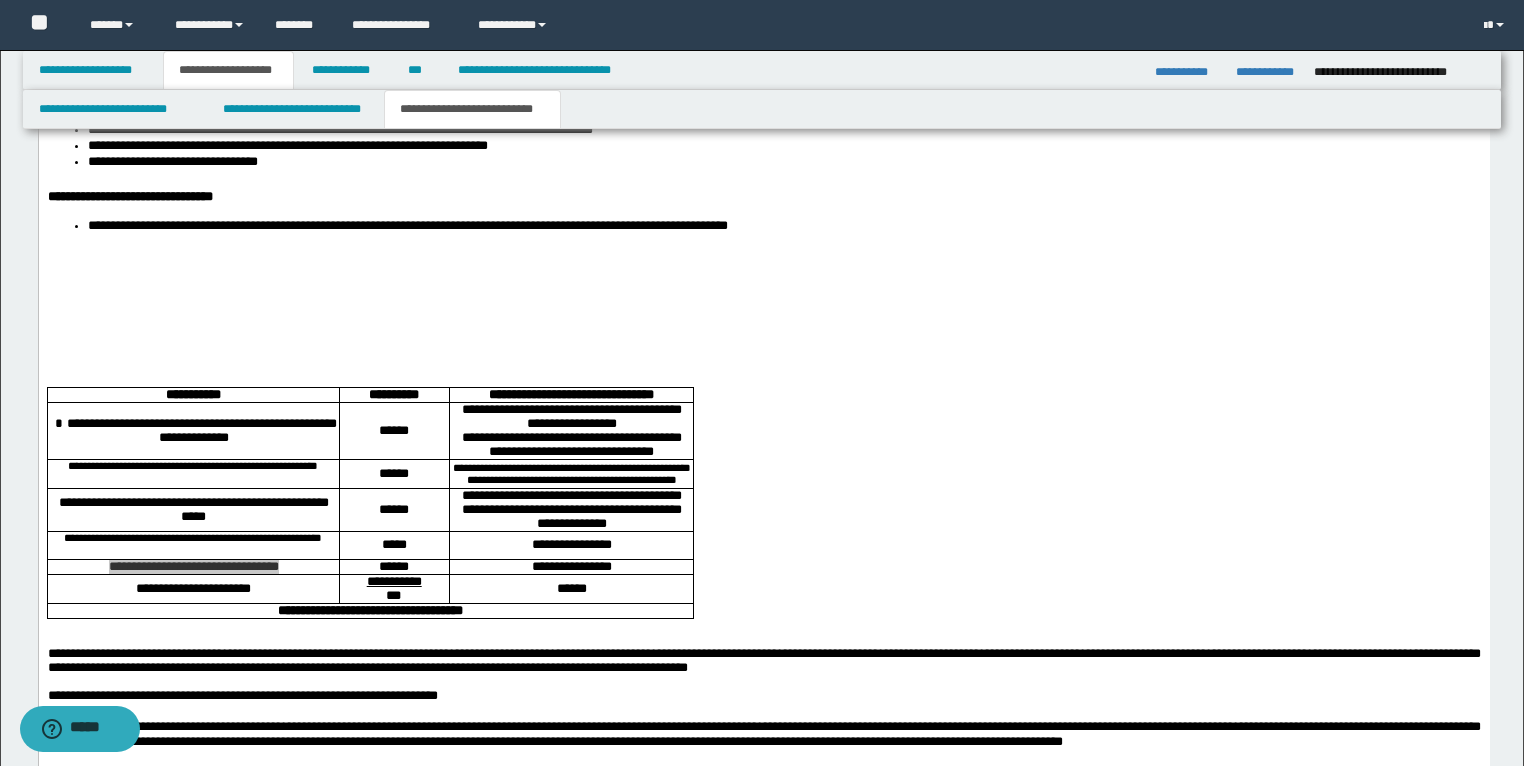 scroll, scrollTop: 3071, scrollLeft: 0, axis: vertical 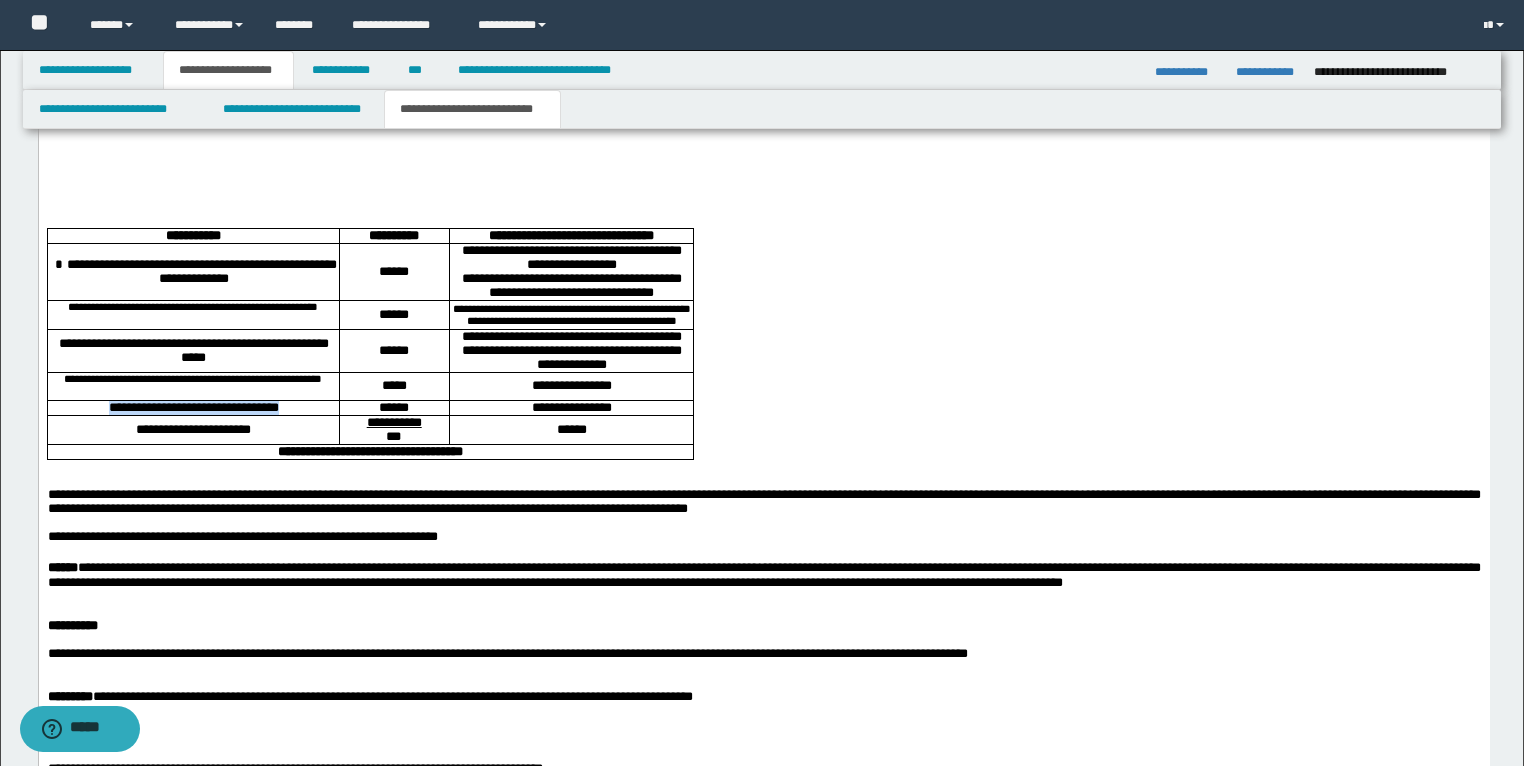 click on "**********" at bounding box center (571, 386) 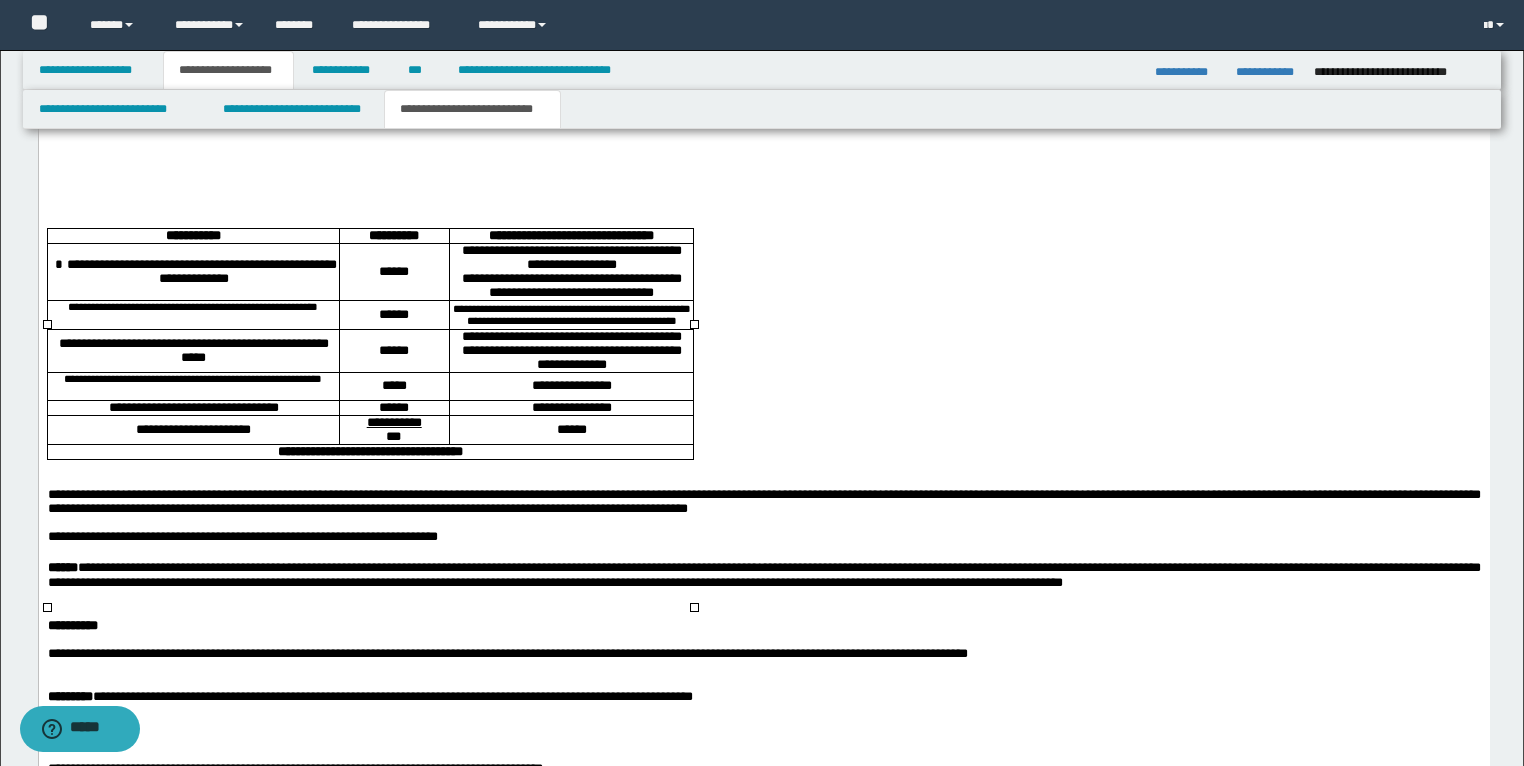 click on "**********" at bounding box center (571, 408) 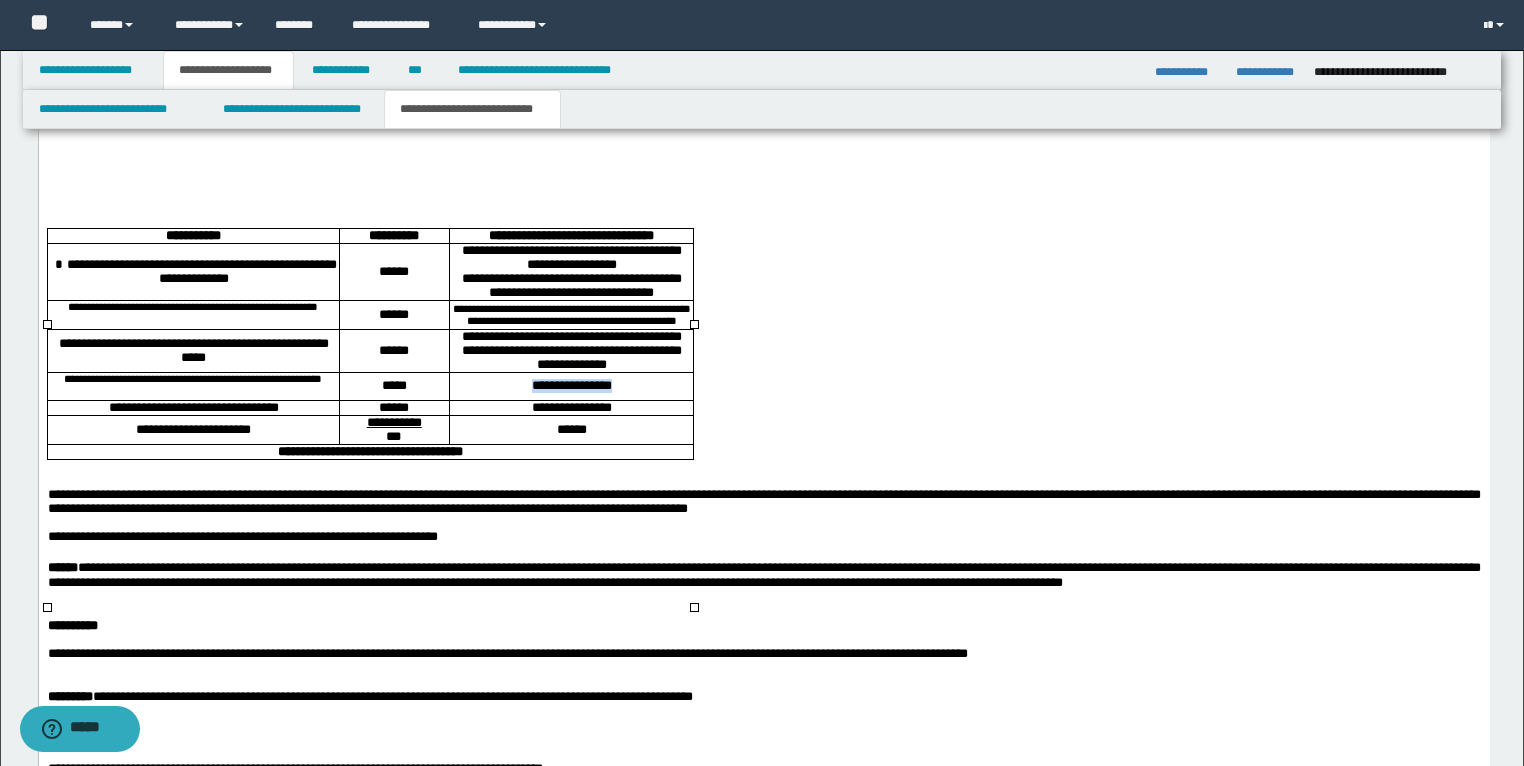 drag, startPoint x: 638, startPoint y: 519, endPoint x: 515, endPoint y: 531, distance: 123.58398 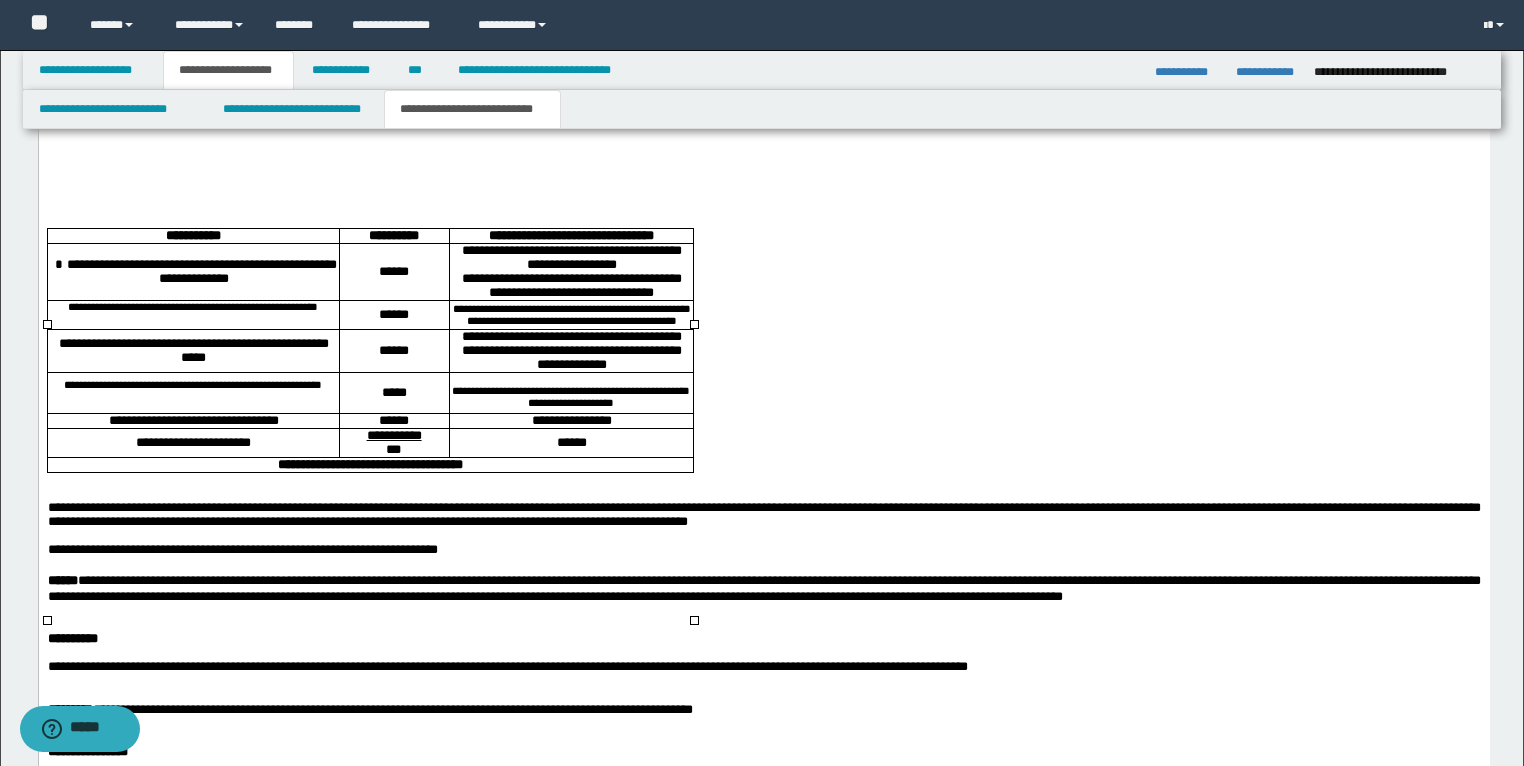 click on "**********" at bounding box center [570, 393] 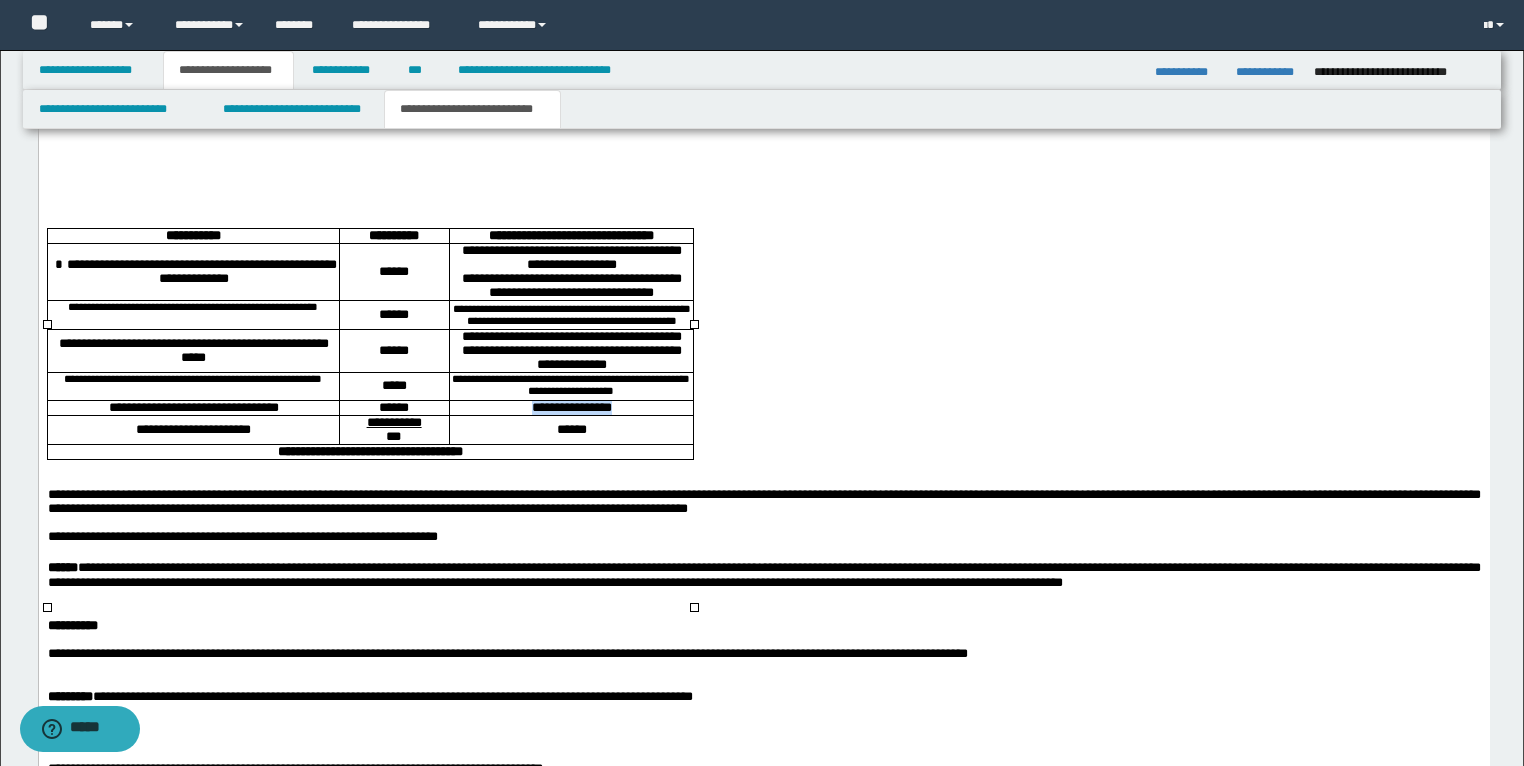 drag, startPoint x: 626, startPoint y: 547, endPoint x: 467, endPoint y: 545, distance: 159.01257 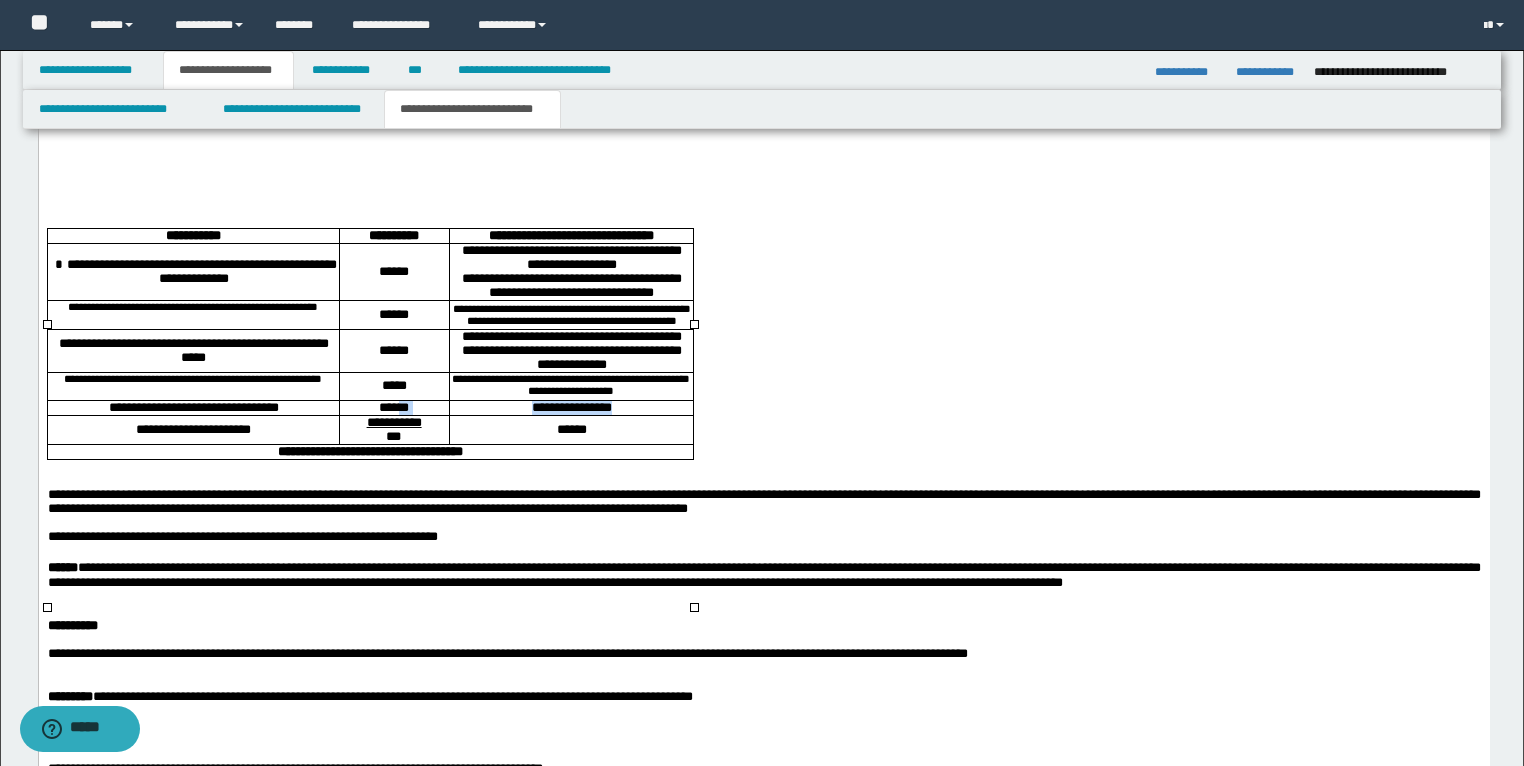 drag, startPoint x: 657, startPoint y: 548, endPoint x: 399, endPoint y: 548, distance: 258 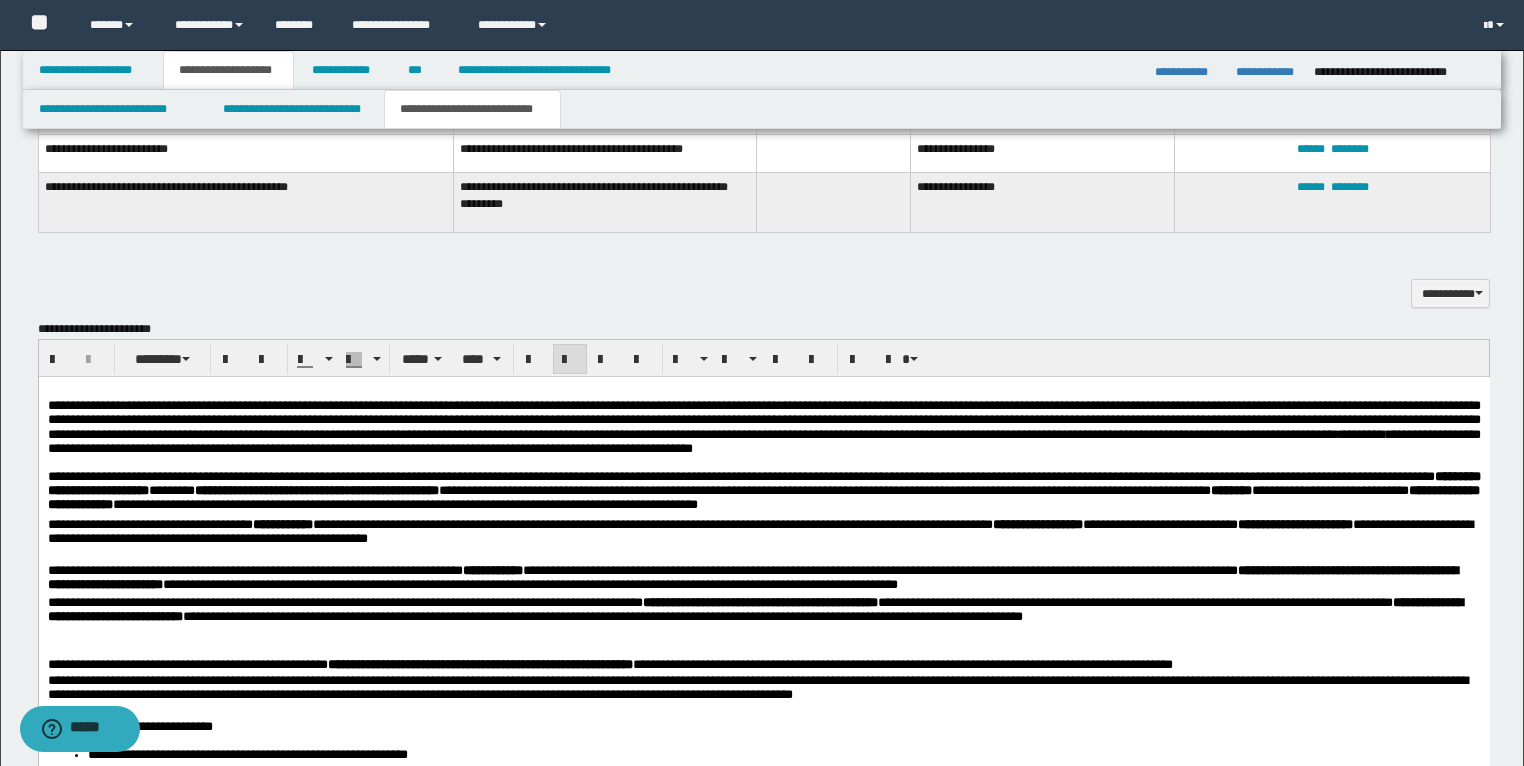 scroll, scrollTop: 1071, scrollLeft: 0, axis: vertical 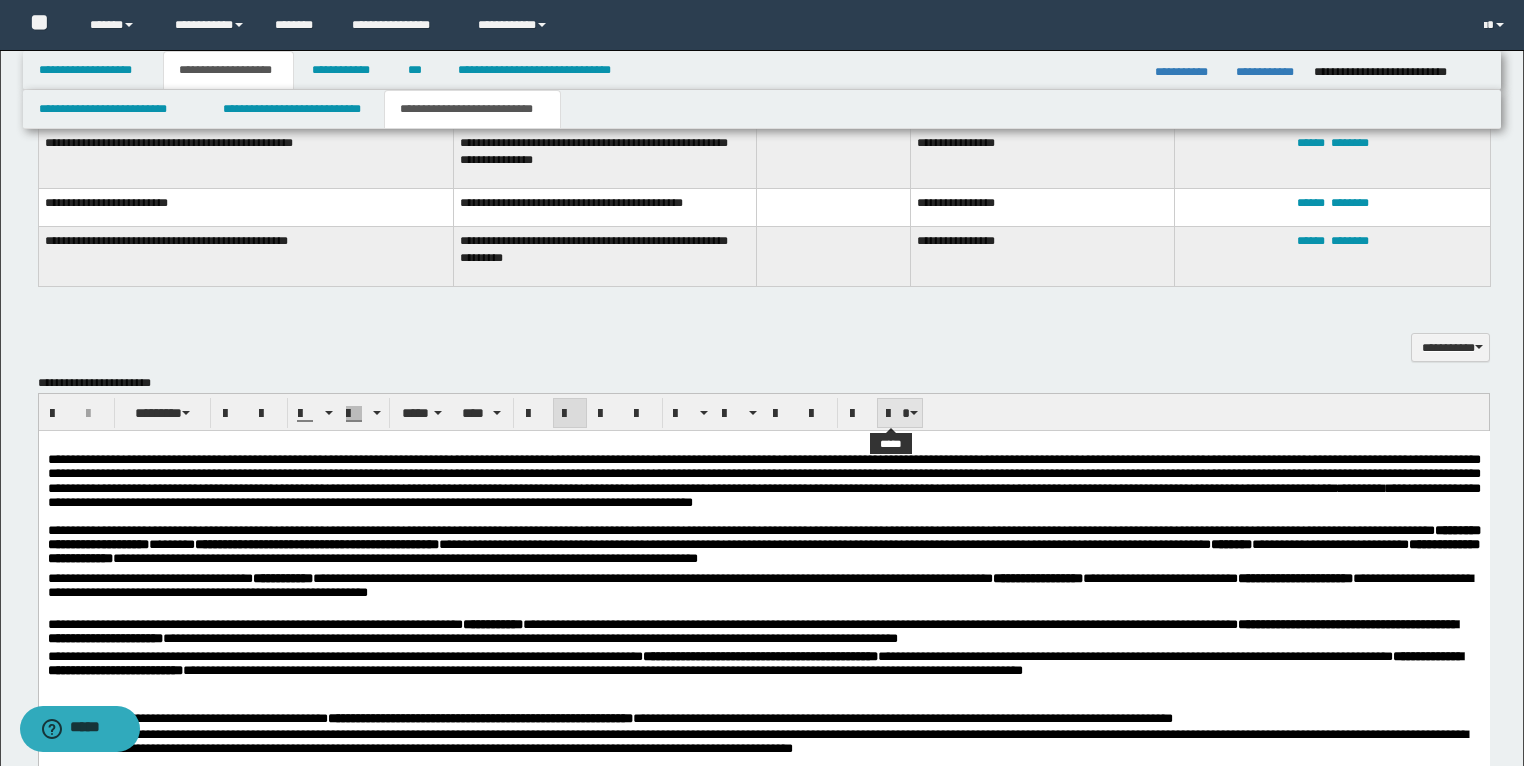 click at bounding box center [900, 413] 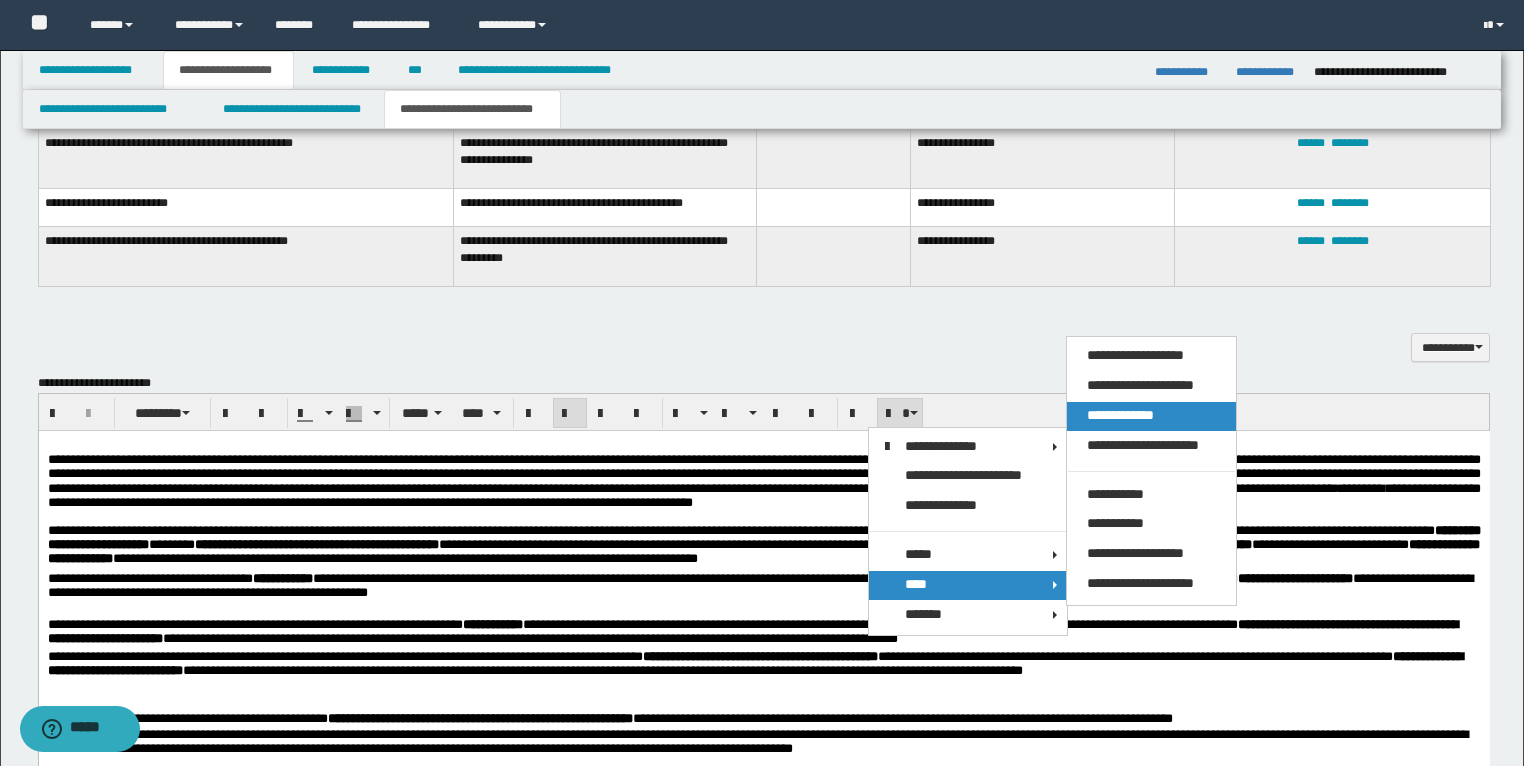 drag, startPoint x: 1148, startPoint y: 421, endPoint x: 937, endPoint y: 38, distance: 437.27567 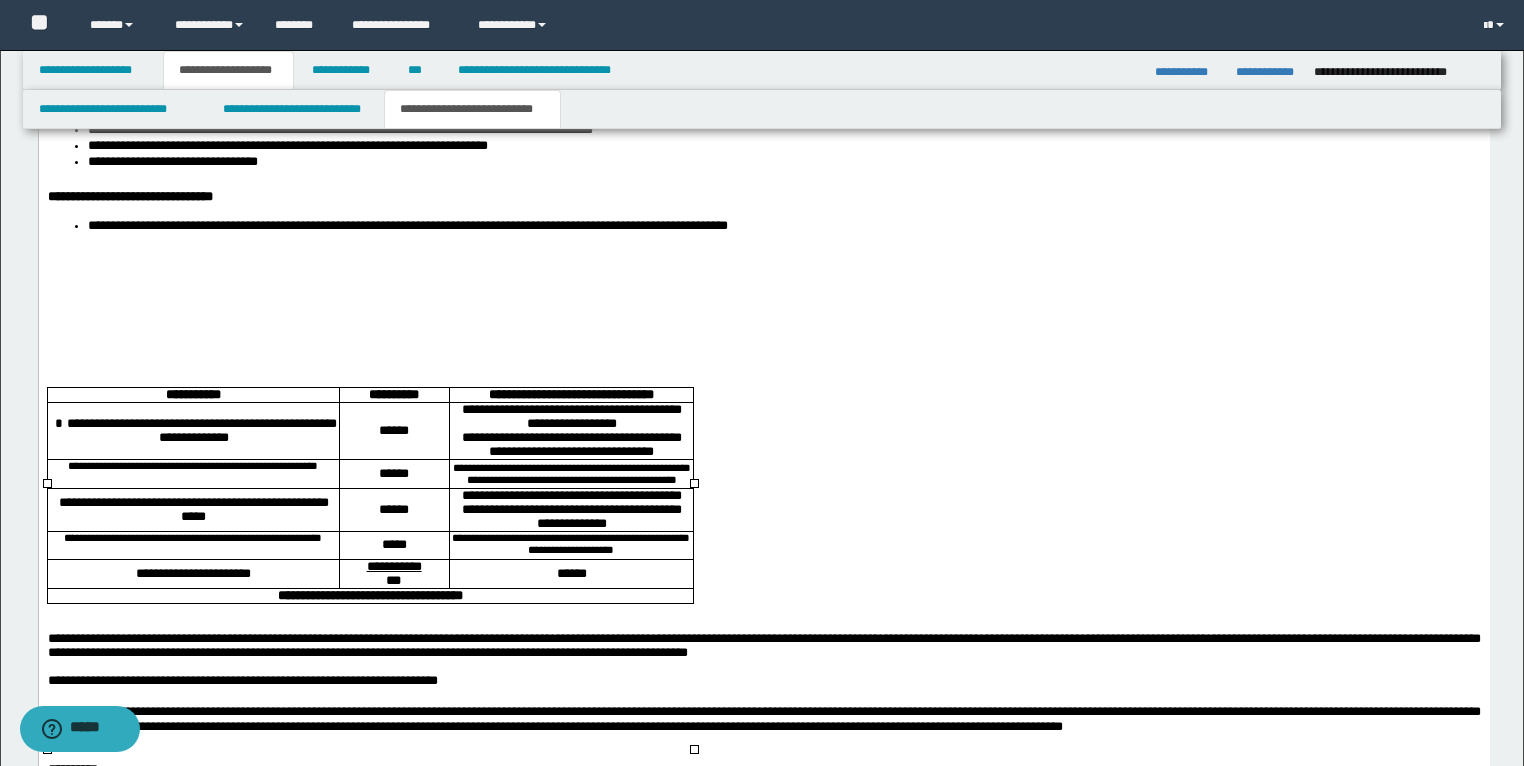 scroll, scrollTop: 2991, scrollLeft: 0, axis: vertical 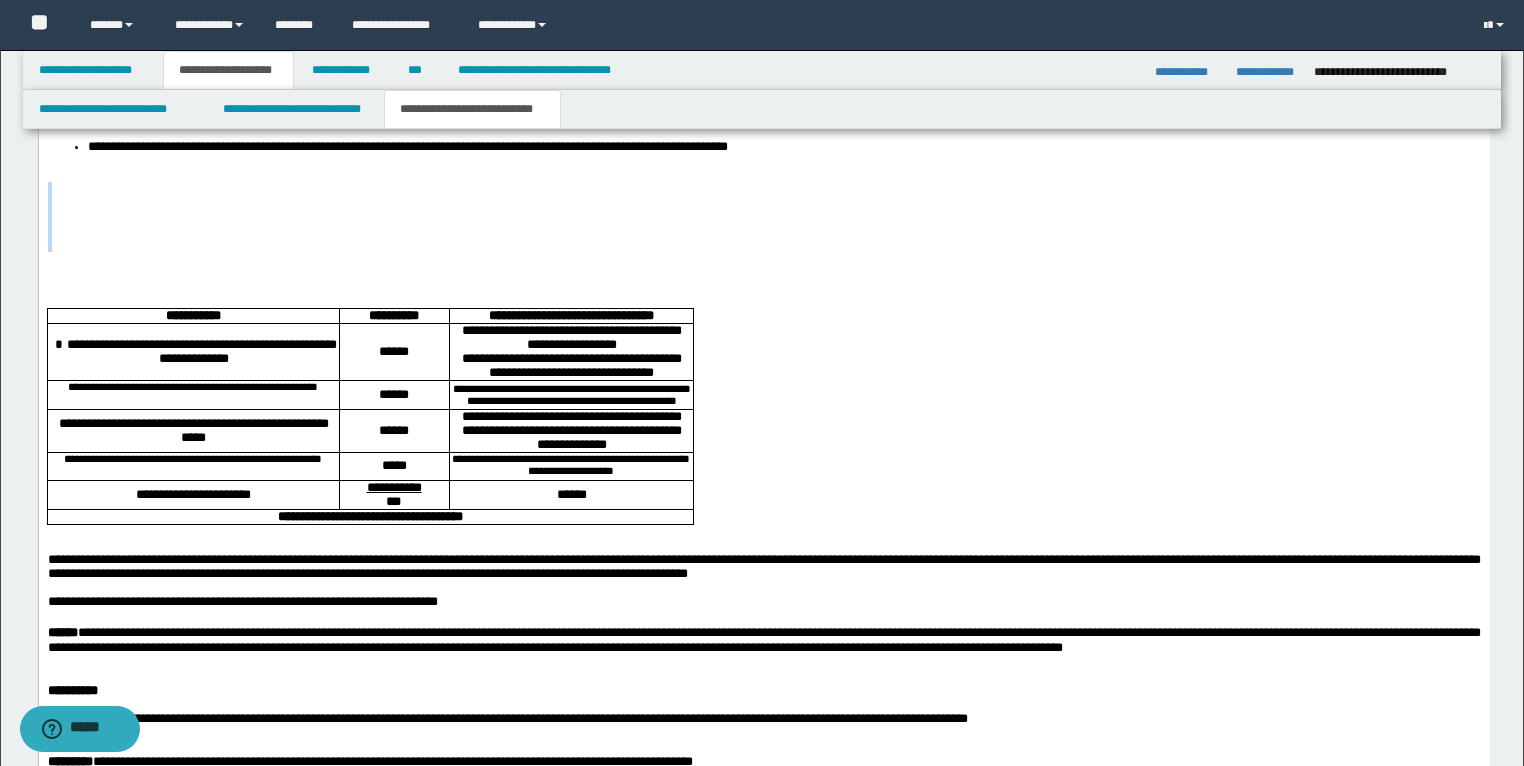 drag, startPoint x: 123, startPoint y: 350, endPoint x: 81, endPoint y: 260, distance: 99.31767 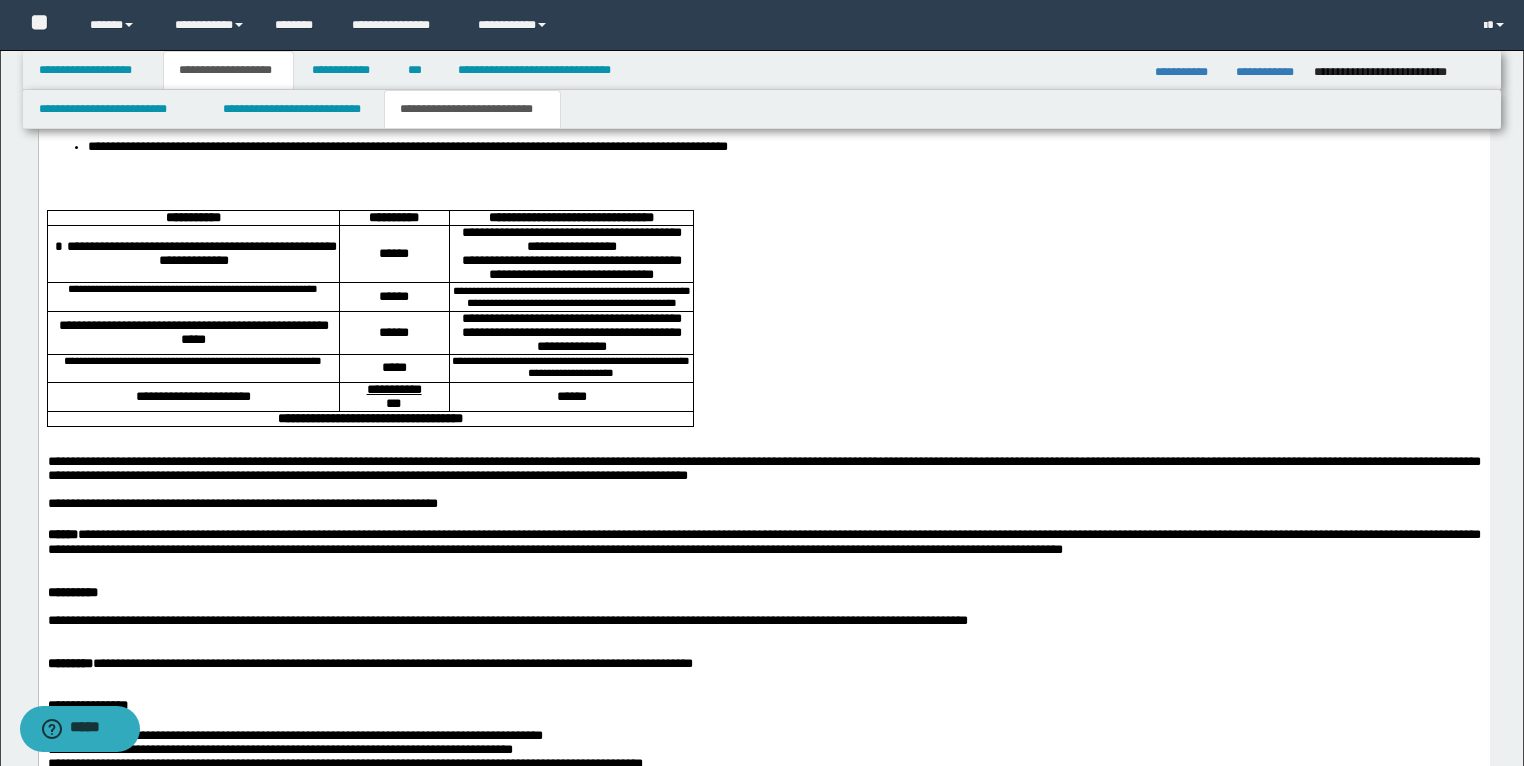click at bounding box center (763, 189) 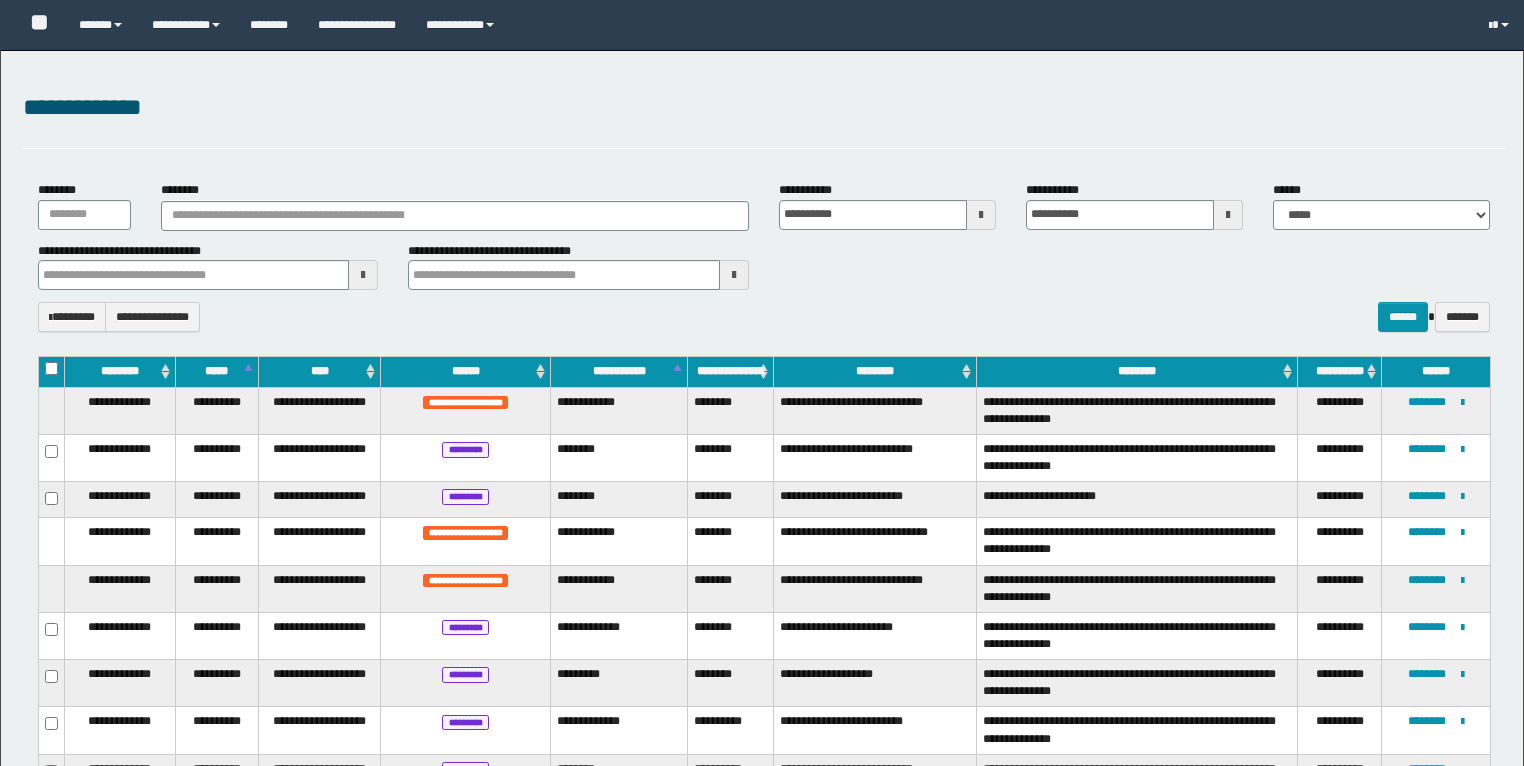 select on "***" 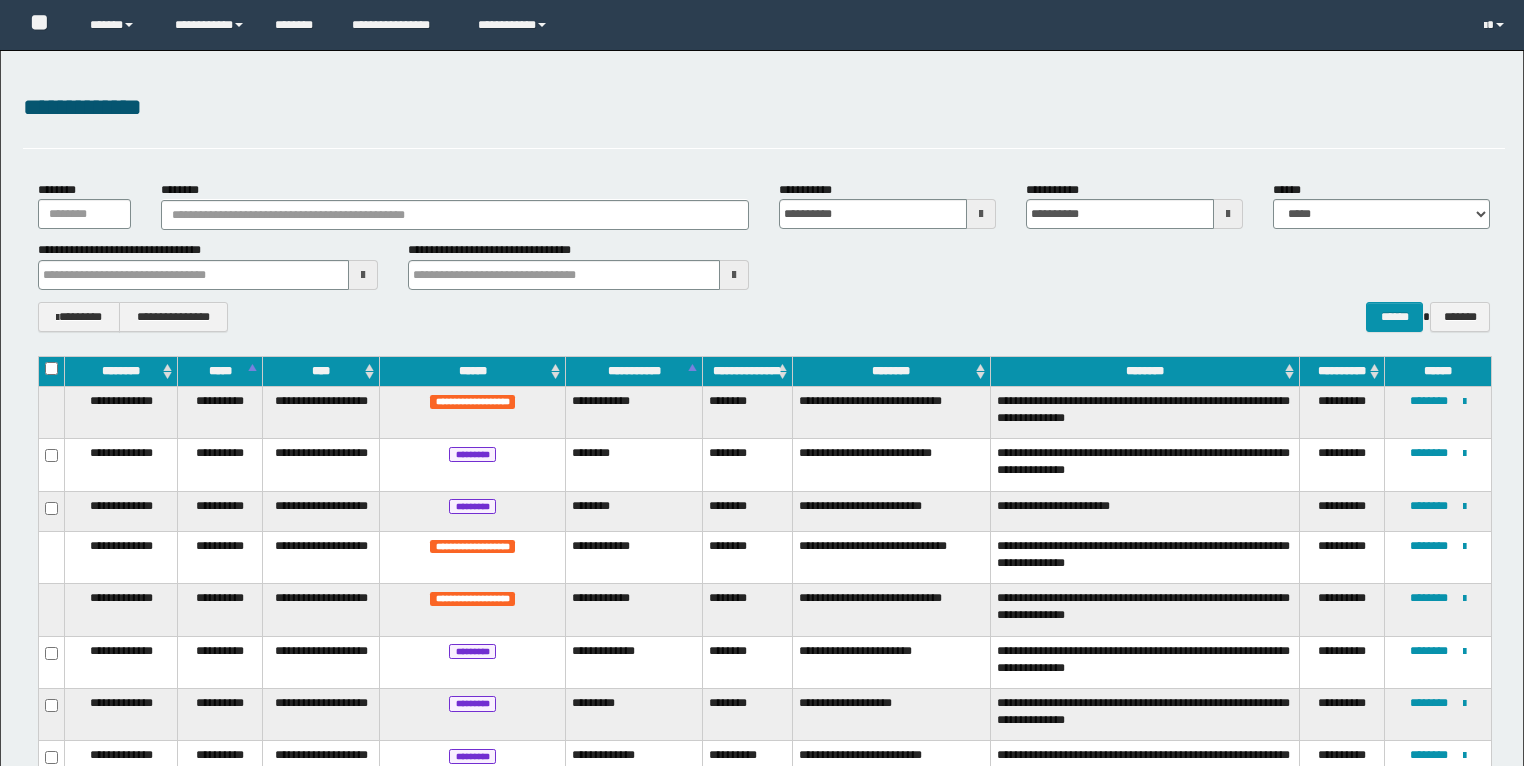 scroll, scrollTop: 0, scrollLeft: 0, axis: both 